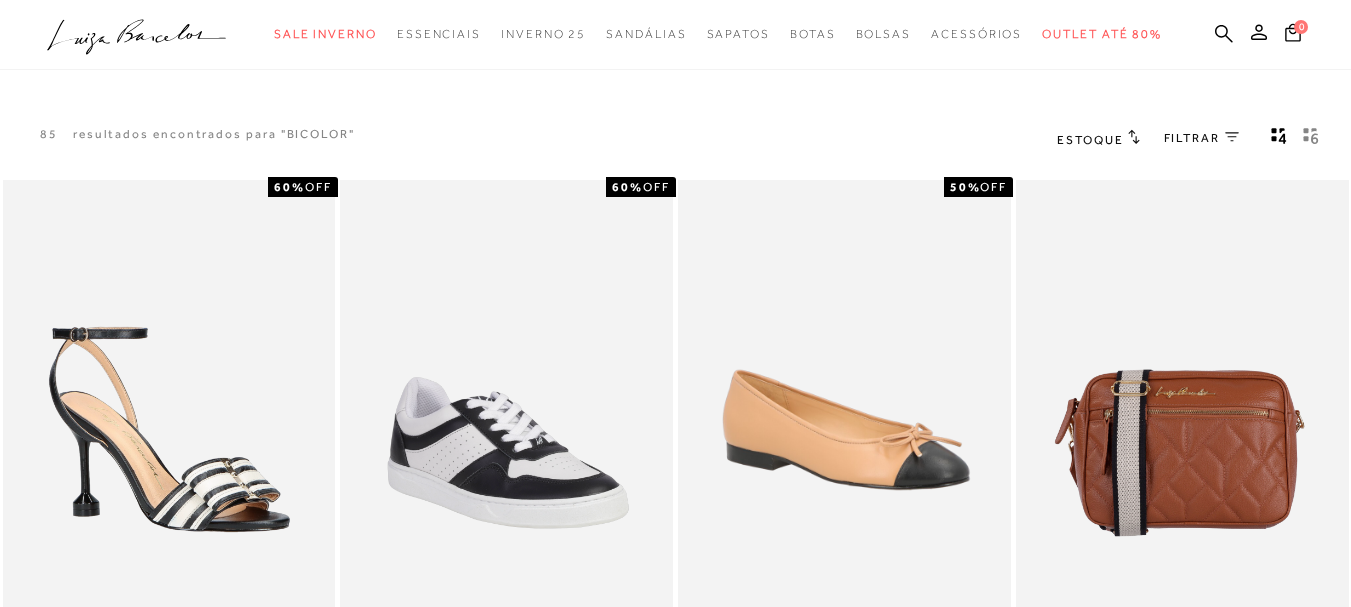 scroll, scrollTop: 0, scrollLeft: 0, axis: both 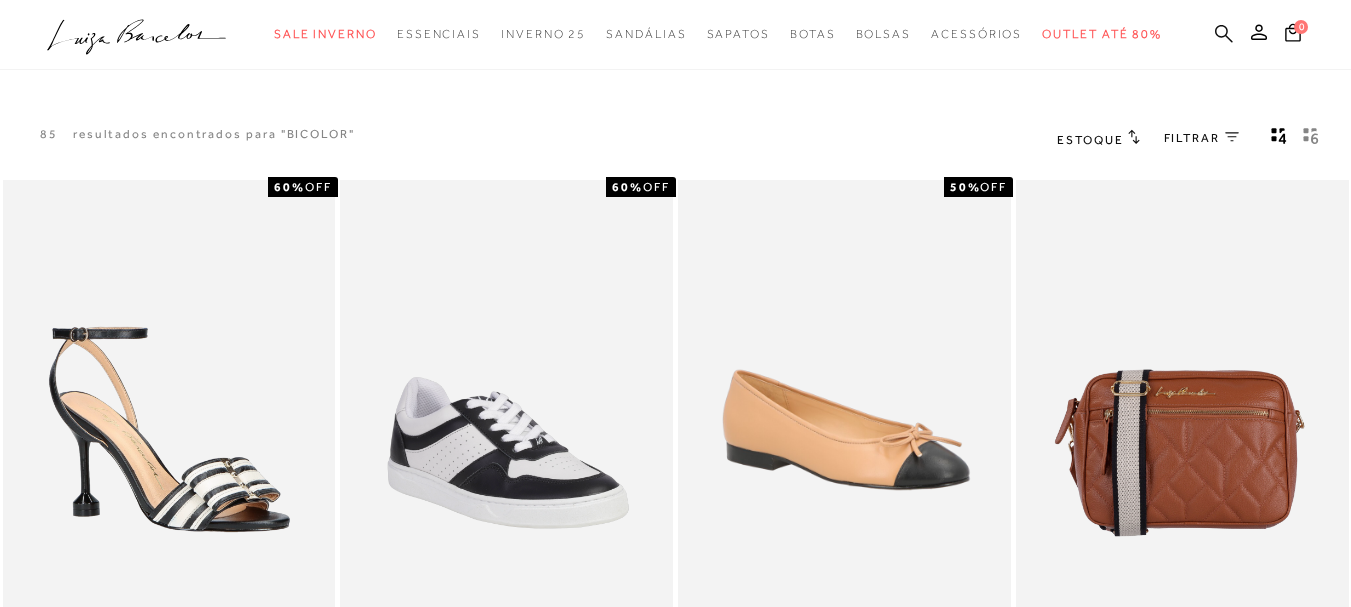 click 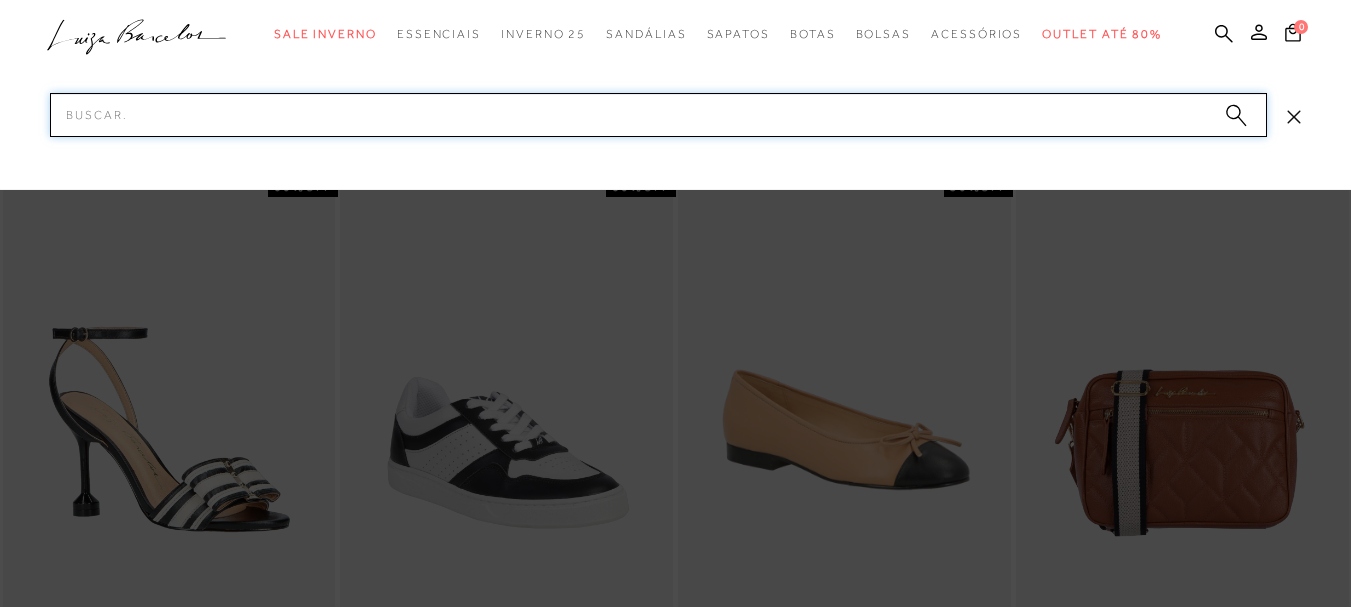 click on "Pesquisar" at bounding box center (658, 115) 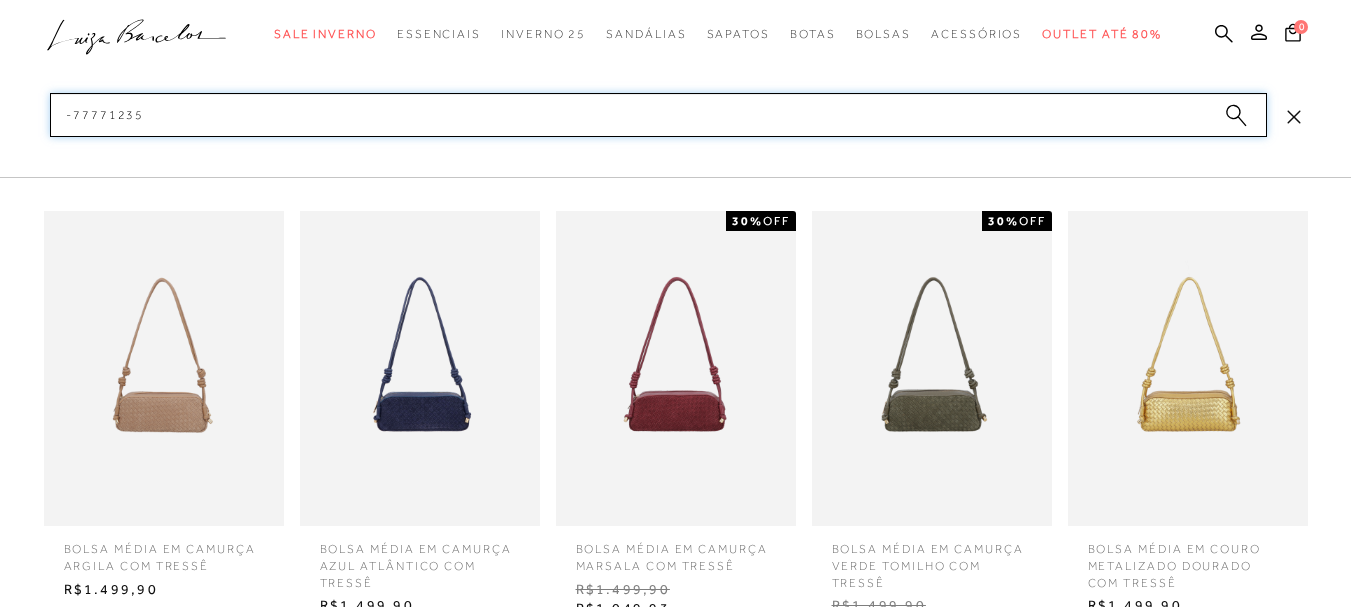 type on "77771235" 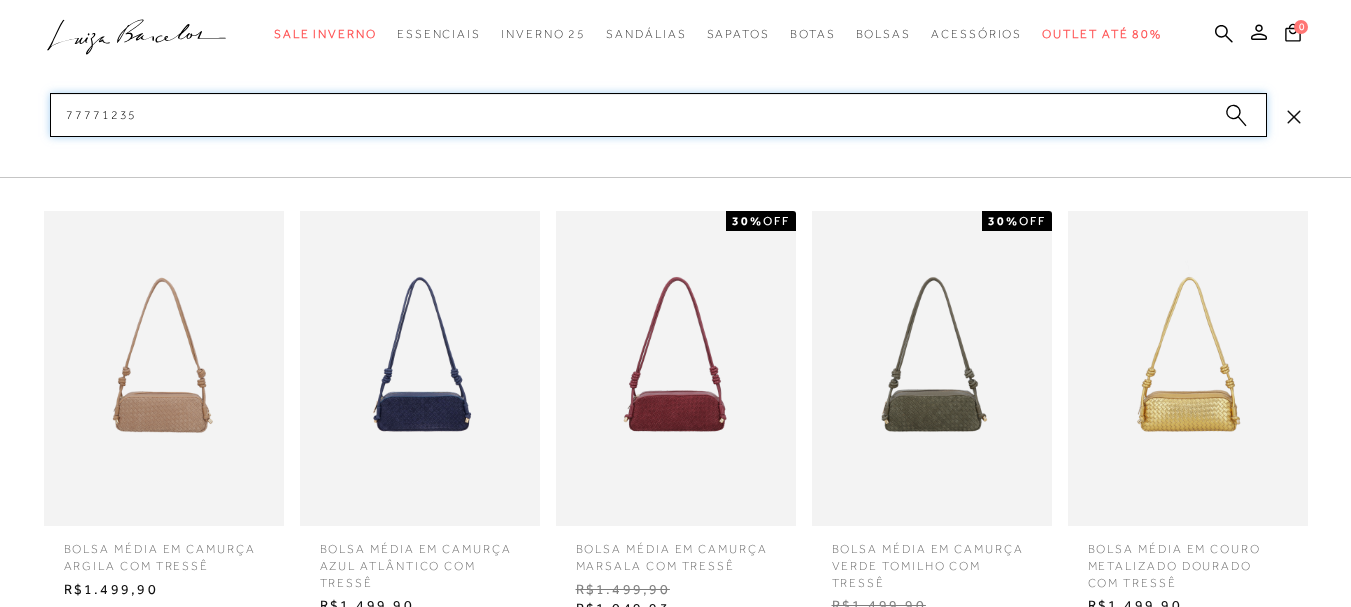 type 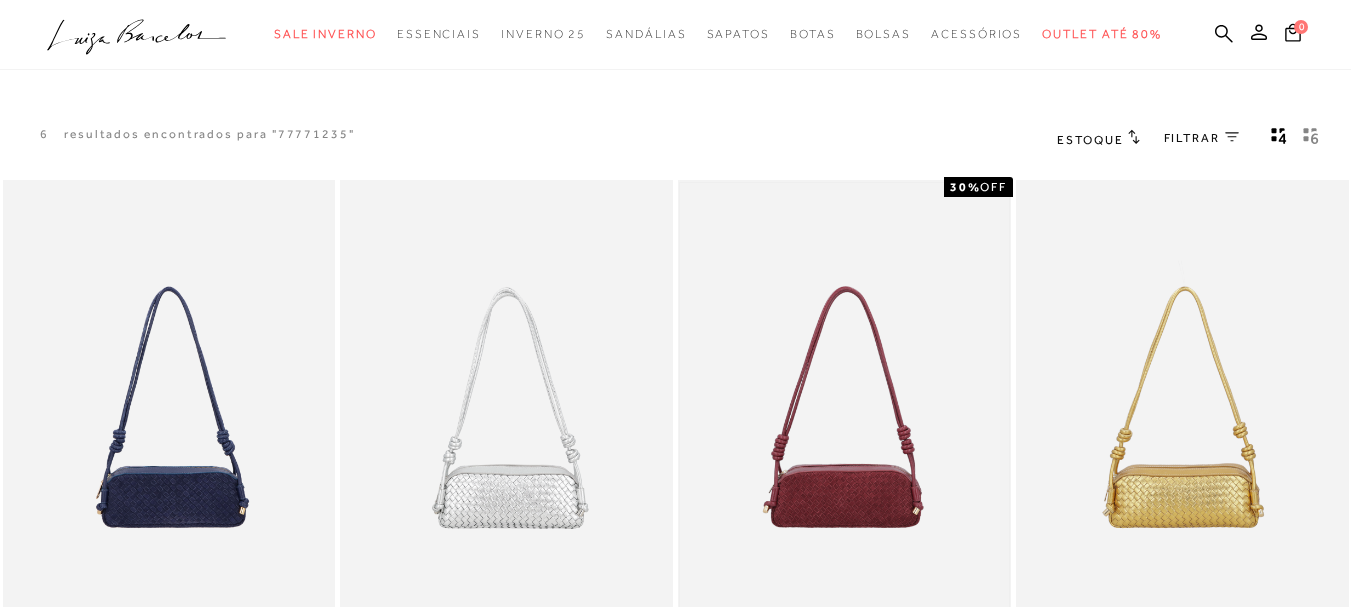scroll, scrollTop: 0, scrollLeft: 0, axis: both 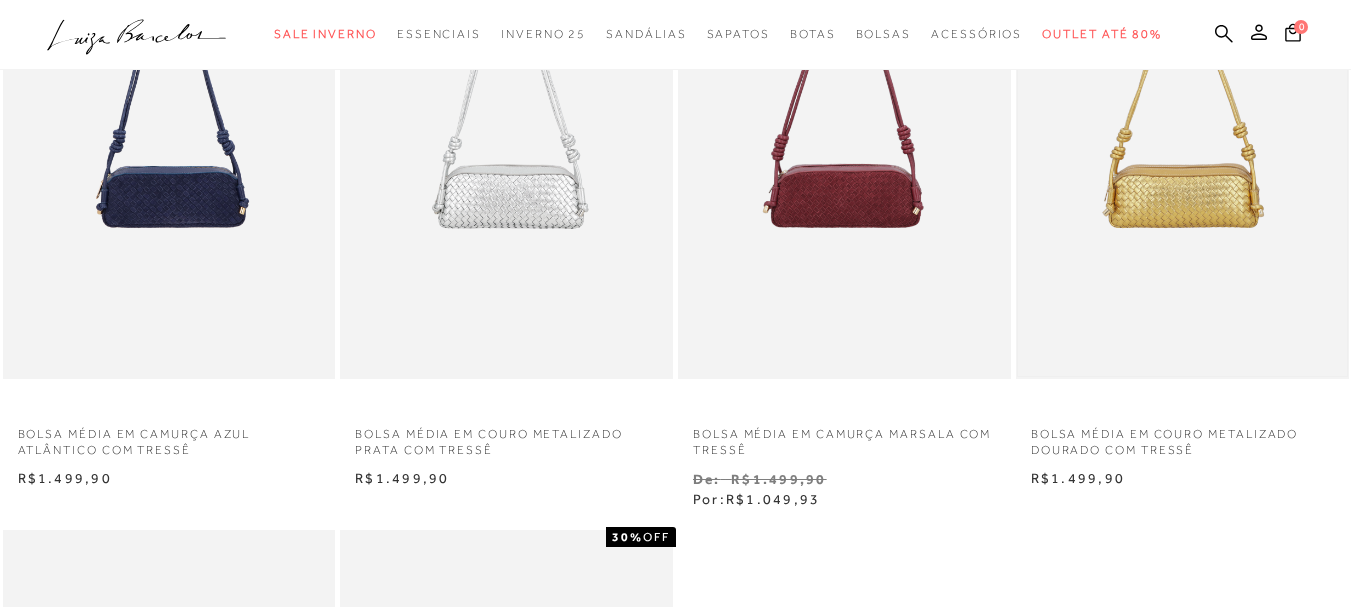 click at bounding box center (1182, 129) 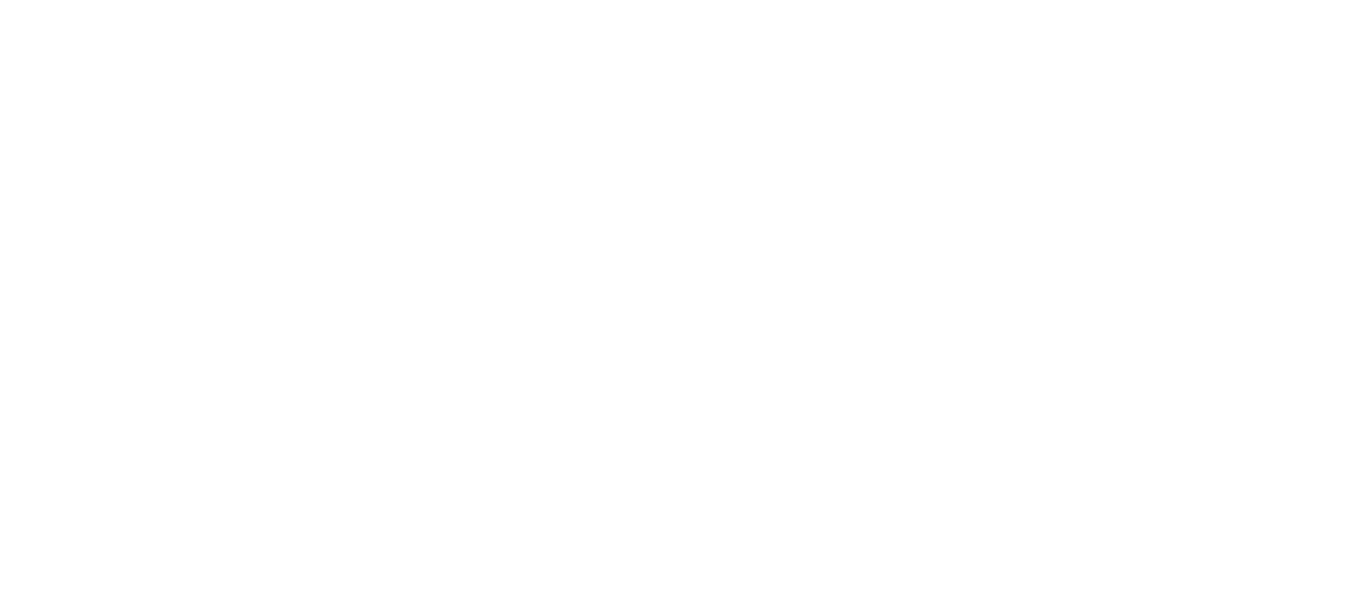 scroll, scrollTop: 0, scrollLeft: 0, axis: both 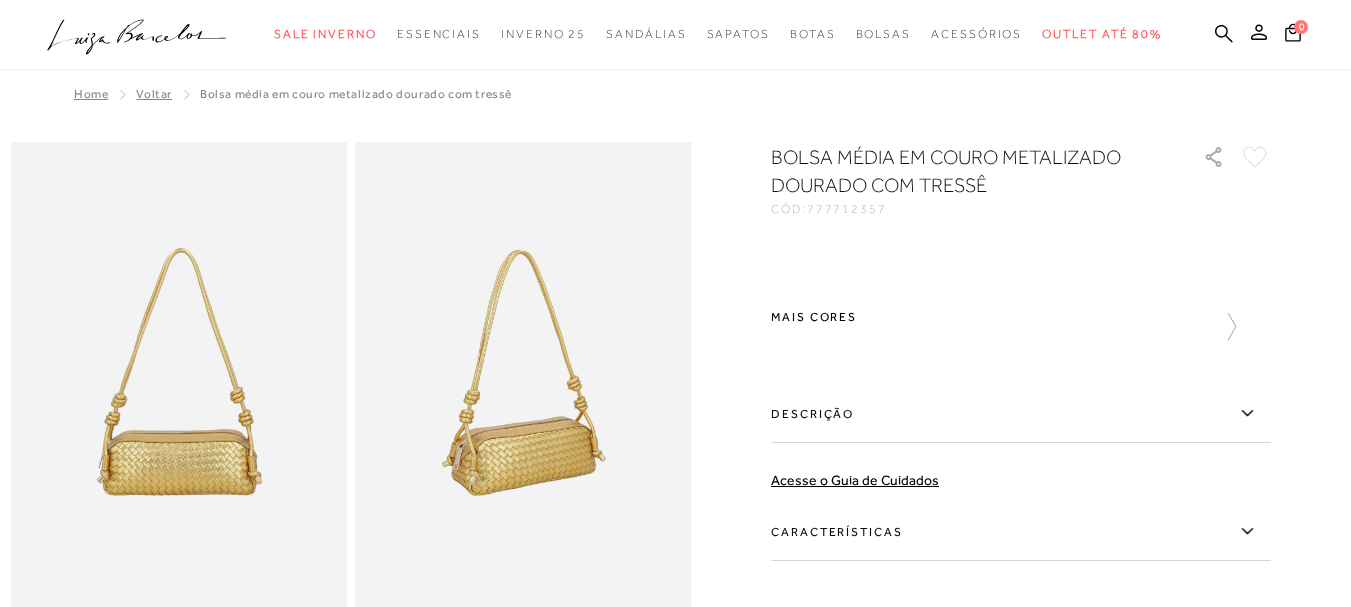 click on "BOLSA MÉDIA EM COURO METALIZADO DOURADO COM TRESSÊ" at bounding box center [958, 171] 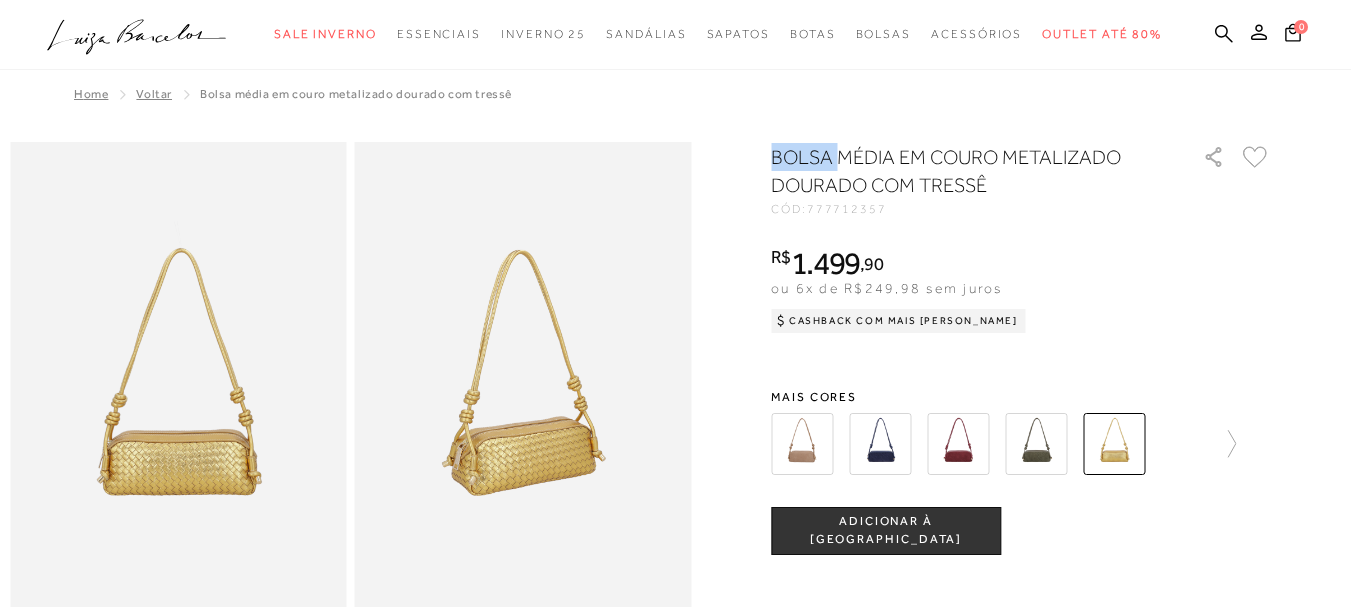 click on "BOLSA MÉDIA EM COURO METALIZADO DOURADO COM TRESSÊ" at bounding box center (958, 171) 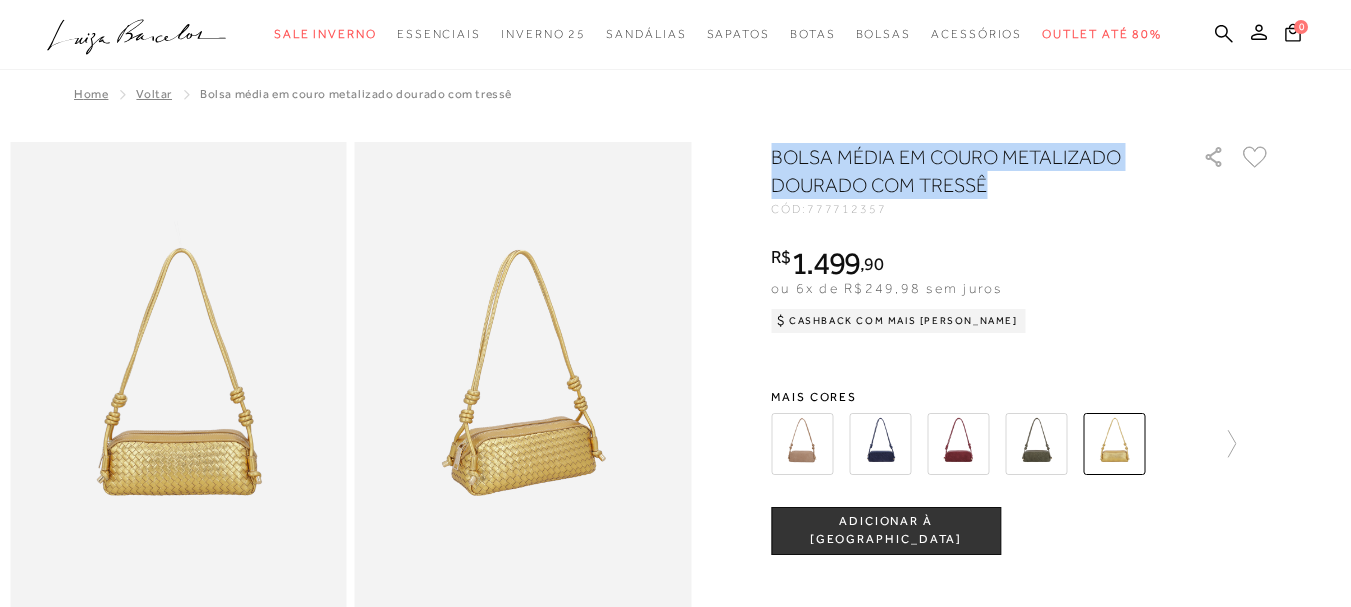 copy on "BOLSA MÉDIA EM COURO METALIZADO DOURADO COM TRESSÊ" 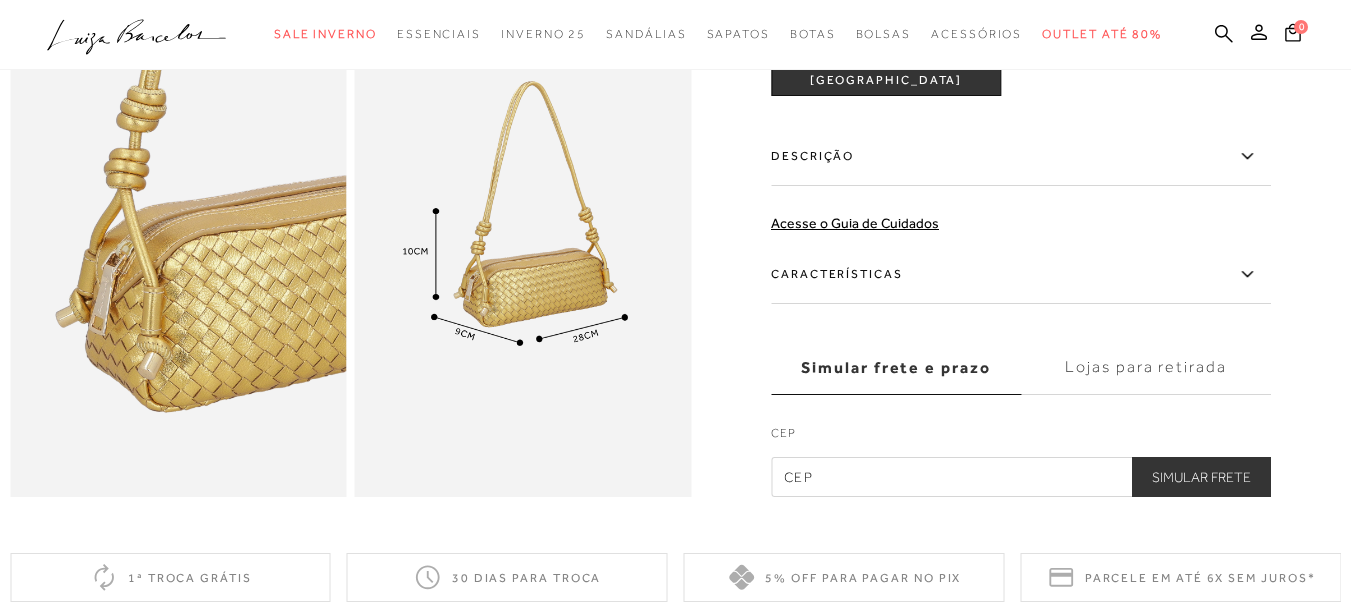 scroll, scrollTop: 1100, scrollLeft: 0, axis: vertical 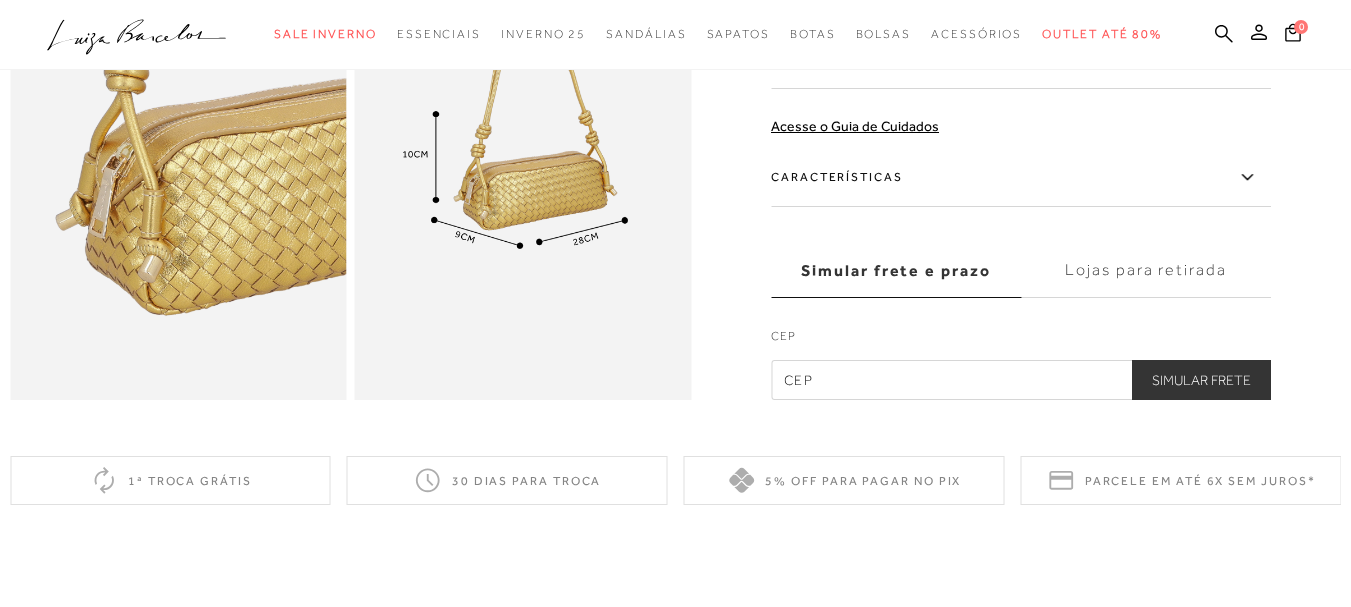 click on "Descrição" at bounding box center (1021, 60) 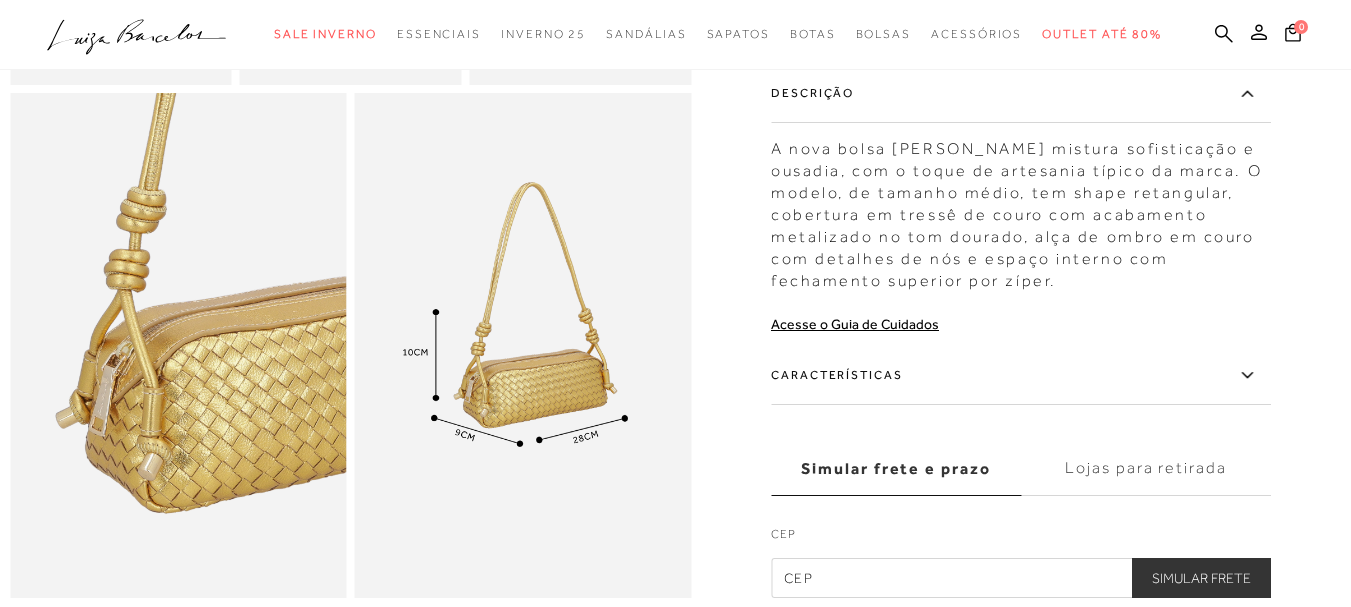 scroll, scrollTop: 900, scrollLeft: 0, axis: vertical 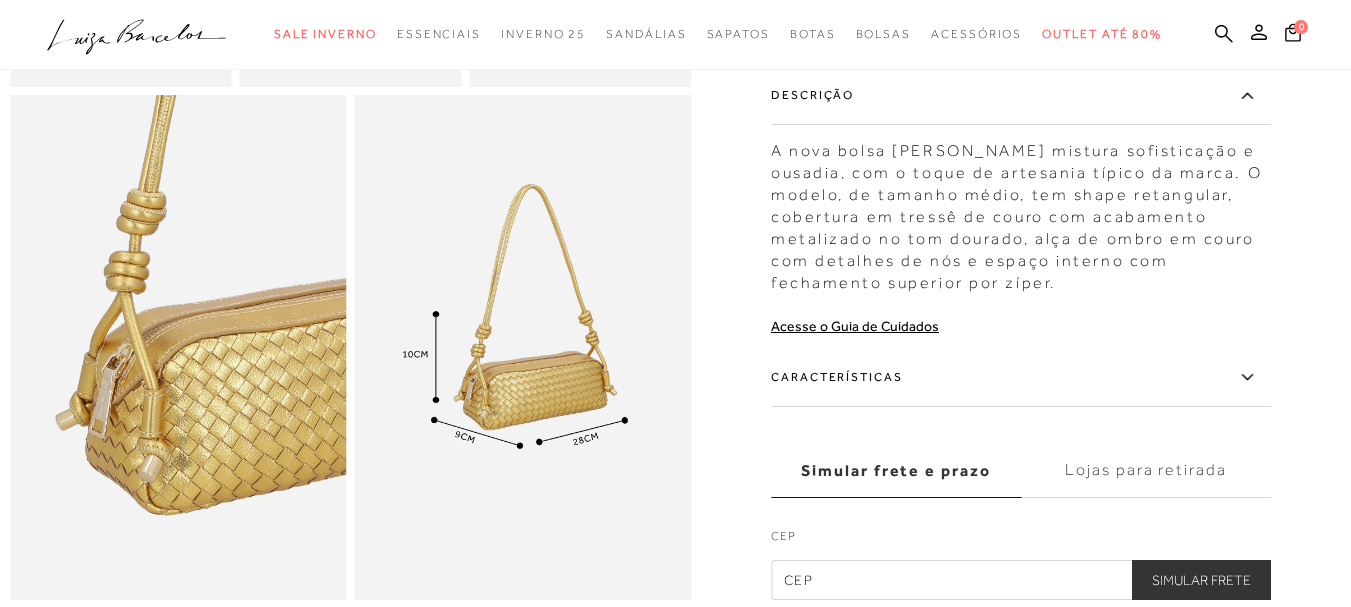 click on "A nova bolsa Luiza Barcelos mistura sofisticação e ousadia, com o toque de artesania típico da marca. O modelo, de tamanho médio, tem shape retangular, cobertura em tressê de couro com acabamento metalizado no tom dourado, alça de ombro em couro com detalhes de nós e espaço interno com fechamento superior por zíper." at bounding box center (1021, 212) 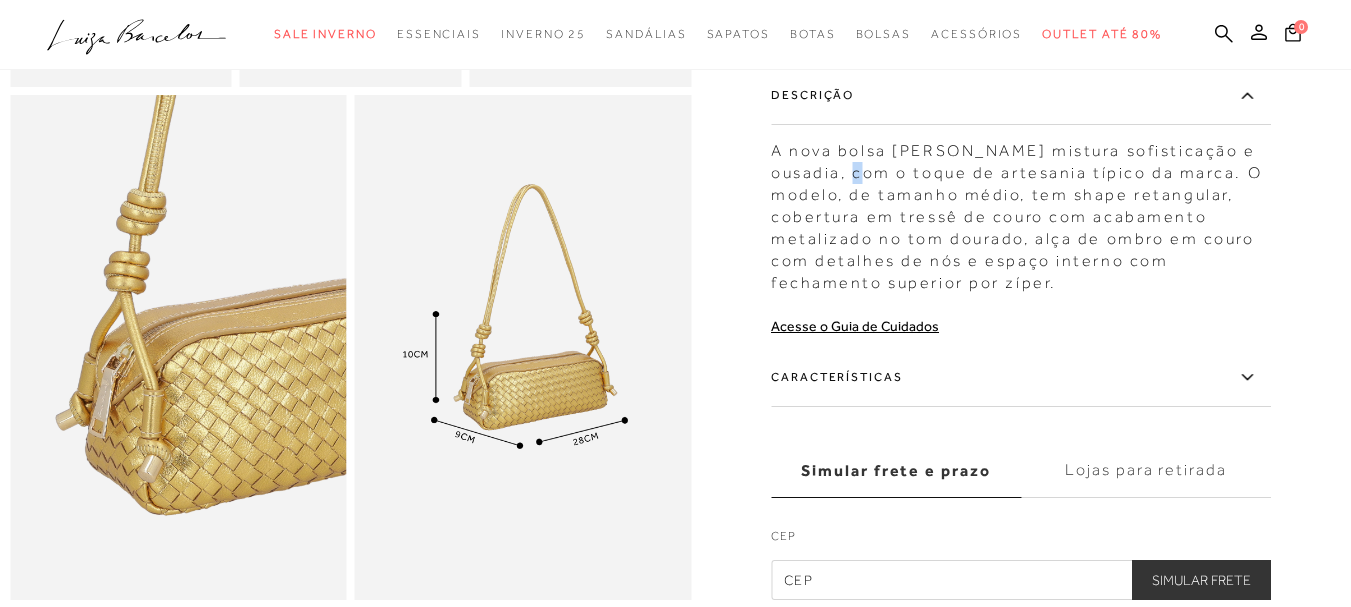 click on "A nova bolsa Luiza Barcelos mistura sofisticação e ousadia, com o toque de artesania típico da marca. O modelo, de tamanho médio, tem shape retangular, cobertura em tressê de couro com acabamento metalizado no tom dourado, alça de ombro em couro com detalhes de nós e espaço interno com fechamento superior por zíper." at bounding box center [1021, 212] 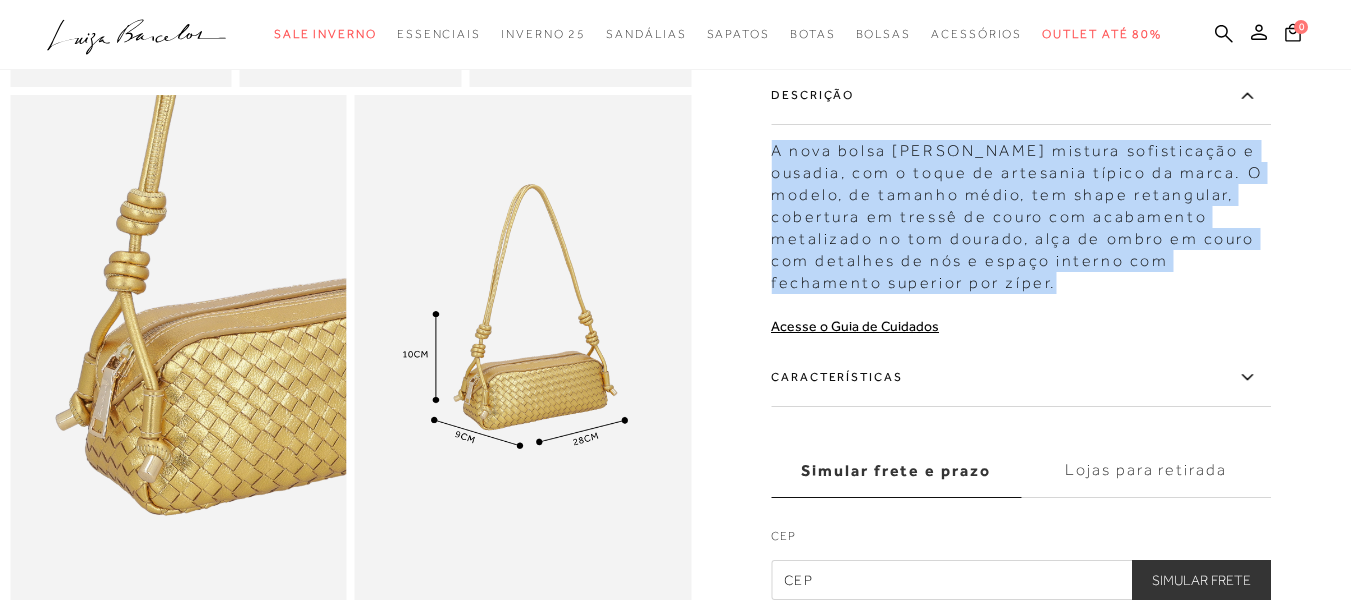 click on "A nova bolsa Luiza Barcelos mistura sofisticação e ousadia, com o toque de artesania típico da marca. O modelo, de tamanho médio, tem shape retangular, cobertura em tressê de couro com acabamento metalizado no tom dourado, alça de ombro em couro com detalhes de nós e espaço interno com fechamento superior por zíper." at bounding box center (1021, 212) 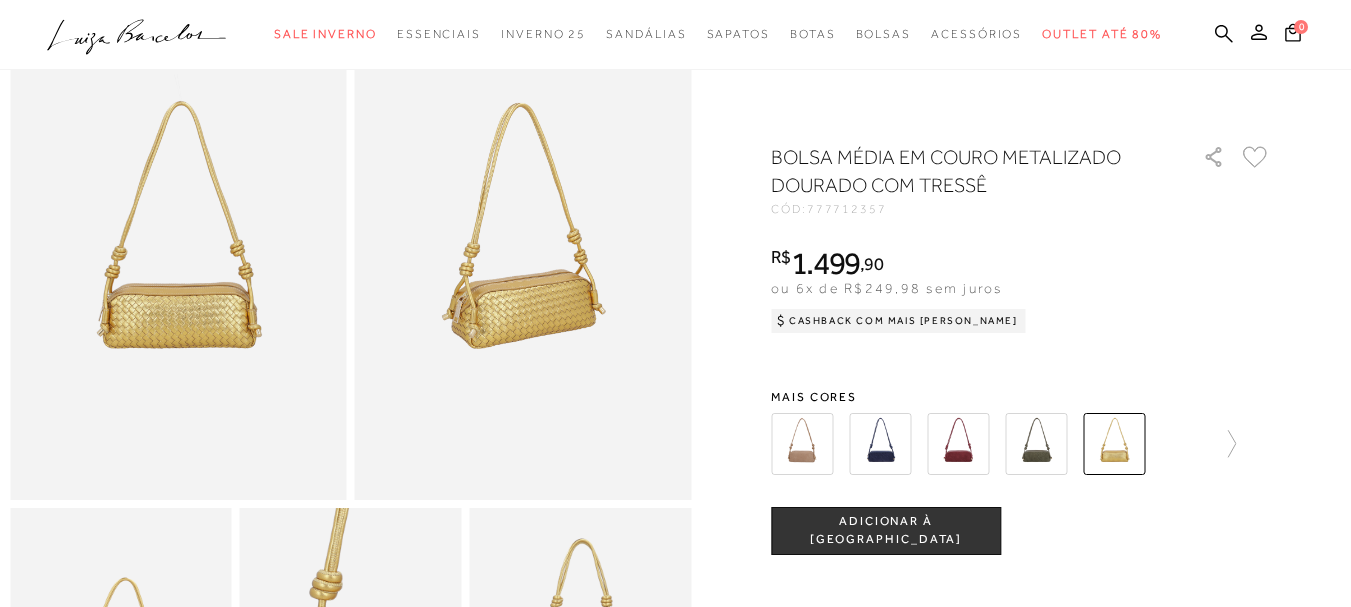 scroll, scrollTop: 100, scrollLeft: 0, axis: vertical 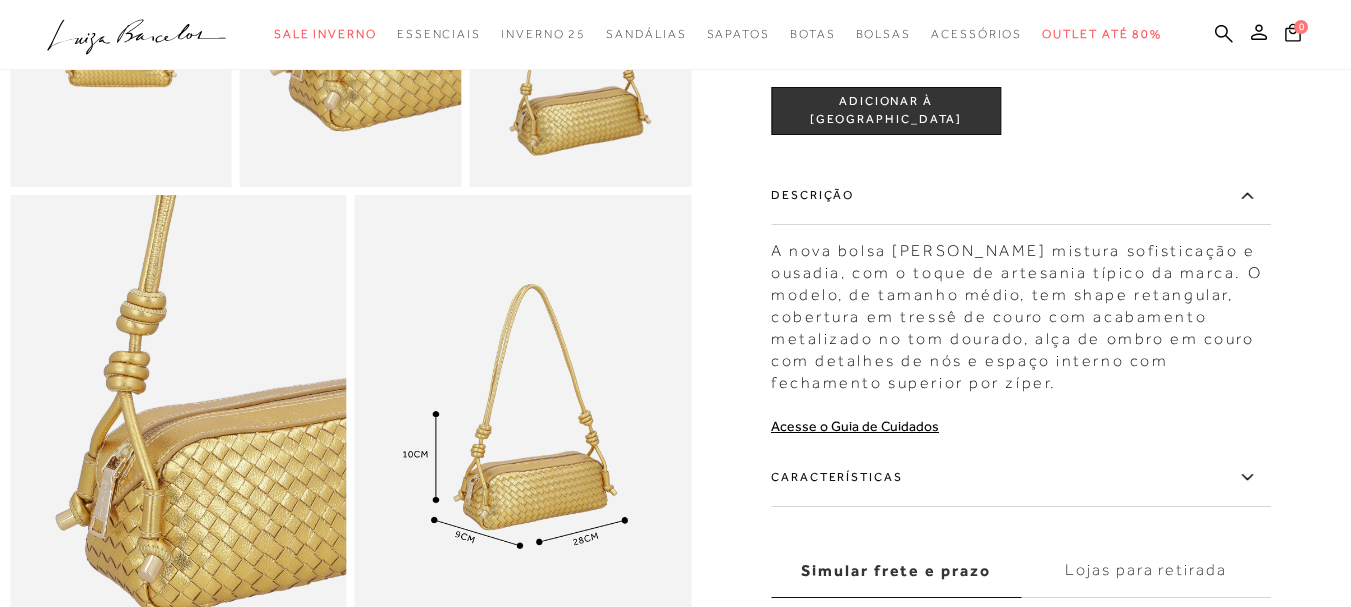 click on "Características" at bounding box center [1021, 478] 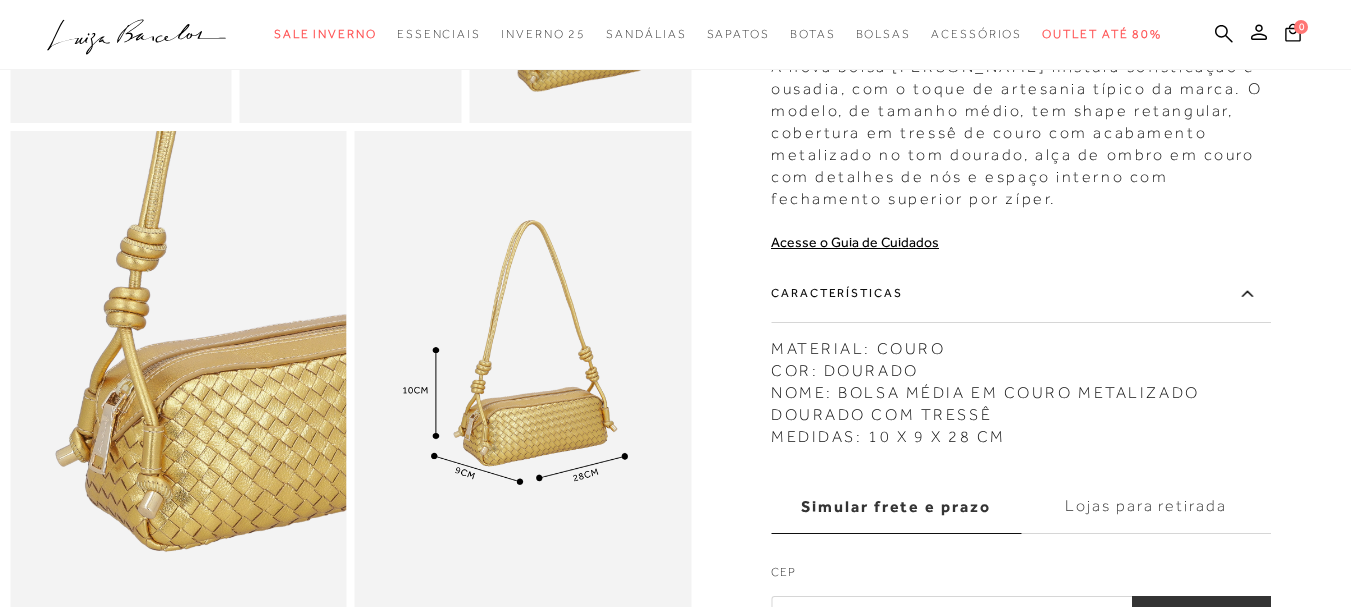 scroll, scrollTop: 900, scrollLeft: 0, axis: vertical 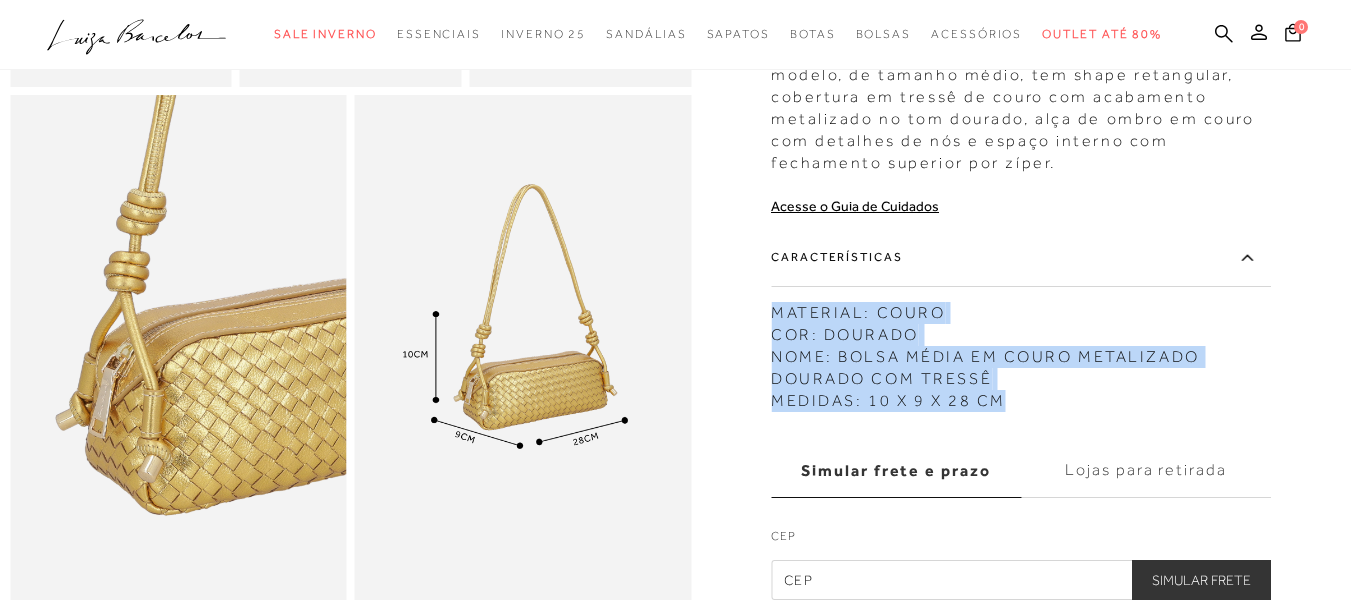 copy on "MATERIAL: COURO COR: DOURADO NOME: BOLSA MÉDIA EM COURO METALIZADO DOURADO COM TRESSÊ MEDIDAS: 10 X 9 X 28 CM" 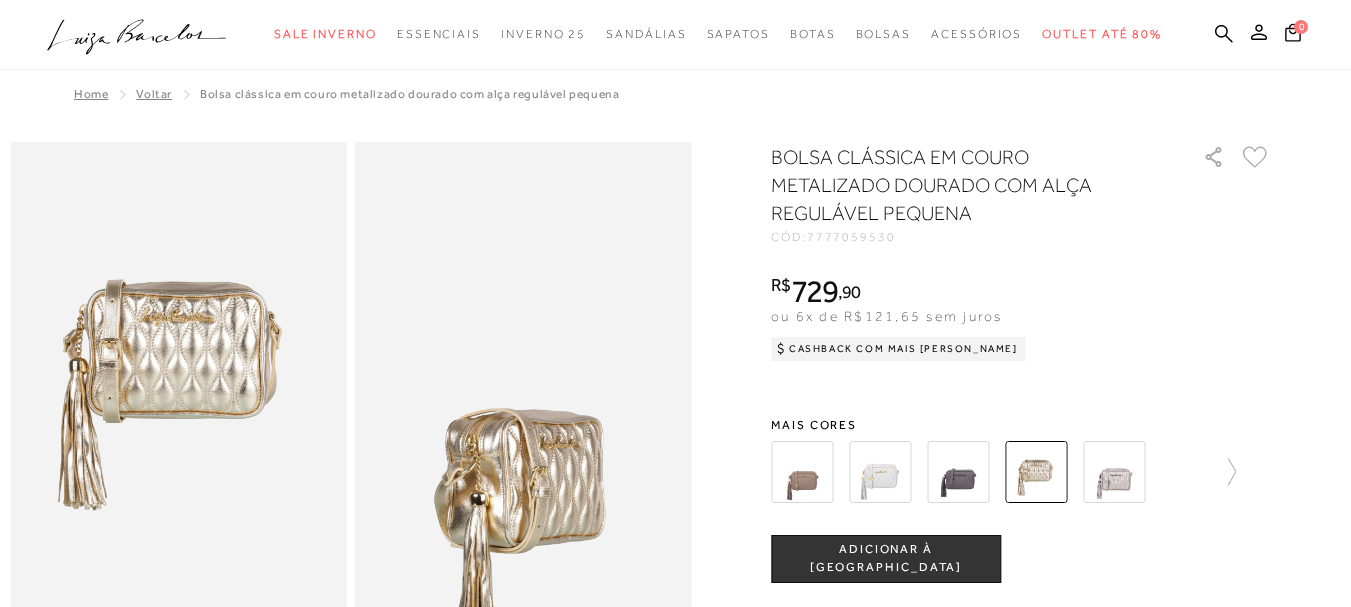 scroll, scrollTop: 0, scrollLeft: 0, axis: both 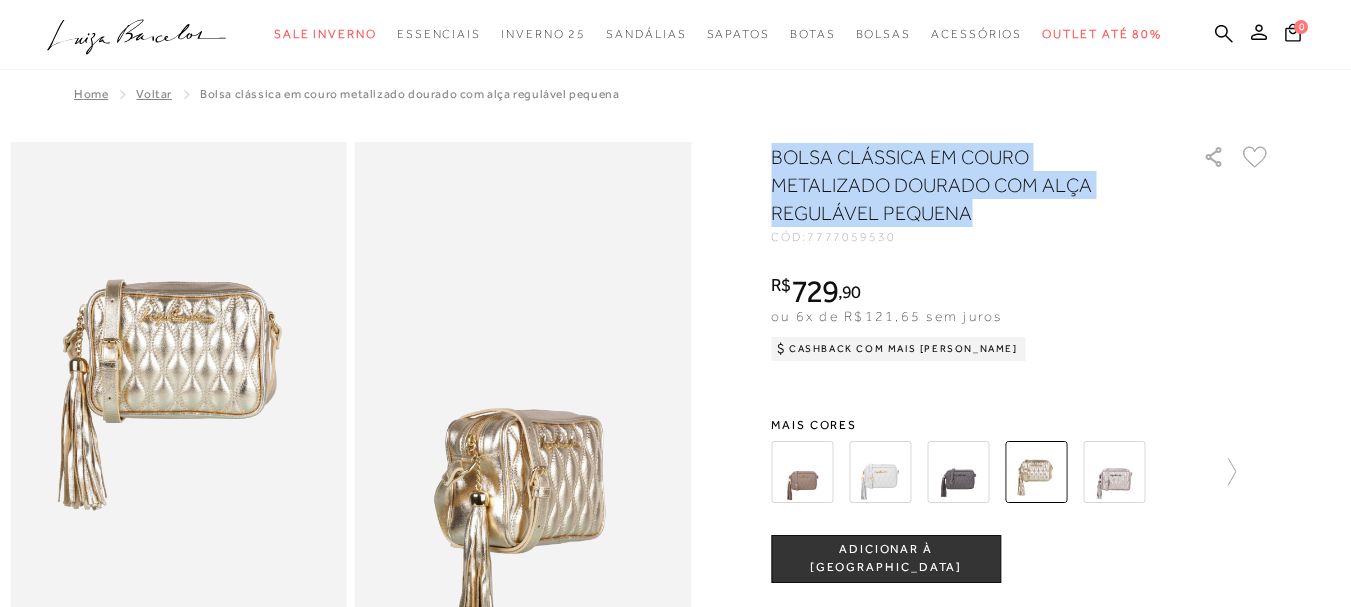 click on "BOLSA CLÁSSICA EM COURO METALIZADO DOURADO COM ALÇA REGULÁVEL PEQUENA" at bounding box center (958, 185) 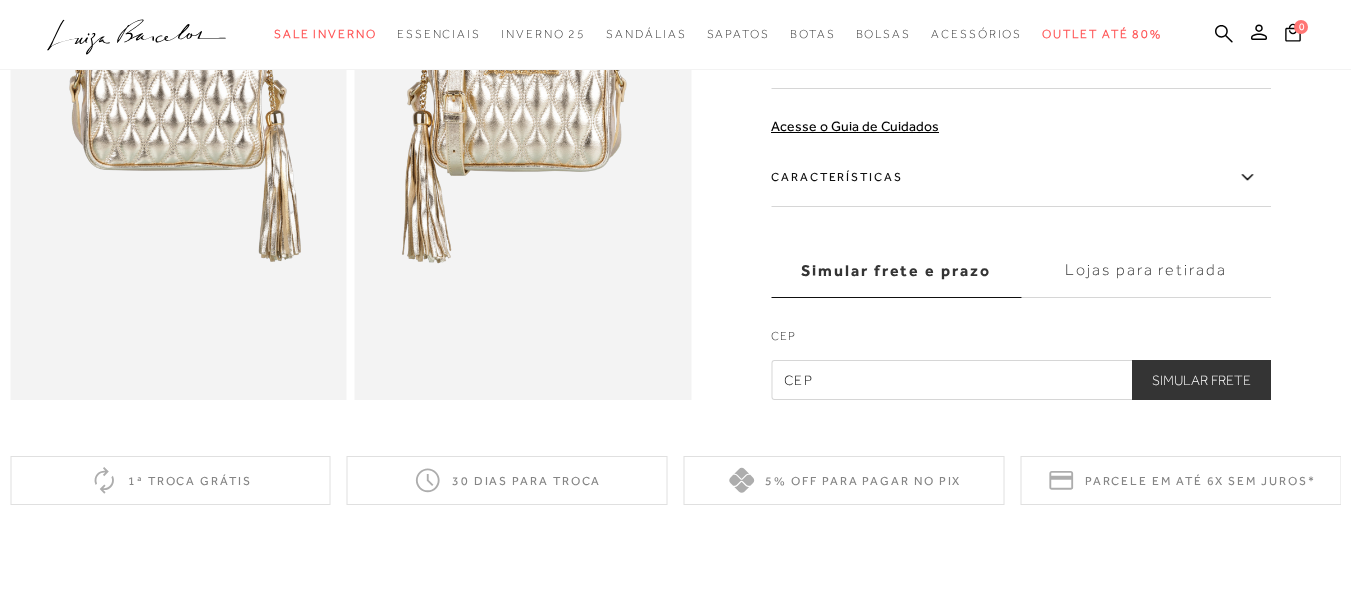 click on "Características" at bounding box center (1021, 178) 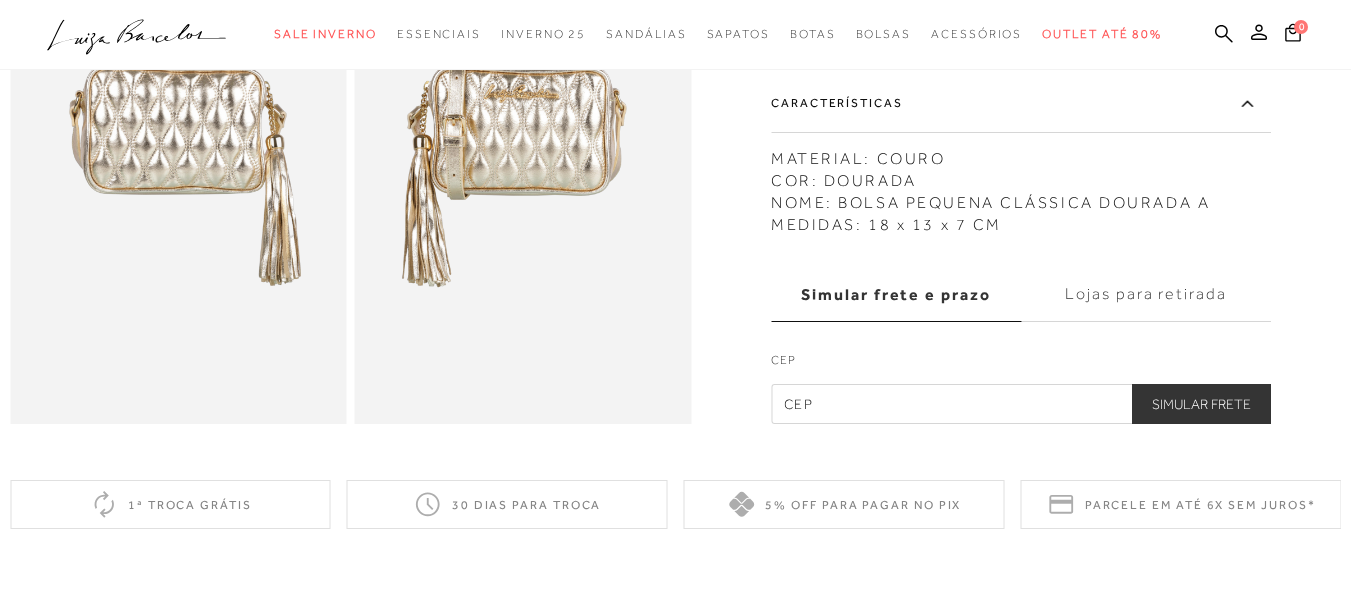 scroll, scrollTop: 900, scrollLeft: 0, axis: vertical 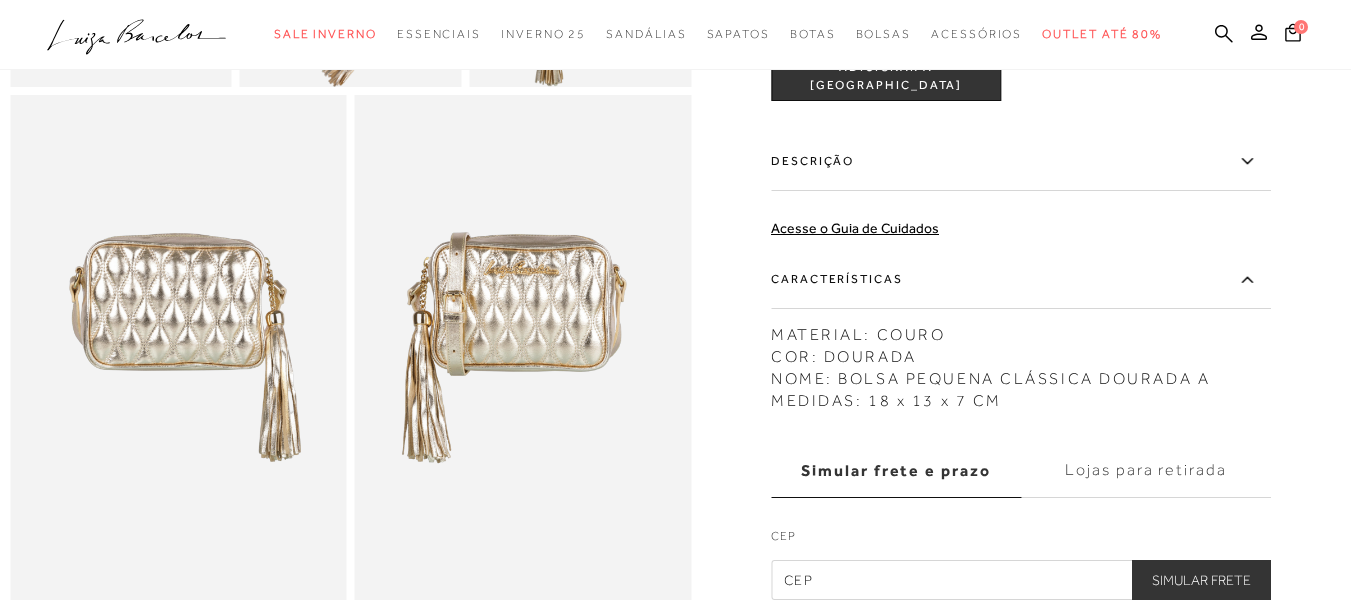 click on "Descrição" at bounding box center (1021, 162) 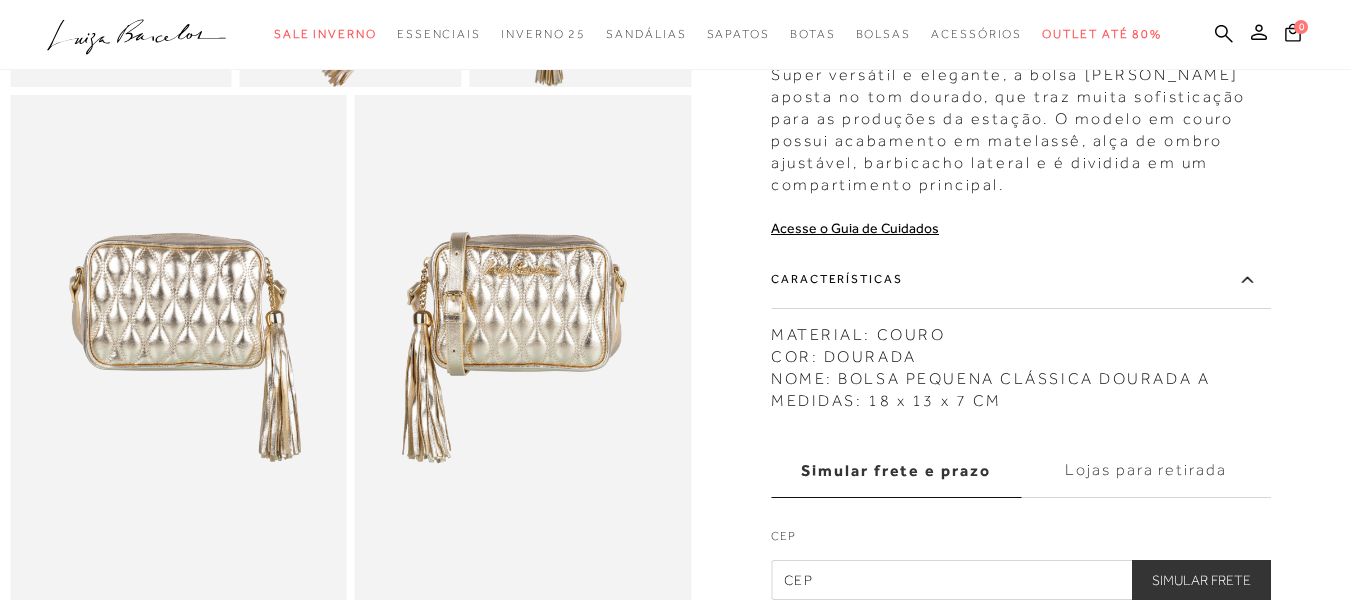 click on "Super versátil e elegante, a bolsa [PERSON_NAME] aposta no tom dourado, que traz muita sofisticação para as produções da estação. O modelo em couro possui acabamento em matelassê, alça de ombro ajustável, barbicacho lateral e é dividida em um compartimento principal." at bounding box center (1021, 125) 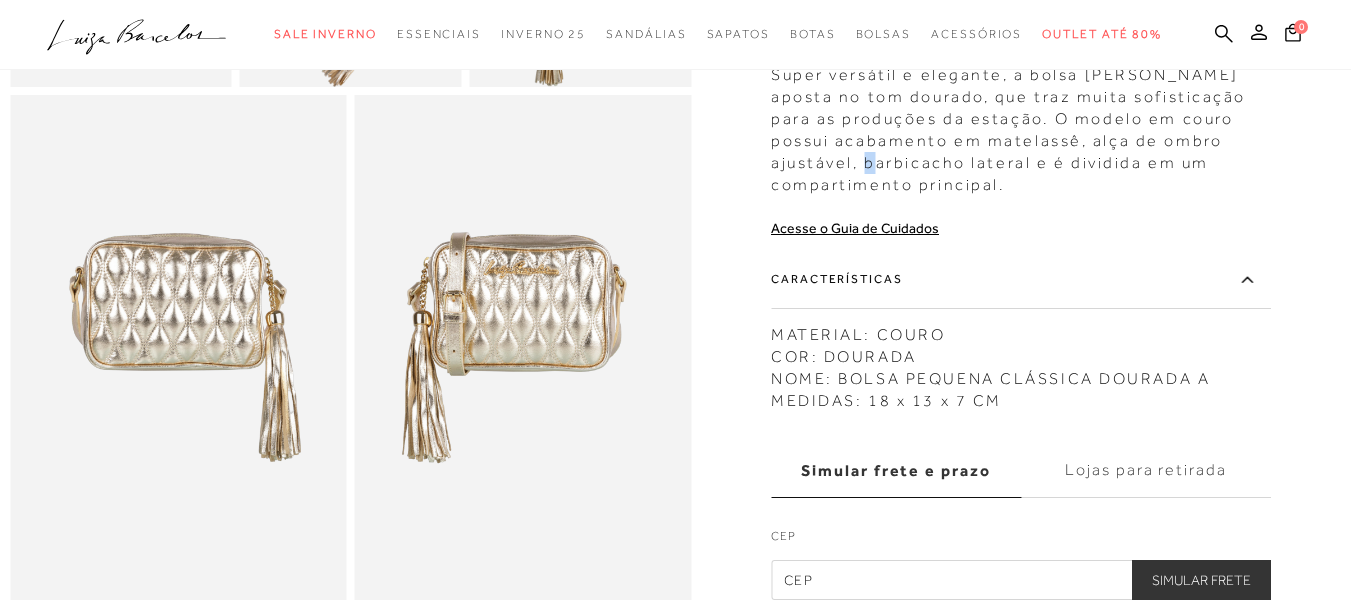 click on "Super versátil e elegante, a bolsa [PERSON_NAME] aposta no tom dourado, que traz muita sofisticação para as produções da estação. O modelo em couro possui acabamento em matelassê, alça de ombro ajustável, barbicacho lateral e é dividida em um compartimento principal." at bounding box center [1021, 125] 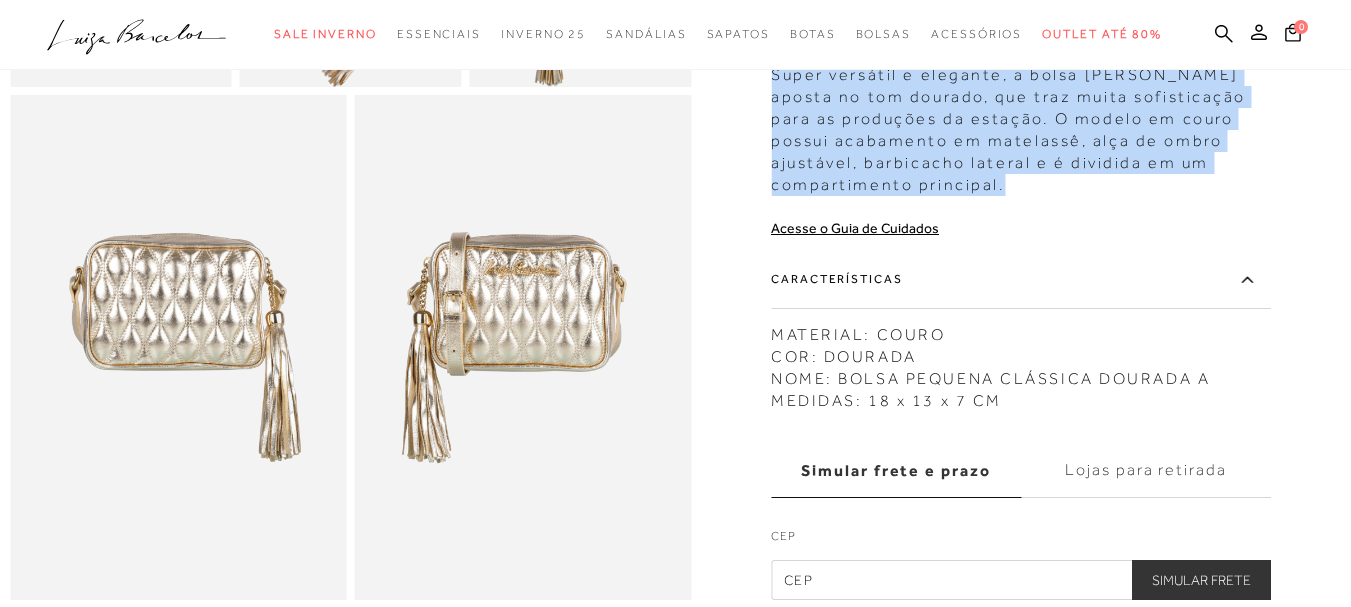 click on "Super versátil e elegante, a bolsa [PERSON_NAME] aposta no tom dourado, que traz muita sofisticação para as produções da estação. O modelo em couro possui acabamento em matelassê, alça de ombro ajustável, barbicacho lateral e é dividida em um compartimento principal." at bounding box center [1021, 125] 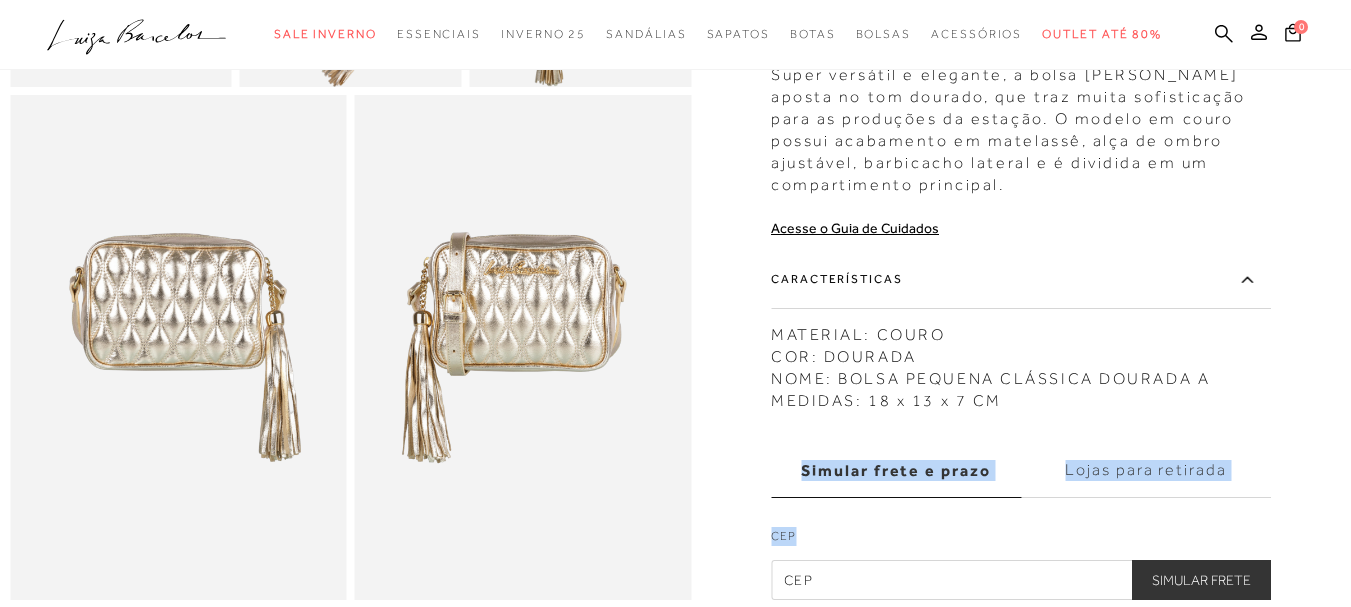 drag, startPoint x: 1009, startPoint y: 426, endPoint x: 768, endPoint y: 360, distance: 249.87396 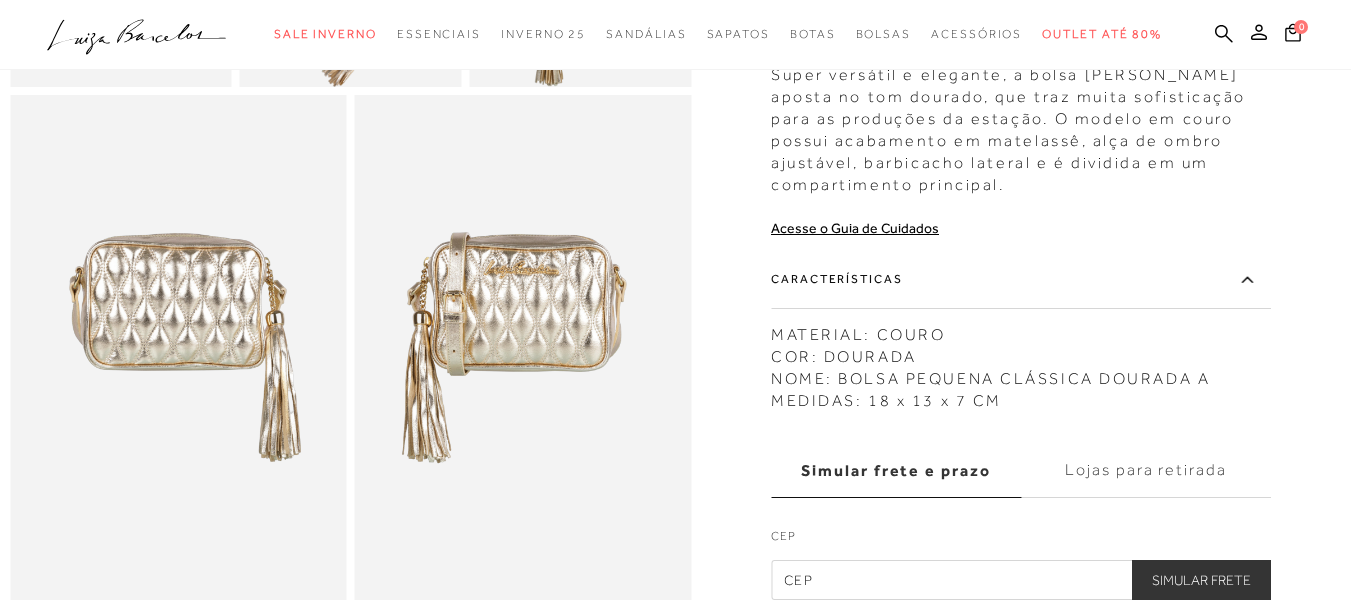 click at bounding box center [675, -79] 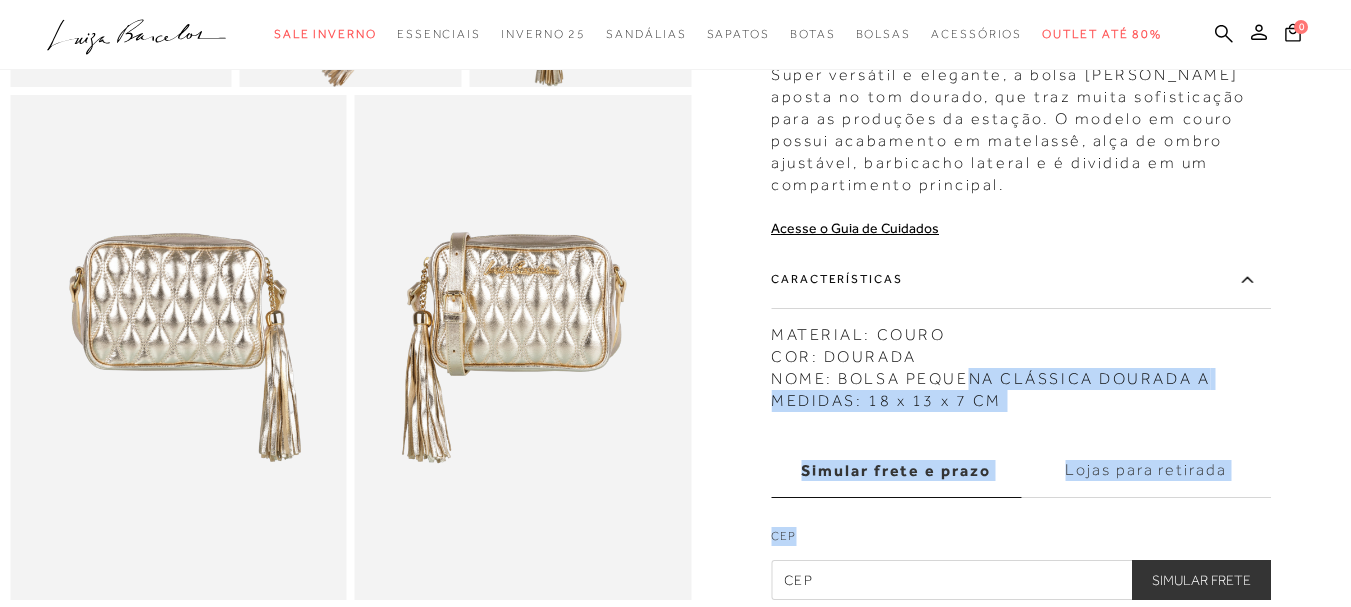 drag, startPoint x: 776, startPoint y: 356, endPoint x: 972, endPoint y: 411, distance: 203.57063 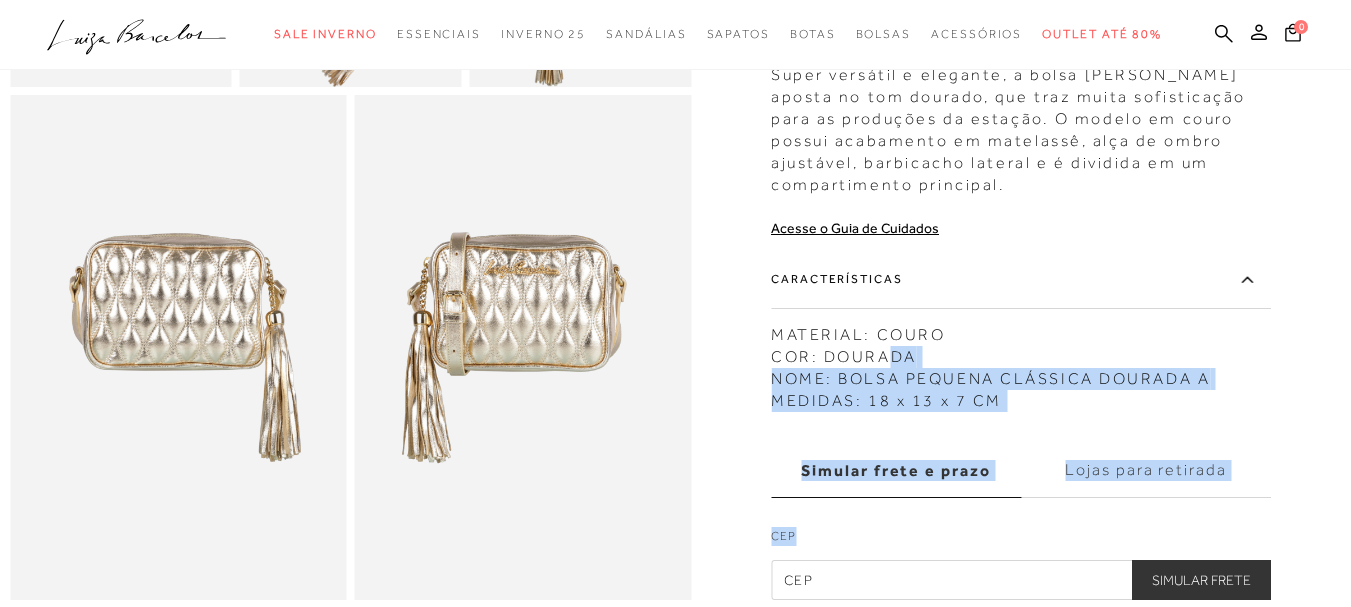 drag, startPoint x: 818, startPoint y: 366, endPoint x: 893, endPoint y: 389, distance: 78.44743 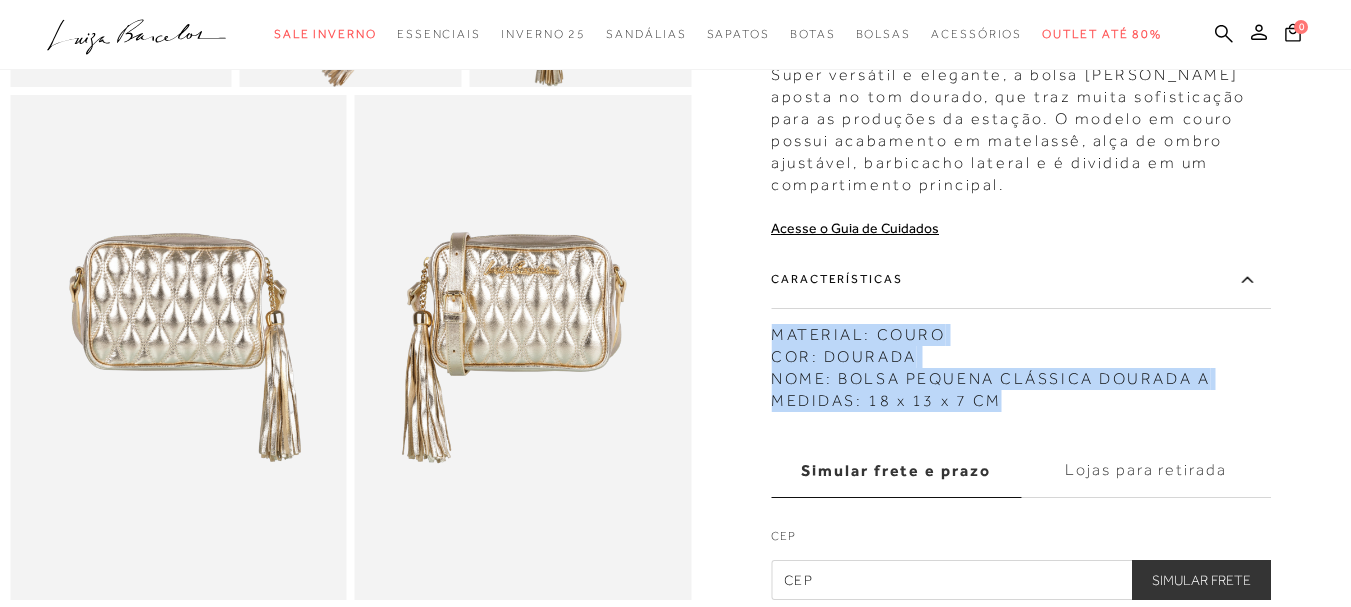 copy on "MATERIAL: COURO COR: DOURADA NOME: BOLSA PEQUENA CLÁSSICA DOURADA                                                                               A MEDIDAS: 18 x 13 x 7 CM" 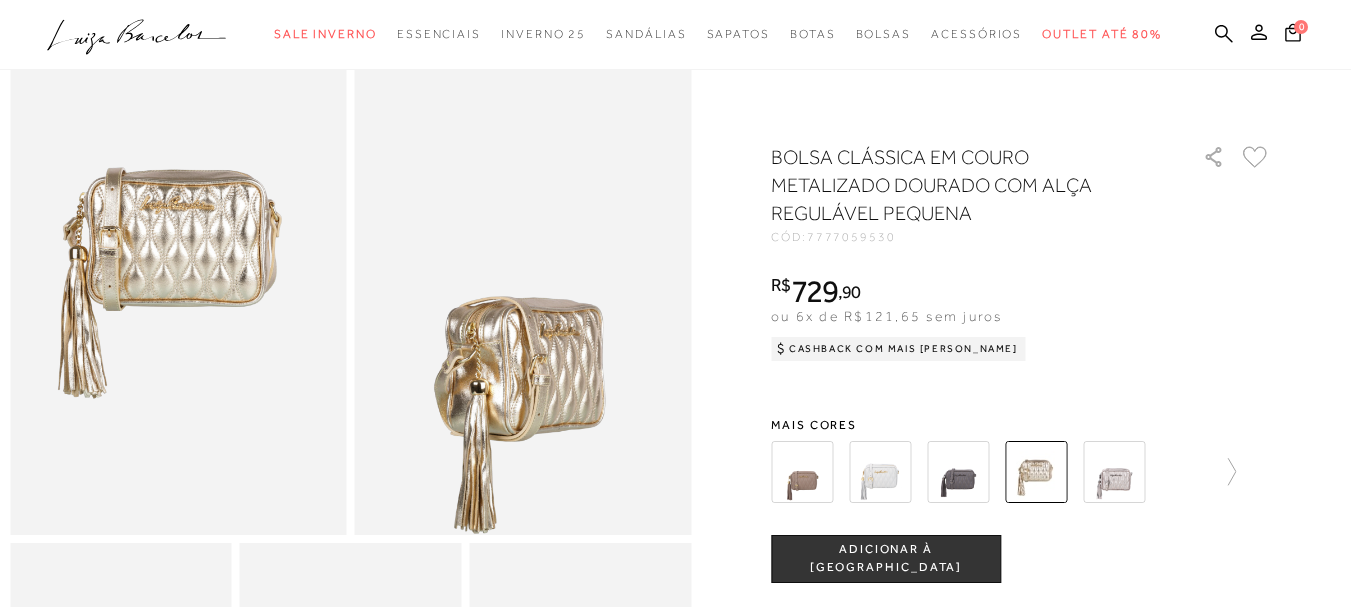 scroll, scrollTop: 100, scrollLeft: 0, axis: vertical 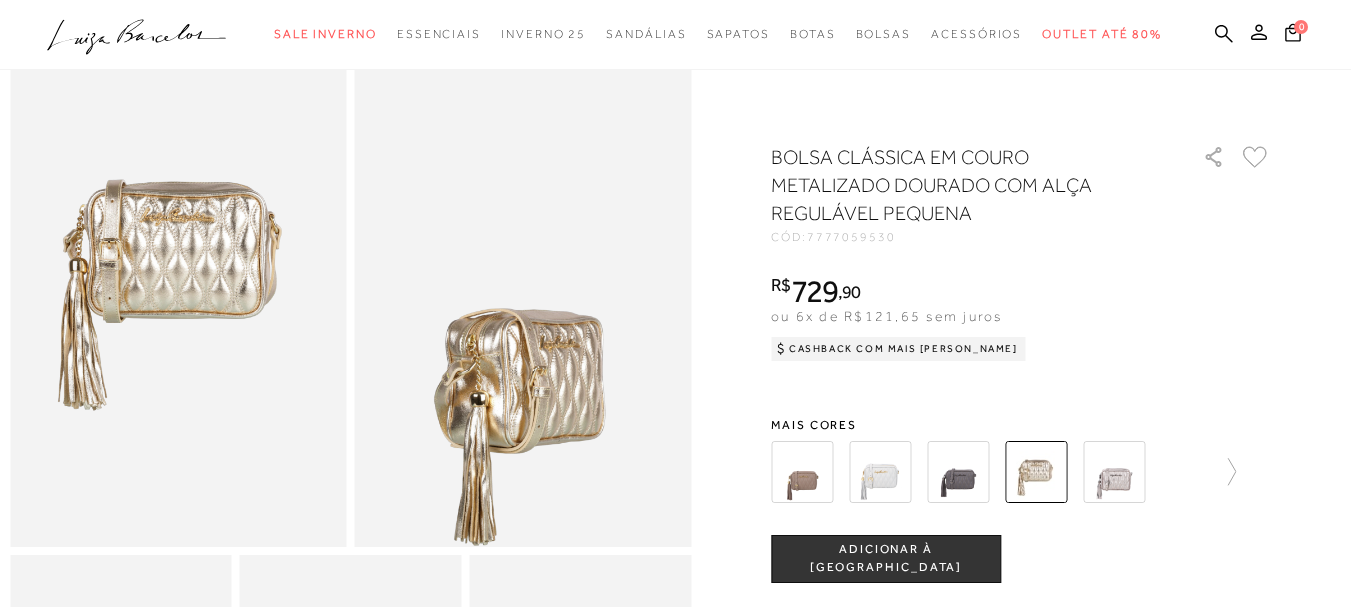 click at bounding box center (1114, 472) 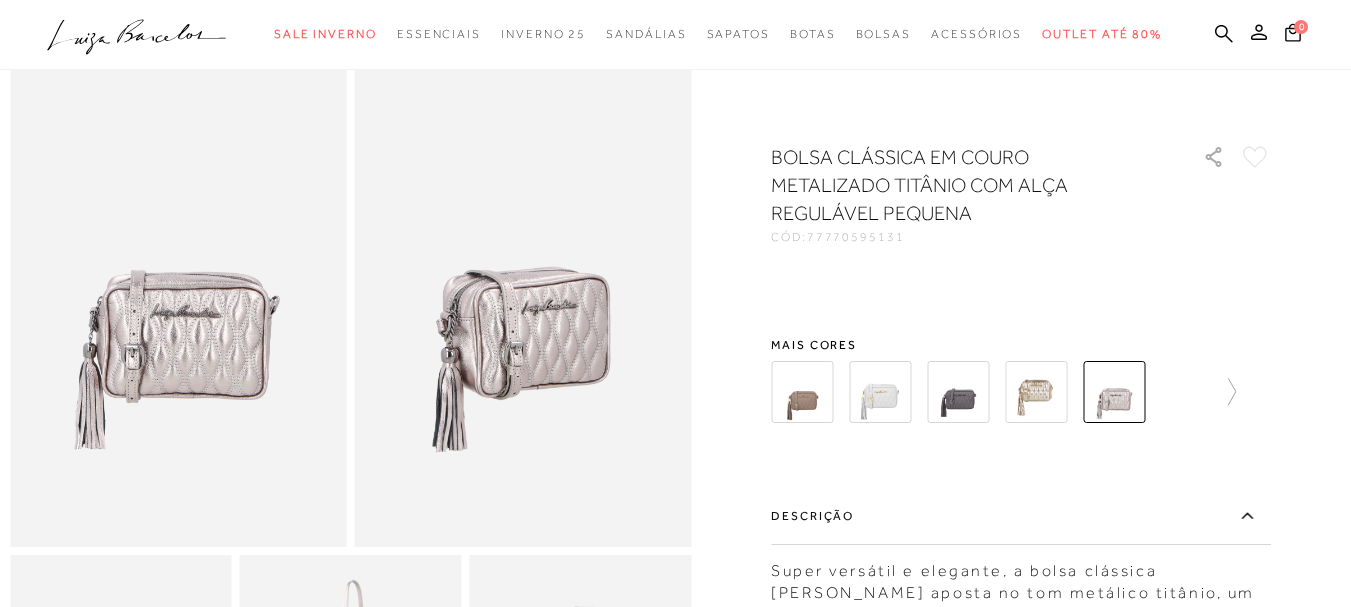 scroll, scrollTop: 0, scrollLeft: 0, axis: both 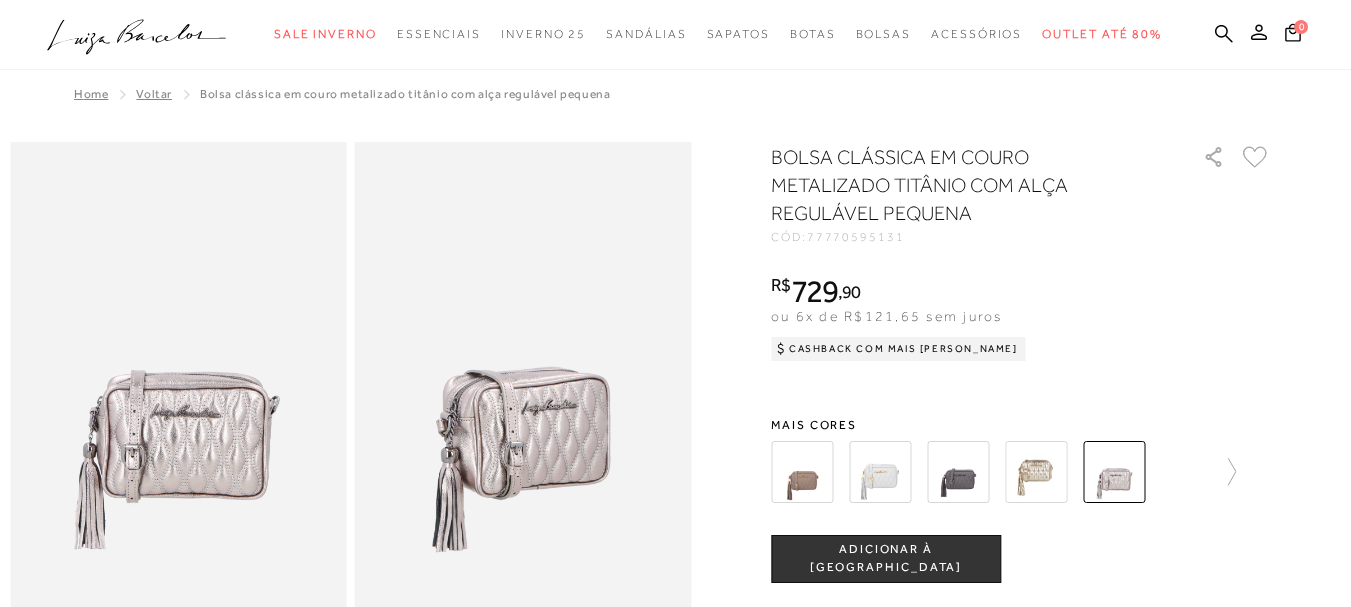 click at bounding box center (1021, 472) 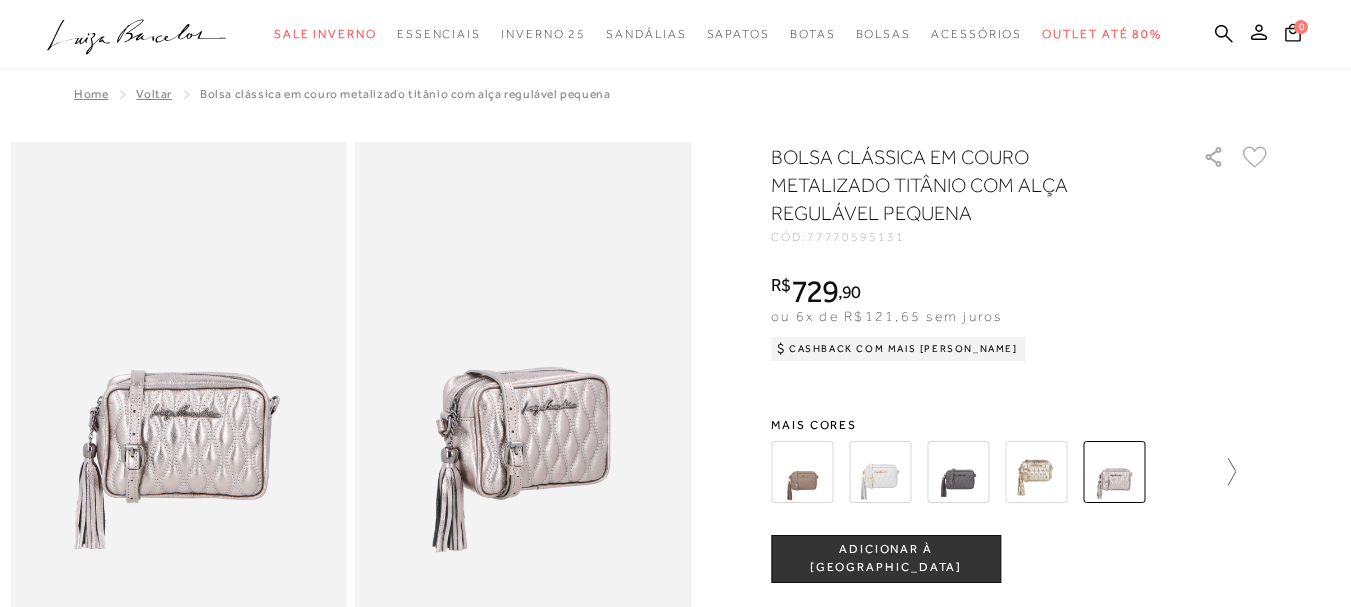 click 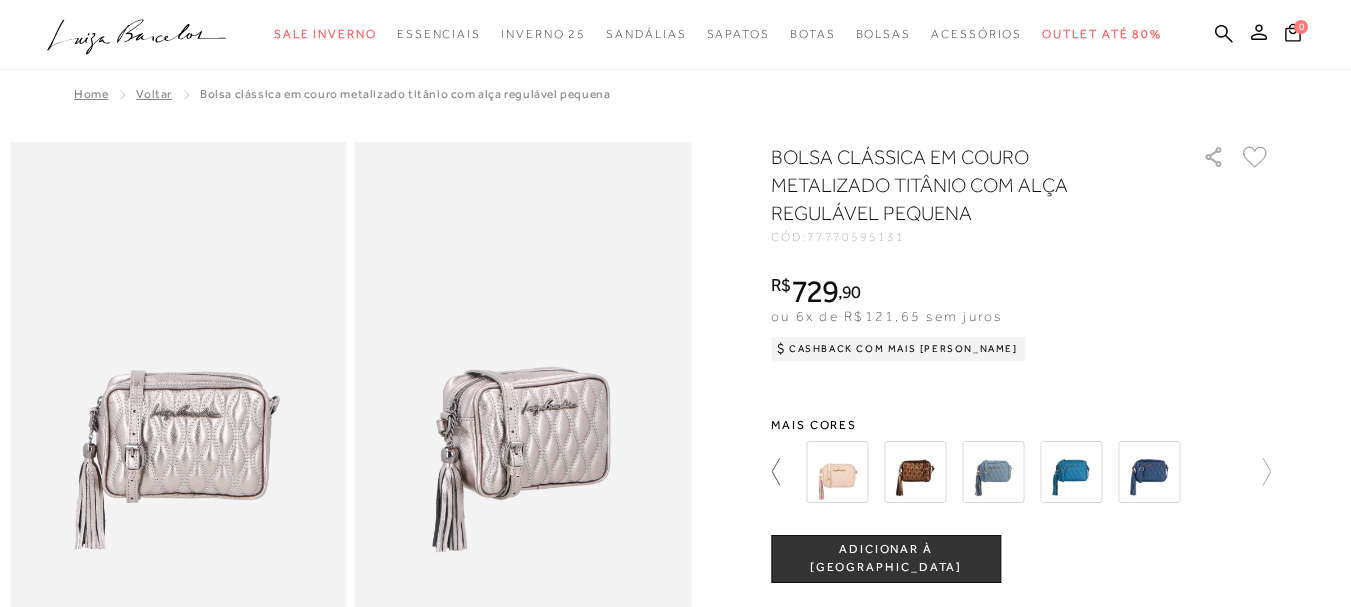 click 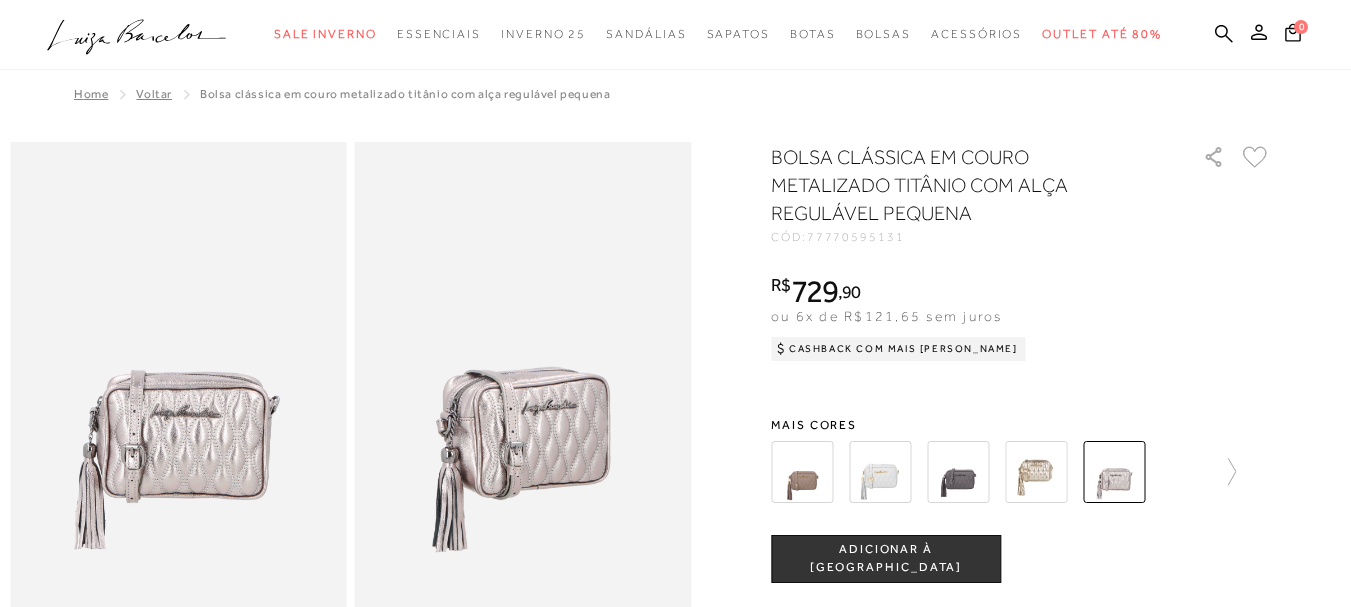 click at bounding box center (1036, 472) 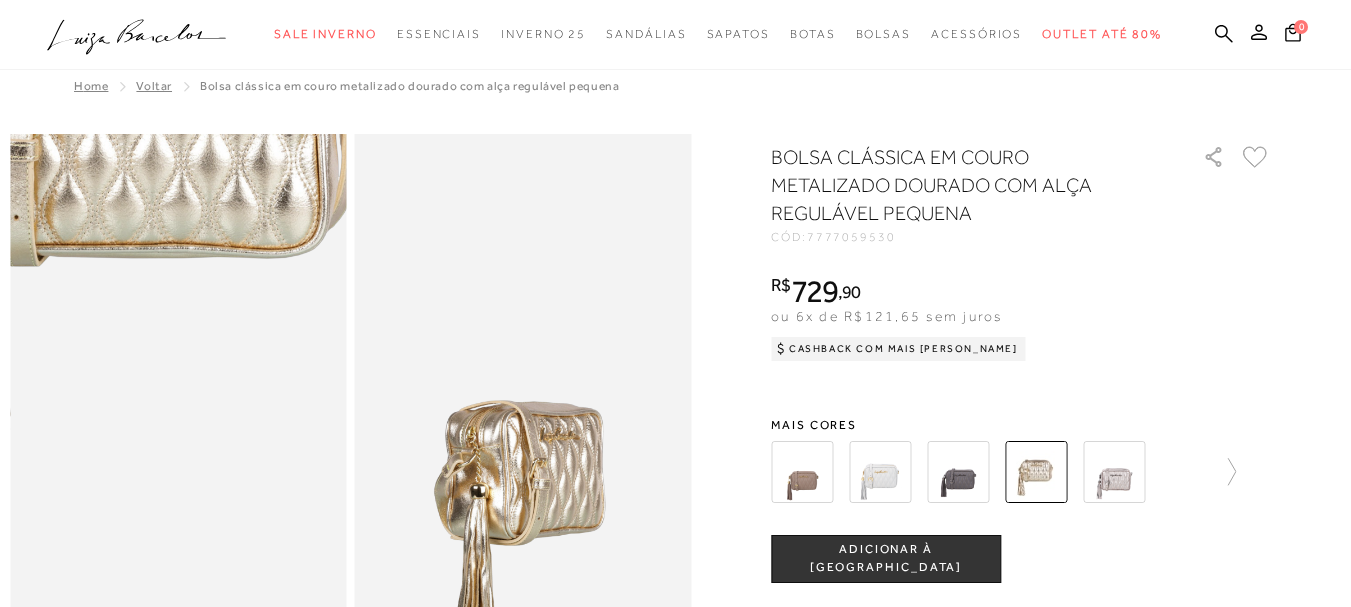 scroll, scrollTop: 0, scrollLeft: 0, axis: both 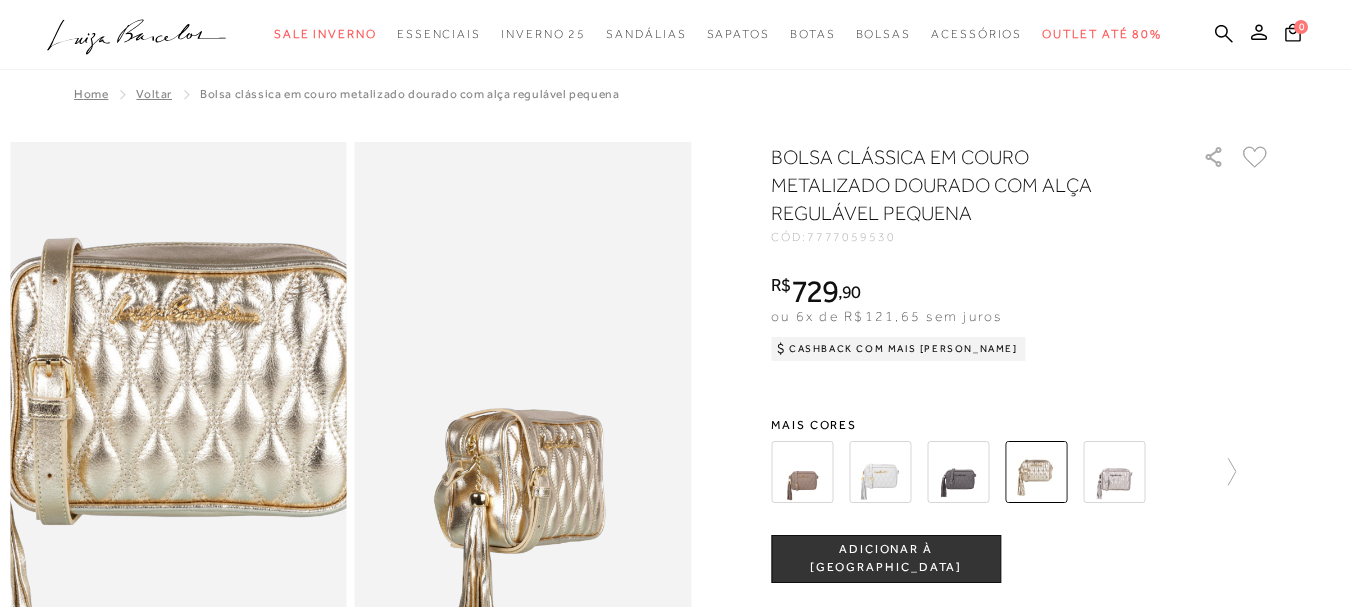 click at bounding box center (186, 468) 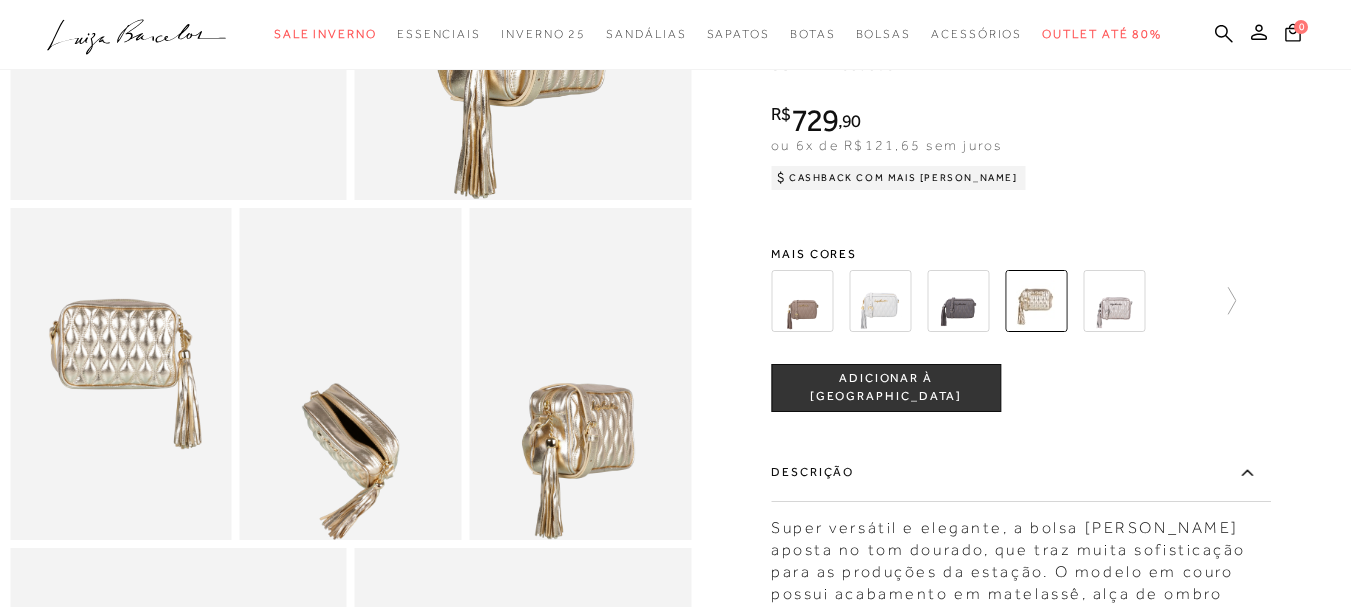 scroll, scrollTop: 600, scrollLeft: 0, axis: vertical 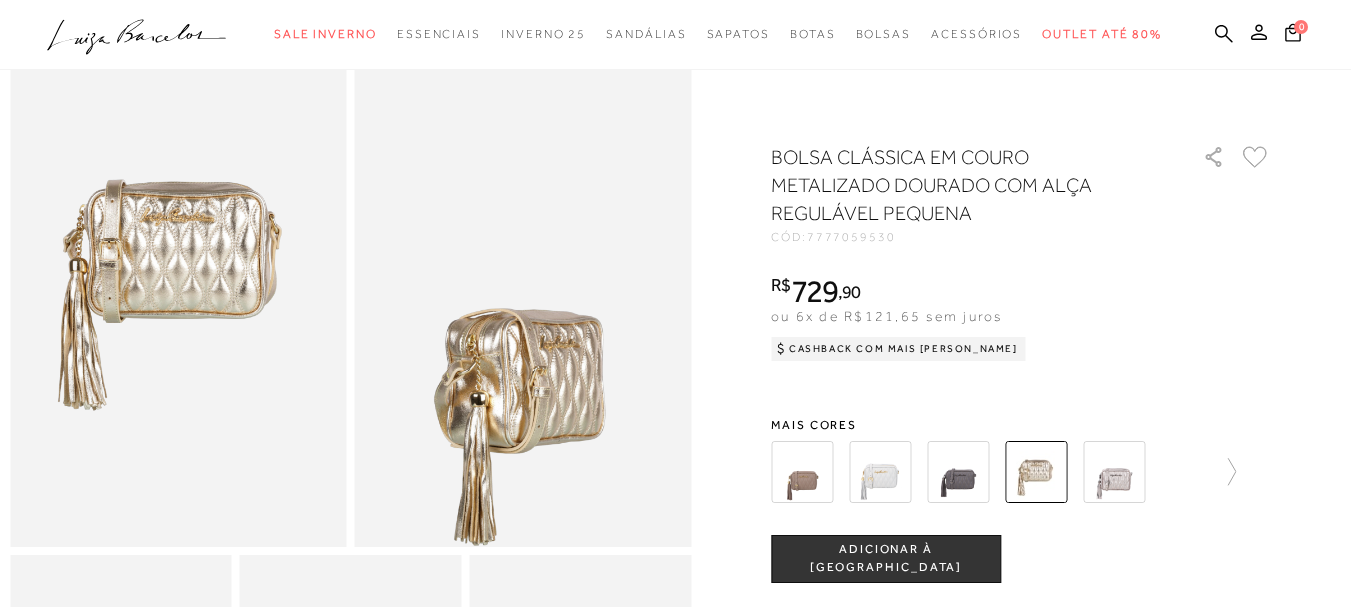 click at bounding box center (675, 721) 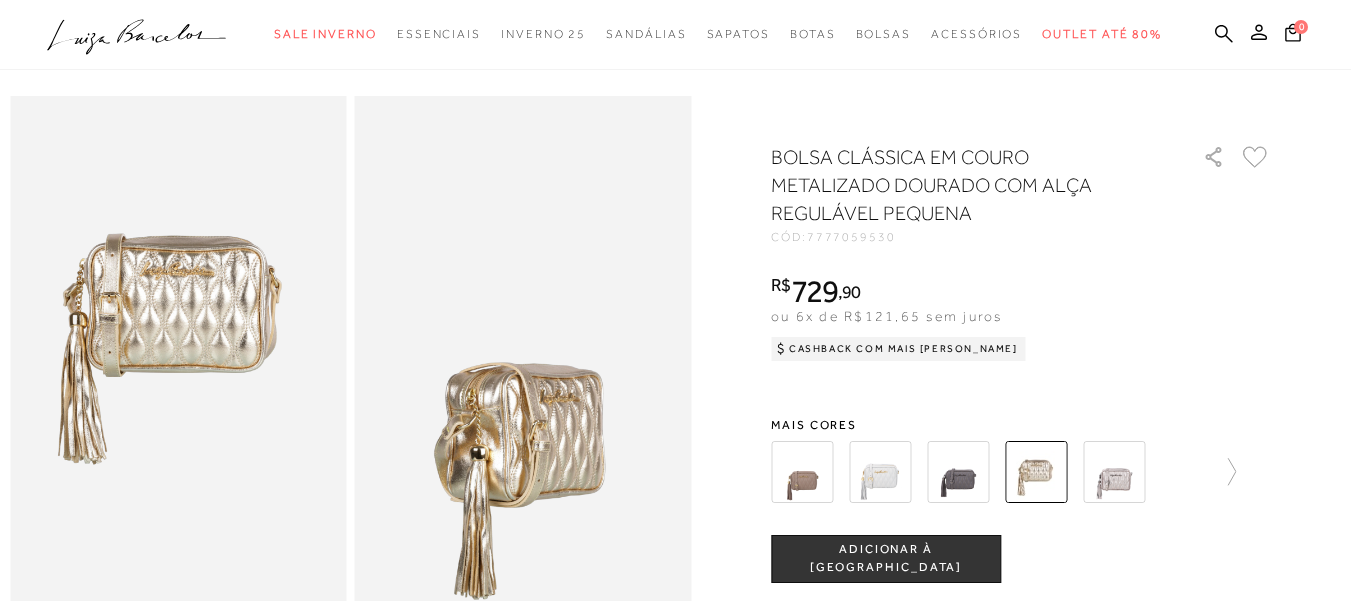 scroll, scrollTop: 0, scrollLeft: 0, axis: both 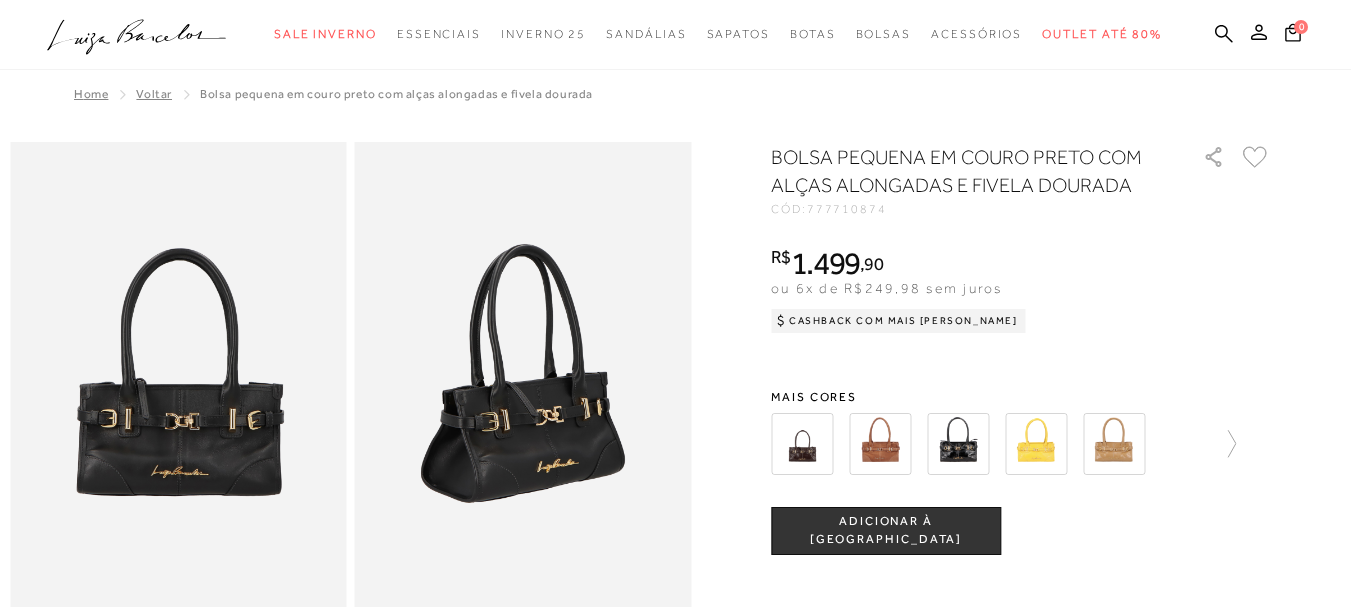click on "BOLSA PEQUENA EM COURO PRETO COM ALÇAS ALONGADAS E FIVELA DOURADA
CÓD:
777710874
×
É necessário selecionar um tamanho para adicionar o produto como favorito.
R$ 1.499 , 90
ou 6x de R$249,98 sem juros
Cashback com Mais Luiza
R$ 1.499,90" at bounding box center (1021, 549) 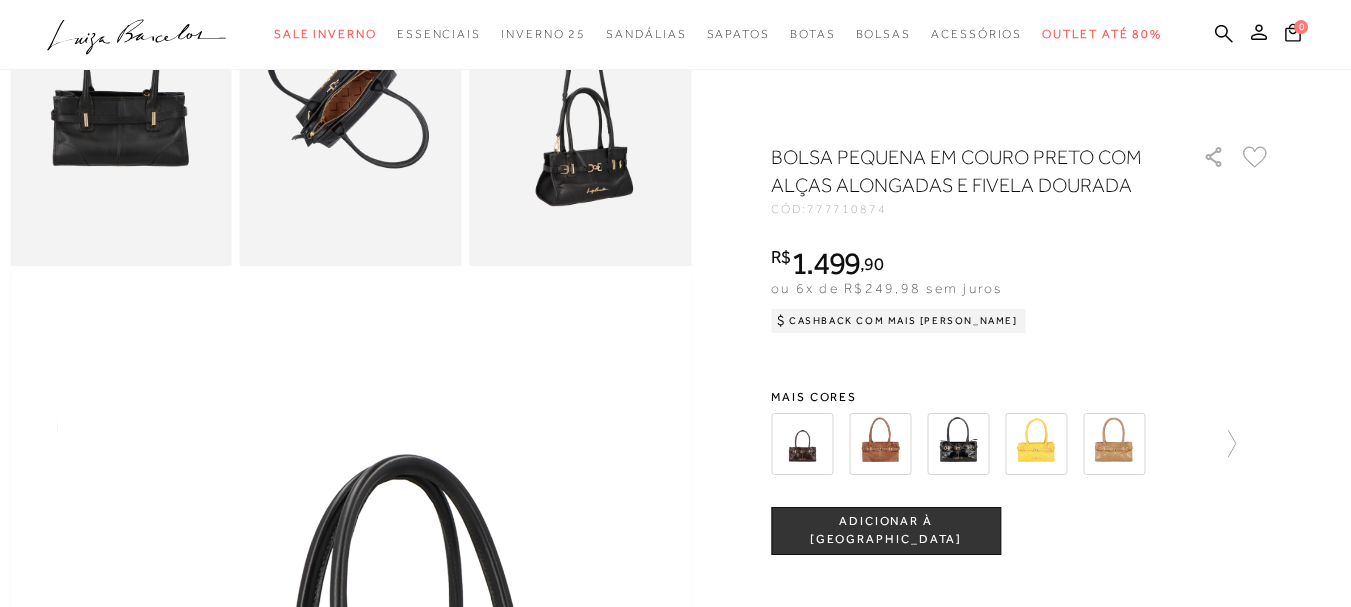 scroll, scrollTop: 600, scrollLeft: 0, axis: vertical 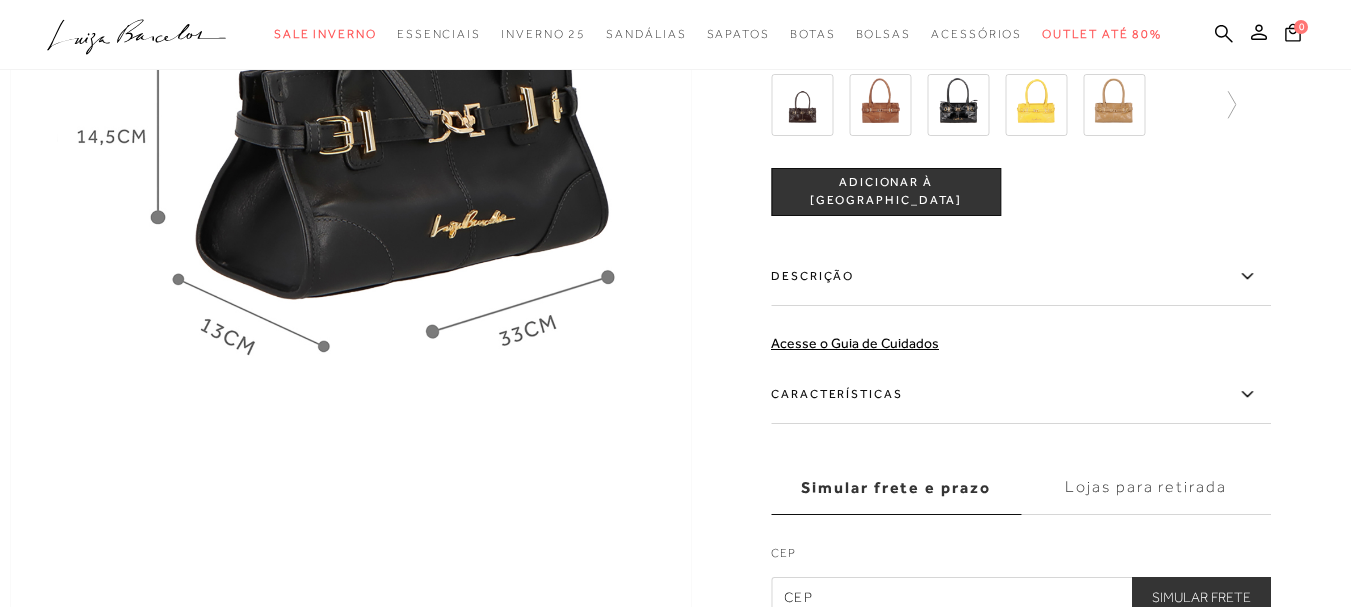 click on "Descrição" at bounding box center (1021, 277) 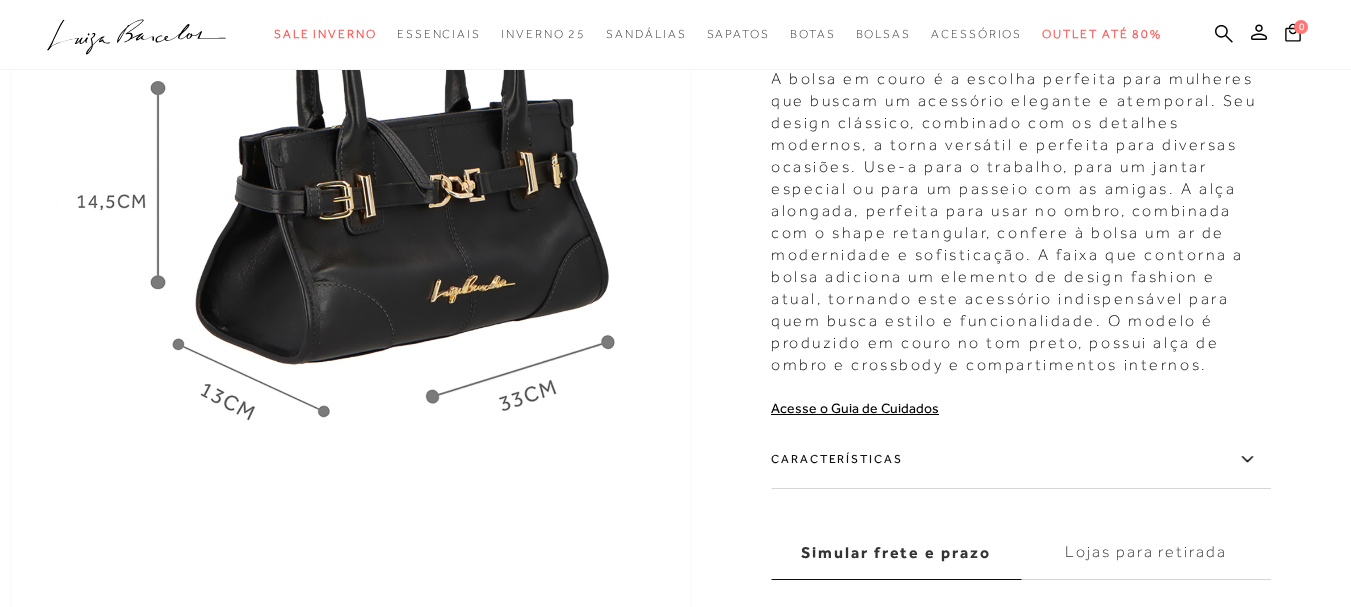 scroll, scrollTop: 1300, scrollLeft: 0, axis: vertical 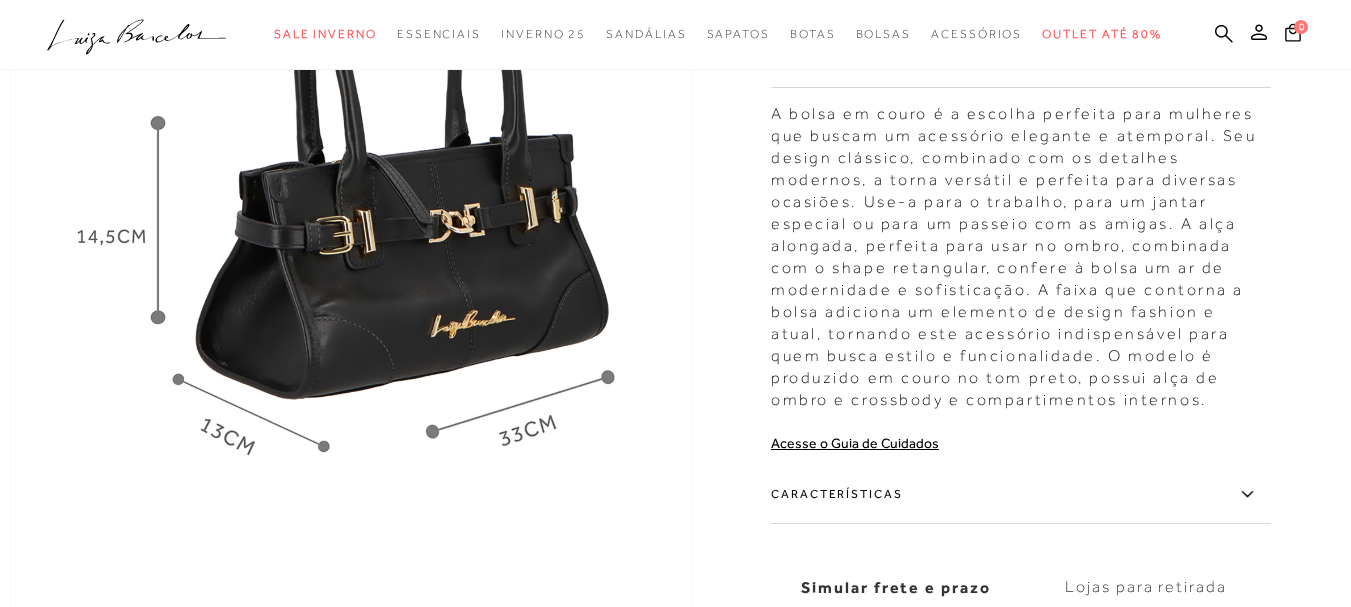 click on "A bolsa em couro é a escolha perfeita para mulheres que buscam um acessório elegante e atemporal. Seu design clássico, combinado com os detalhes modernos, a torna versátil e perfeita para diversas ocasiões. Use-a para o trabalho, para um jantar especial ou para um passeio com as amigas. A alça alongada, perfeita para usar no ombro, combinada com o shape retangular, confere à bolsa um ar de modernidade e sofisticação. A faixa que contorna a bolsa adiciona um elemento de design fashion e atual, tornando este acessório indispensável para quem busca estilo e funcionalidade. O modelo é produzido em couro no tom preto, possui alça de ombro e crossbody e compartimentos internos." at bounding box center (1021, 252) 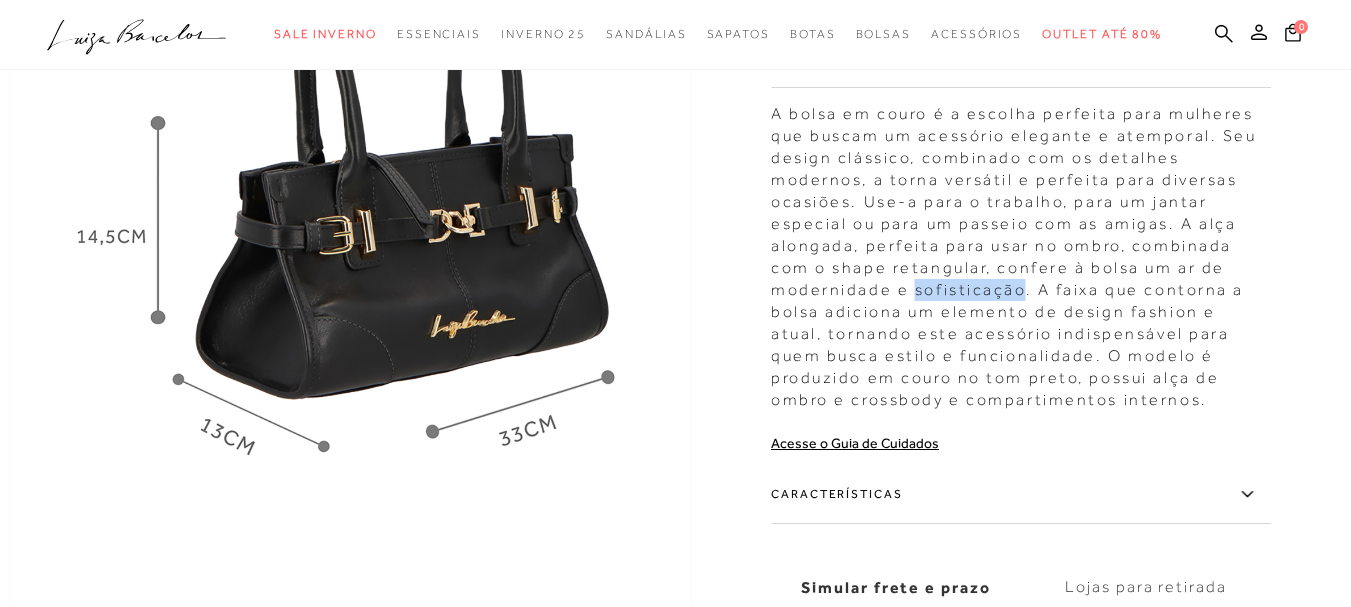 click on "A bolsa em couro é a escolha perfeita para mulheres que buscam um acessório elegante e atemporal. Seu design clássico, combinado com os detalhes modernos, a torna versátil e perfeita para diversas ocasiões. Use-a para o trabalho, para um jantar especial ou para um passeio com as amigas. A alça alongada, perfeita para usar no ombro, combinada com o shape retangular, confere à bolsa um ar de modernidade e sofisticação. A faixa que contorna a bolsa adiciona um elemento de design fashion e atual, tornando este acessório indispensável para quem busca estilo e funcionalidade. O modelo é produzido em couro no tom preto, possui alça de ombro e crossbody e compartimentos internos." at bounding box center [1021, 252] 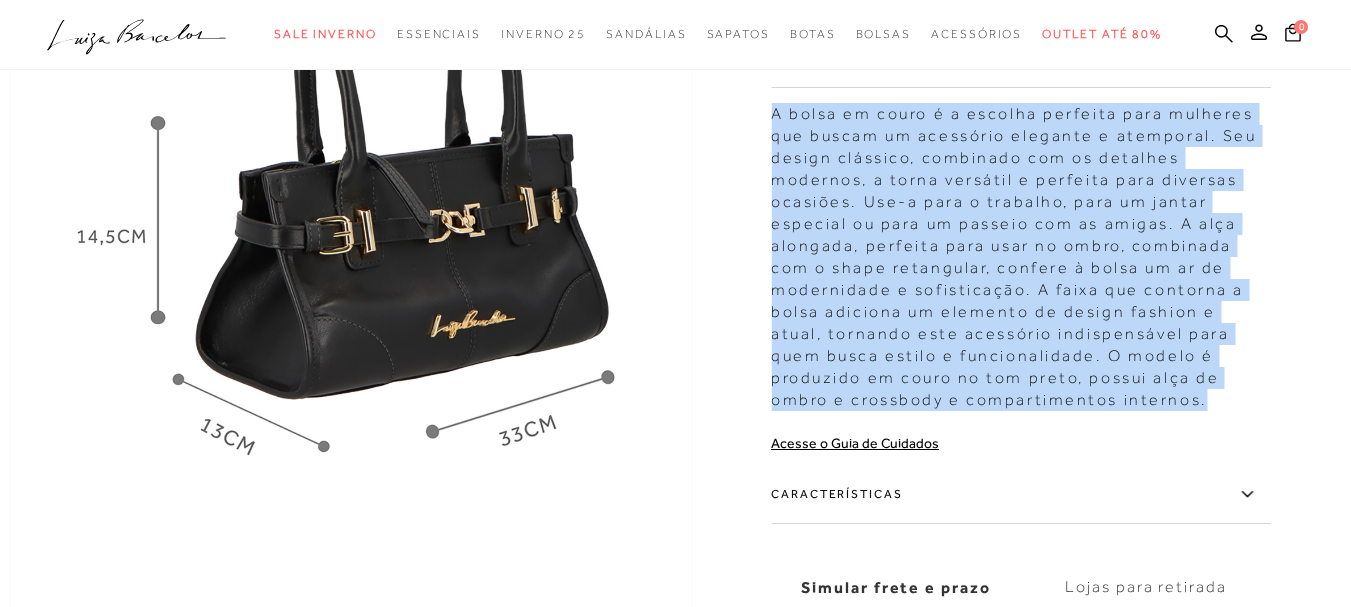 click on "A bolsa em couro é a escolha perfeita para mulheres que buscam um acessório elegante e atemporal. Seu design clássico, combinado com os detalhes modernos, a torna versátil e perfeita para diversas ocasiões. Use-a para o trabalho, para um jantar especial ou para um passeio com as amigas. A alça alongada, perfeita para usar no ombro, combinada com o shape retangular, confere à bolsa um ar de modernidade e sofisticação. A faixa que contorna a bolsa adiciona um elemento de design fashion e atual, tornando este acessório indispensável para quem busca estilo e funcionalidade. O modelo é produzido em couro no tom preto, possui alça de ombro e crossbody e compartimentos internos." at bounding box center (1021, 252) 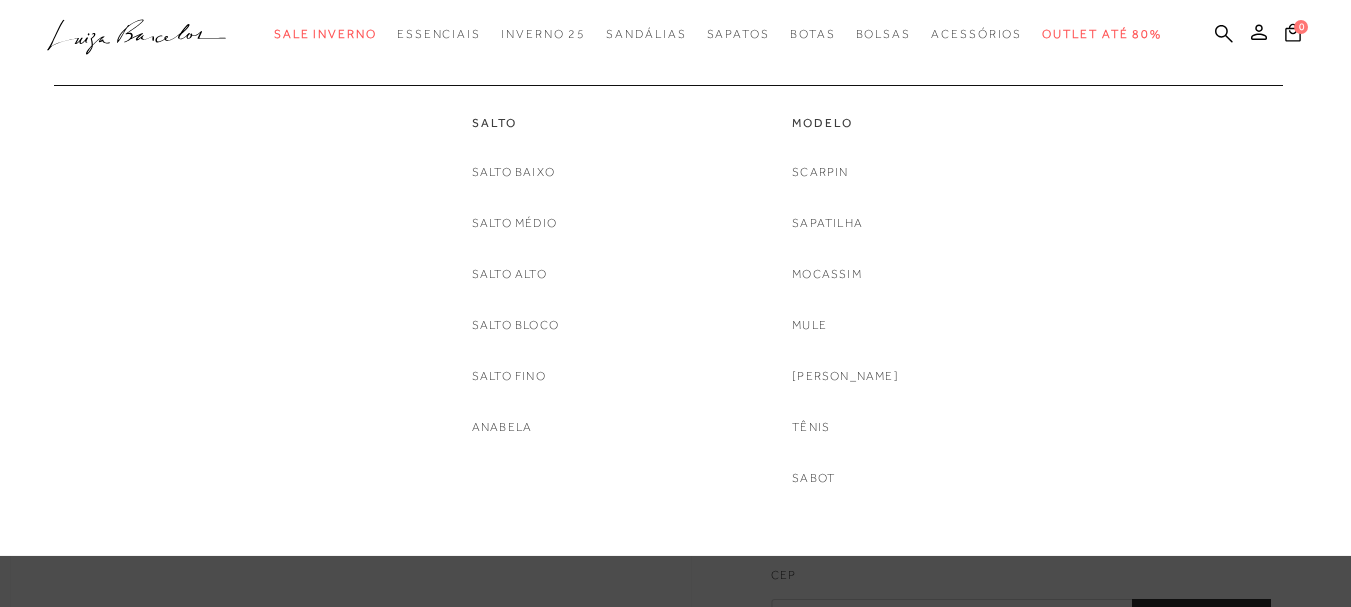 scroll, scrollTop: 1400, scrollLeft: 0, axis: vertical 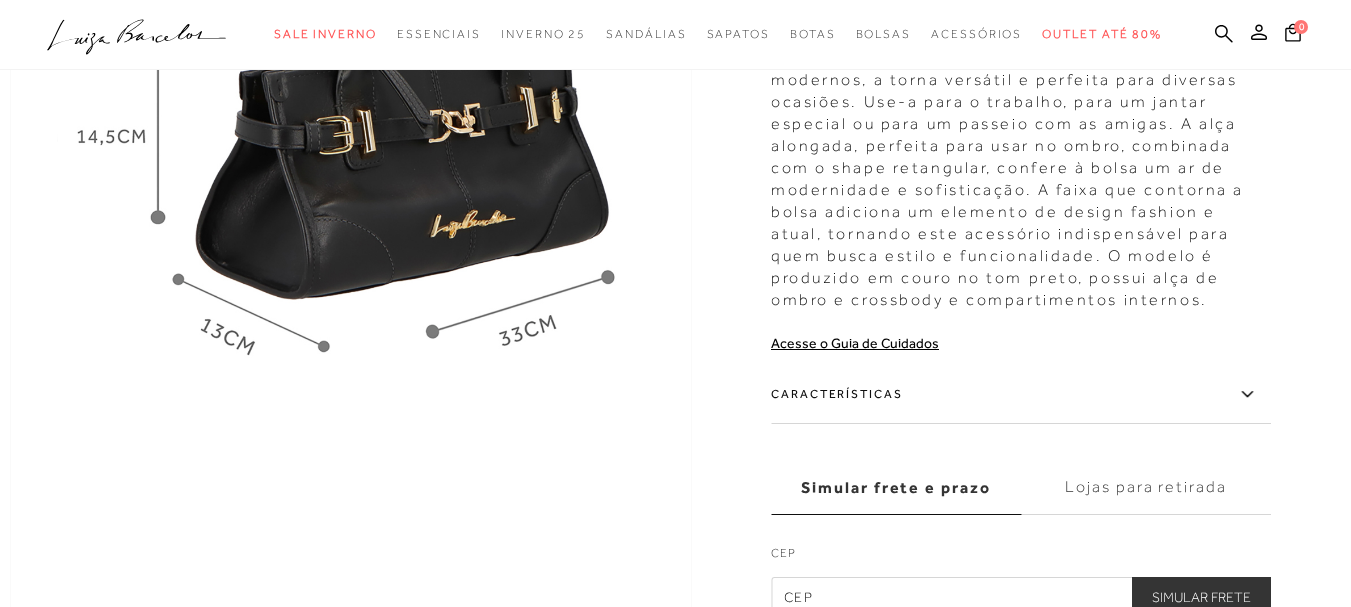 click on "Características" at bounding box center [1021, 395] 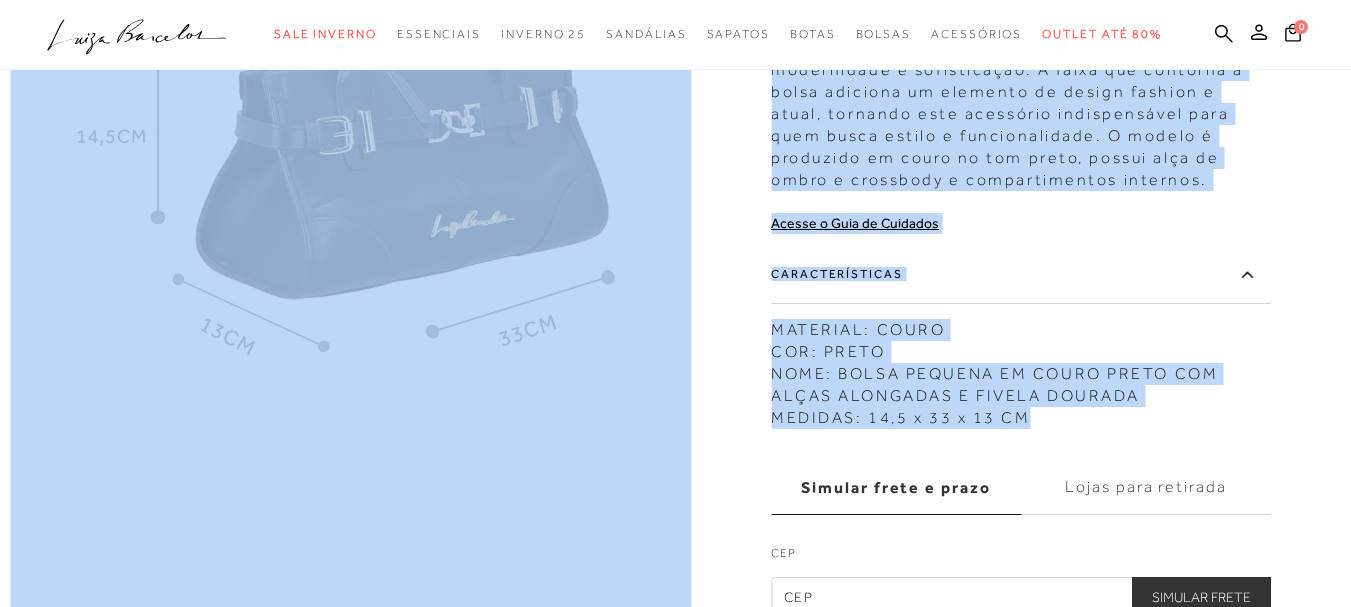 copy on "BOLSA PEQUENA EM COURO PRETO COM ALÇAS ALONGADAS E FIVELA DOURADA
CÓD:
777710874
×
É necessário selecionar um tamanho para adicionar o produto como favorito.
R$ 1.499 , 90
ou 6x de R$249,98 sem juros
Cashback com Mais Luiza
R$ 1.499,90
Mais cores
COMPRAR
ADICIONAR À SACOLA
Descrição
A bolsa em couro é a escolha perfeita para mulheres que buscam um acessório elegante e atemporal. Seu design clássico, combinado com os detalhes modernos, a torna versátil e perfeita para diversas ocasiões. Use-a para o trabalho, para um jantar especial ou para um passeio com as amigas. A alça alongada, perfeita para usar no ombro, combinada com o shape retangular, confere à bolsa um ar de modernidade e sofisticação. A faixa que contorna a bolsa adiciona um elemento de design fashion e atual, tornando este acessório indispensável para quem busca estilo e funcionalidade. O modelo é produzido em couro no tom preto, possui alça de ombr..." 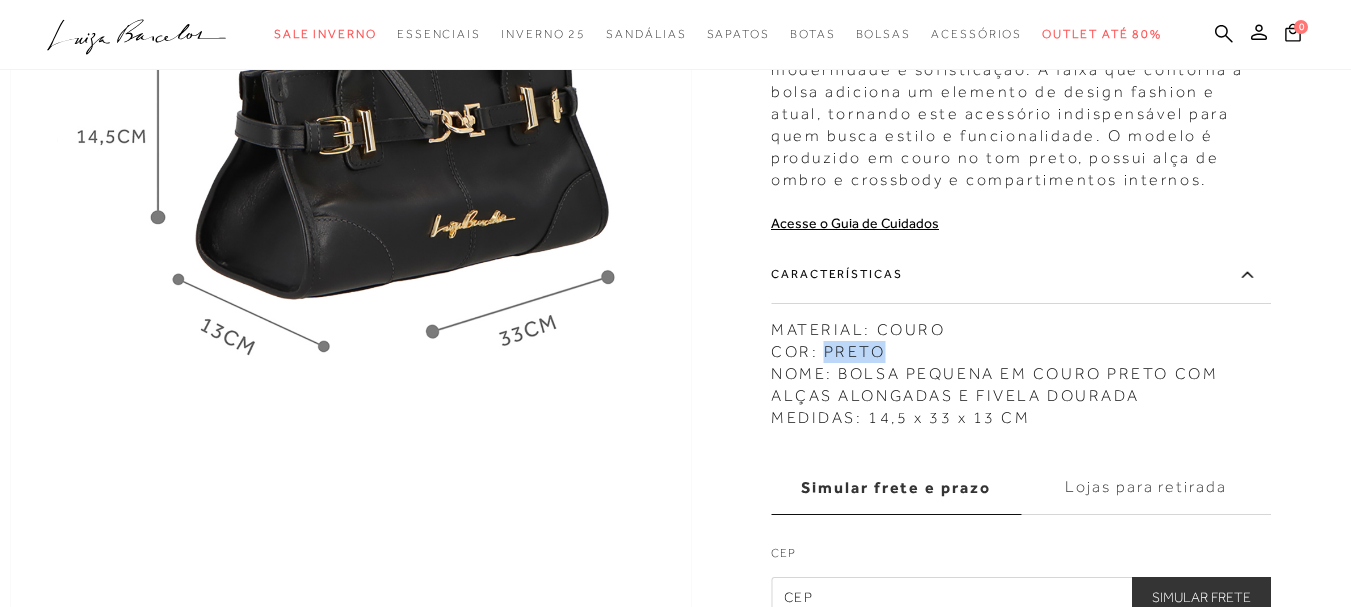 click on "MATERIAL: COURO COR: PRETO NOME: BOLSA PEQUENA EM COURO PRETO COM ALÇAS ALONGADAS E FIVELA DOURADA MEDIDAS: 14,5 x 33 x 13 CM" at bounding box center (1021, 369) 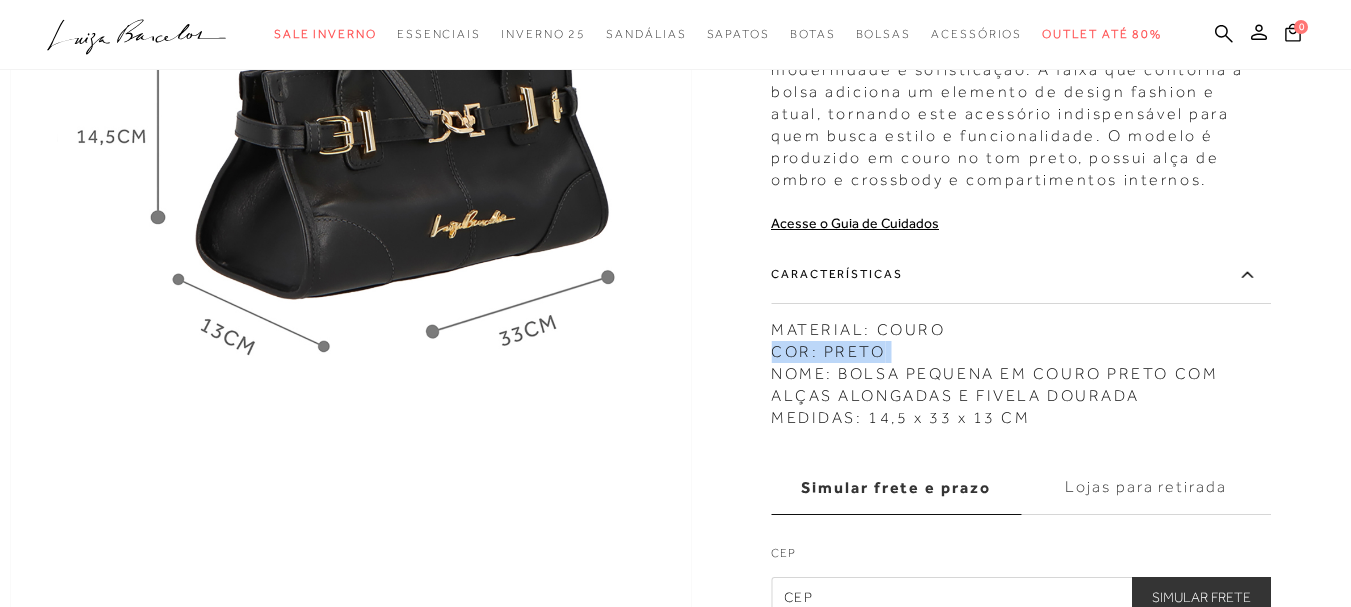 click on "MATERIAL: COURO COR: PRETO NOME: BOLSA PEQUENA EM COURO PRETO COM ALÇAS ALONGADAS E FIVELA DOURADA MEDIDAS: 14,5 x 33 x 13 CM" at bounding box center [1021, 369] 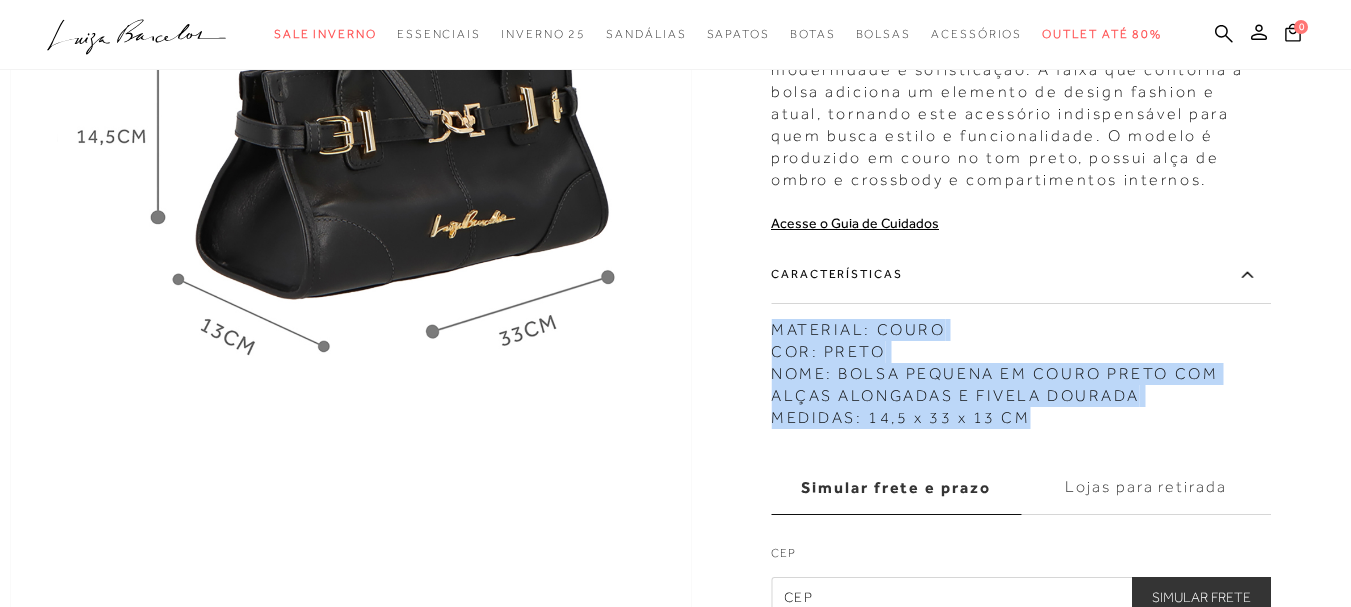 copy on "MATERIAL: COURO COR: PRETO NOME: BOLSA PEQUENA EM COURO PRETO COM ALÇAS ALONGADAS E FIVELA DOURADA MEDIDAS: 14,5 x 33 x 13 CM" 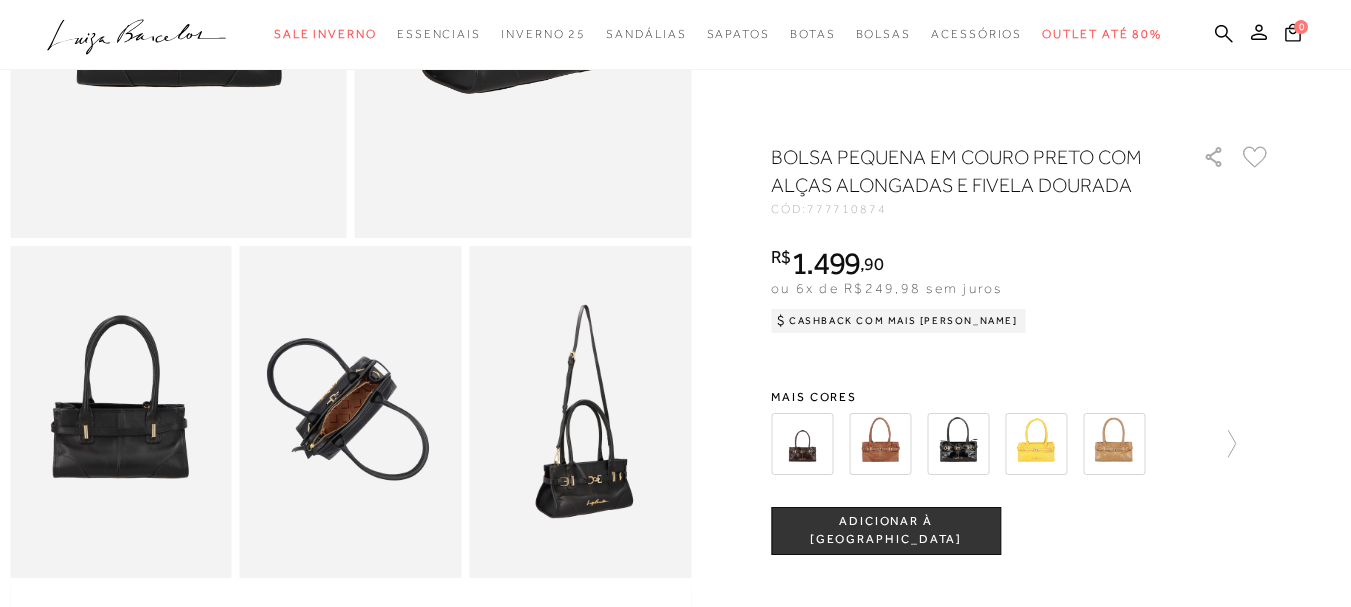 scroll, scrollTop: 300, scrollLeft: 0, axis: vertical 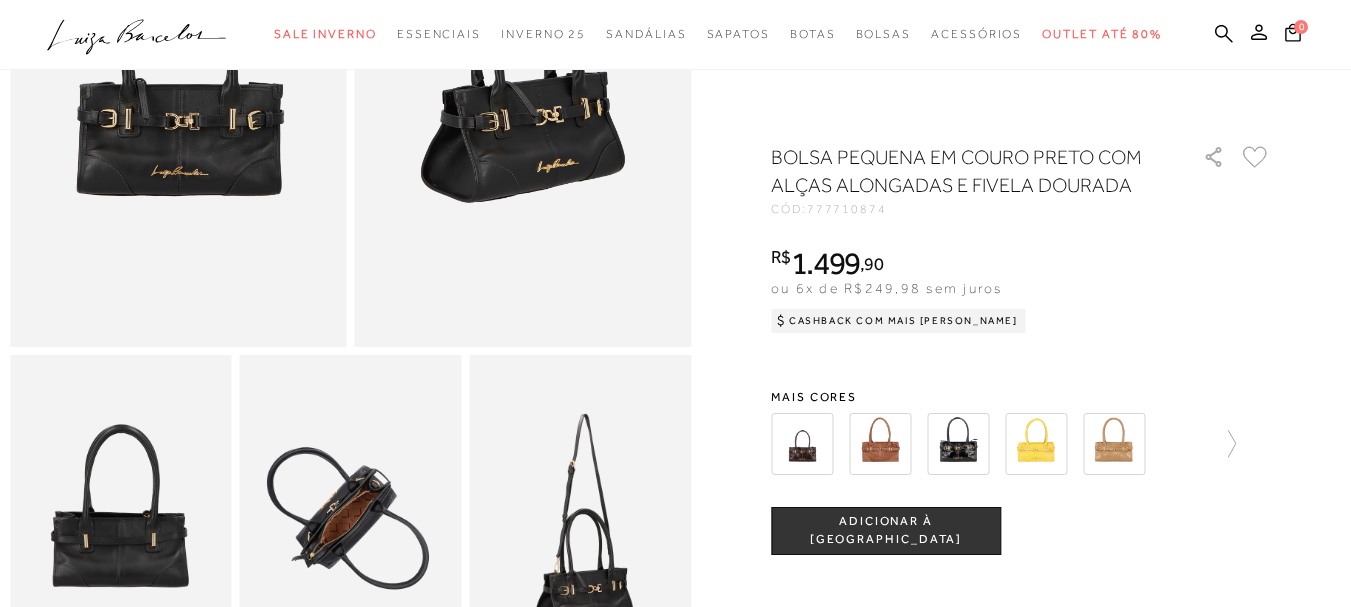 click on "BOLSA PEQUENA EM COURO PRETO COM ALÇAS ALONGADAS E FIVELA DOURADA" at bounding box center [958, 171] 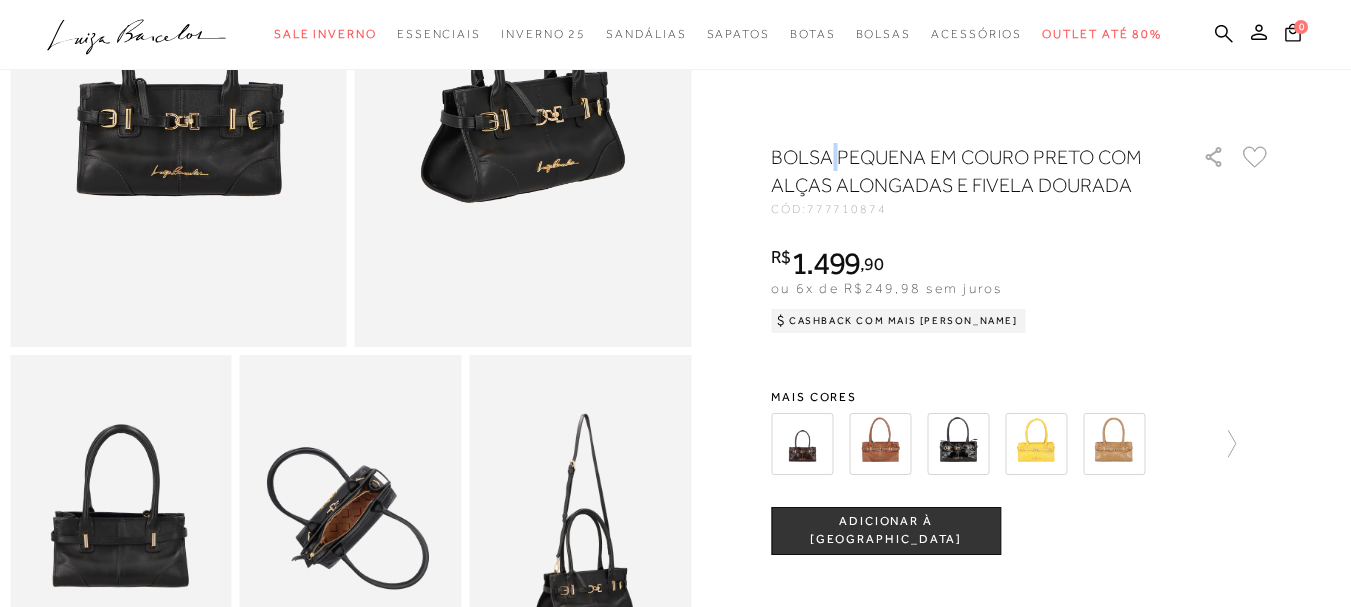 click on "BOLSA PEQUENA EM COURO PRETO COM ALÇAS ALONGADAS E FIVELA DOURADA" at bounding box center (958, 171) 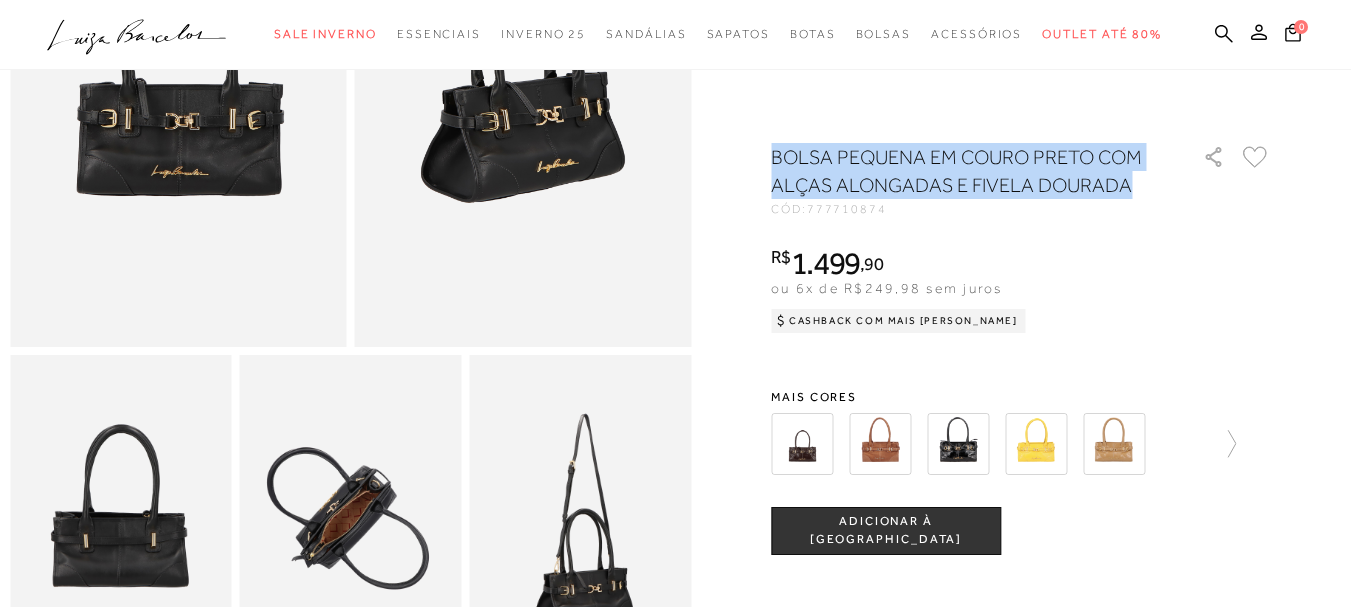 click on "BOLSA PEQUENA EM COURO PRETO COM ALÇAS ALONGADAS E FIVELA DOURADA" at bounding box center [958, 171] 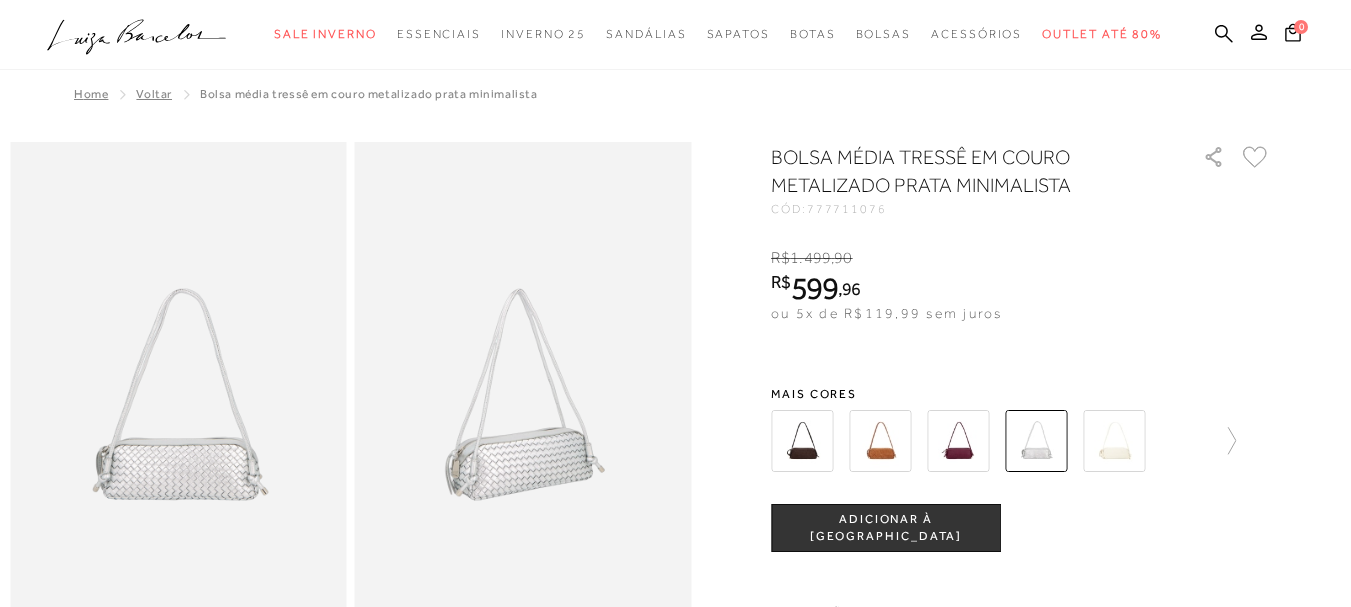 scroll, scrollTop: 0, scrollLeft: 0, axis: both 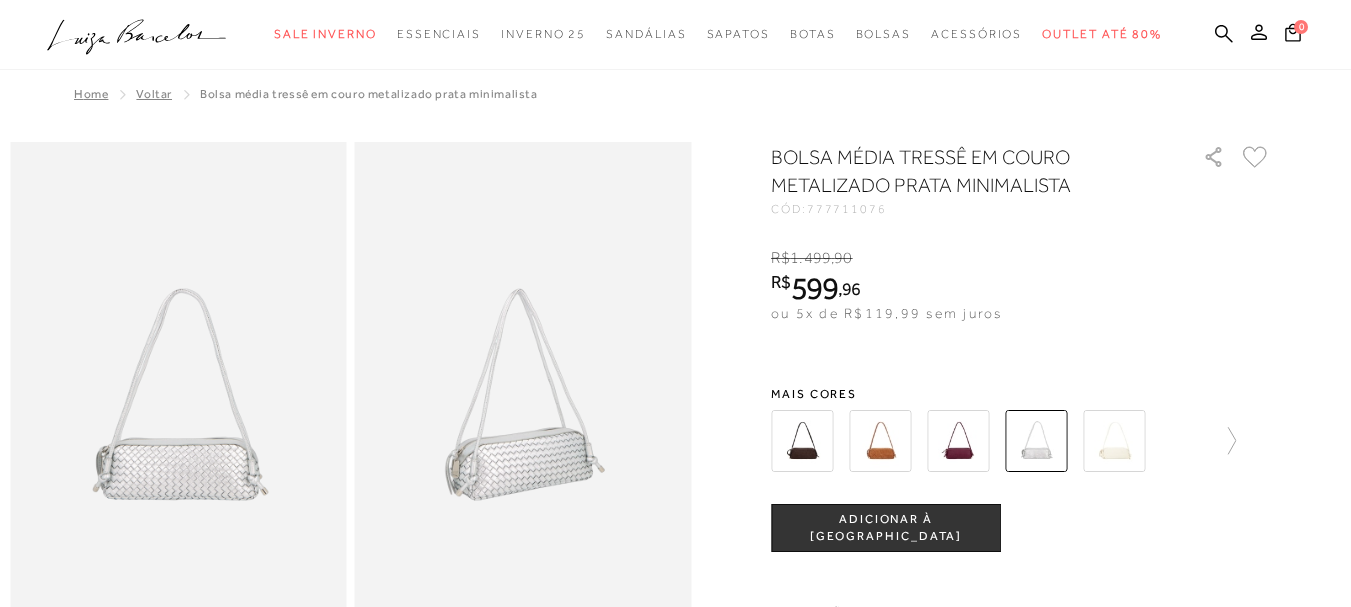 click on "BOLSA MÉDIA TRESSÊ EM COURO METALIZADO PRATA MINIMALISTA" at bounding box center (958, 171) 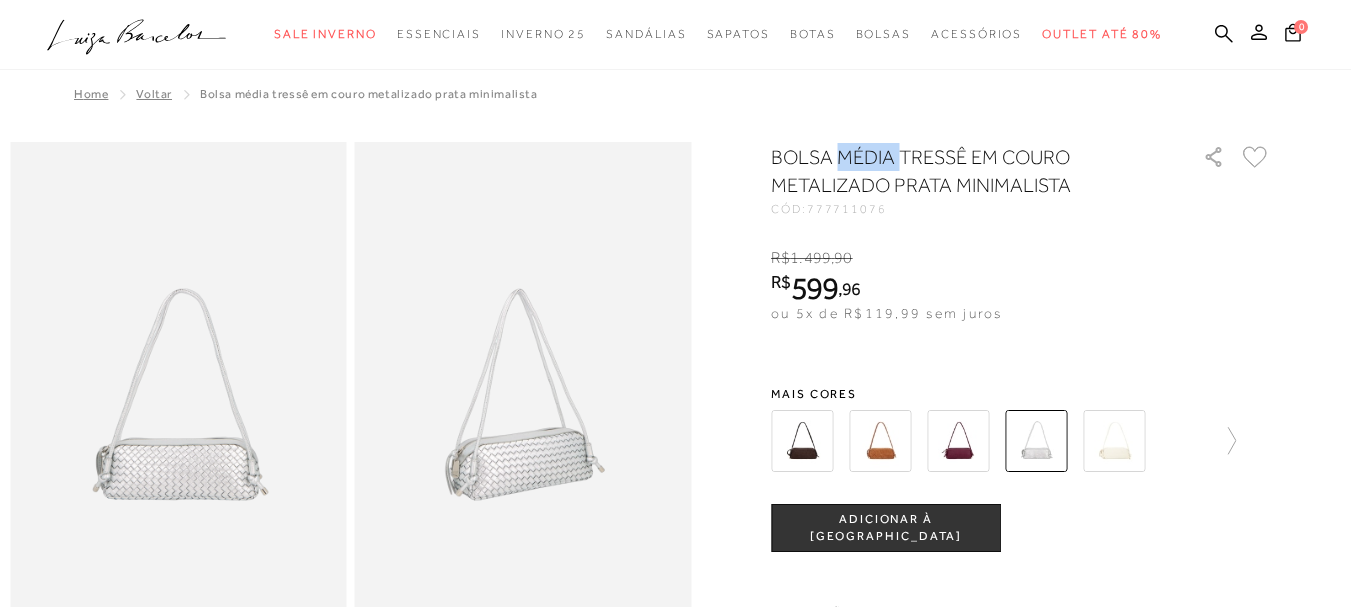 click on "BOLSA MÉDIA TRESSÊ EM COURO METALIZADO PRATA MINIMALISTA" at bounding box center [958, 171] 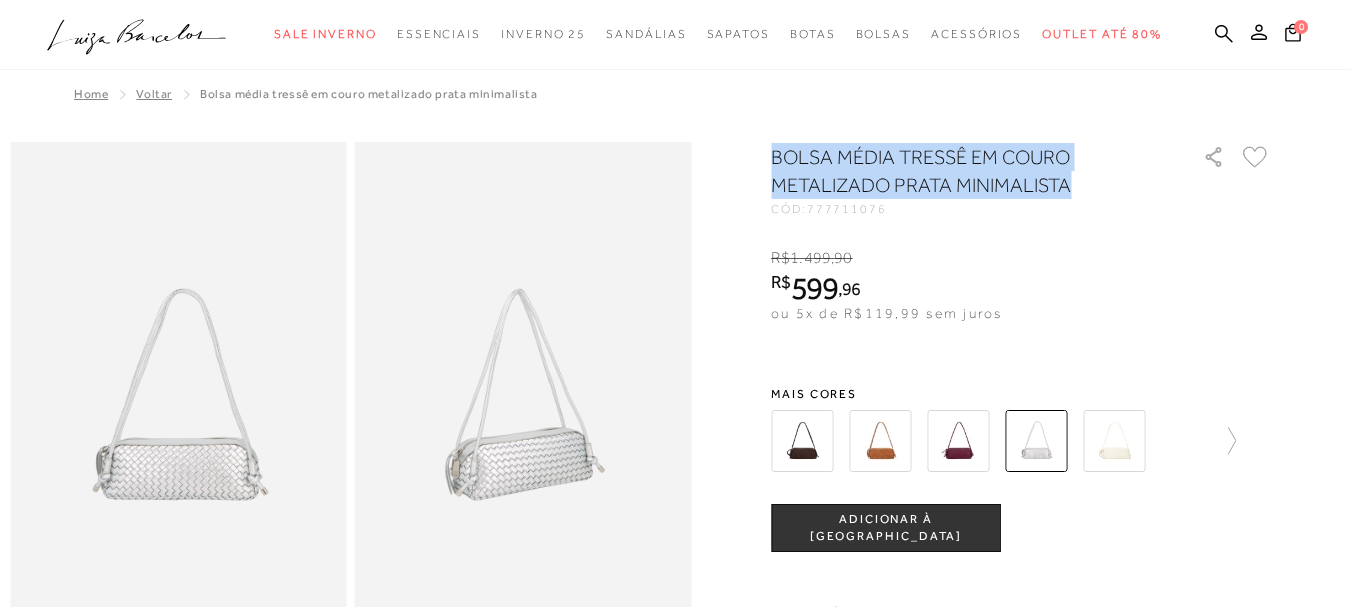 click on "BOLSA MÉDIA TRESSÊ EM COURO METALIZADO PRATA MINIMALISTA" at bounding box center (958, 171) 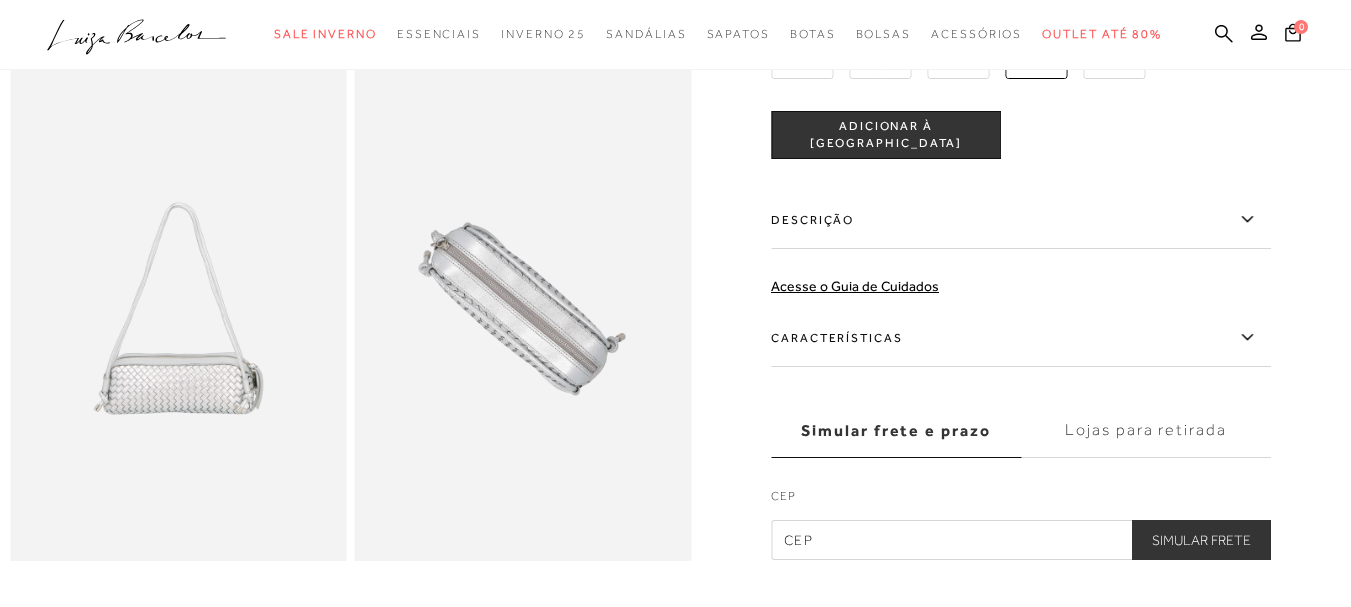scroll, scrollTop: 600, scrollLeft: 0, axis: vertical 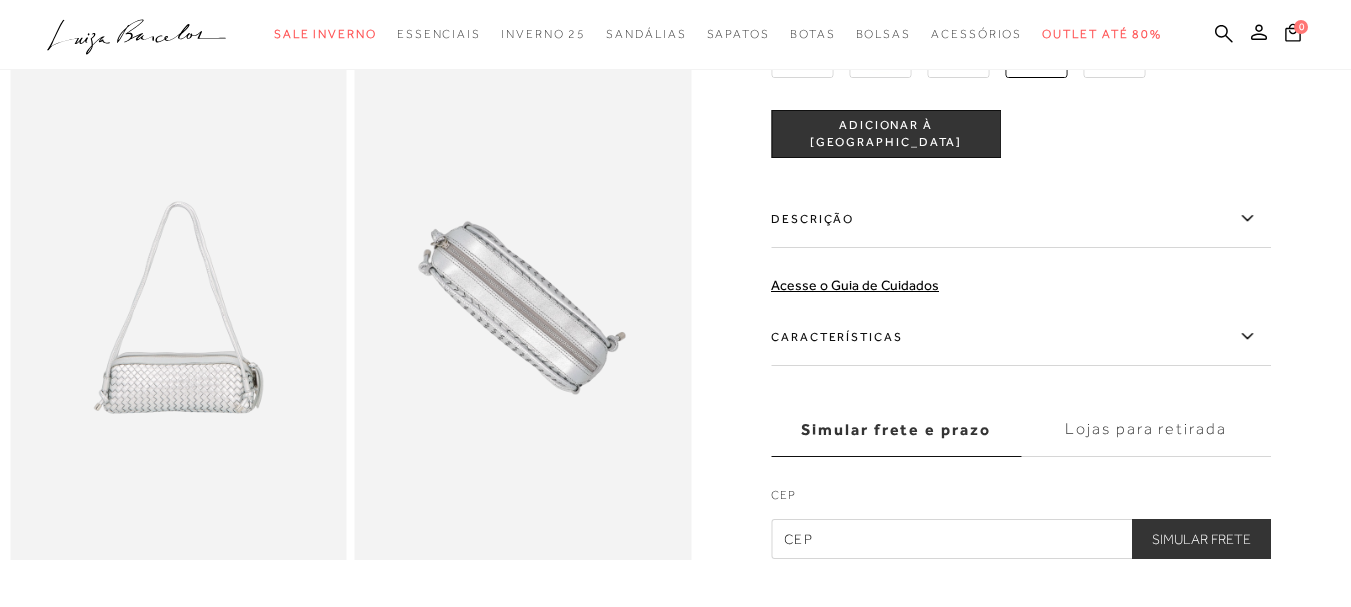 click on "Descrição" at bounding box center [1021, 219] 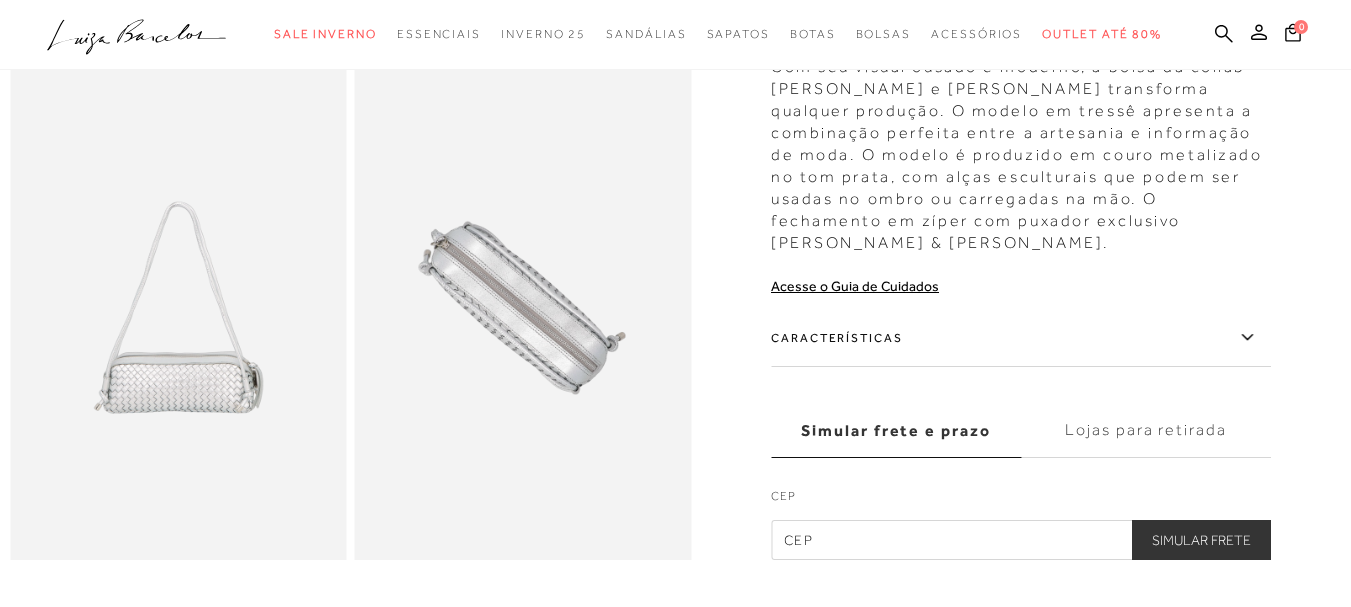scroll, scrollTop: 500, scrollLeft: 0, axis: vertical 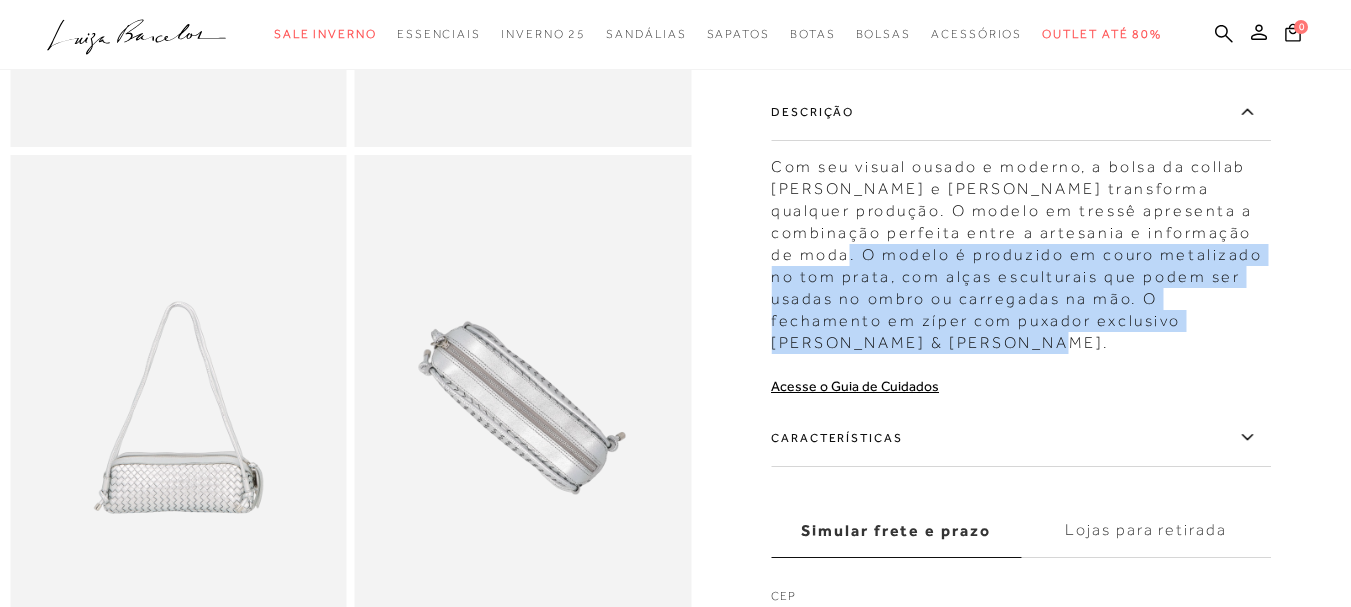 copy on "O modelo é produzido em couro metalizado no tom prata, com alças esculturais que podem ser usadas no ombro ou carregadas na mão. O fechamento em zíper com puxador exclusivo Luiza Barcelos & Nati Vozza." 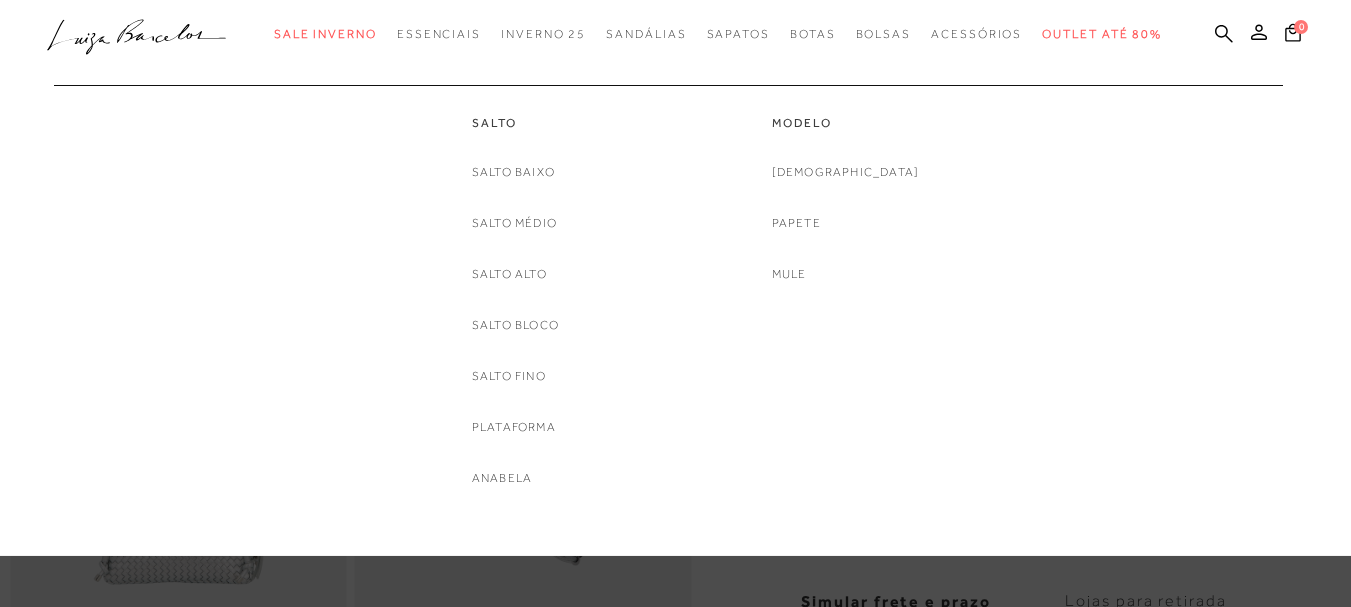 scroll, scrollTop: 400, scrollLeft: 0, axis: vertical 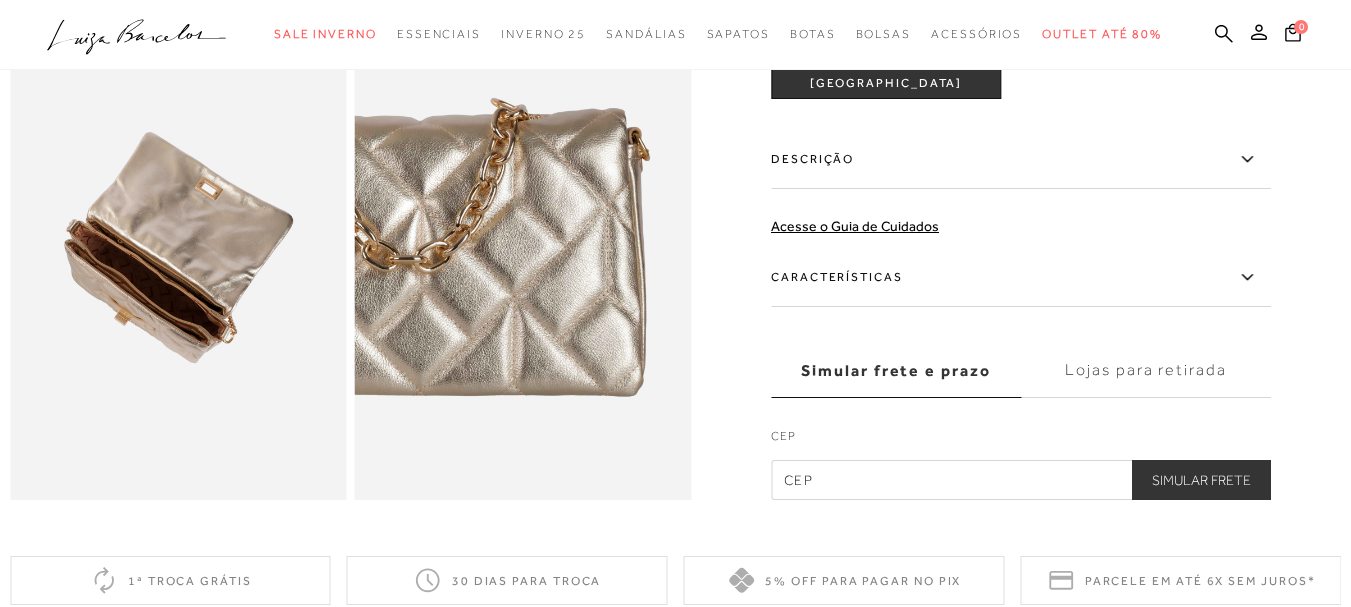 click on "Descrição" at bounding box center (1021, 160) 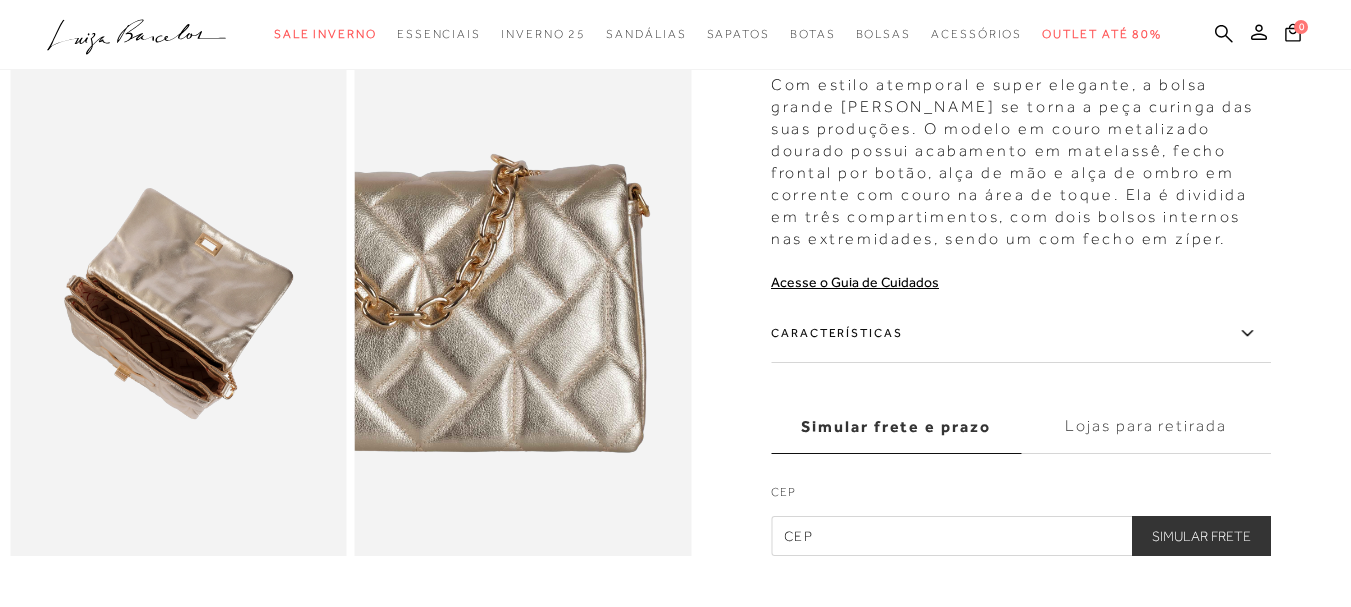 scroll, scrollTop: 900, scrollLeft: 0, axis: vertical 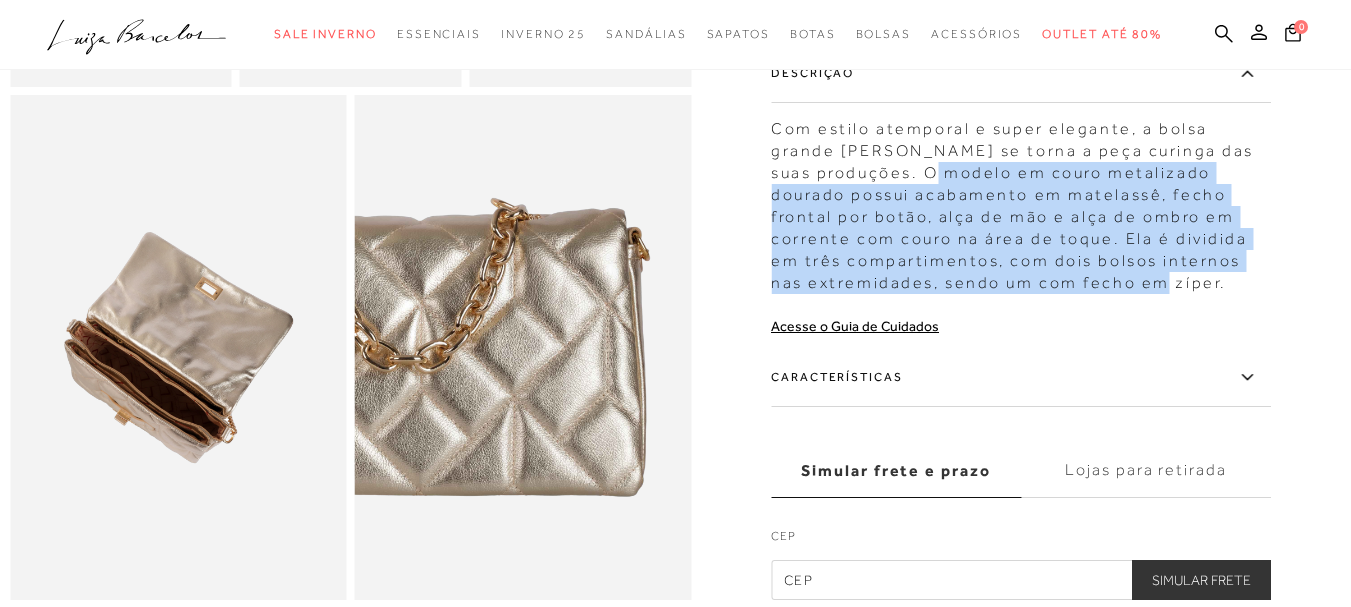 drag, startPoint x: 882, startPoint y: 193, endPoint x: 1146, endPoint y: 329, distance: 296.97137 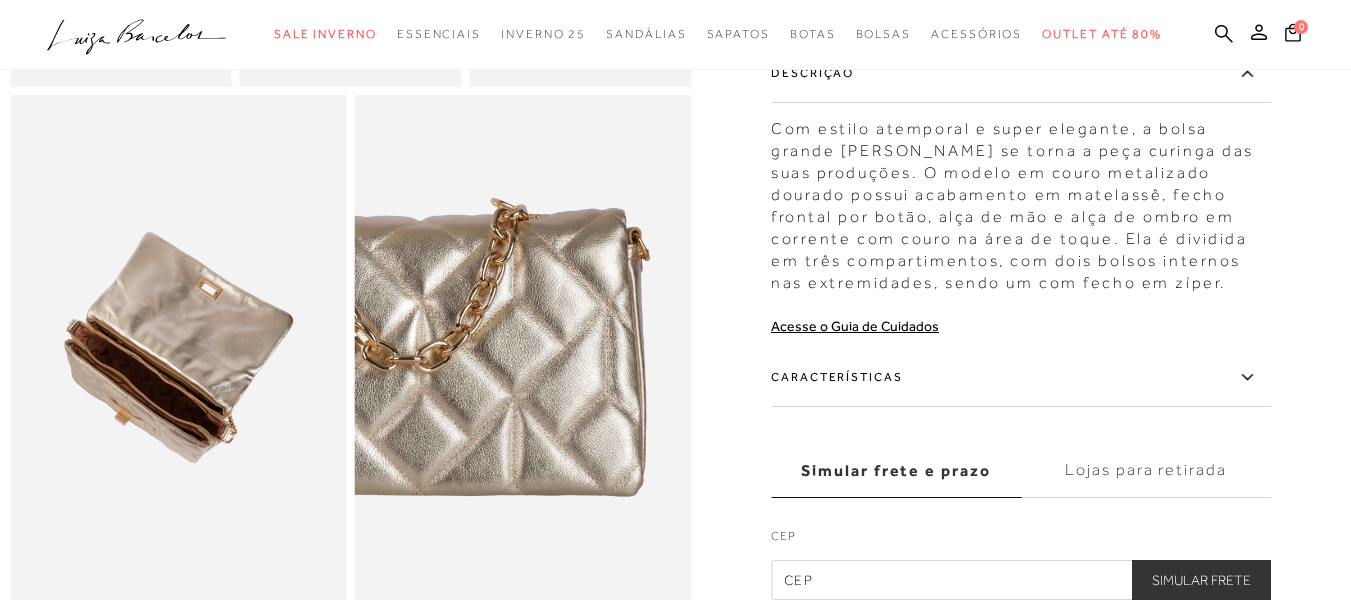 click on "Com estilo atemporal e super elegante, a bolsa grande Luiza Barcelos se torna a peça curinga das suas produções. O modelo em couro metalizado dourado possui acabamento em matelassê, fecho frontal por botão, alça de mão e alça de ombro em corrente com couro na área de toque. Ela é dividida em três compartimentos, com dois bolsos internos nas extremidades, sendo um com fecho em zíper." at bounding box center [1021, 201] 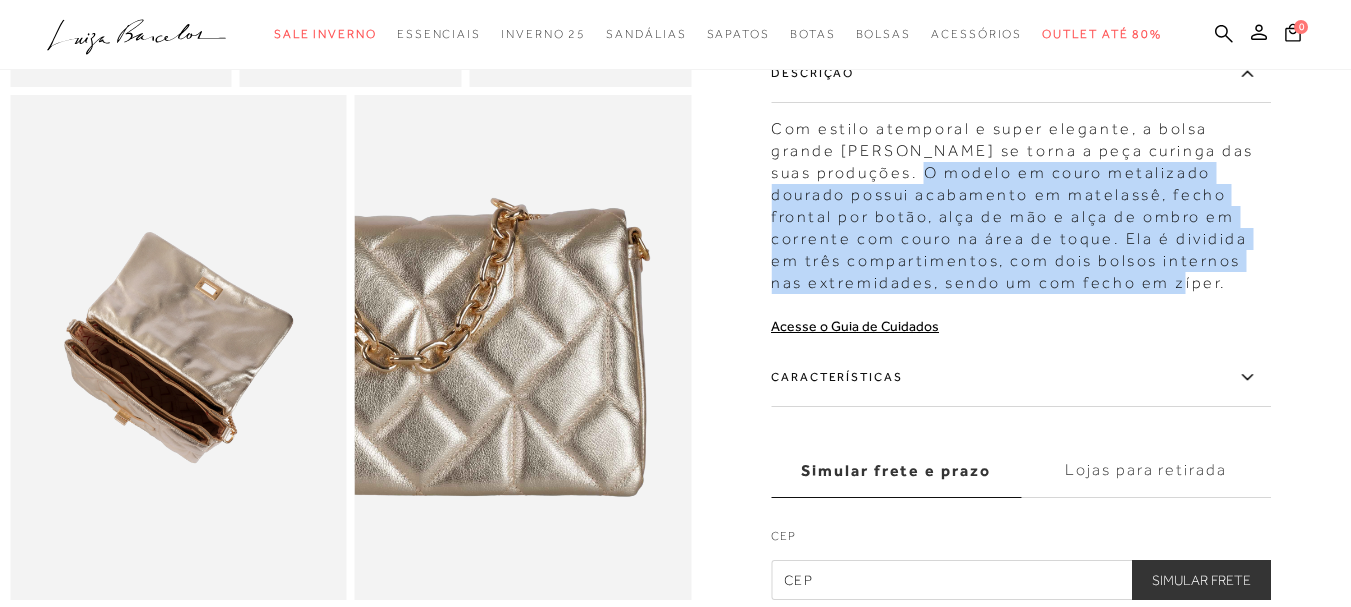 drag, startPoint x: 879, startPoint y: 204, endPoint x: 1135, endPoint y: 322, distance: 281.8865 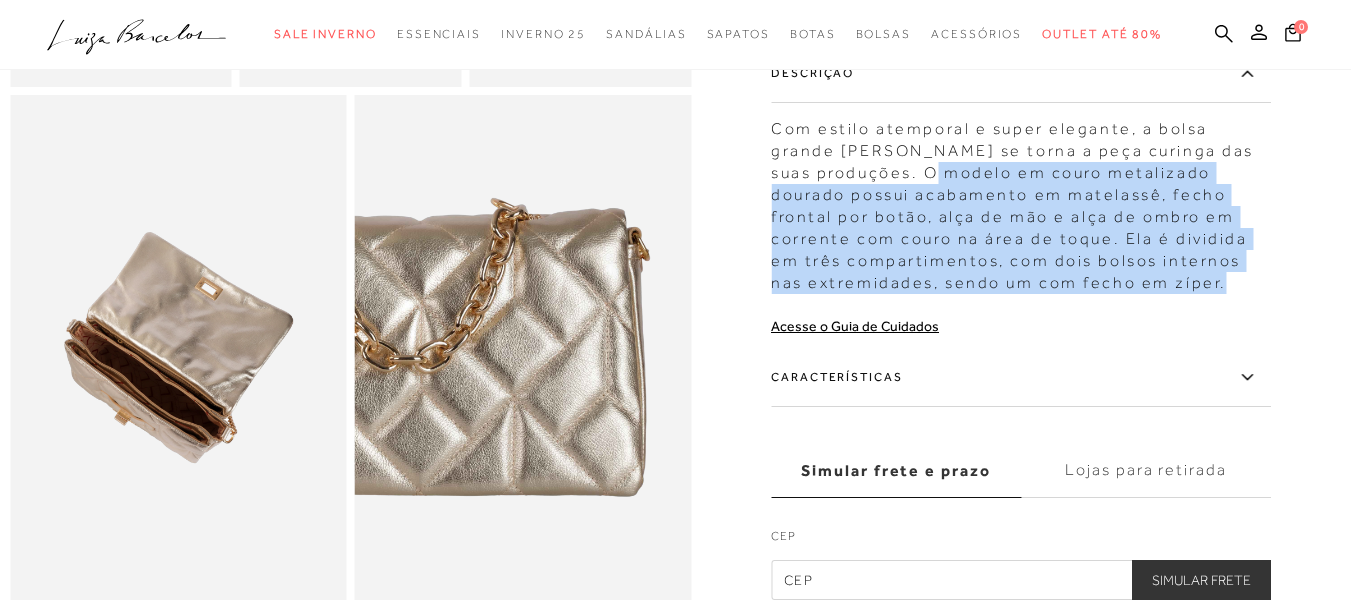 drag, startPoint x: 1188, startPoint y: 318, endPoint x: 882, endPoint y: 199, distance: 328.32452 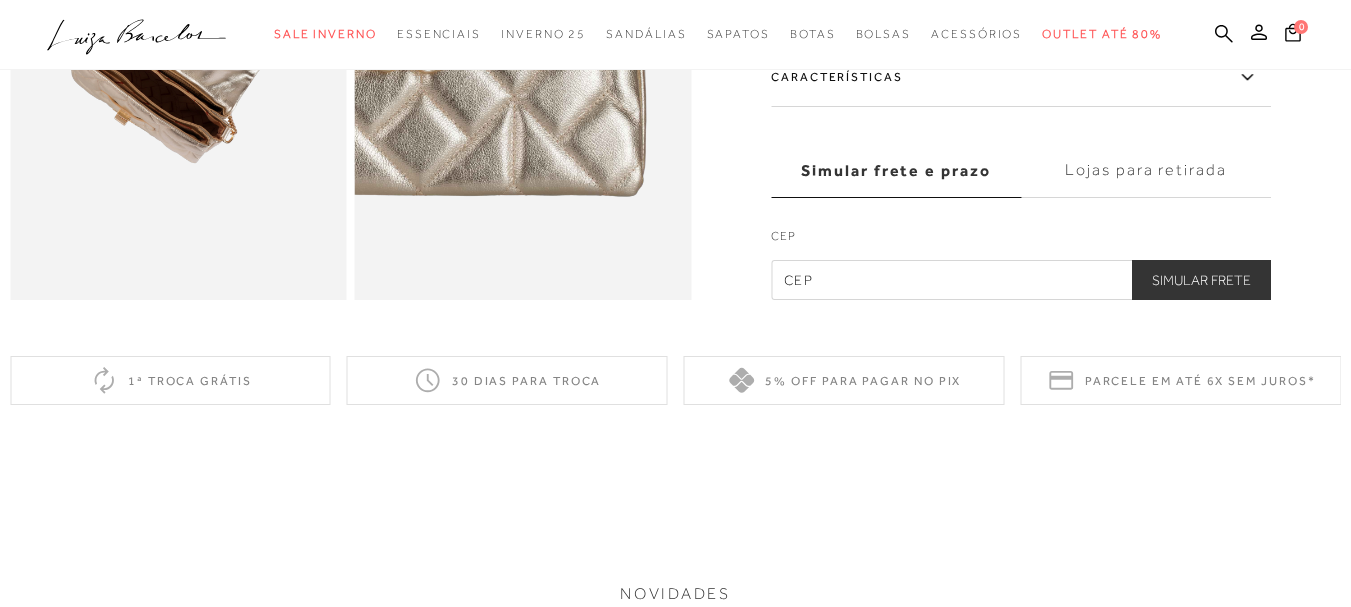 scroll, scrollTop: 1100, scrollLeft: 0, axis: vertical 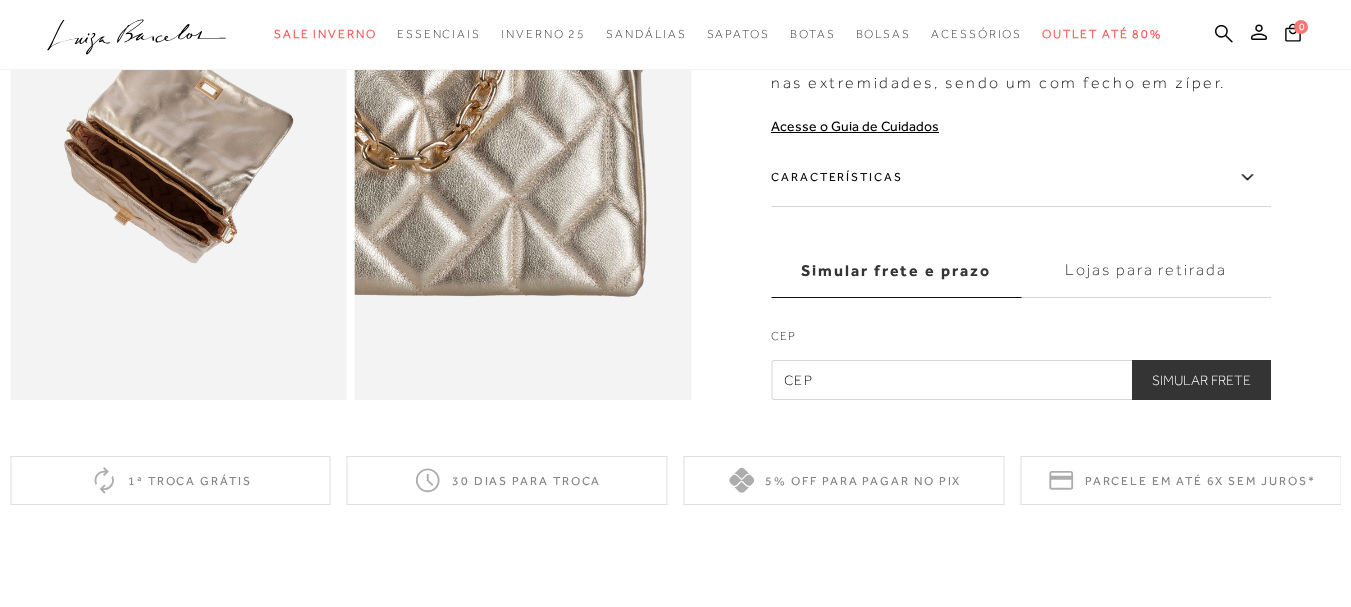 click on "Características" at bounding box center [1021, 178] 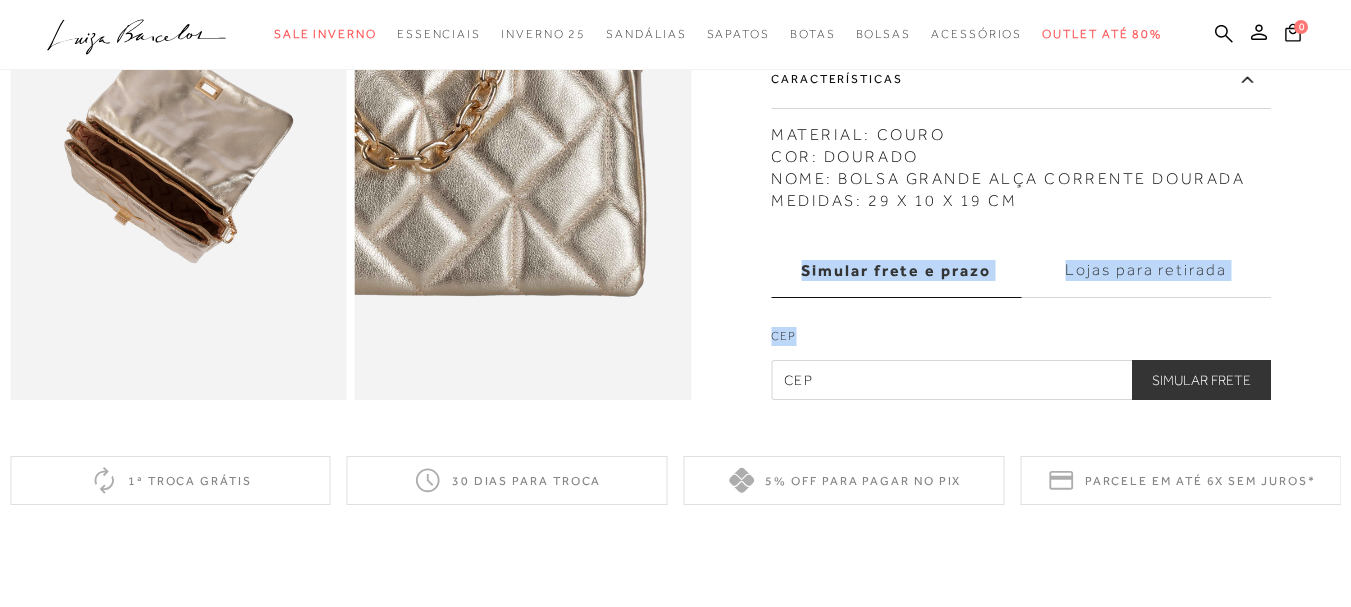 drag, startPoint x: 1032, startPoint y: 235, endPoint x: 776, endPoint y: 168, distance: 264.62238 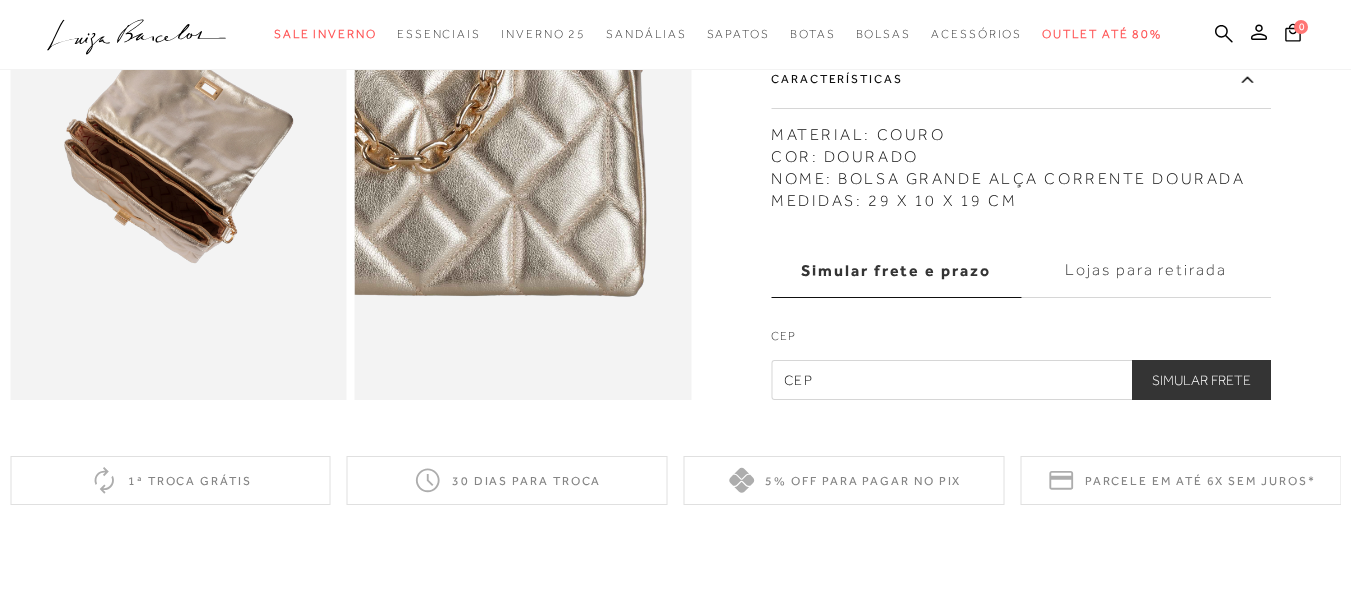 click on "MATERIAL: COURO COR: DOURADO NOME: BOLSA GRANDE ALÇA CORRENTE DOURADA MEDIDAS: 29 X 10 X 19 CM" at bounding box center [1021, 163] 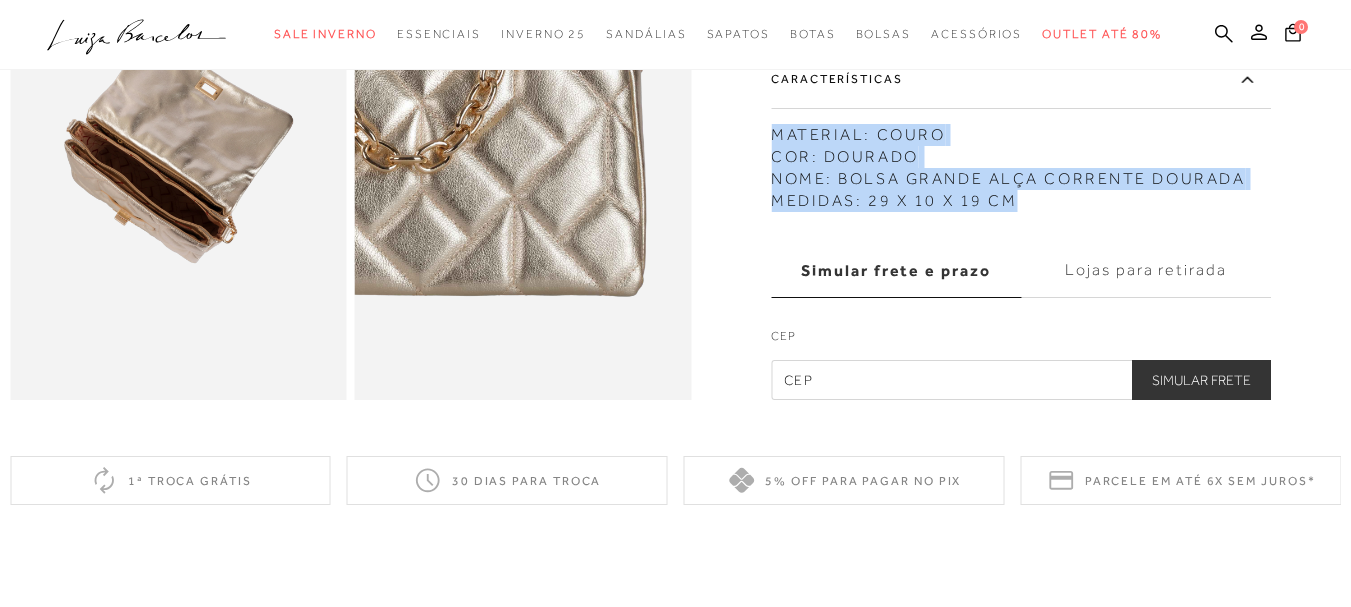 copy on "MATERIAL: COURO COR: DOURADO NOME: BOLSA GRANDE ALÇA CORRENTE DOURADA MEDIDAS: 29 X 10 X 19 CM" 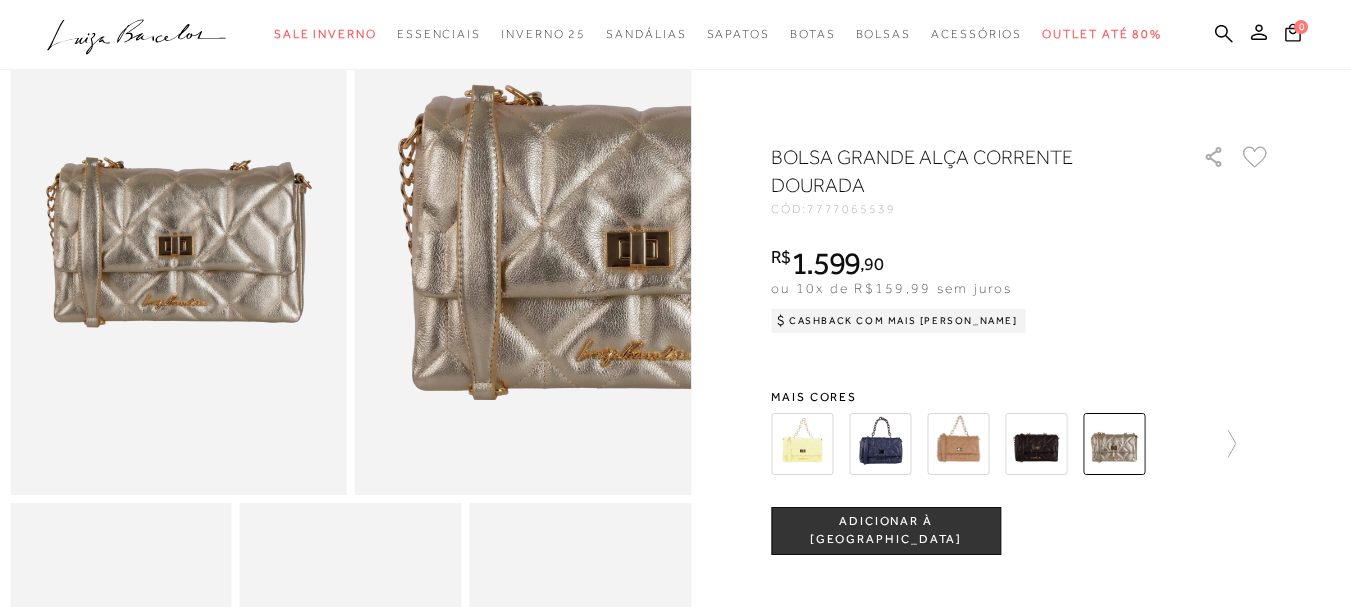 scroll, scrollTop: 100, scrollLeft: 0, axis: vertical 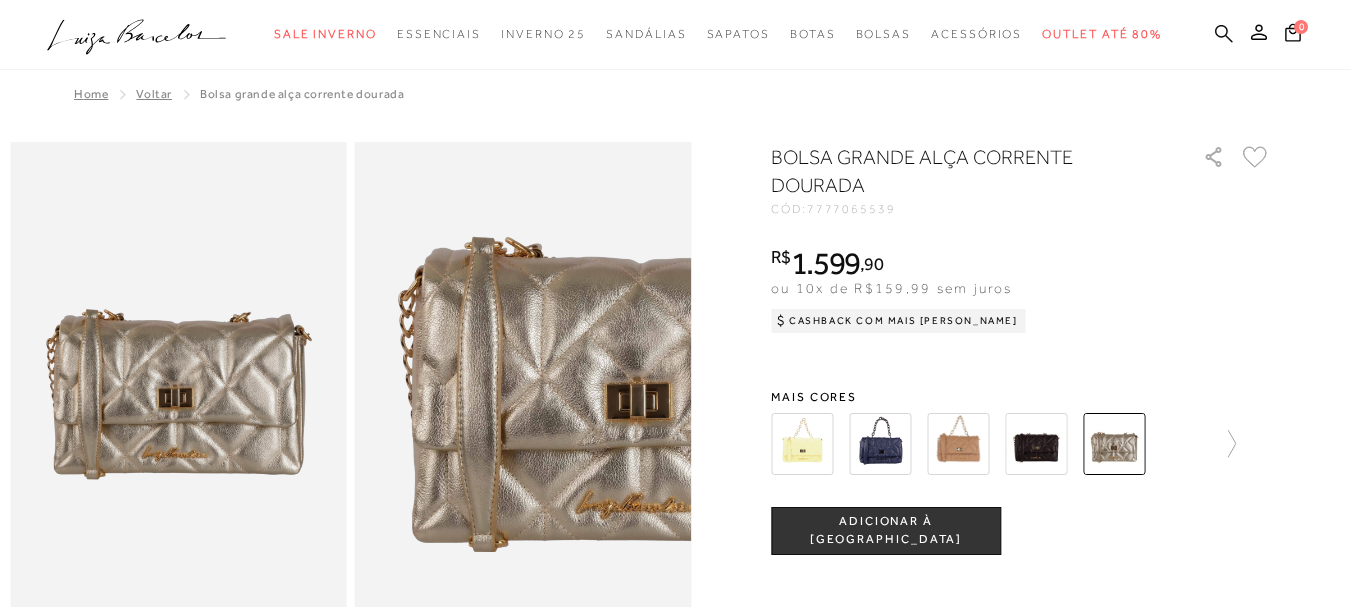 click 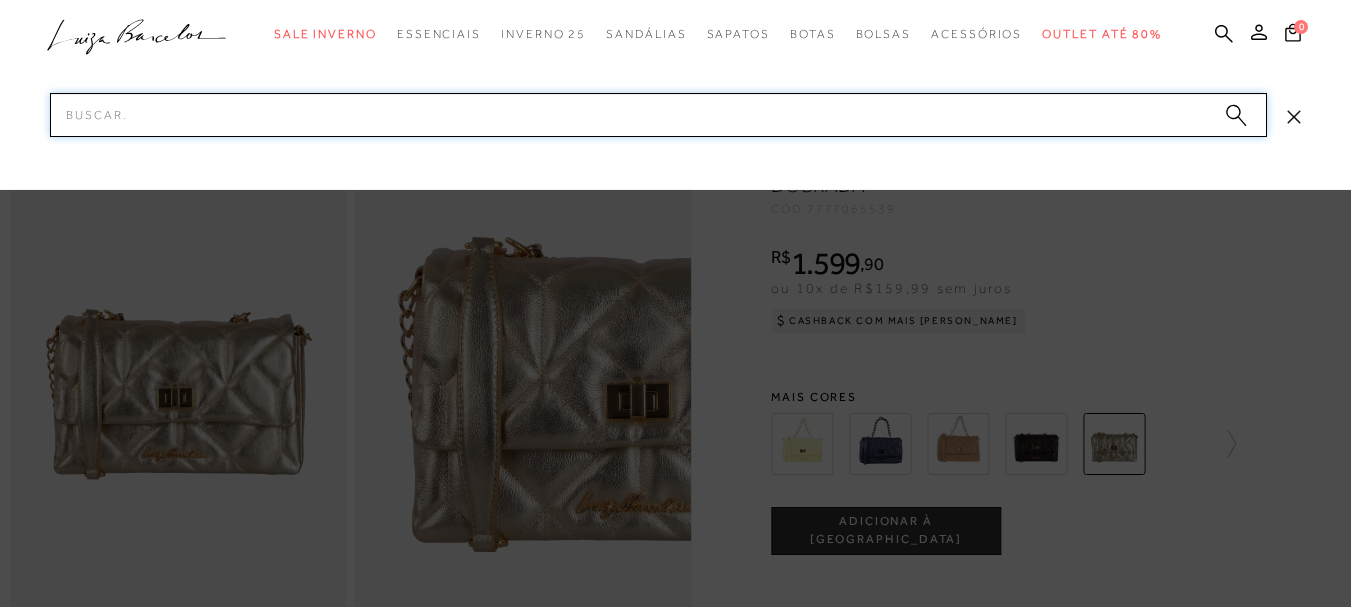 click on "Pesquisar" at bounding box center (658, 115) 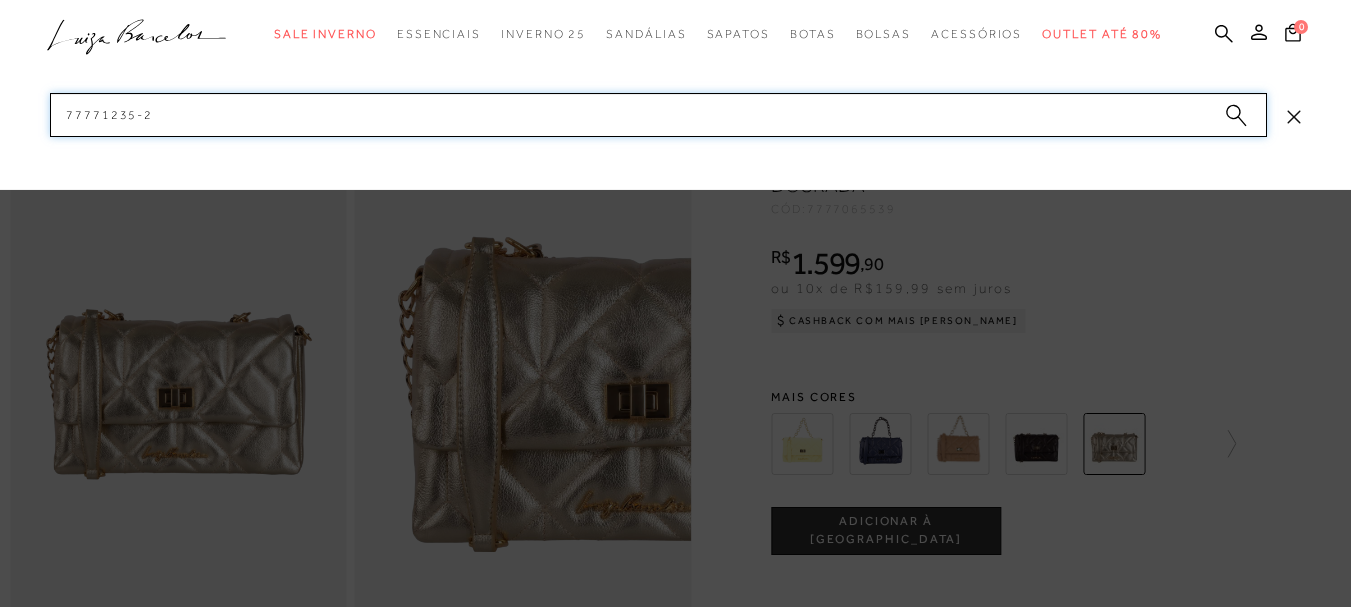 type 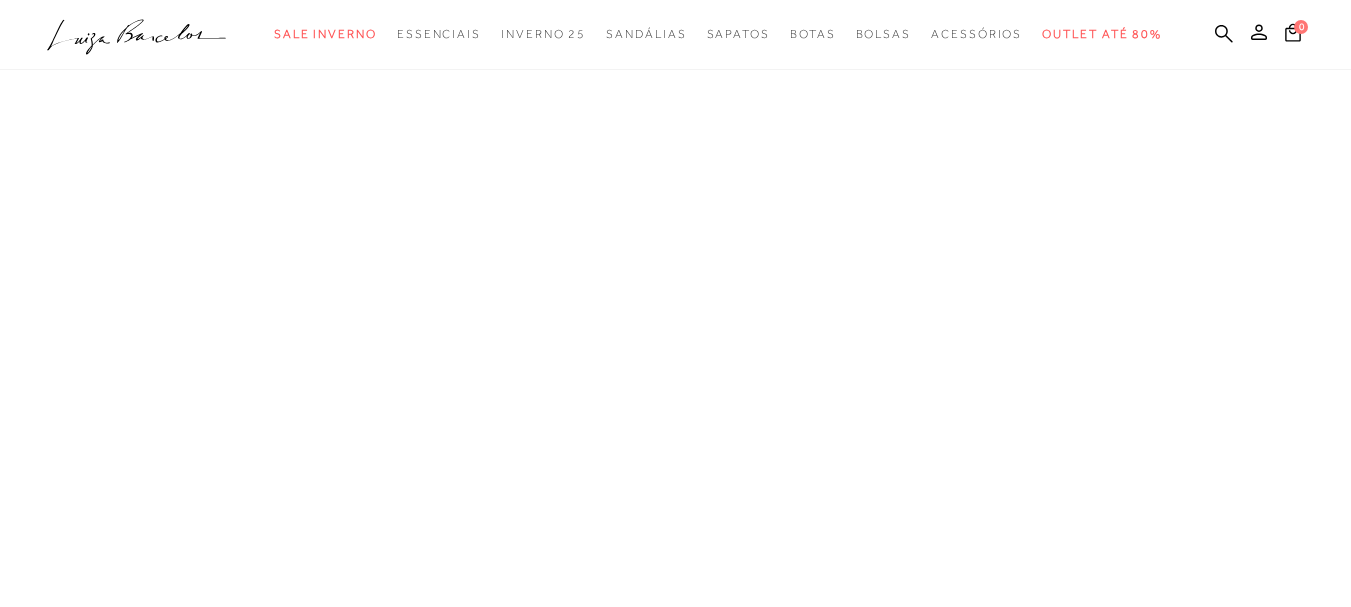 scroll, scrollTop: 0, scrollLeft: 0, axis: both 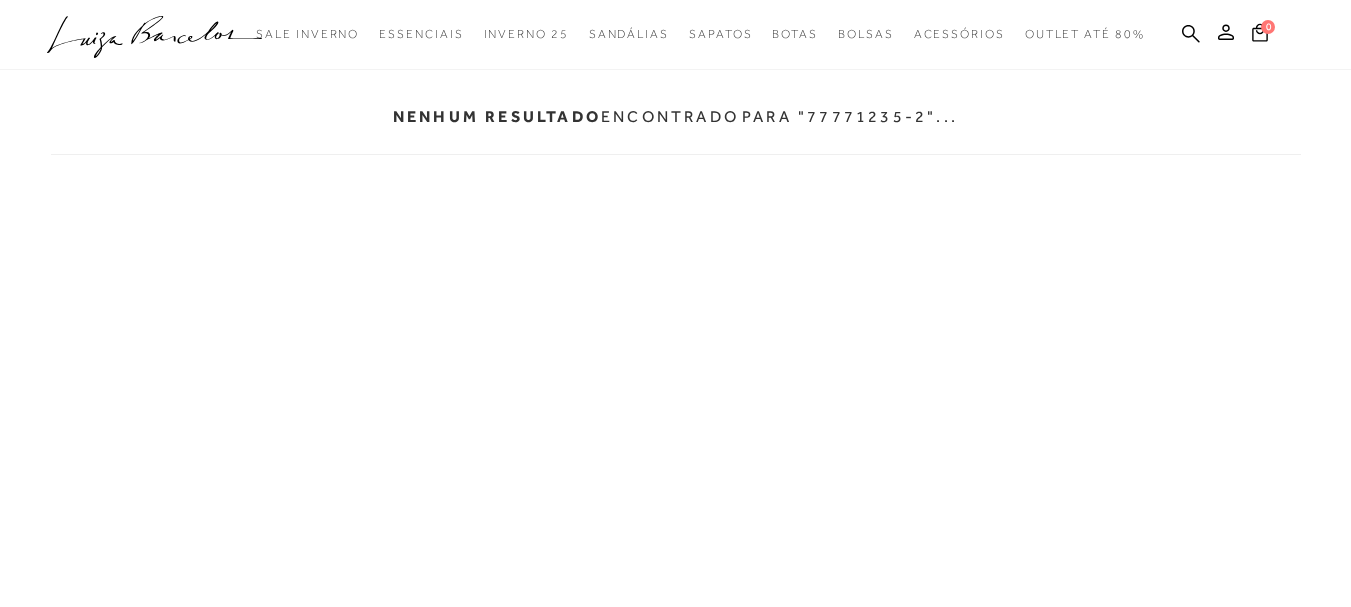 click on ".a{fill-rule:evenodd;}
Sale Inverno
Modelo
Preço
Essenciais
Sandálias Cano" at bounding box center [660, 34] 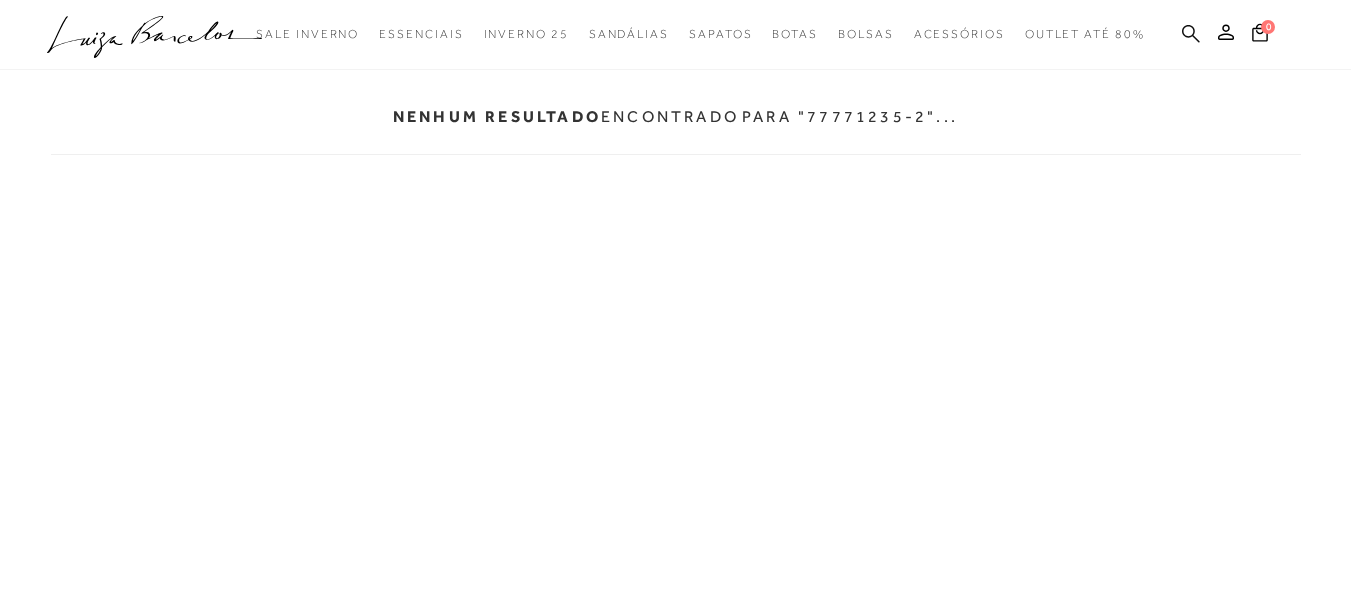 click 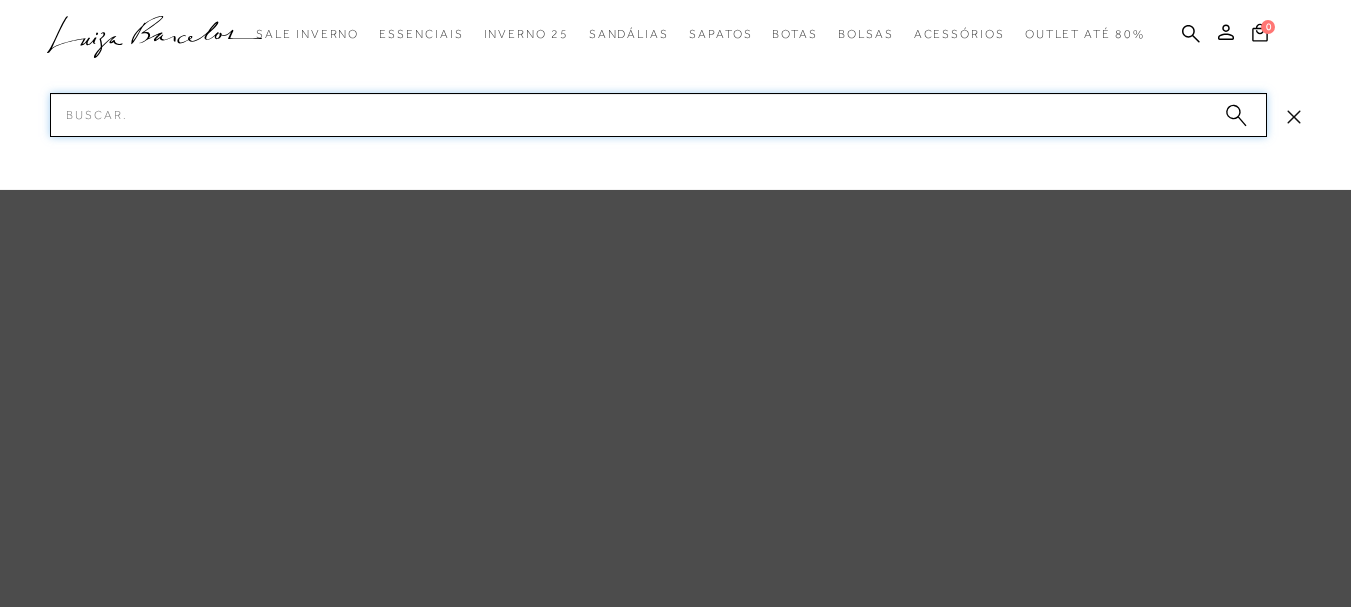 click on "Pesquisar" at bounding box center (658, 115) 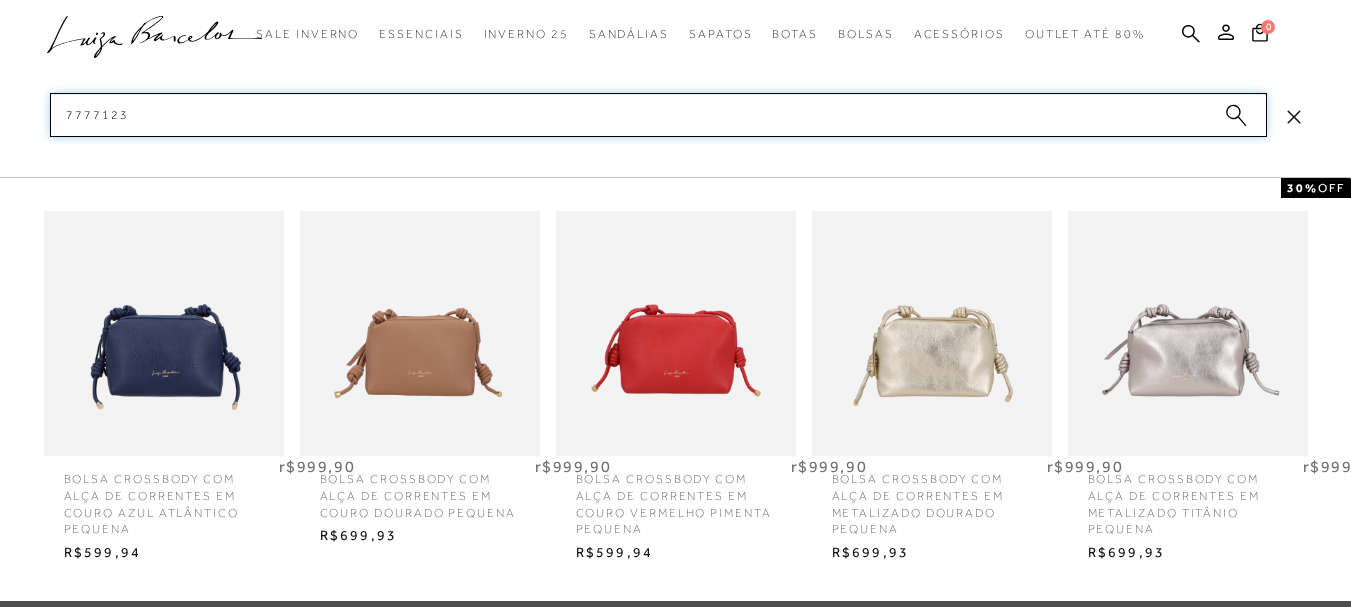 type on "77771232" 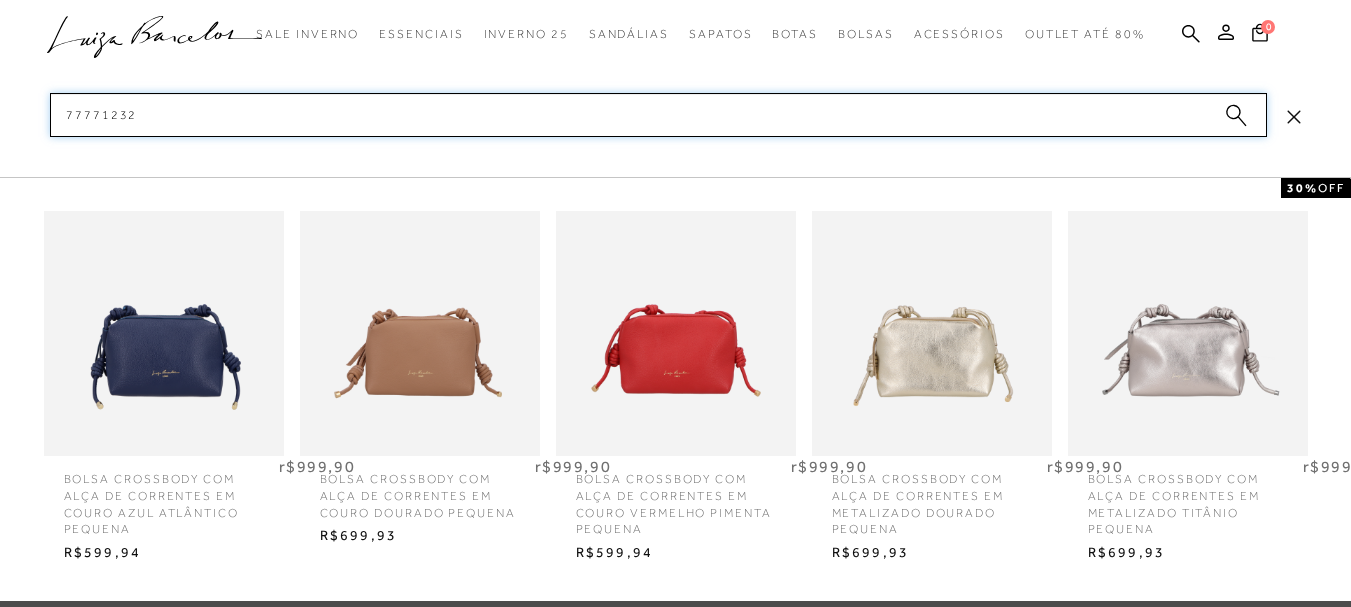 scroll, scrollTop: 300, scrollLeft: 0, axis: vertical 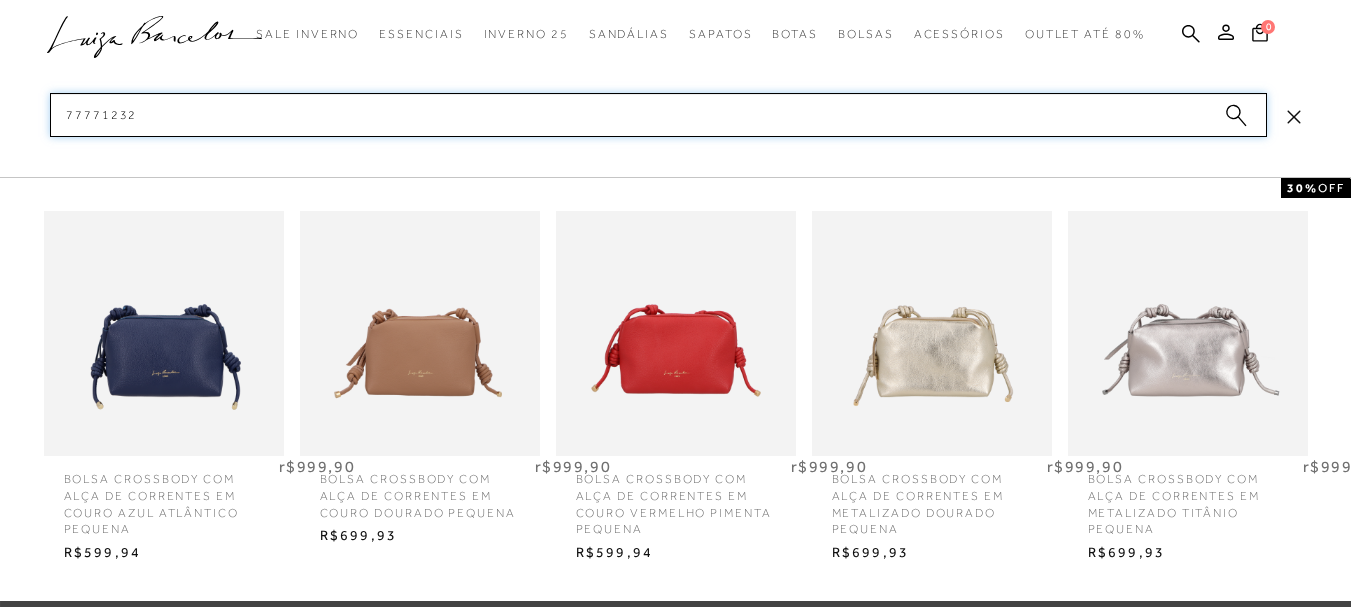 type 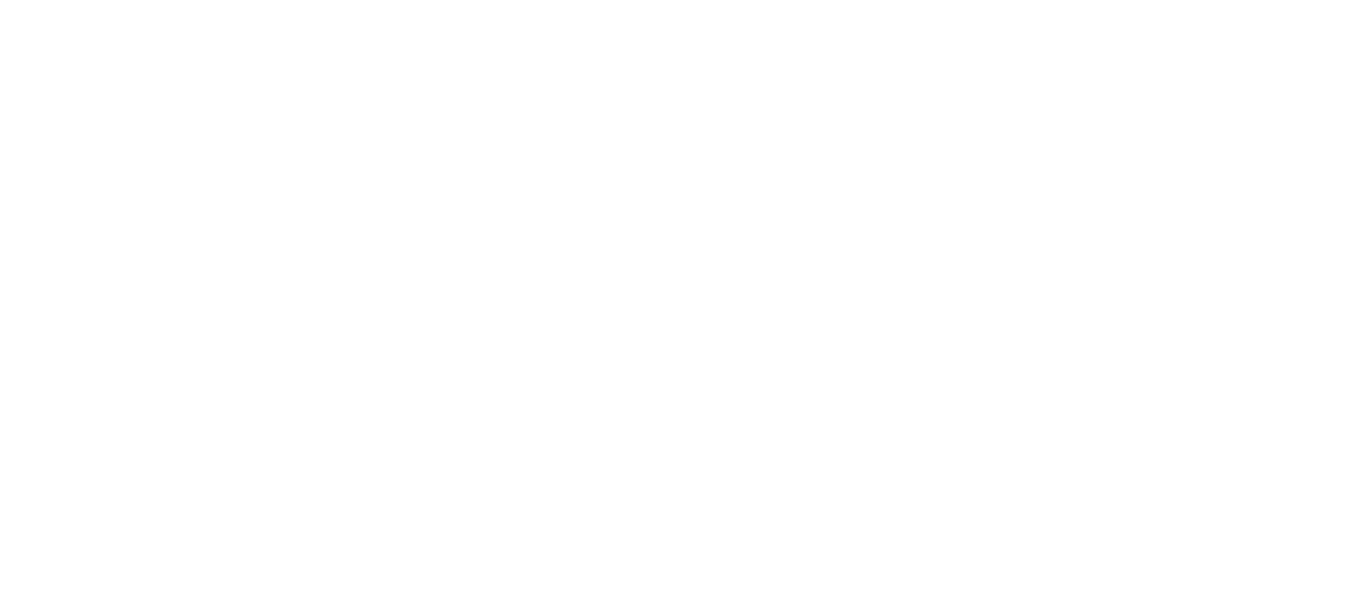 scroll, scrollTop: 0, scrollLeft: 0, axis: both 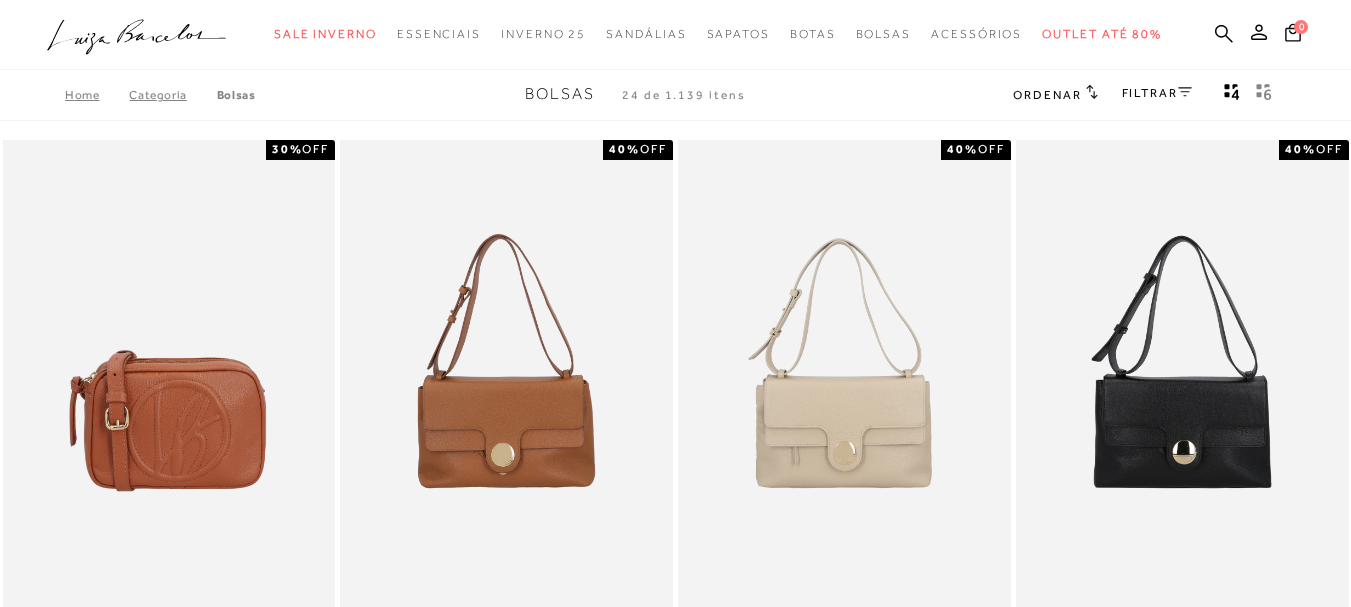 click on "FILTRAR" at bounding box center [1157, 95] 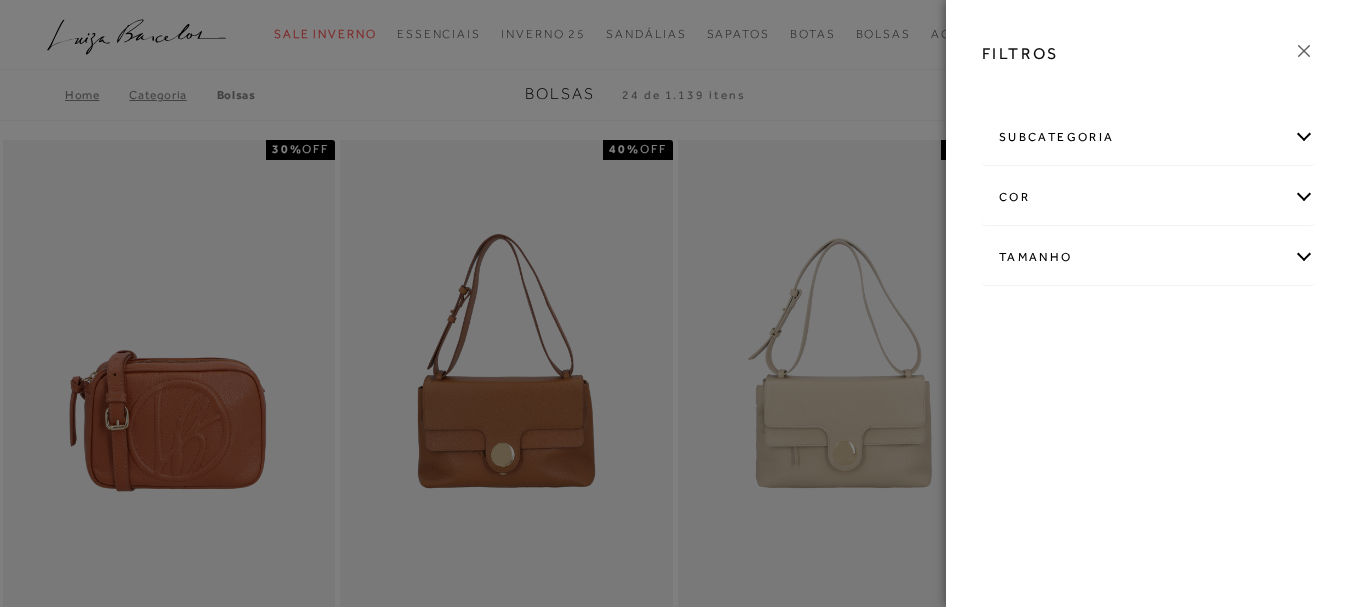 click on "cor" at bounding box center [1148, 197] 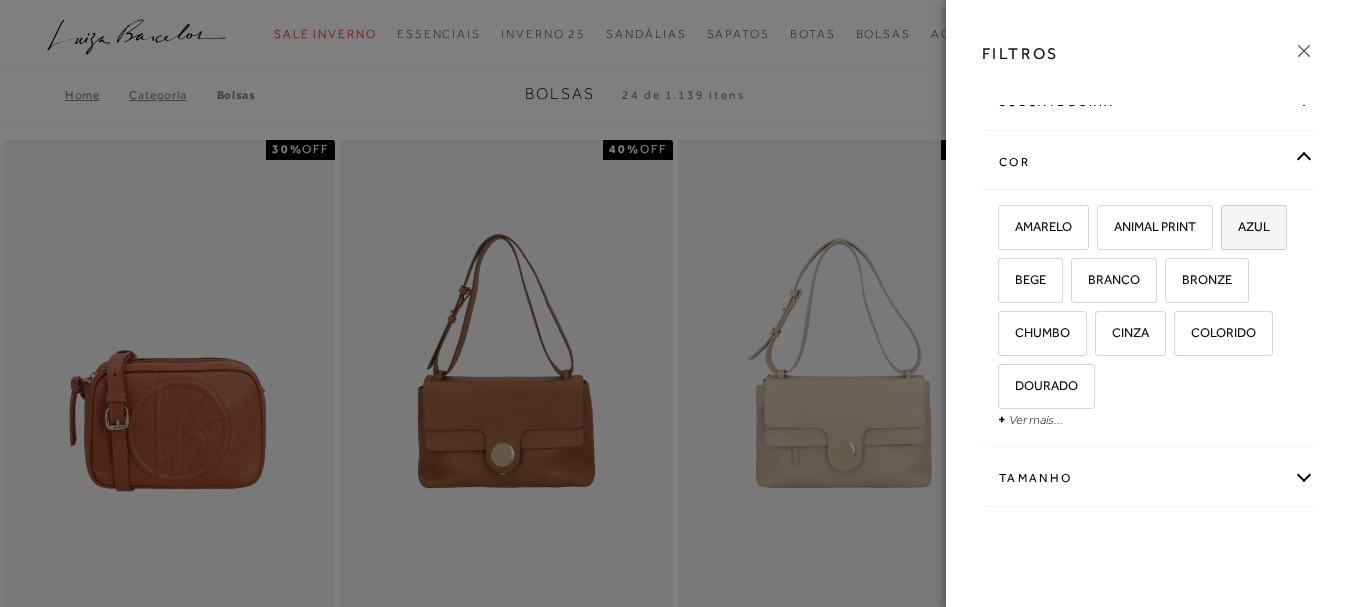 scroll, scrollTop: 64, scrollLeft: 0, axis: vertical 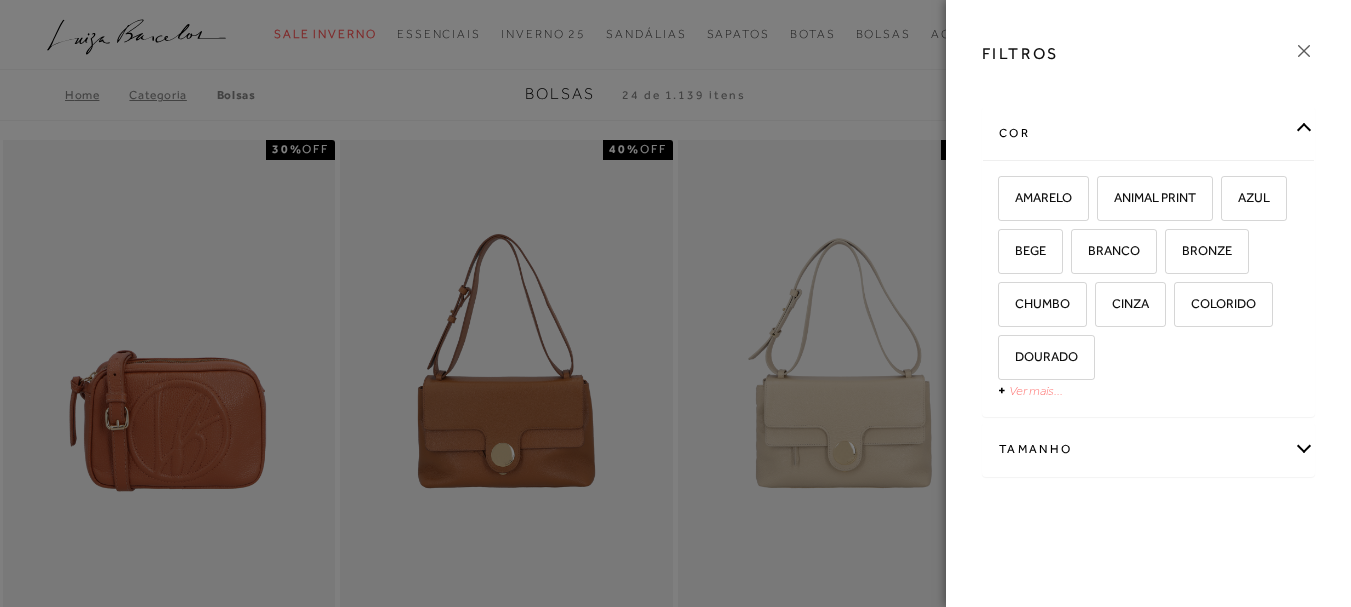 click on "Ver mais..." at bounding box center (1036, 390) 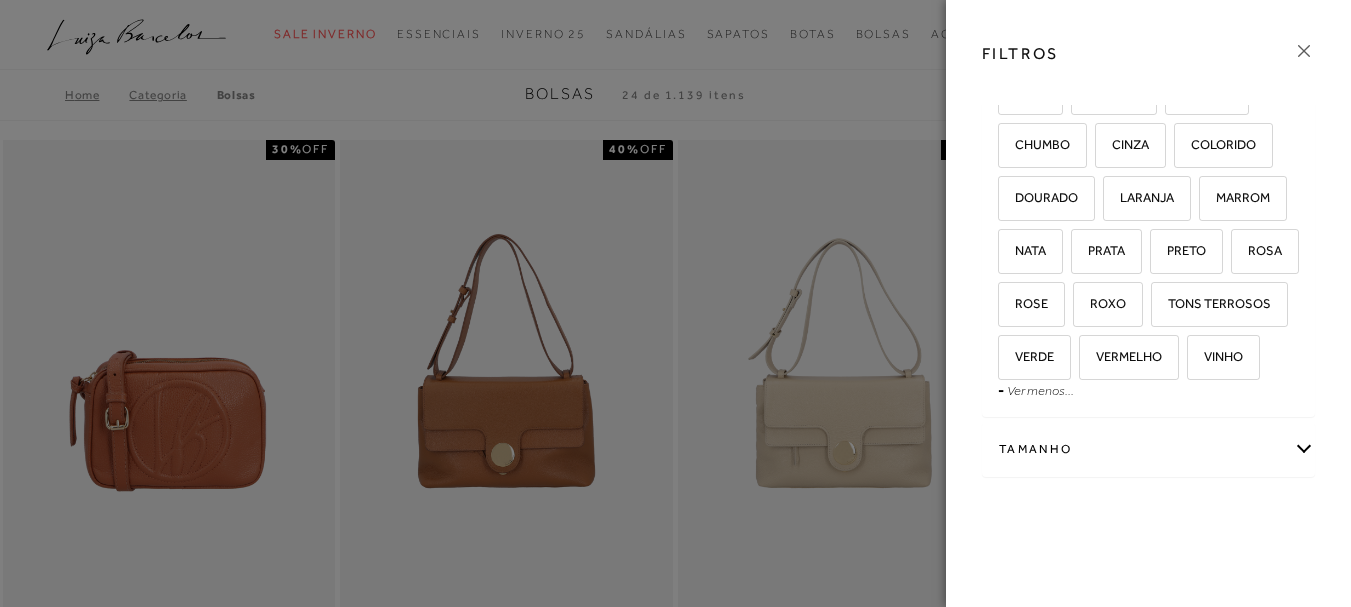 scroll, scrollTop: 329, scrollLeft: 0, axis: vertical 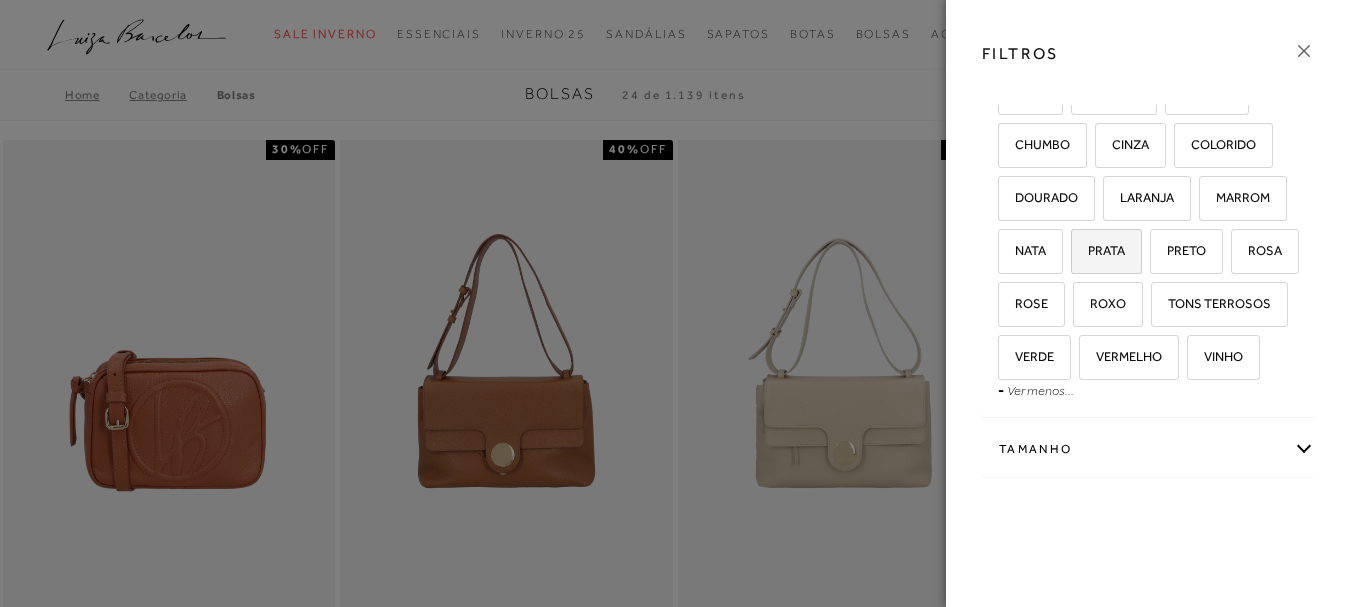 click on "PRATA" at bounding box center [1099, 250] 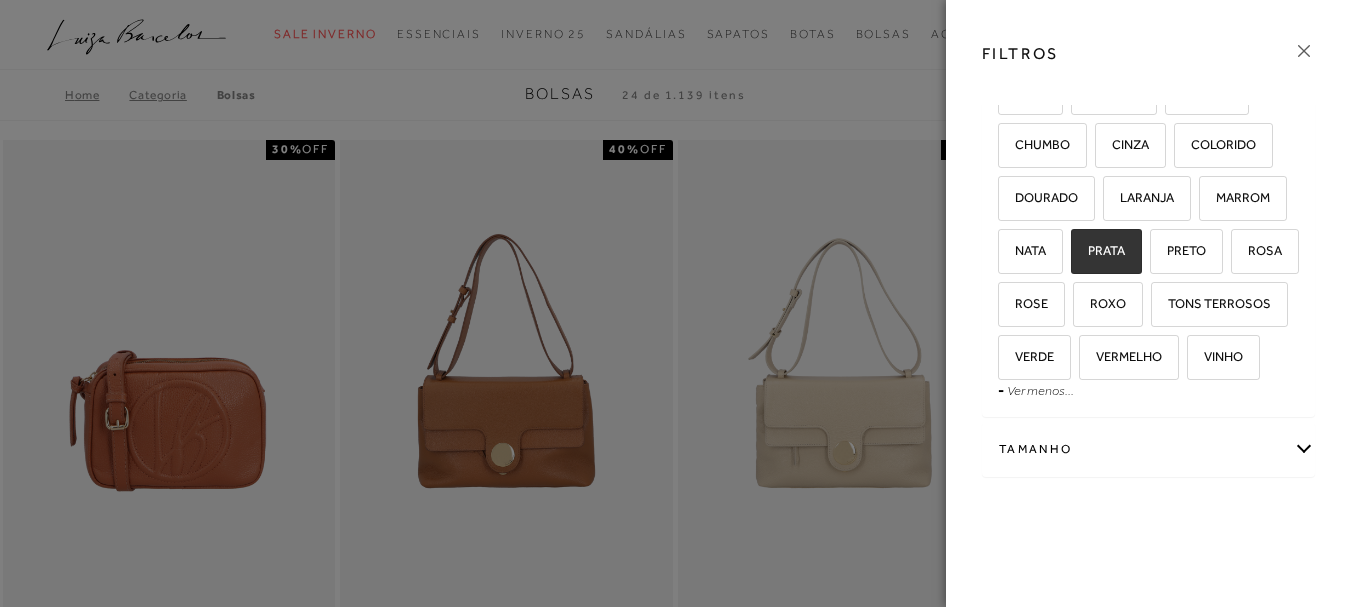 checkbox on "true" 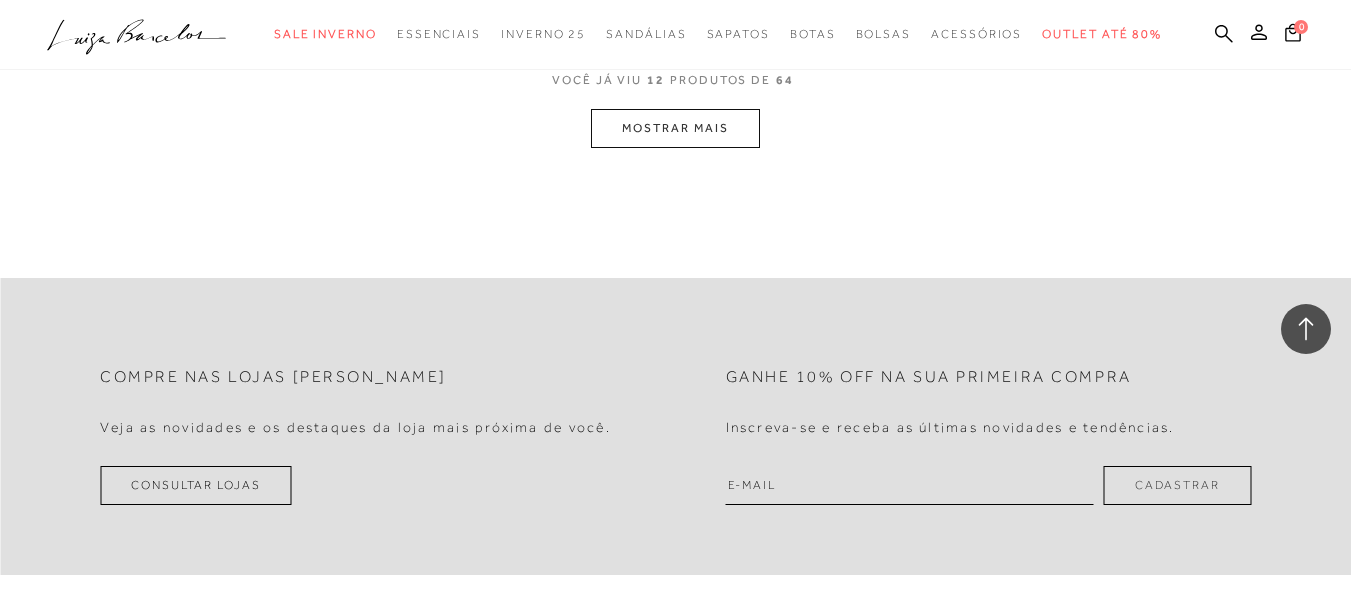 scroll, scrollTop: 2100, scrollLeft: 0, axis: vertical 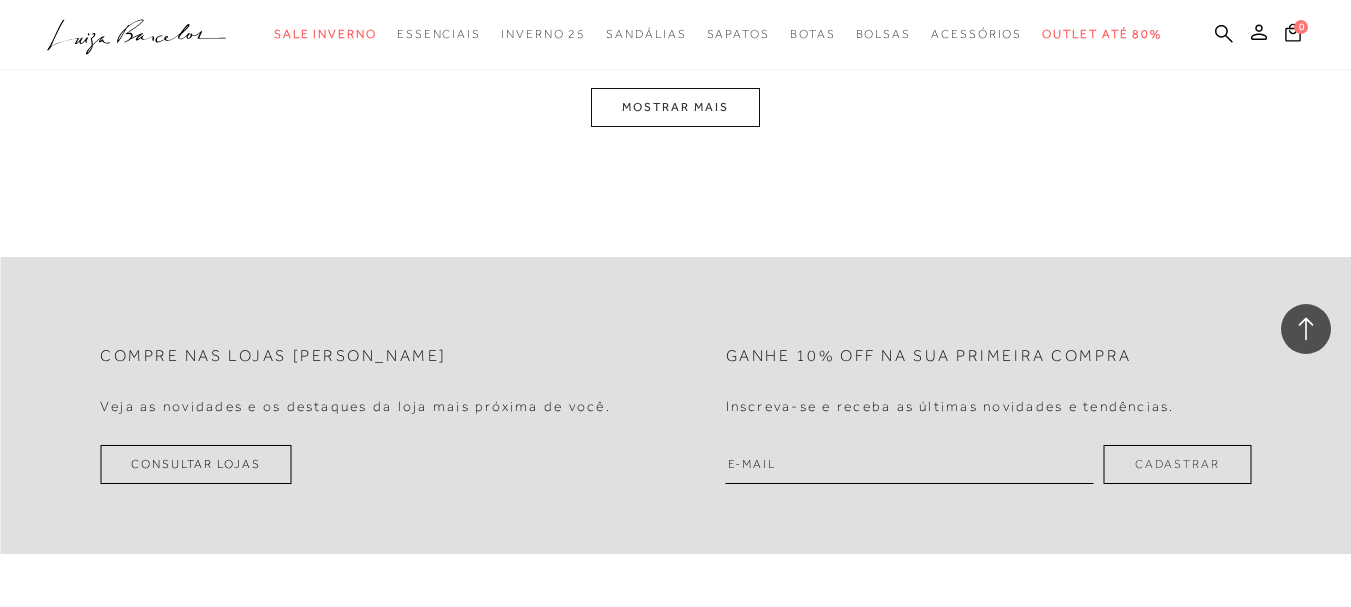click on "MOSTRAR MAIS" at bounding box center [675, 107] 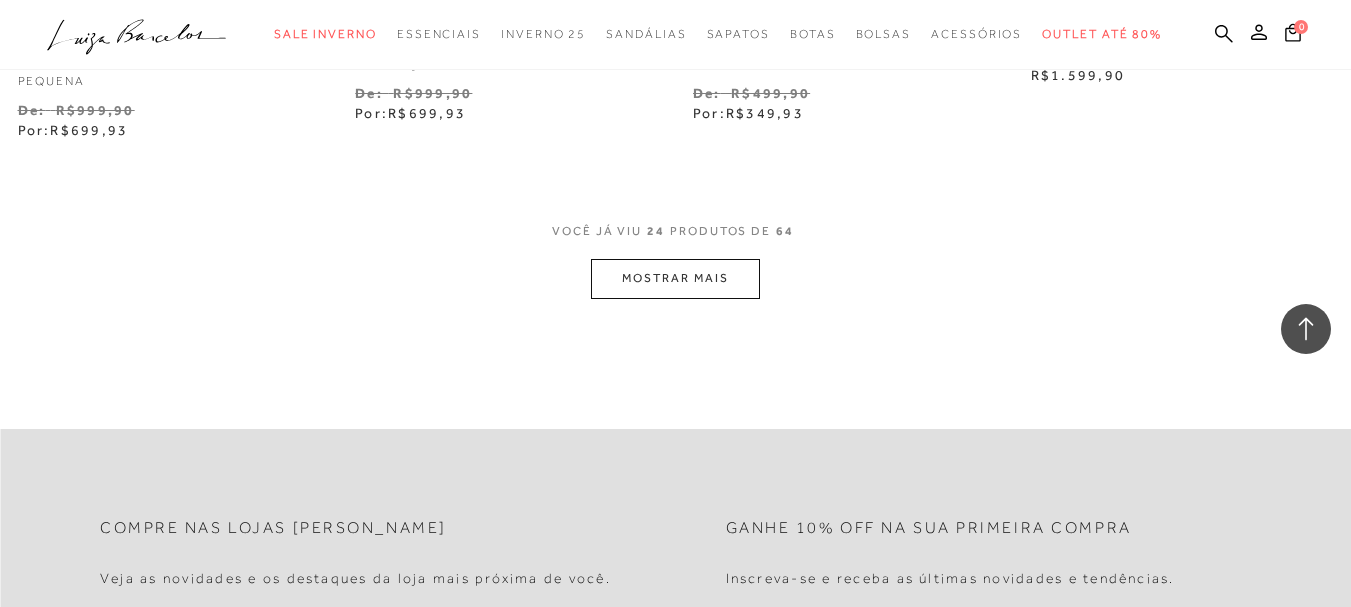 scroll, scrollTop: 3847, scrollLeft: 0, axis: vertical 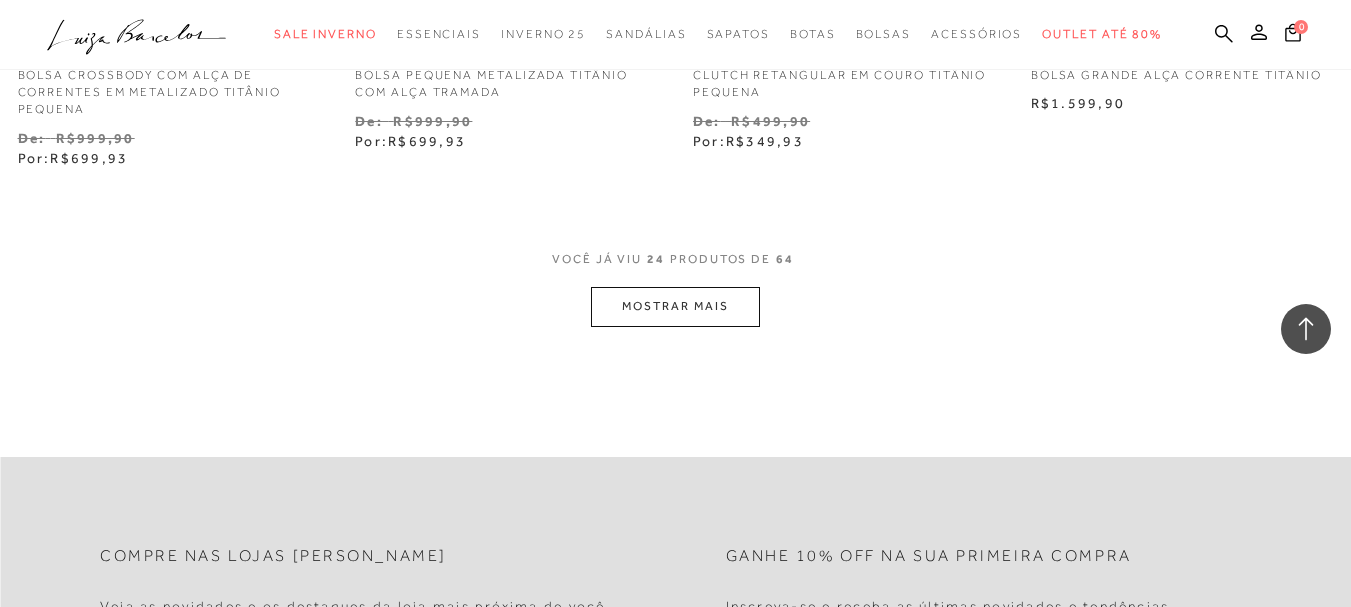click on "MOSTRAR MAIS" at bounding box center [675, 306] 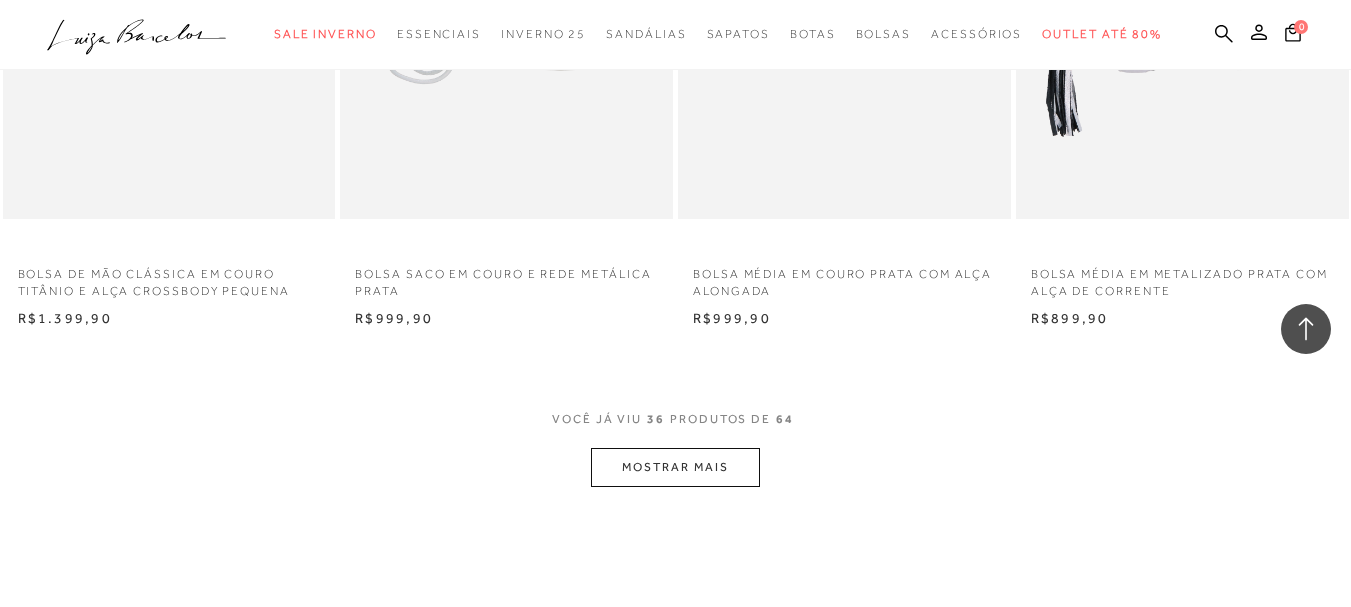 scroll, scrollTop: 5647, scrollLeft: 0, axis: vertical 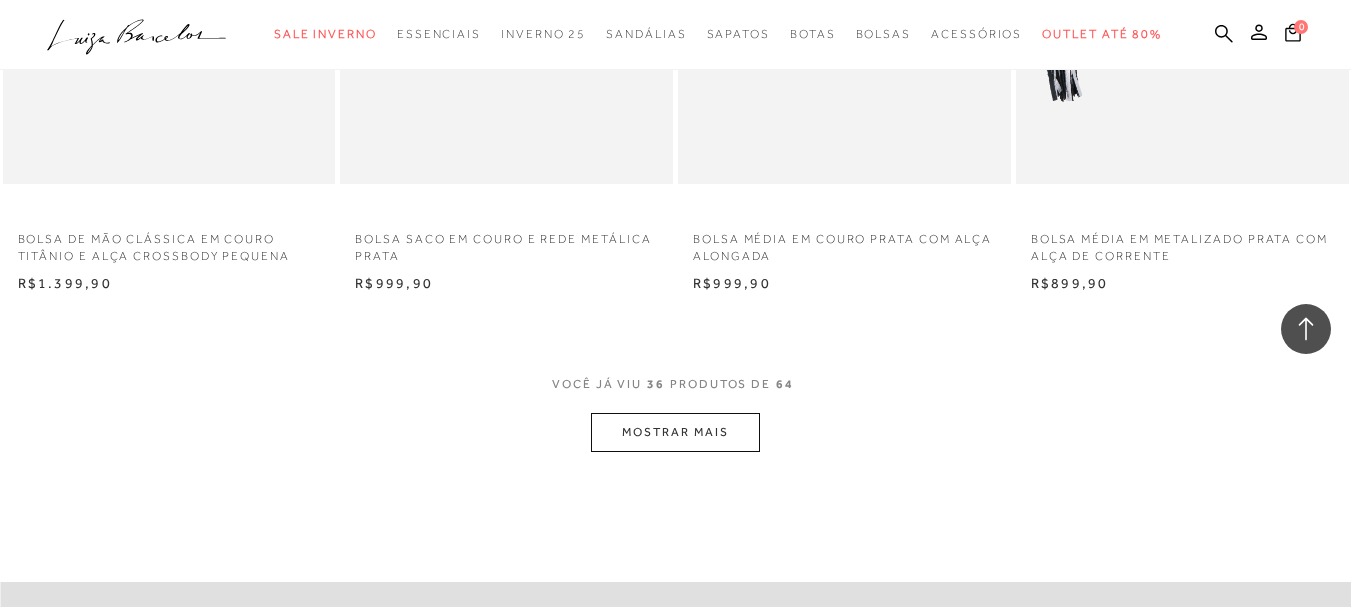 click on "MOSTRAR MAIS" at bounding box center (675, 432) 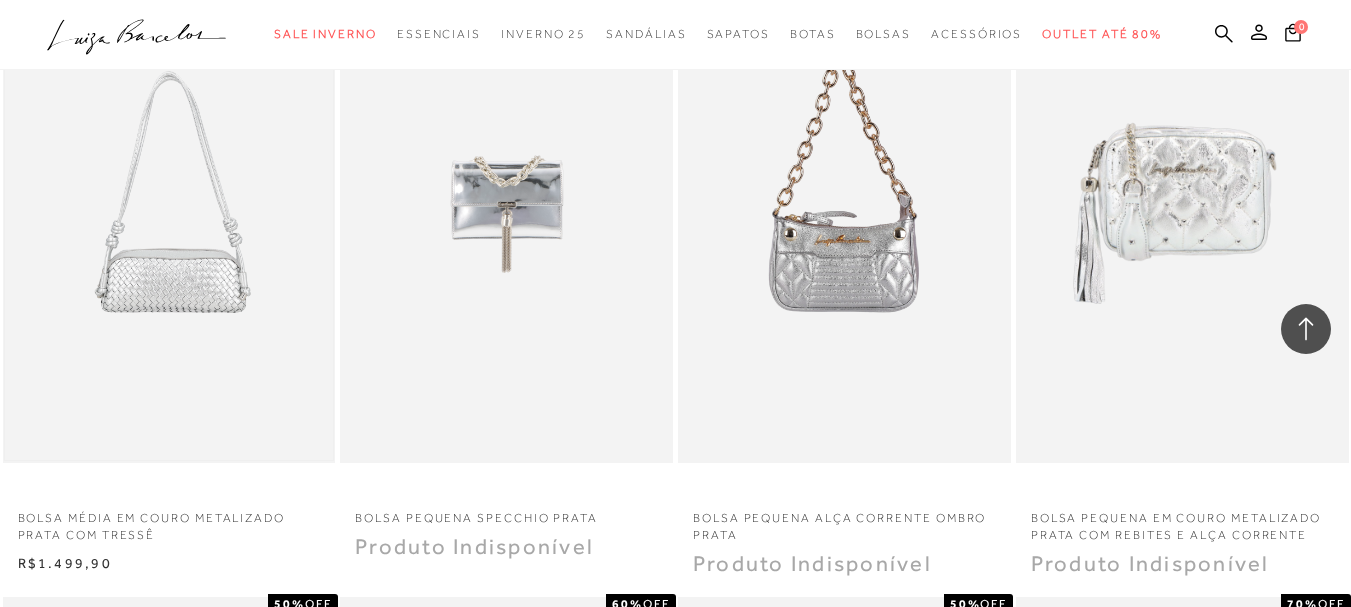 click at bounding box center (169, 213) 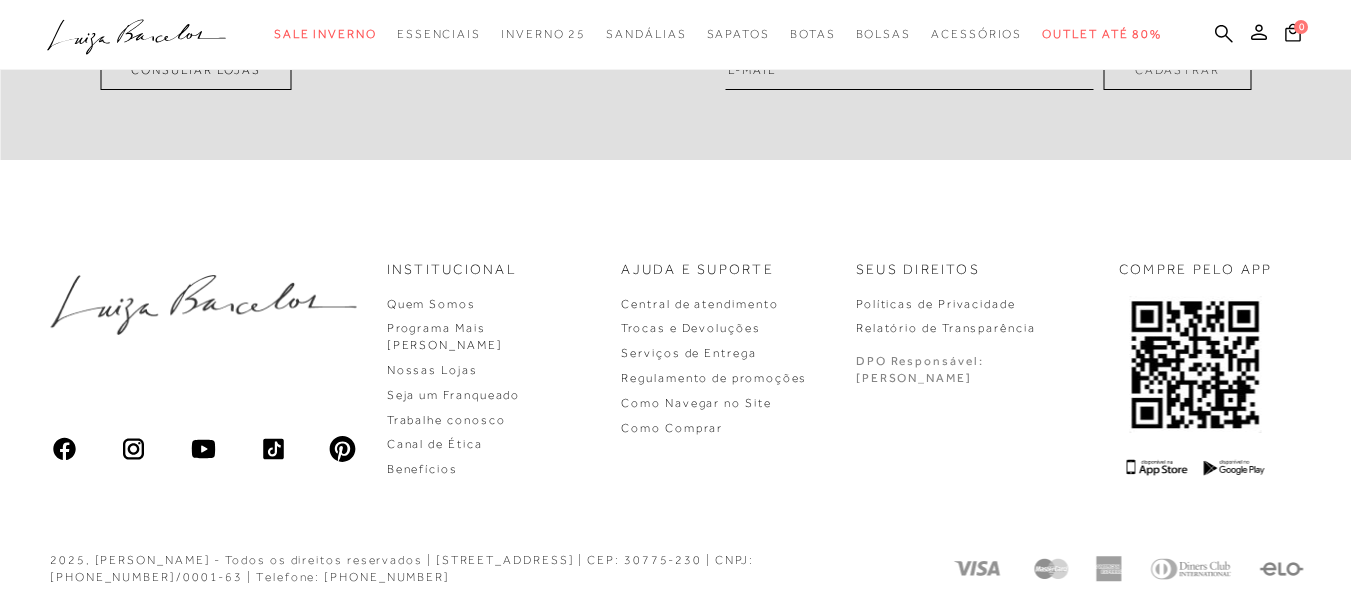 scroll, scrollTop: 0, scrollLeft: 0, axis: both 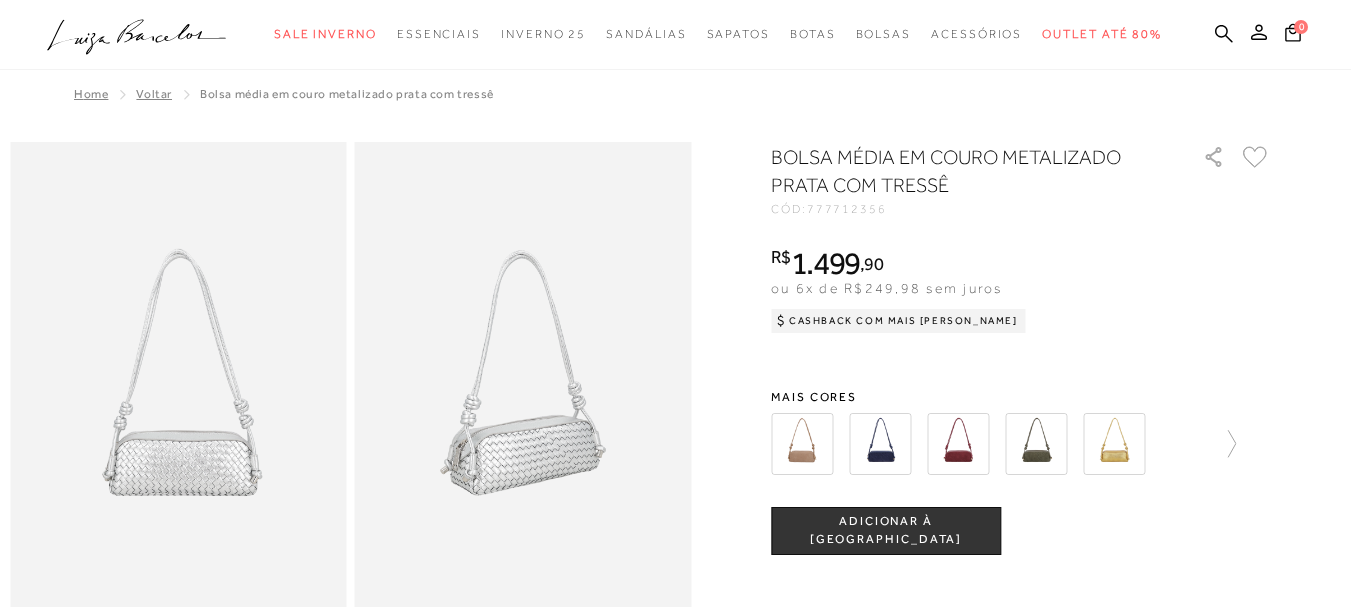 click at bounding box center [880, 444] 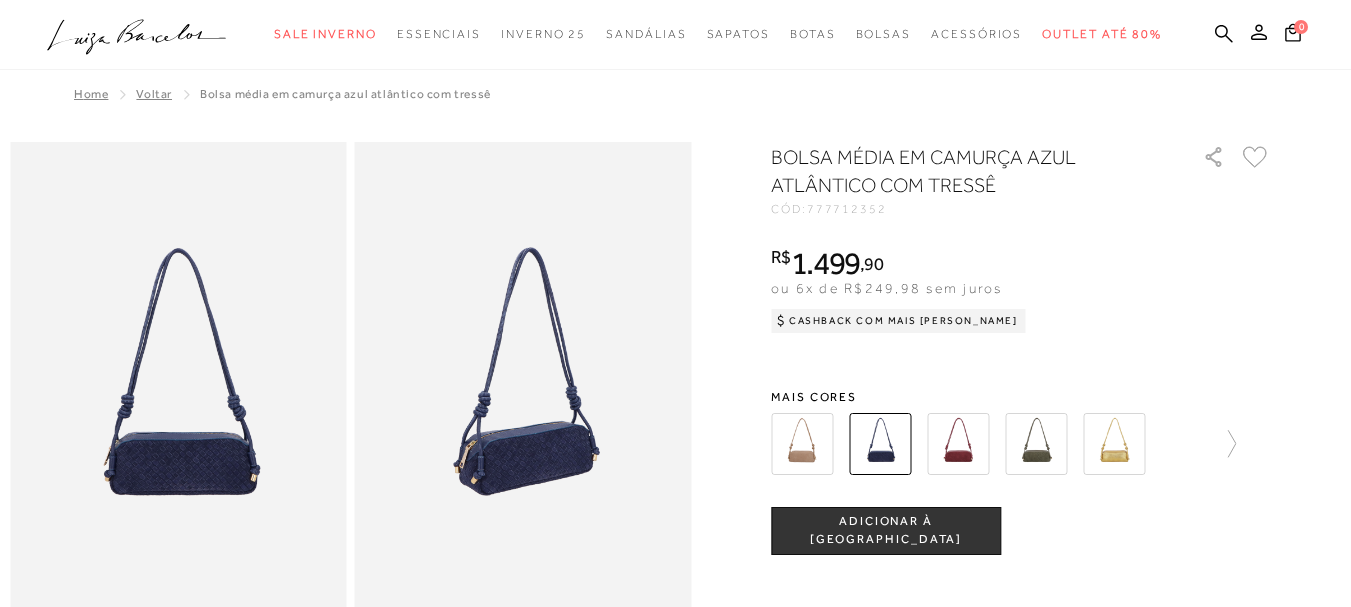 click on "BOLSA MÉDIA EM CAMURÇA AZUL ATLÂNTICO COM TRESSÊ" at bounding box center [958, 171] 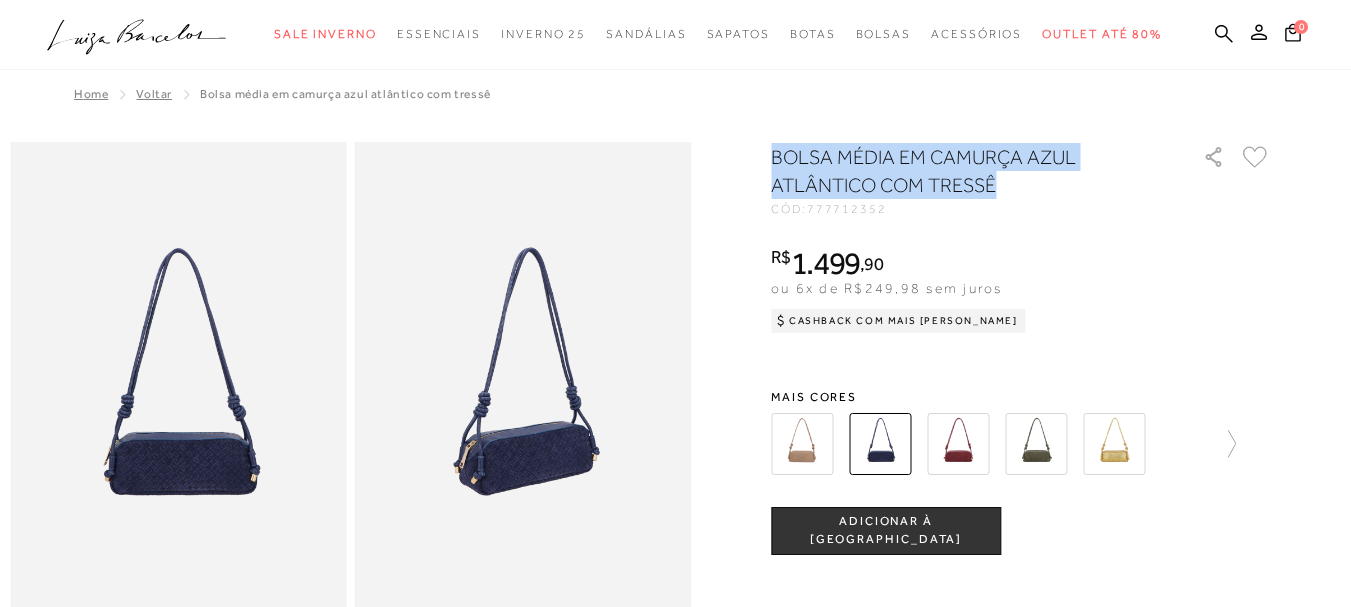 scroll, scrollTop: 0, scrollLeft: 0, axis: both 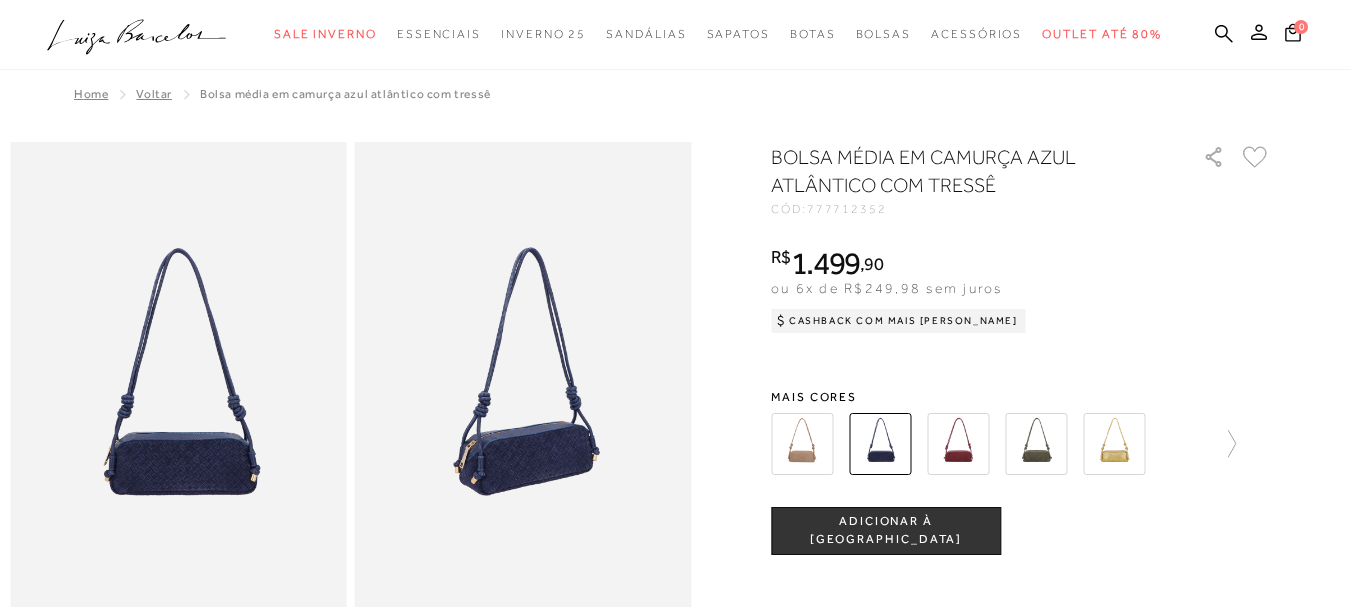 click on "R$ 1.499 , 90
ou 6x de R$249,98 sem juros
Cashback com Mais Luiza
R$1.499,90" at bounding box center (1021, 287) 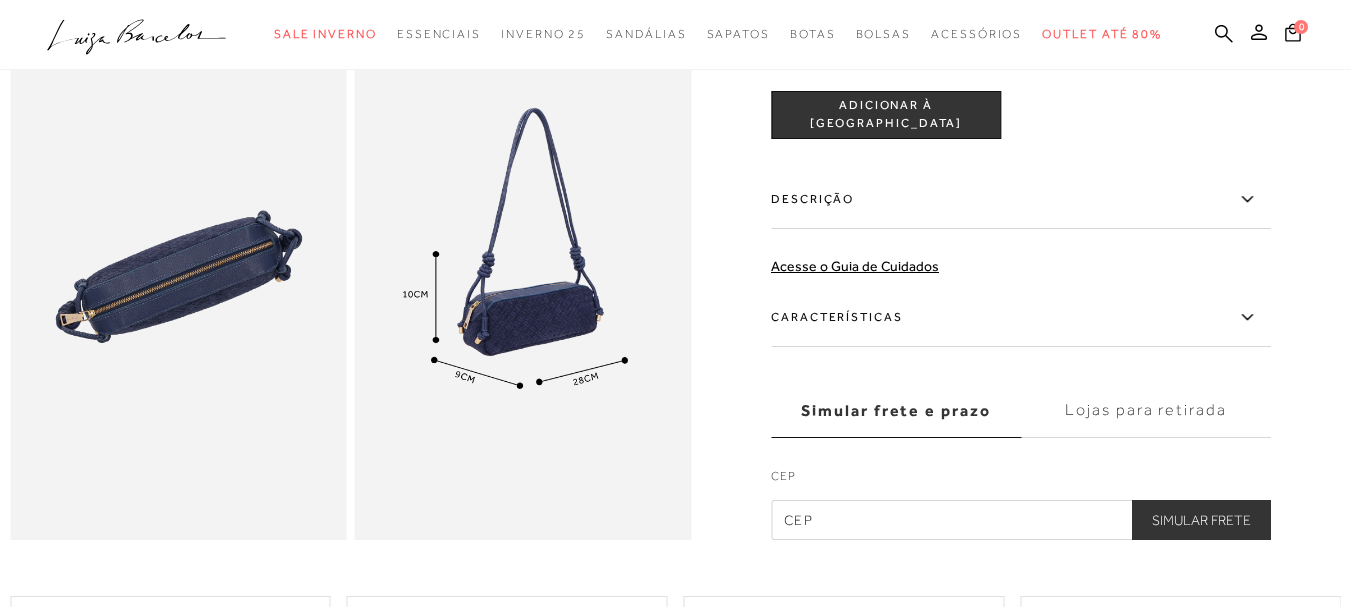 scroll, scrollTop: 1100, scrollLeft: 0, axis: vertical 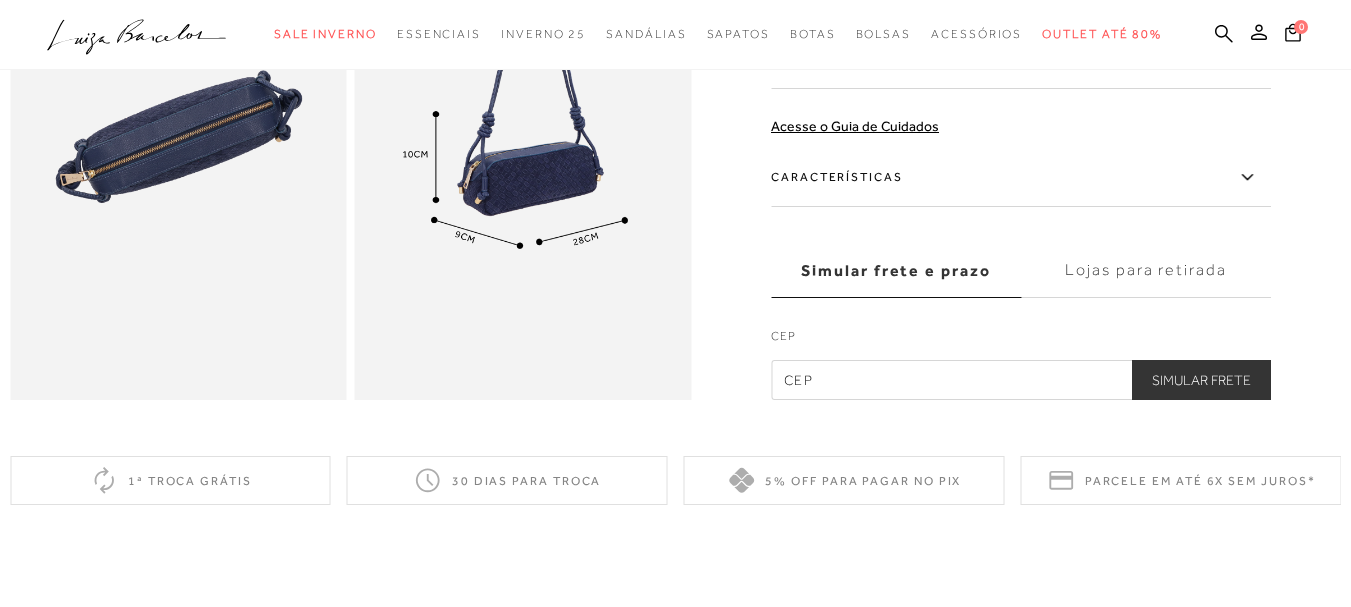 click on "Descrição" at bounding box center (1021, 60) 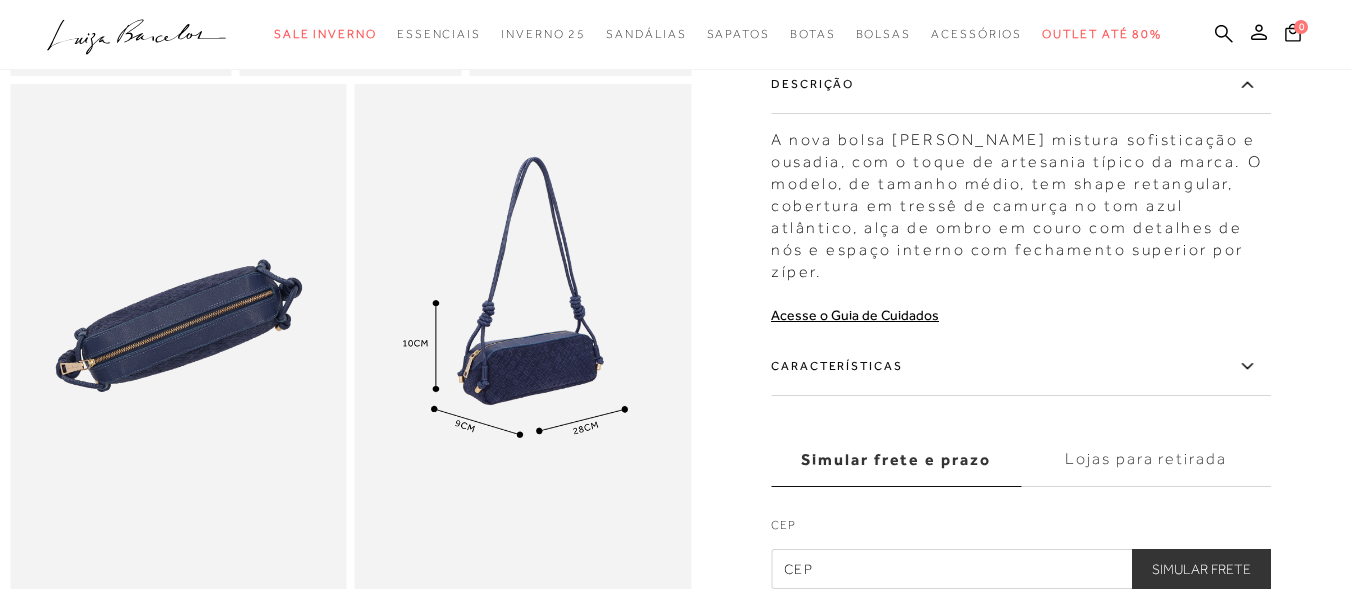 scroll, scrollTop: 900, scrollLeft: 0, axis: vertical 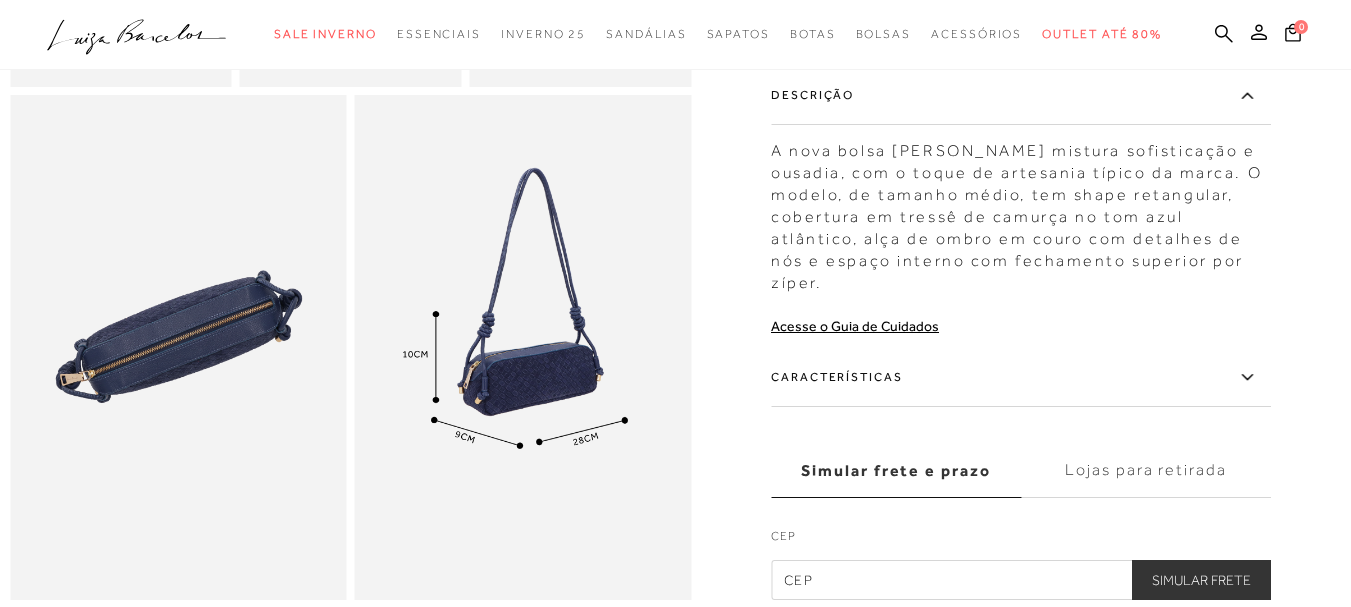 click on "A nova bolsa Luiza Barcelos mistura sofisticação e ousadia, com o toque de artesania típico da marca. O modelo, de tamanho médio, tem shape retangular, cobertura em tressê de camurça no tom azul atlântico, alça de ombro em couro com detalhes de nós e espaço interno com fechamento superior por zíper." at bounding box center [1021, 212] 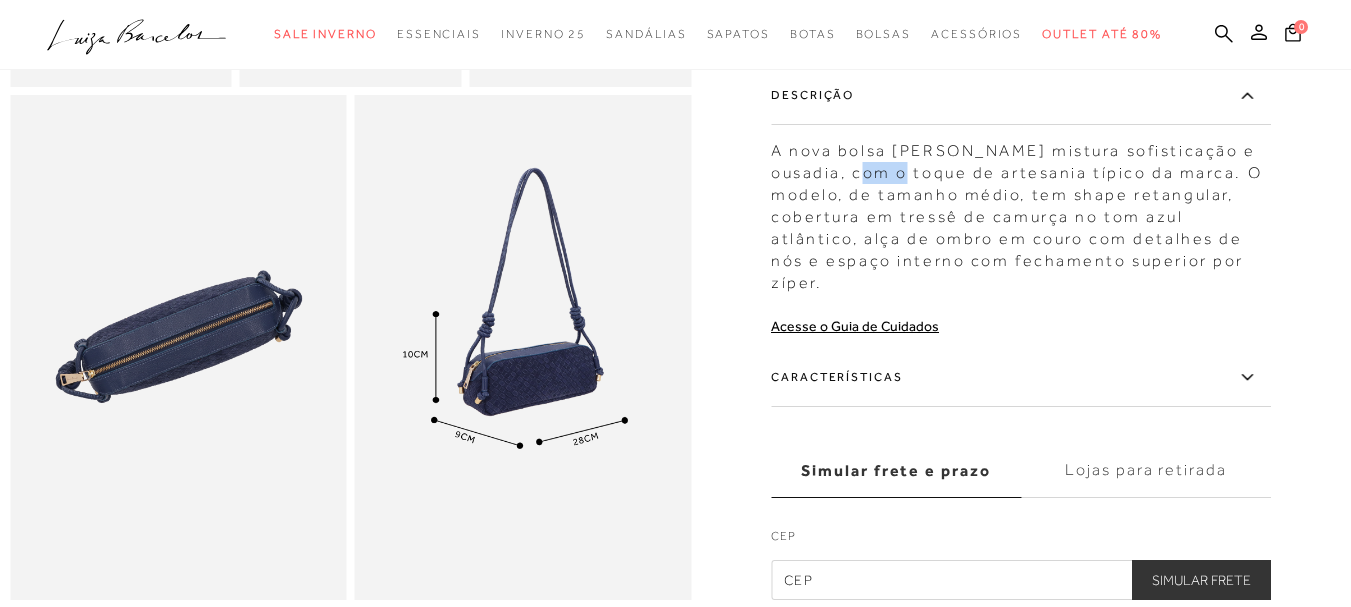 click on "A nova bolsa Luiza Barcelos mistura sofisticação e ousadia, com o toque de artesania típico da marca. O modelo, de tamanho médio, tem shape retangular, cobertura em tressê de camurça no tom azul atlântico, alça de ombro em couro com detalhes de nós e espaço interno com fechamento superior por zíper." at bounding box center (1021, 212) 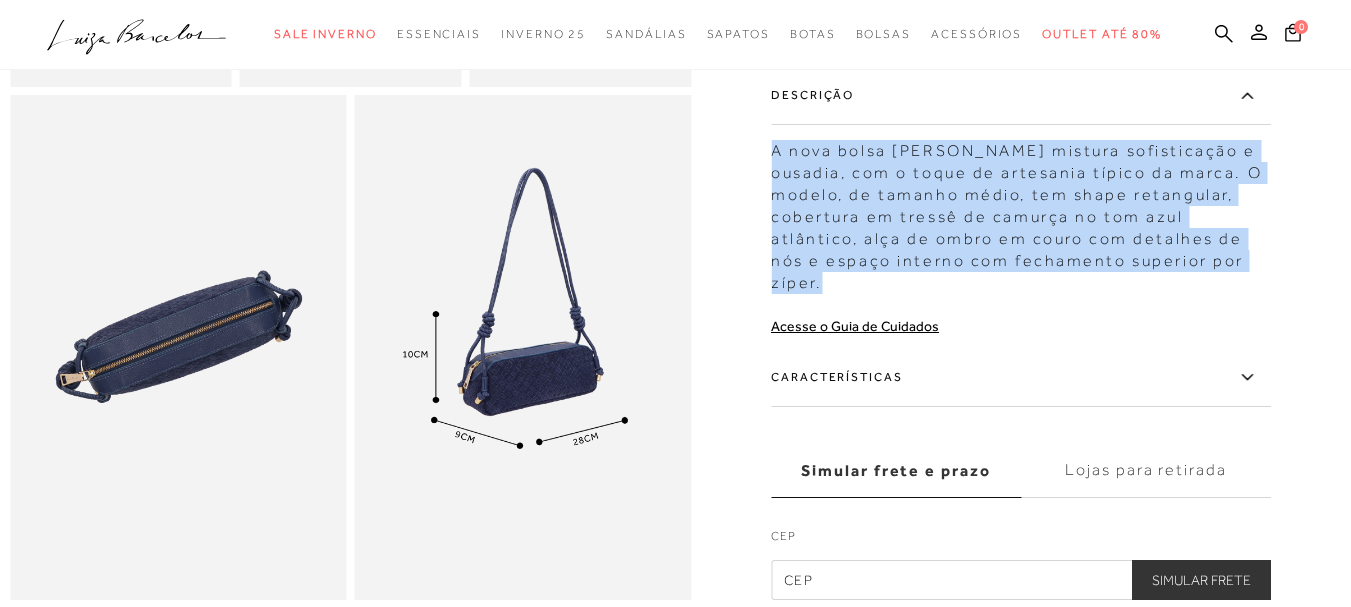 click on "A nova bolsa Luiza Barcelos mistura sofisticação e ousadia, com o toque de artesania típico da marca. O modelo, de tamanho médio, tem shape retangular, cobertura em tressê de camurça no tom azul atlântico, alça de ombro em couro com detalhes de nós e espaço interno com fechamento superior por zíper." at bounding box center (1021, 212) 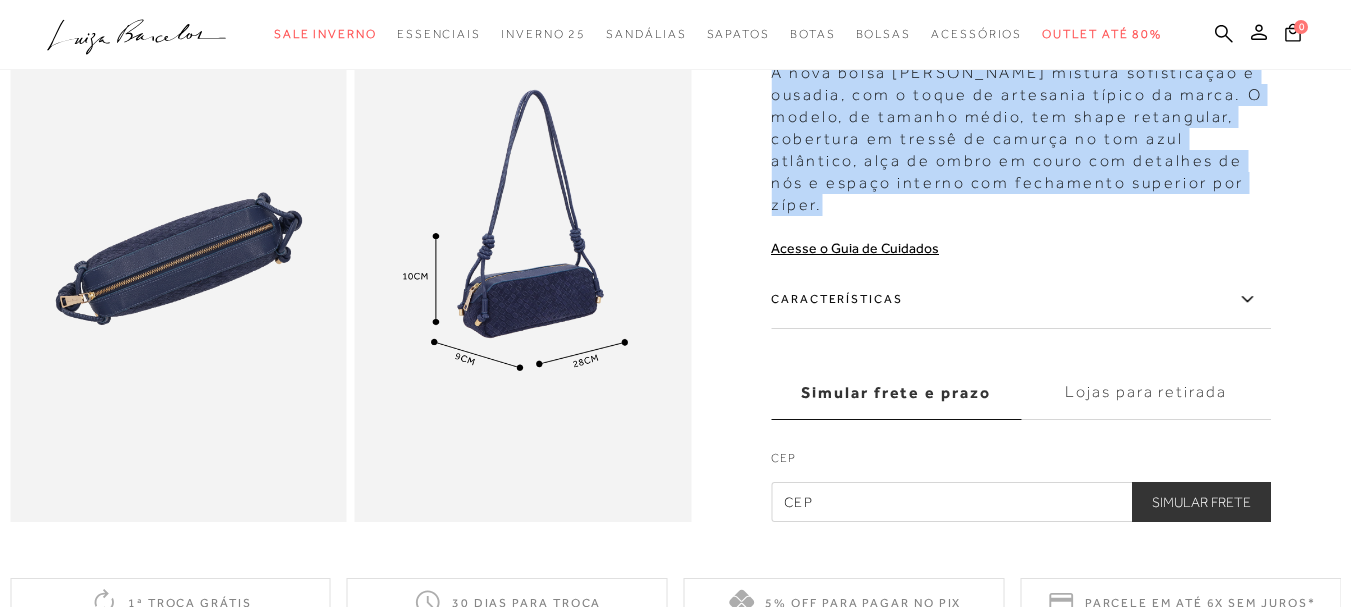 scroll, scrollTop: 1000, scrollLeft: 0, axis: vertical 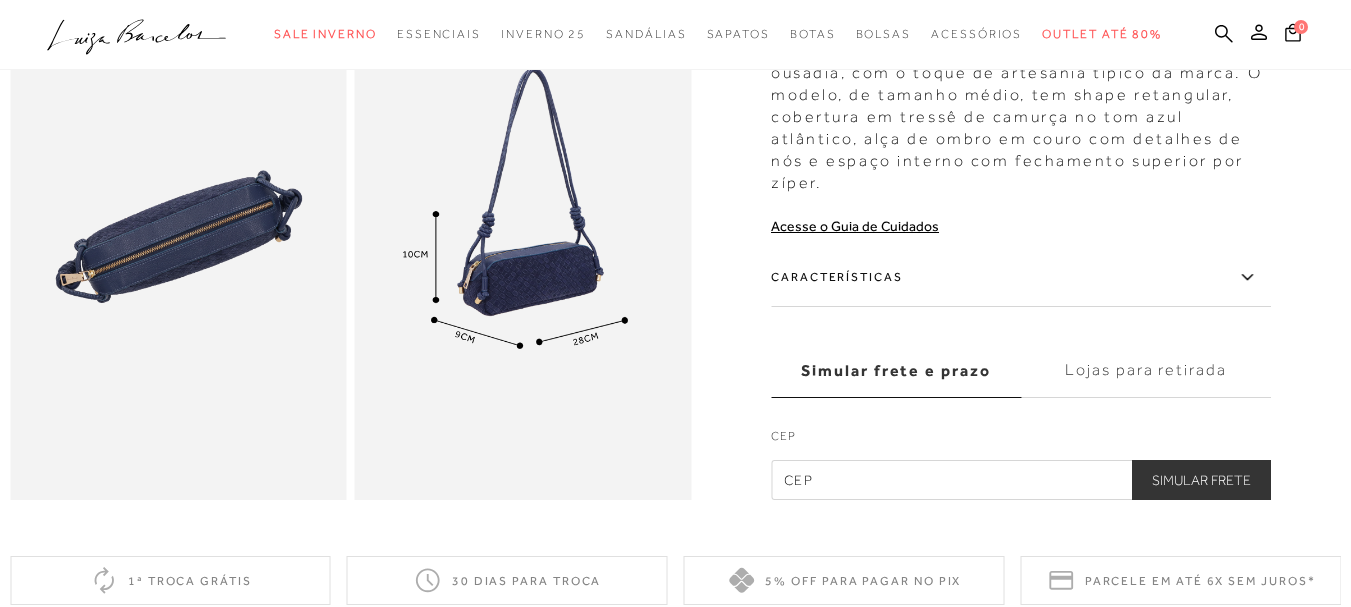 click on "Características" at bounding box center [1021, 278] 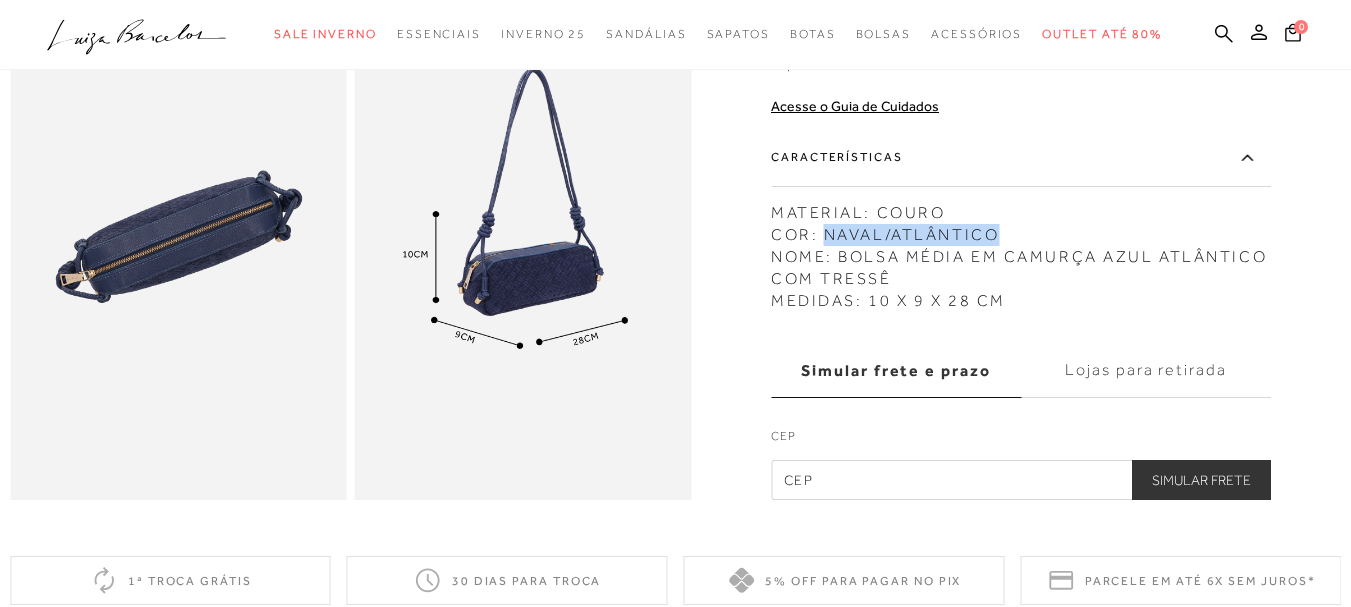 drag, startPoint x: 1009, startPoint y: 259, endPoint x: 833, endPoint y: 264, distance: 176.07101 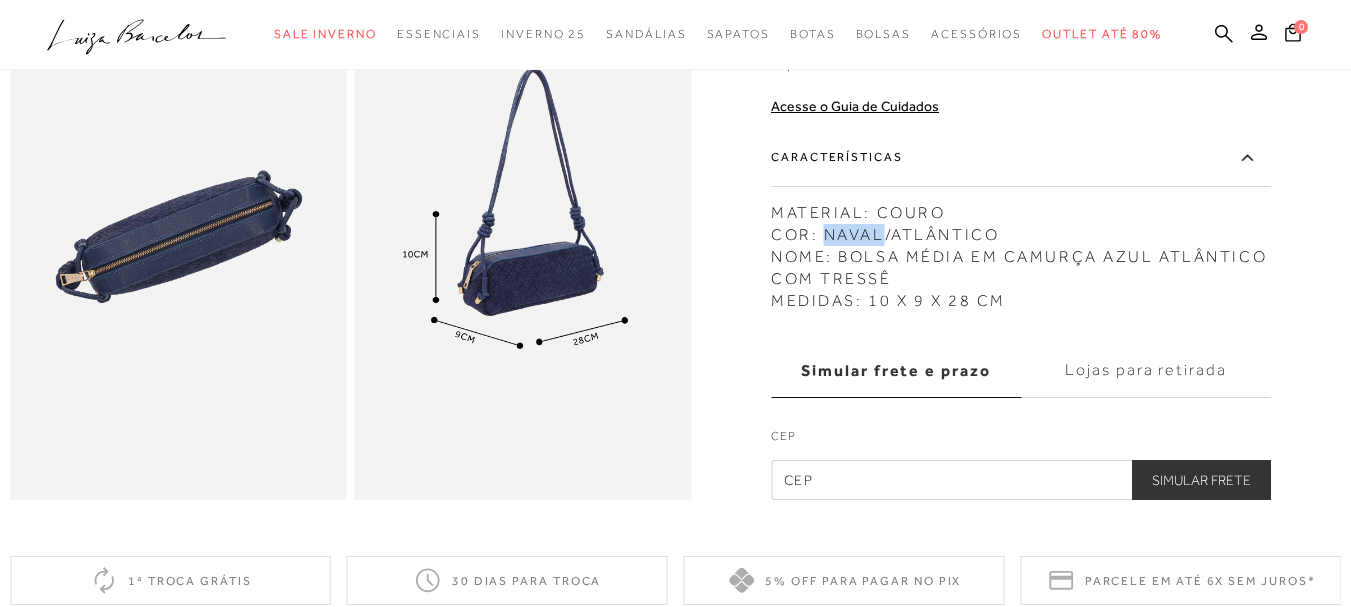copy on "NAVAL" 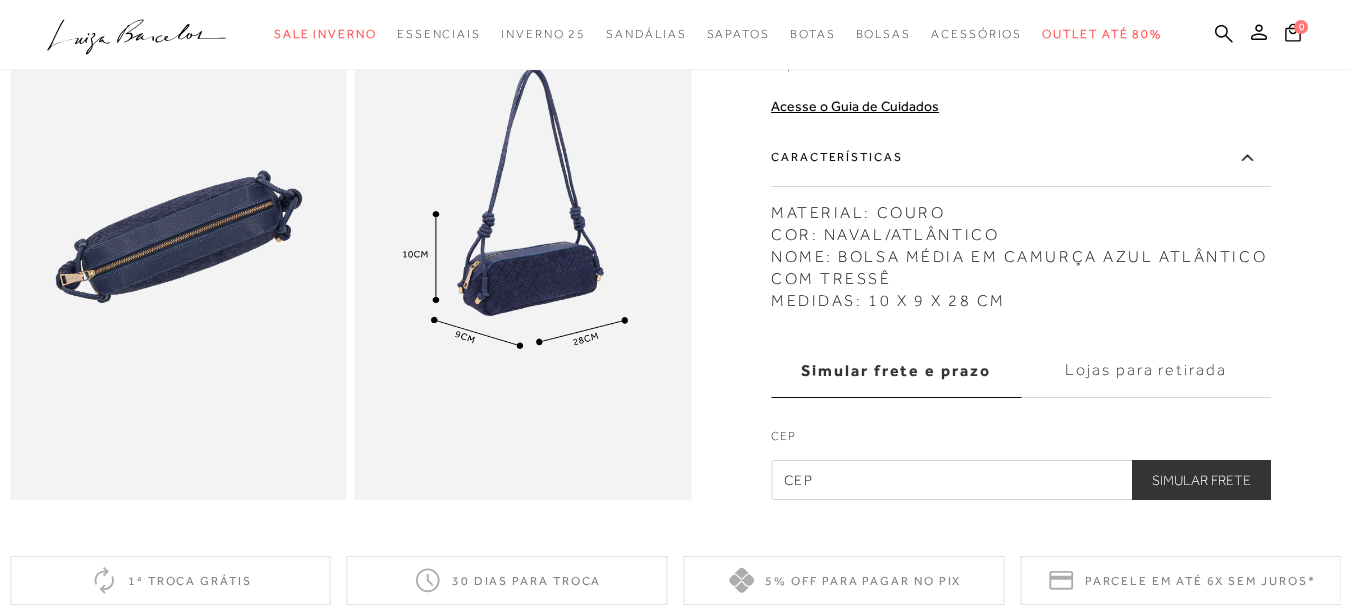 click on "MATERIAL: COURO COR: NAVAL/ATLÂNTICO NOME: BOLSA MÉDIA EM CAMURÇA AZUL ATLÂNTICO COM TRESSÊ MEDIDAS: 10 X 9 X 28 CM" at bounding box center [1021, 252] 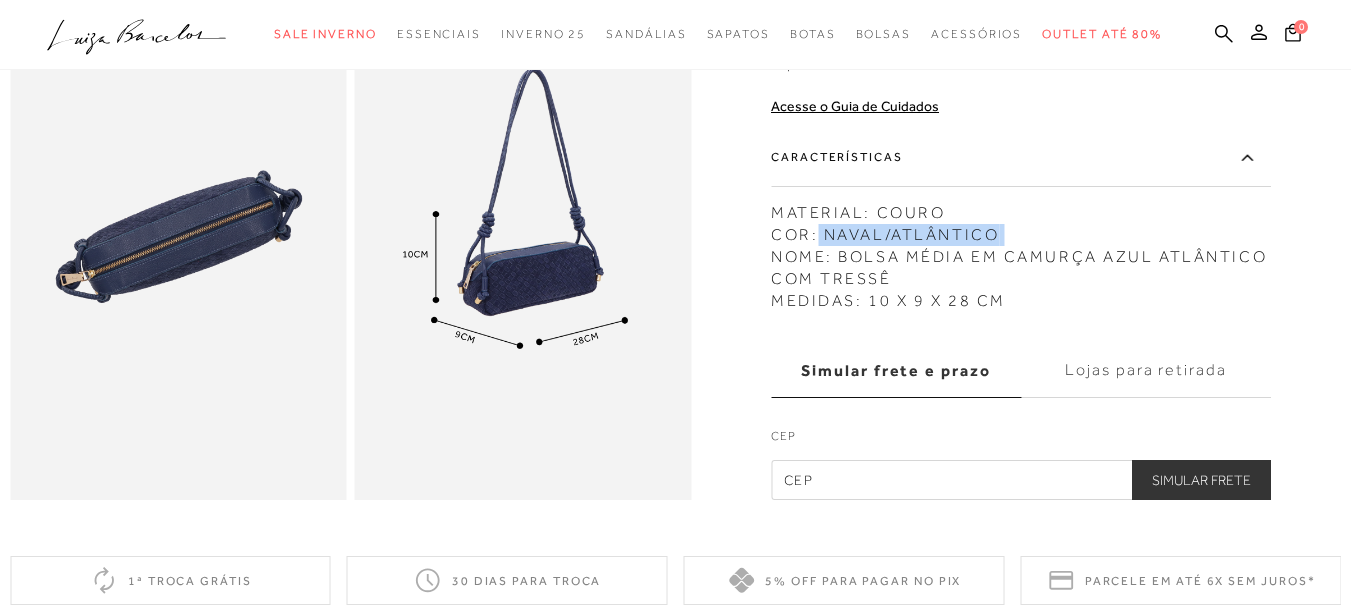 copy on "NAVAL/ATLÂNTICO" 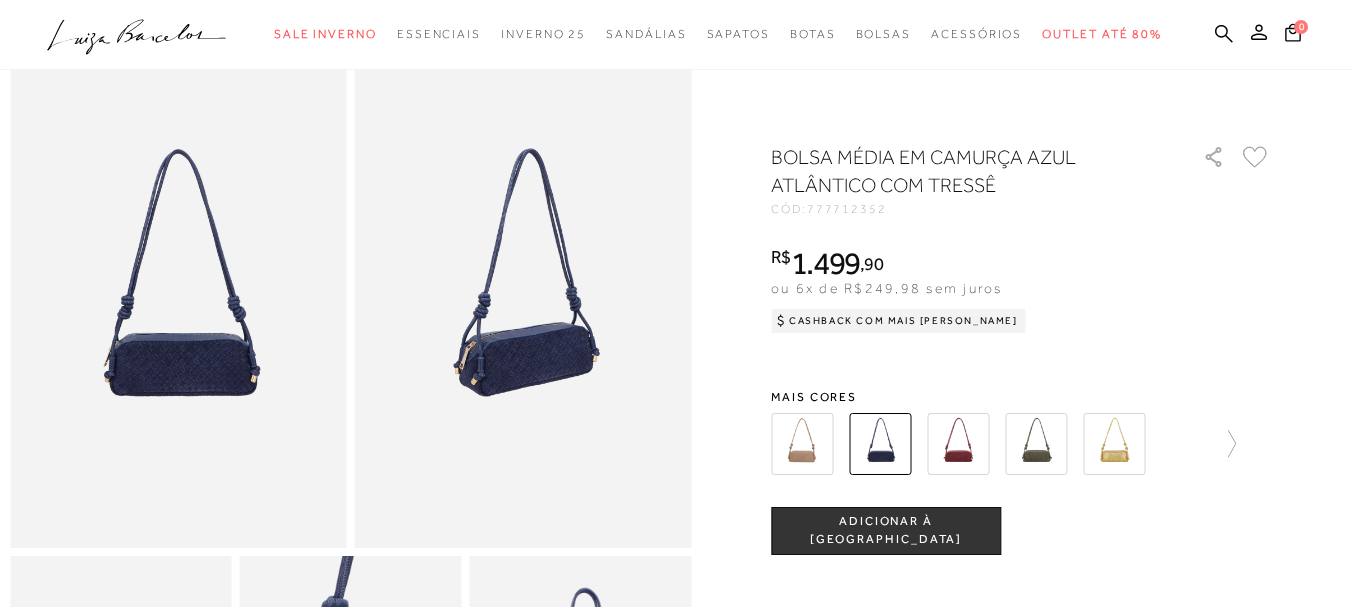 scroll, scrollTop: 0, scrollLeft: 0, axis: both 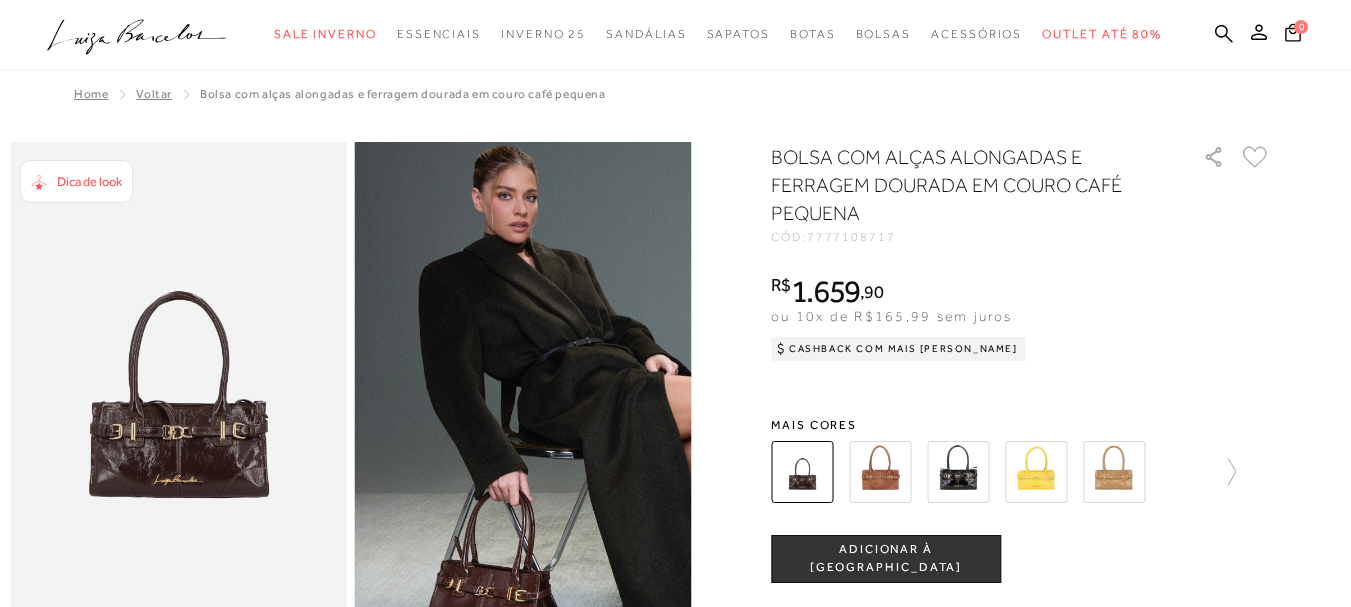 click at bounding box center (880, 472) 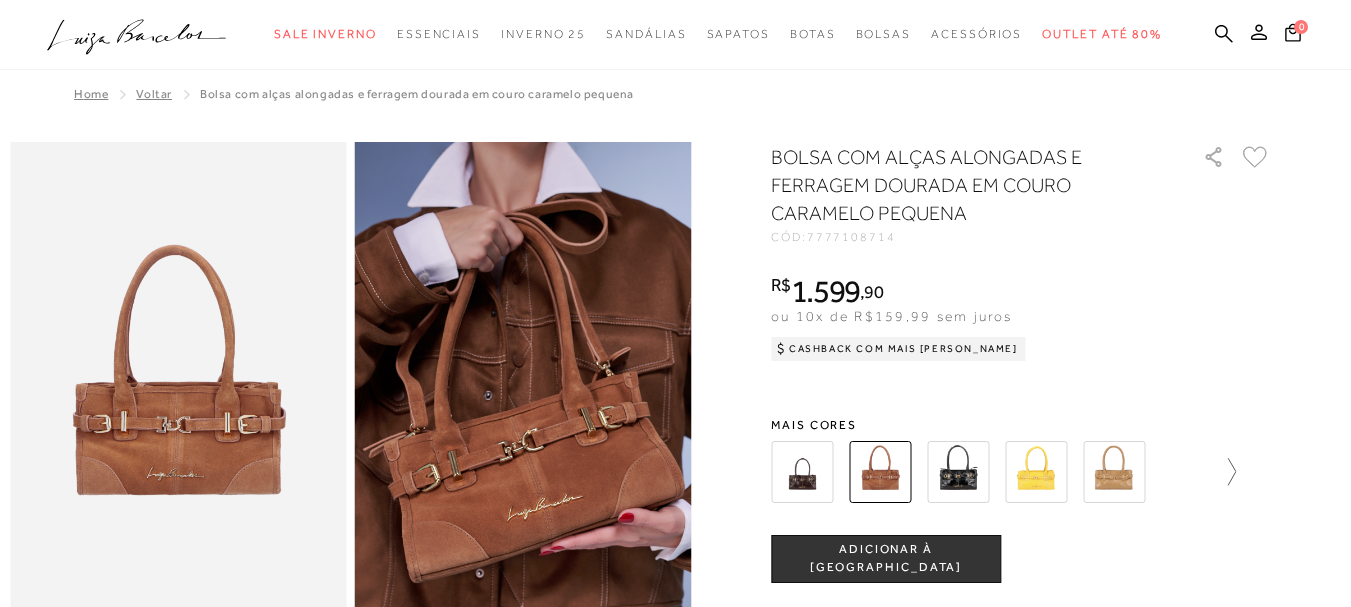 click 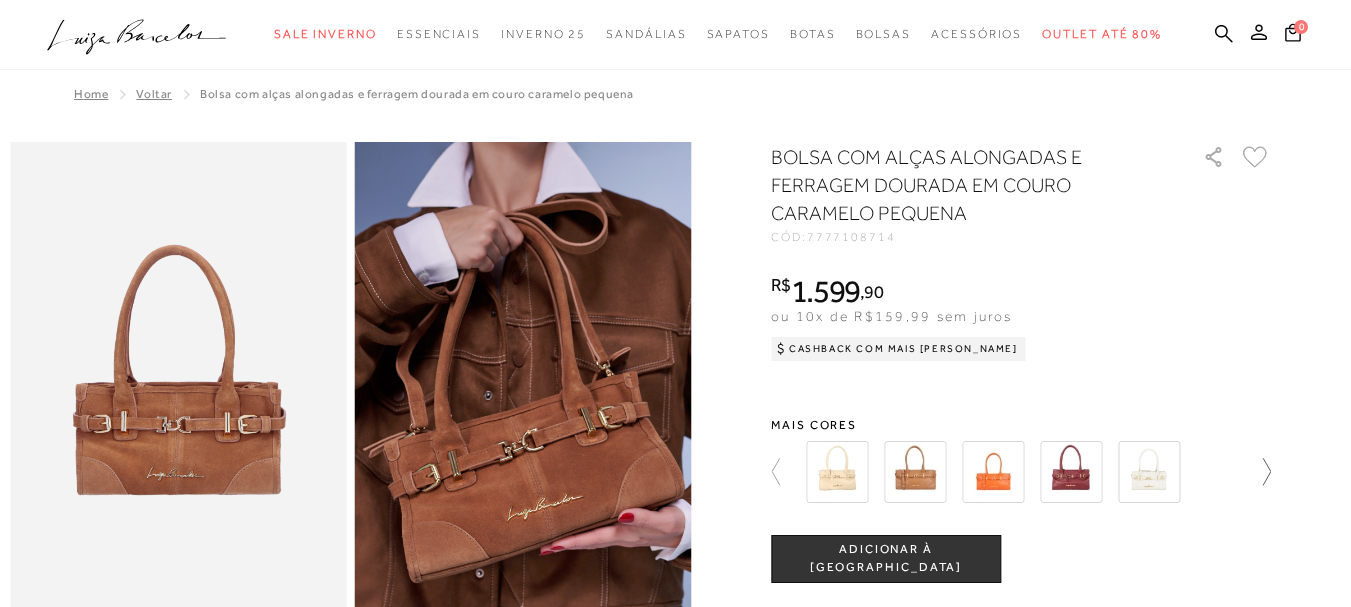scroll, scrollTop: 0, scrollLeft: 0, axis: both 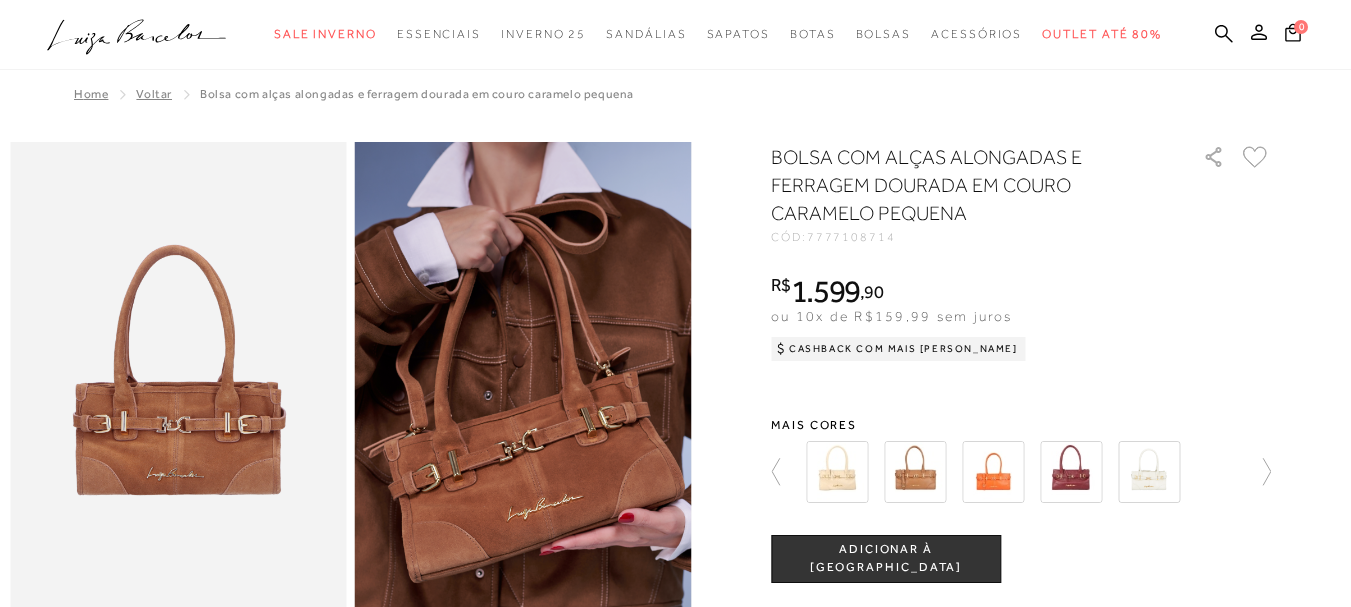 click at bounding box center (1071, 472) 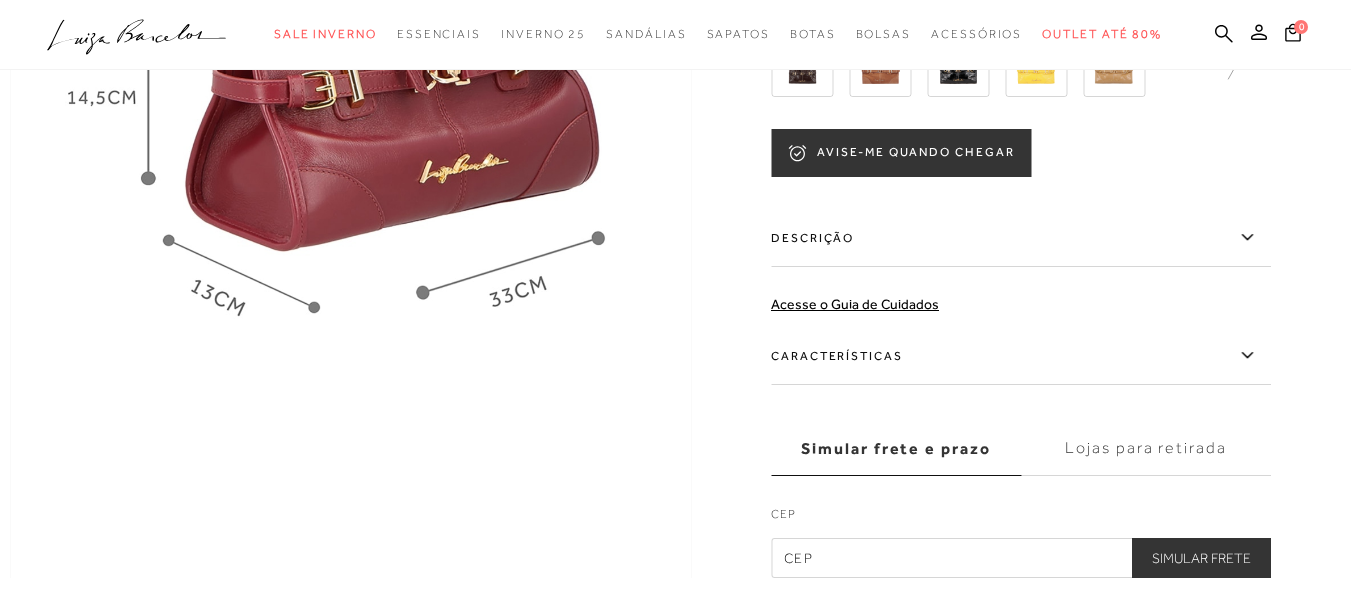 scroll, scrollTop: 1400, scrollLeft: 0, axis: vertical 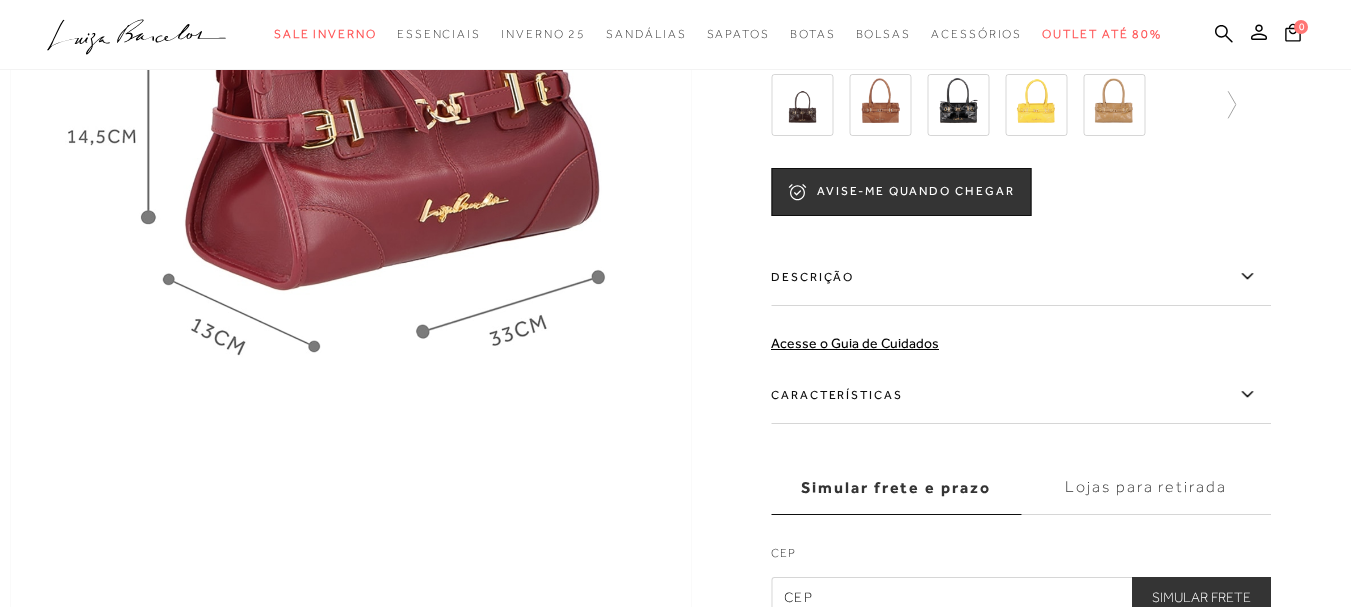 click on "Descrição" at bounding box center [1021, 277] 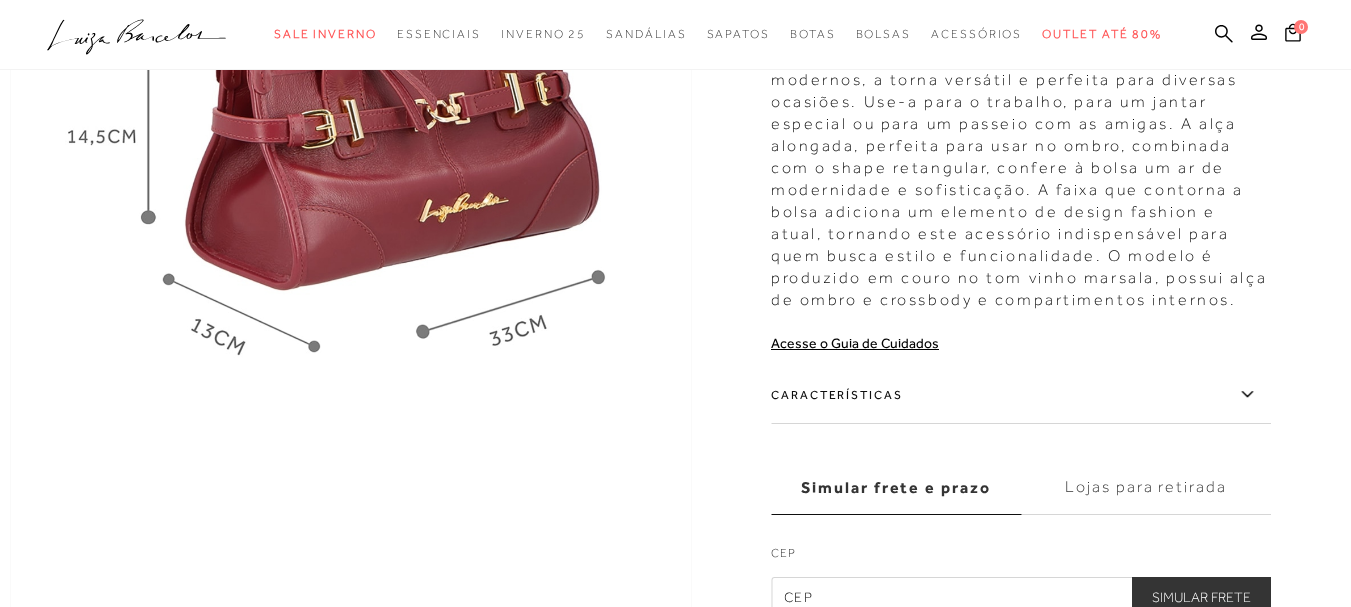 click on "A bolsa em couro é a escolha perfeita para mulheres que buscam um acessório elegante e atemporal. Seu design clássico, combinado com os detalhes modernos, a torna versátil e perfeita para diversas ocasiões. Use-a para o trabalho, para um jantar especial ou para um passeio com as amigas. A alça alongada, perfeita para usar no ombro, combinada com o shape retangular, confere à bolsa um ar de modernidade e sofisticação. A faixa que contorna a bolsa adiciona um elemento de design fashion e atual, tornando este acessório indispensável para quem busca estilo e funcionalidade. O modelo é produzido em couro no tom vinho marsala, possui alça de ombro e crossbody e compartimentos internos." at bounding box center [1021, 152] 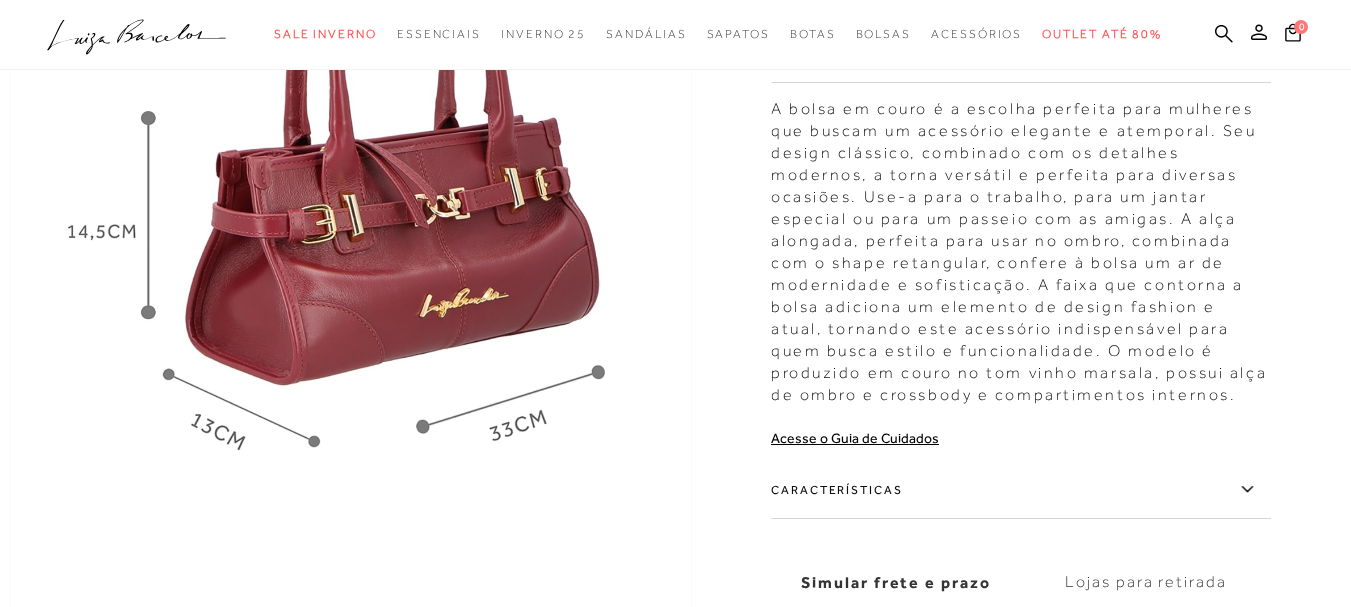 scroll, scrollTop: 1300, scrollLeft: 0, axis: vertical 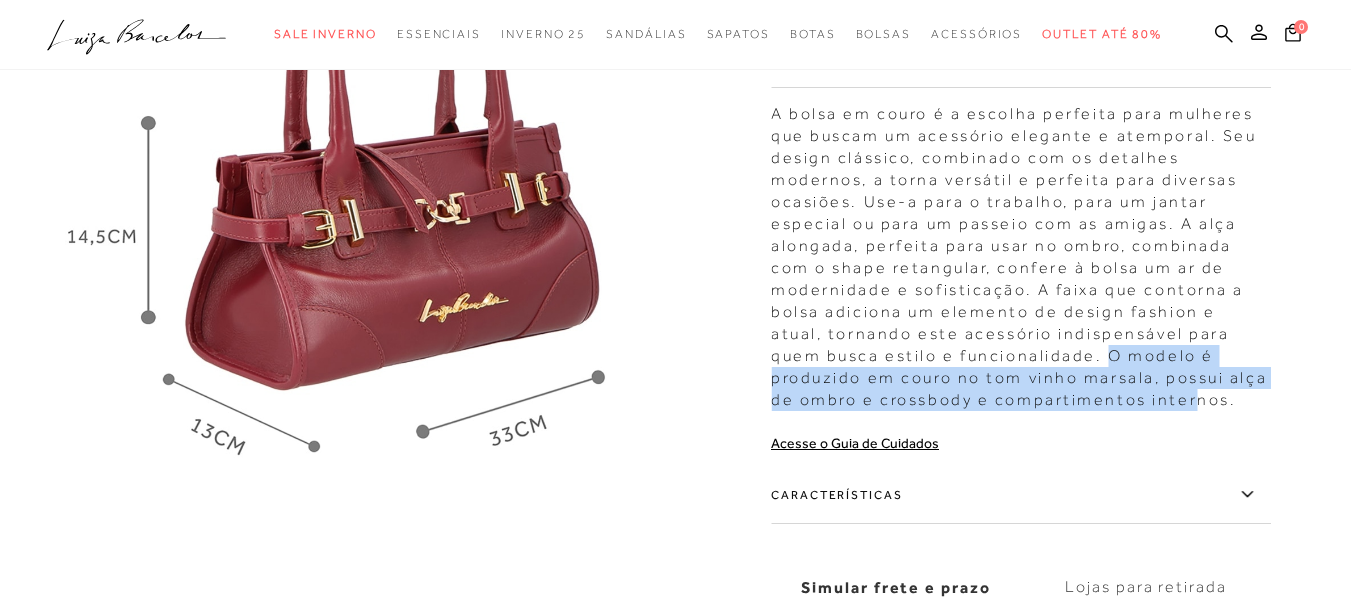 drag, startPoint x: 1060, startPoint y: 395, endPoint x: 1129, endPoint y: 444, distance: 84.6286 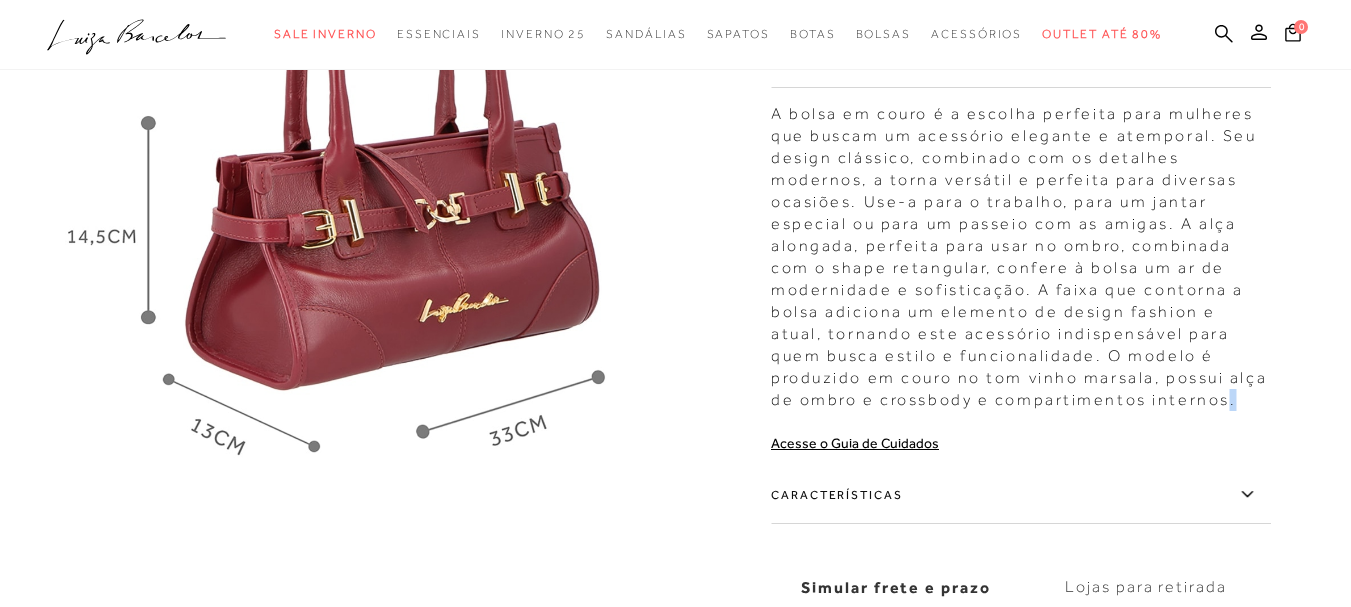 click on "A bolsa em couro é a escolha perfeita para mulheres que buscam um acessório elegante e atemporal. Seu design clássico, combinado com os detalhes modernos, a torna versátil e perfeita para diversas ocasiões. Use-a para o trabalho, para um jantar especial ou para um passeio com as amigas. A alça alongada, perfeita para usar no ombro, combinada com o shape retangular, confere à bolsa um ar de modernidade e sofisticação. A faixa que contorna a bolsa adiciona um elemento de design fashion e atual, tornando este acessório indispensável para quem busca estilo e funcionalidade. O modelo é produzido em couro no tom vinho marsala, possui alça de ombro e crossbody e compartimentos internos." at bounding box center [1021, 252] 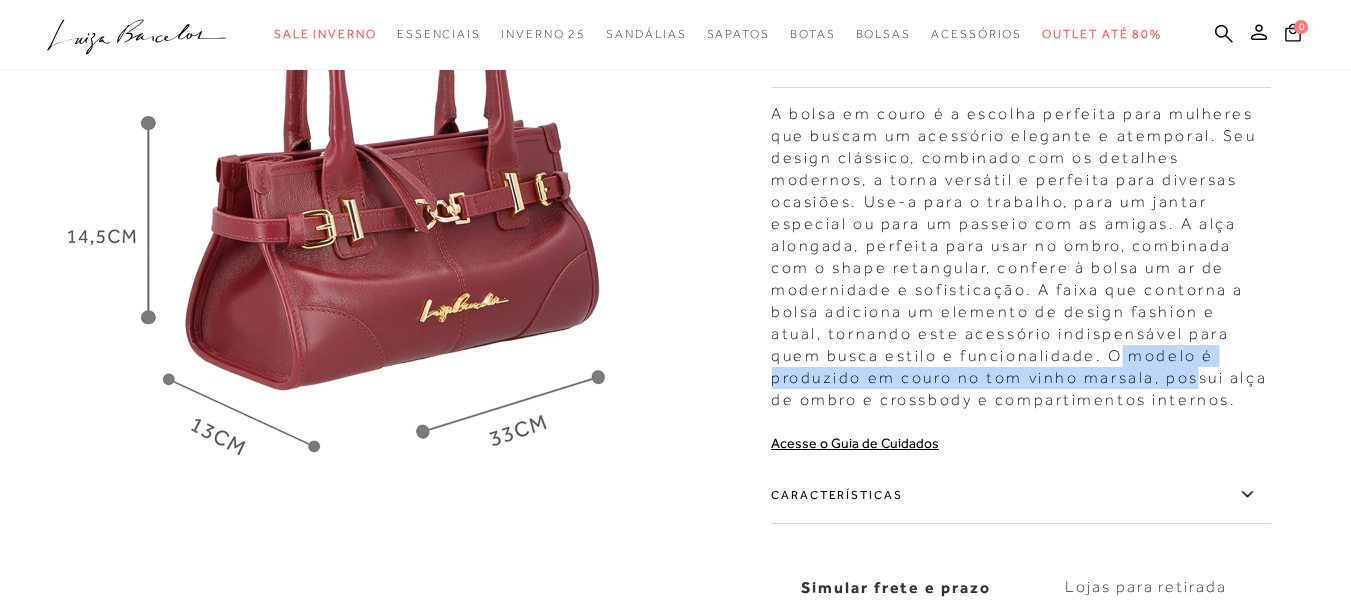 drag, startPoint x: 1078, startPoint y: 399, endPoint x: 1107, endPoint y: 414, distance: 32.649654 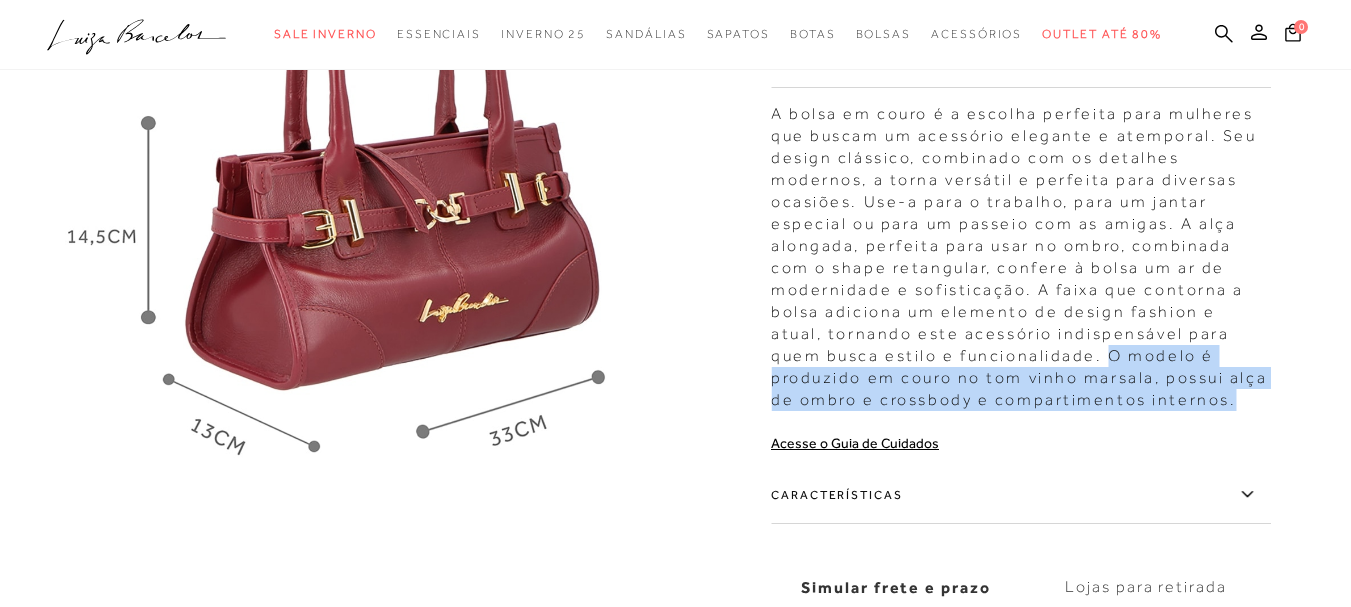drag, startPoint x: 1056, startPoint y: 391, endPoint x: 1150, endPoint y: 436, distance: 104.21612 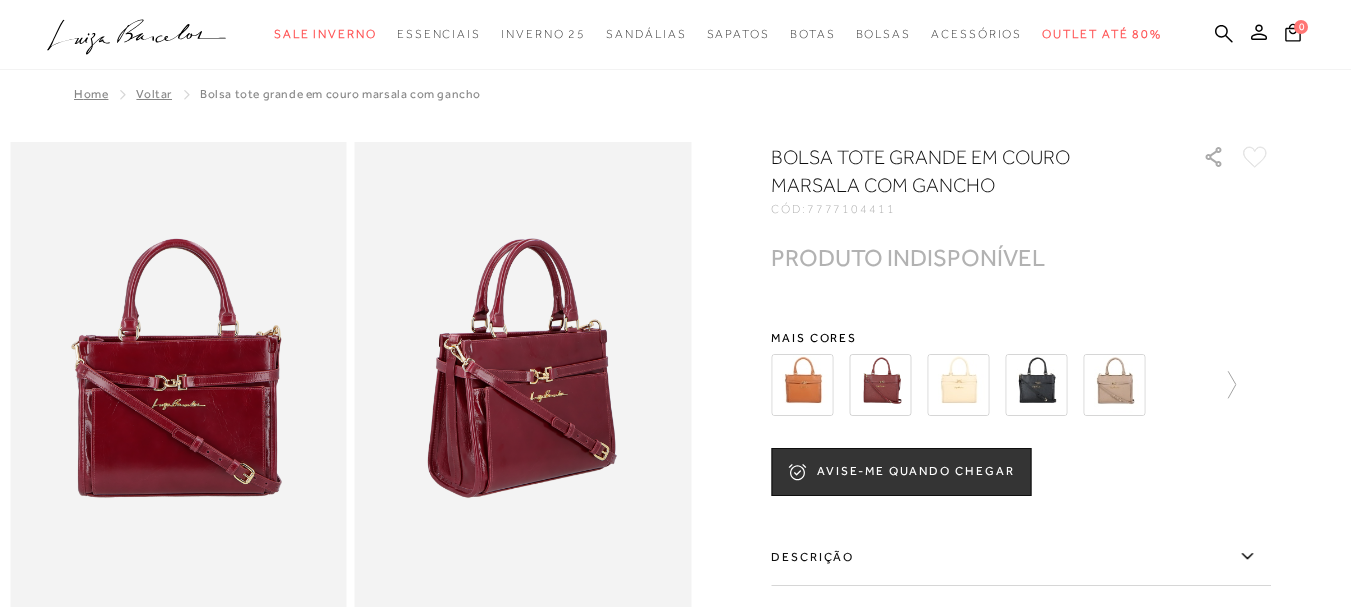 scroll, scrollTop: 0, scrollLeft: 0, axis: both 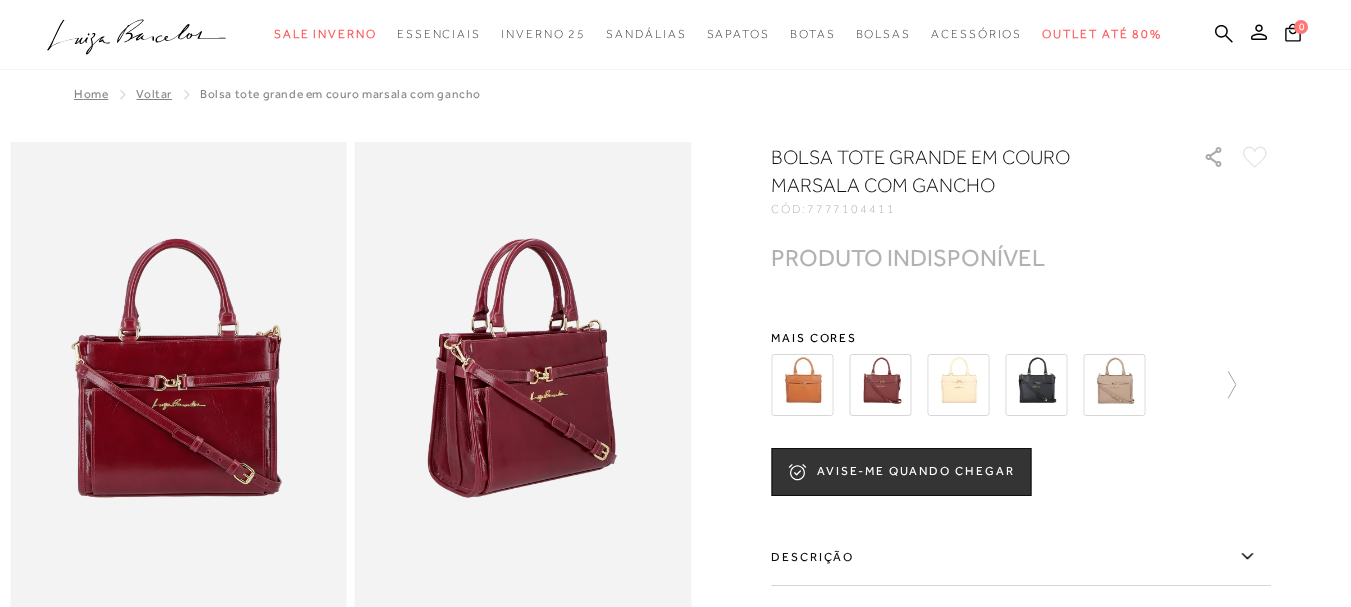 click on "BOLSA TOTE GRANDE EM COURO MARSALA COM GANCHO" at bounding box center [958, 171] 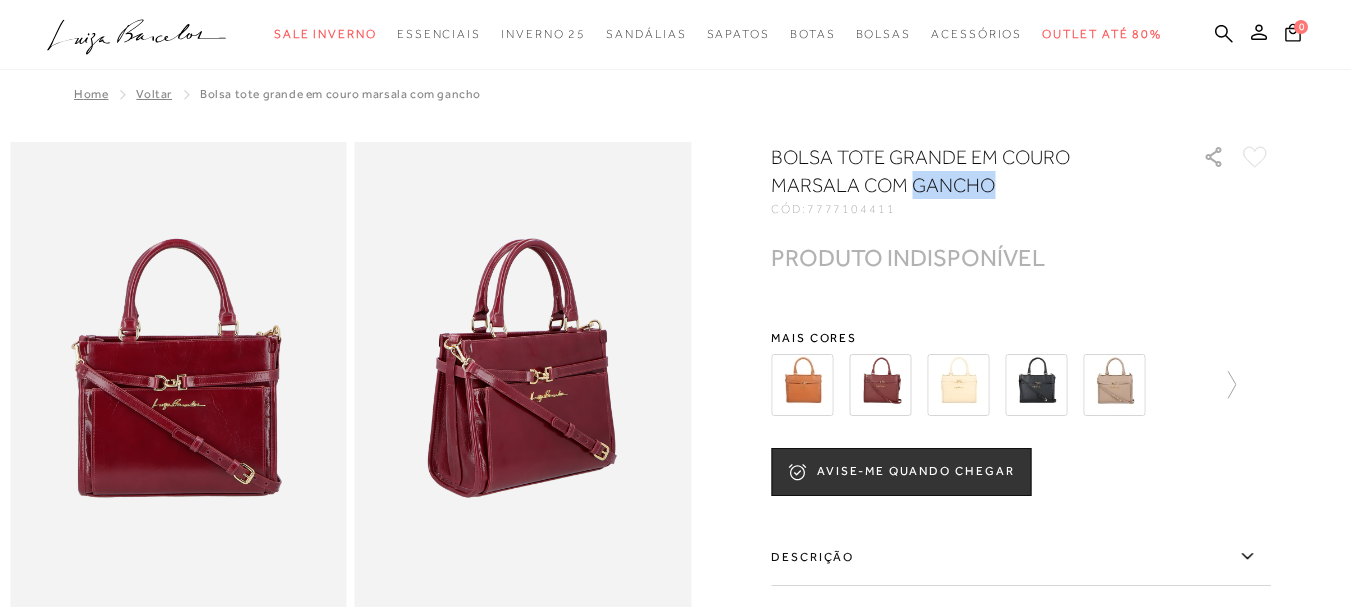 click on "BOLSA TOTE GRANDE EM COURO MARSALA COM GANCHO" at bounding box center (958, 171) 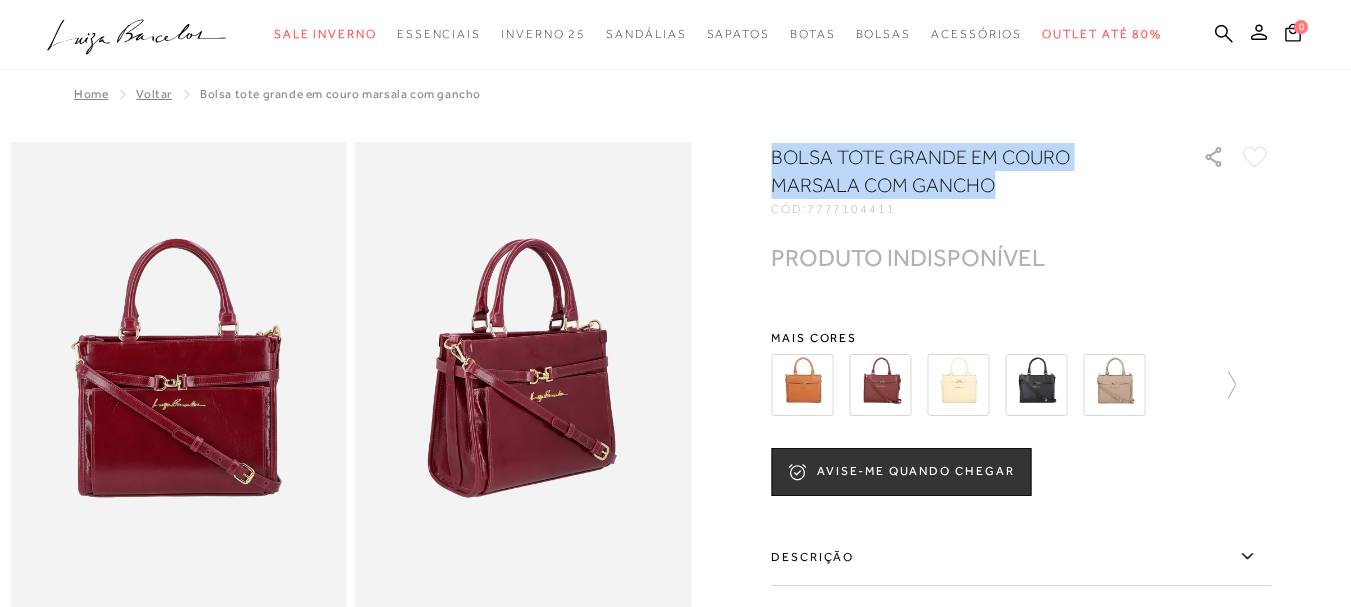 click on "BOLSA TOTE GRANDE EM COURO MARSALA COM GANCHO" at bounding box center (958, 171) 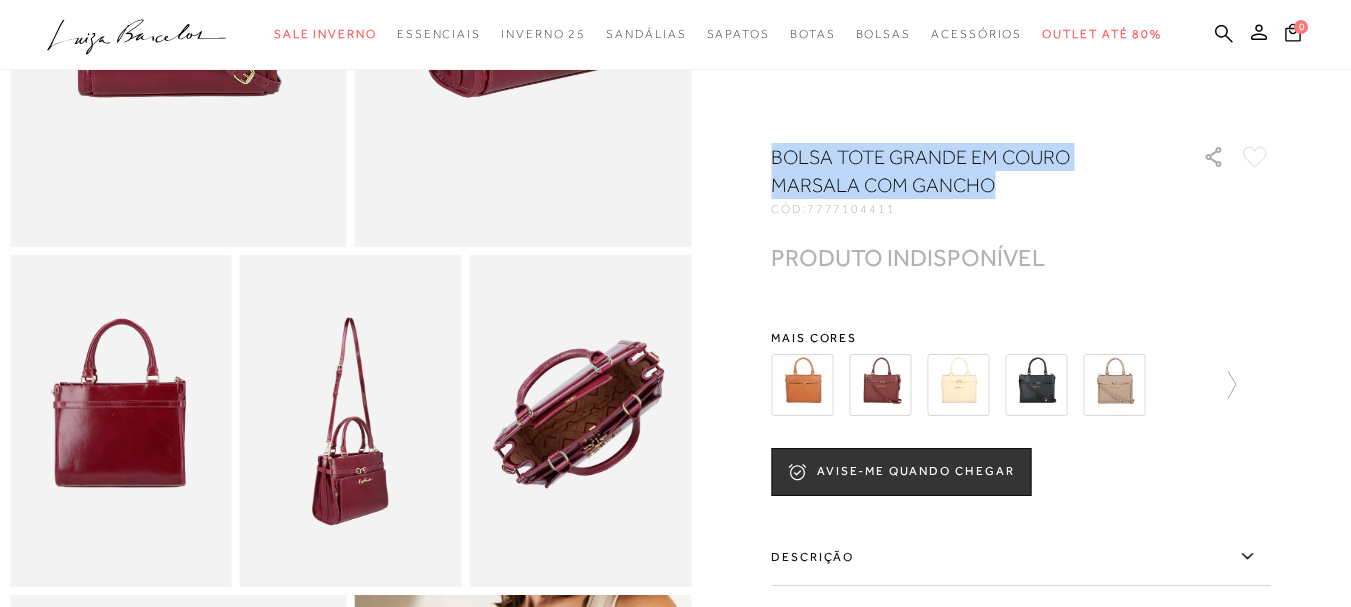 scroll, scrollTop: 600, scrollLeft: 0, axis: vertical 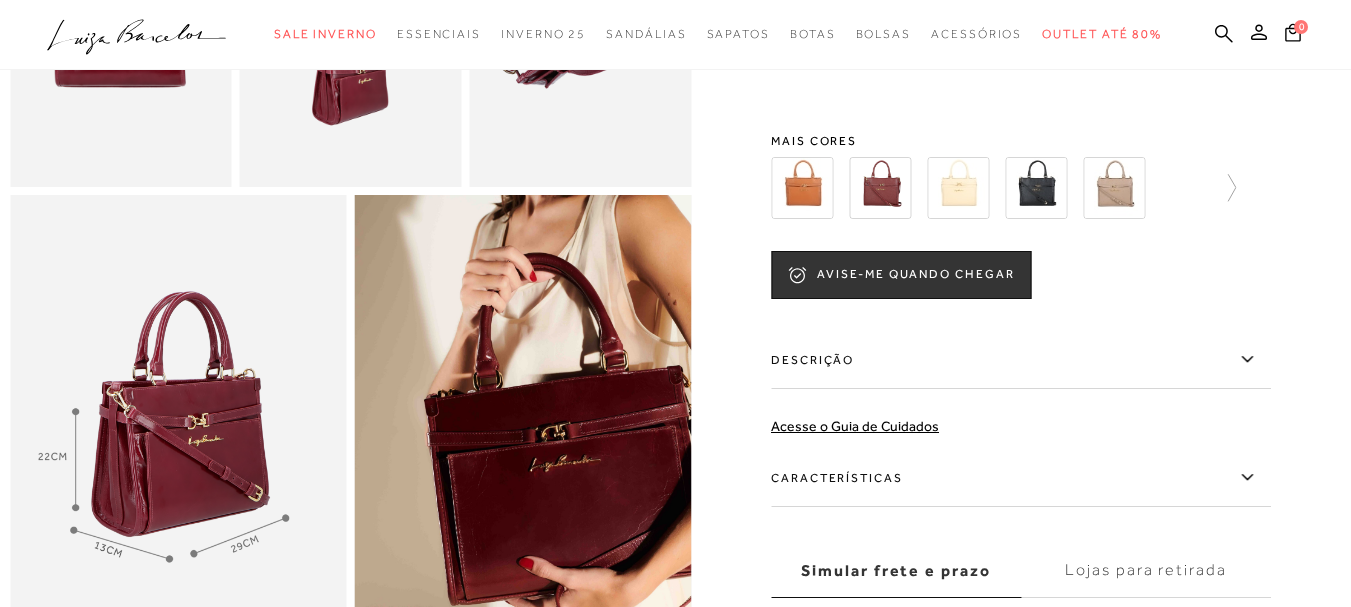 click on "Descrição" at bounding box center (1021, 360) 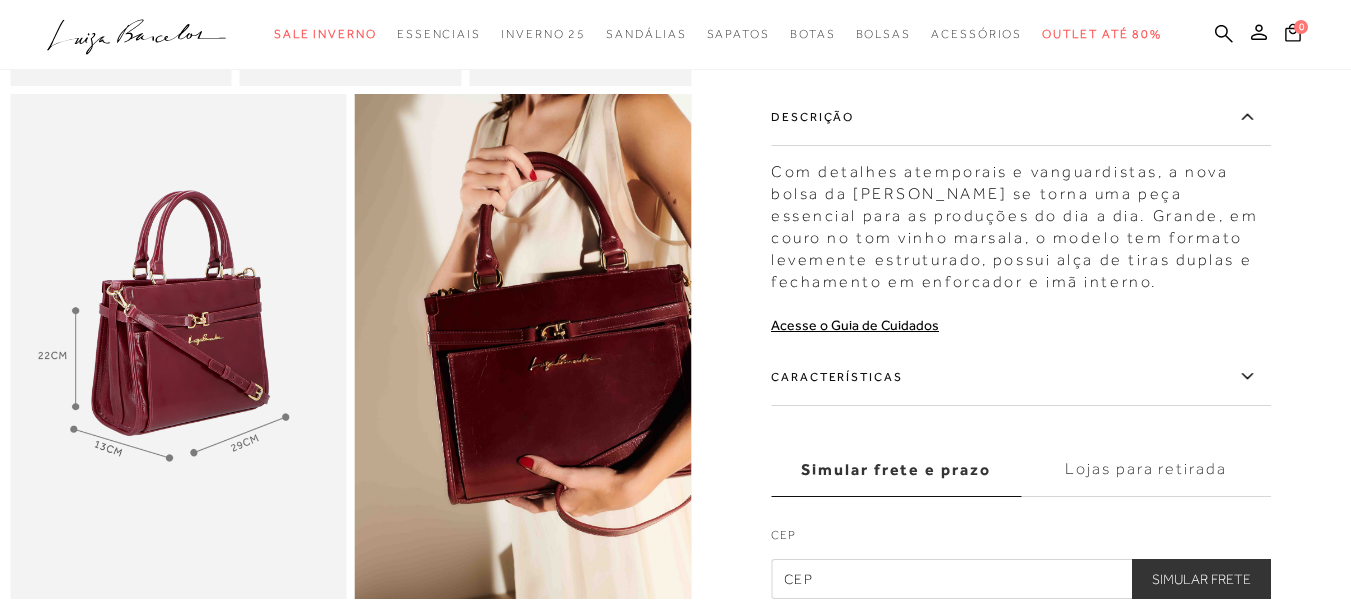 scroll, scrollTop: 900, scrollLeft: 0, axis: vertical 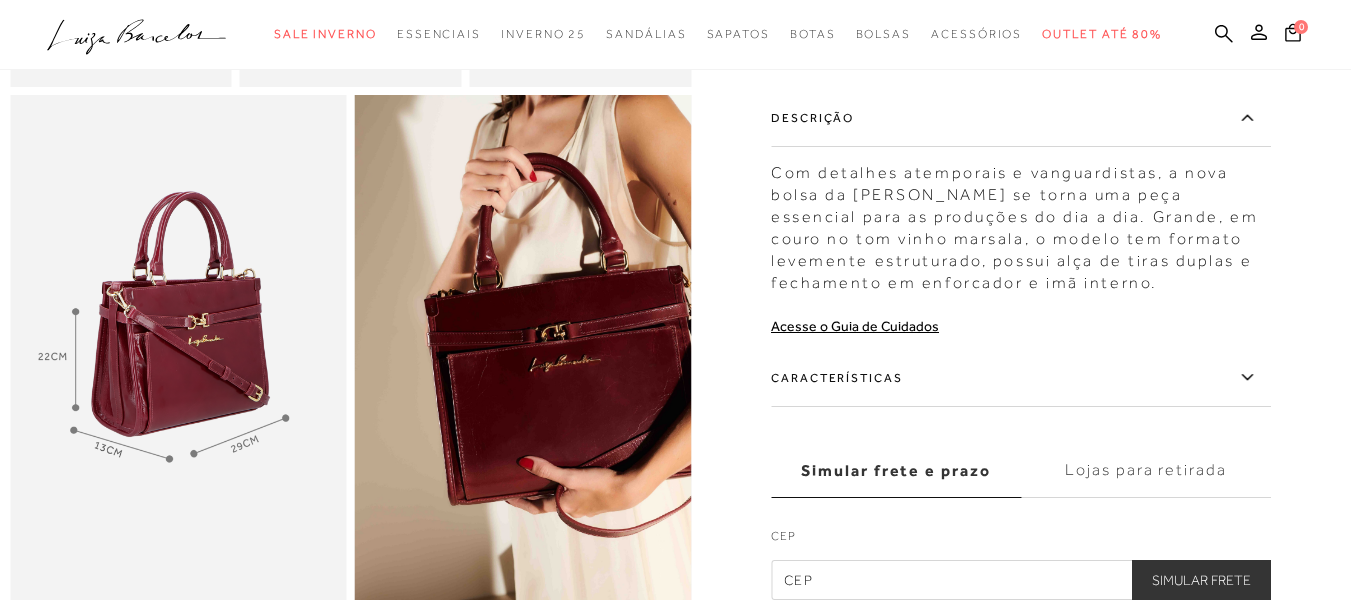 click on "Com detalhes atemporais e vanguardistas, a nova bolsa da Luiza Barcelos se torna uma peça essencial para as produções do dia a dia. Grande, em couro no tom vinho marsala, o modelo tem formato levemente estruturado, possui alça de tiras duplas e fechamento em enforcador e imã interno." at bounding box center [1021, 223] 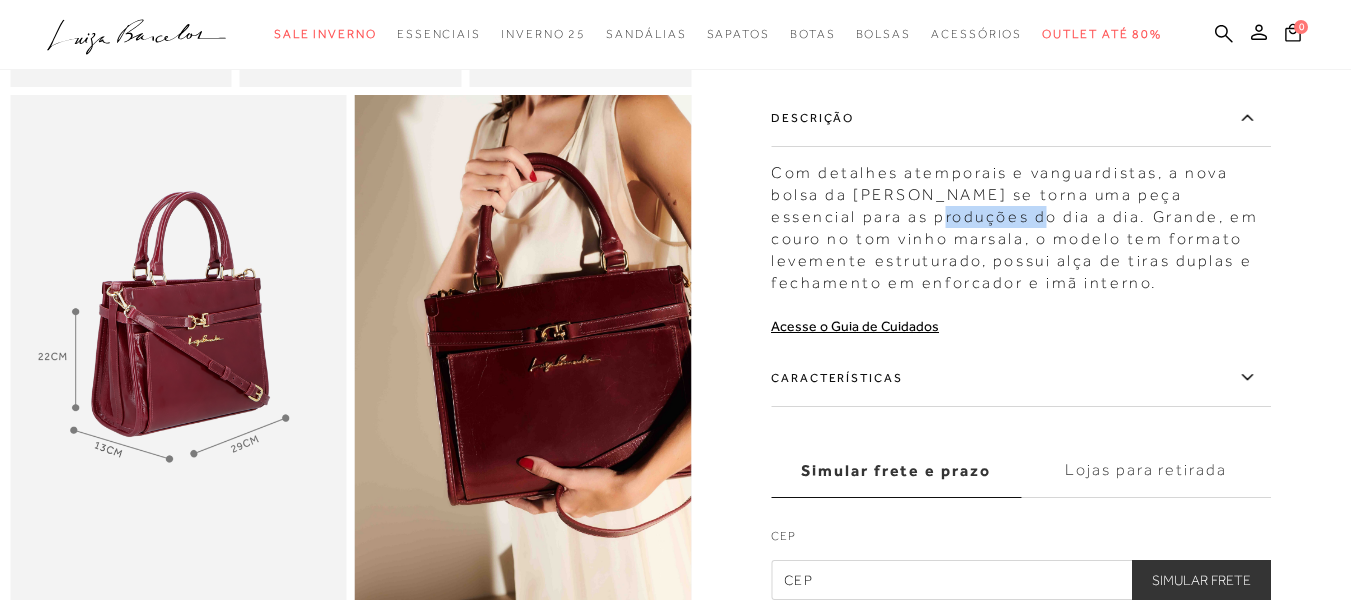 click on "Com detalhes atemporais e vanguardistas, a nova bolsa da Luiza Barcelos se torna uma peça essencial para as produções do dia a dia. Grande, em couro no tom vinho marsala, o modelo tem formato levemente estruturado, possui alça de tiras duplas e fechamento em enforcador e imã interno." at bounding box center (1021, 223) 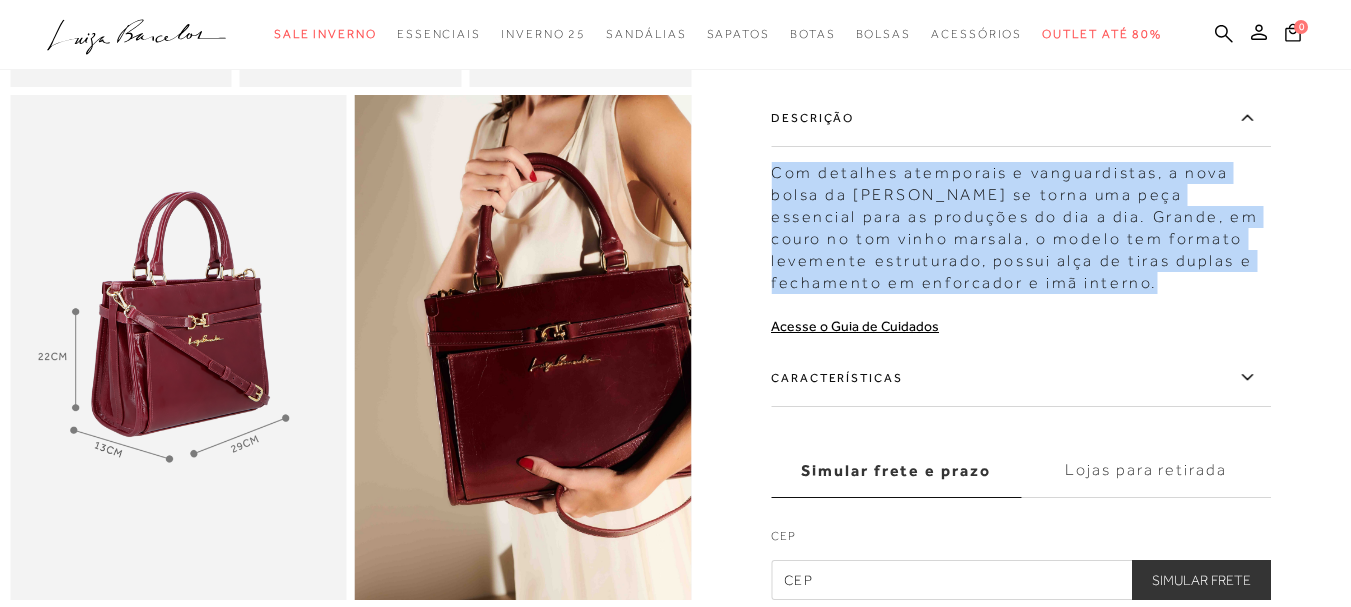 click on "Com detalhes atemporais e vanguardistas, a nova bolsa da Luiza Barcelos se torna uma peça essencial para as produções do dia a dia. Grande, em couro no tom vinho marsala, o modelo tem formato levemente estruturado, possui alça de tiras duplas e fechamento em enforcador e imã interno." at bounding box center [1021, 223] 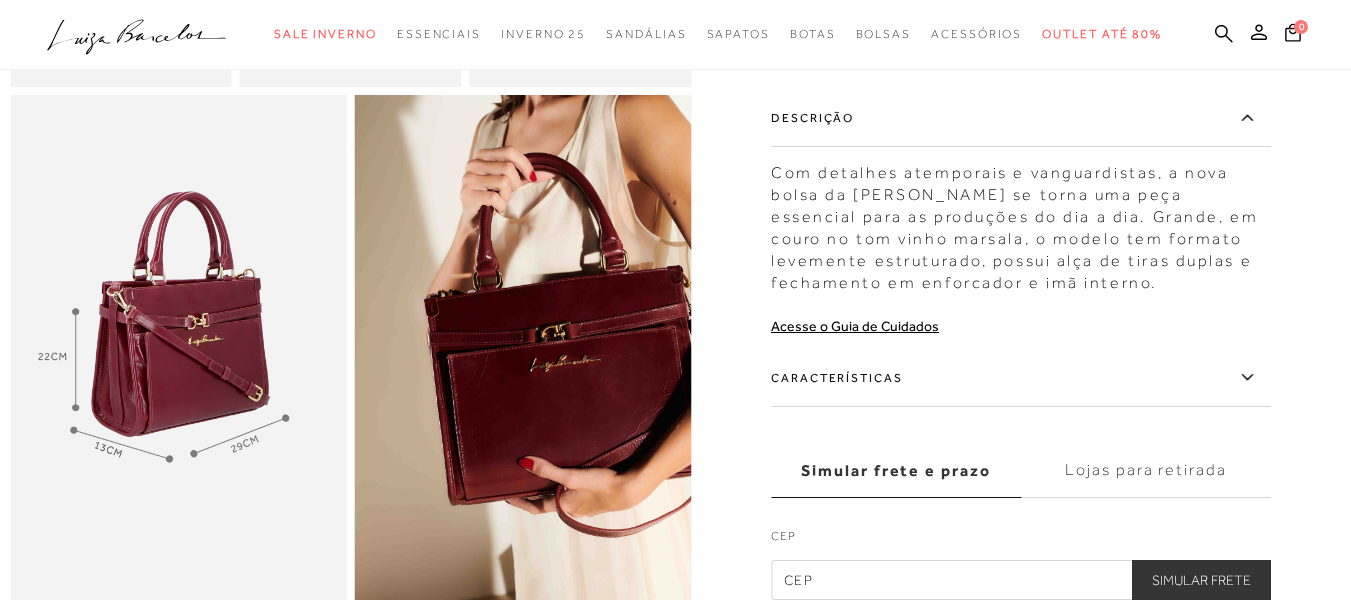click on "Características" at bounding box center (1021, 378) 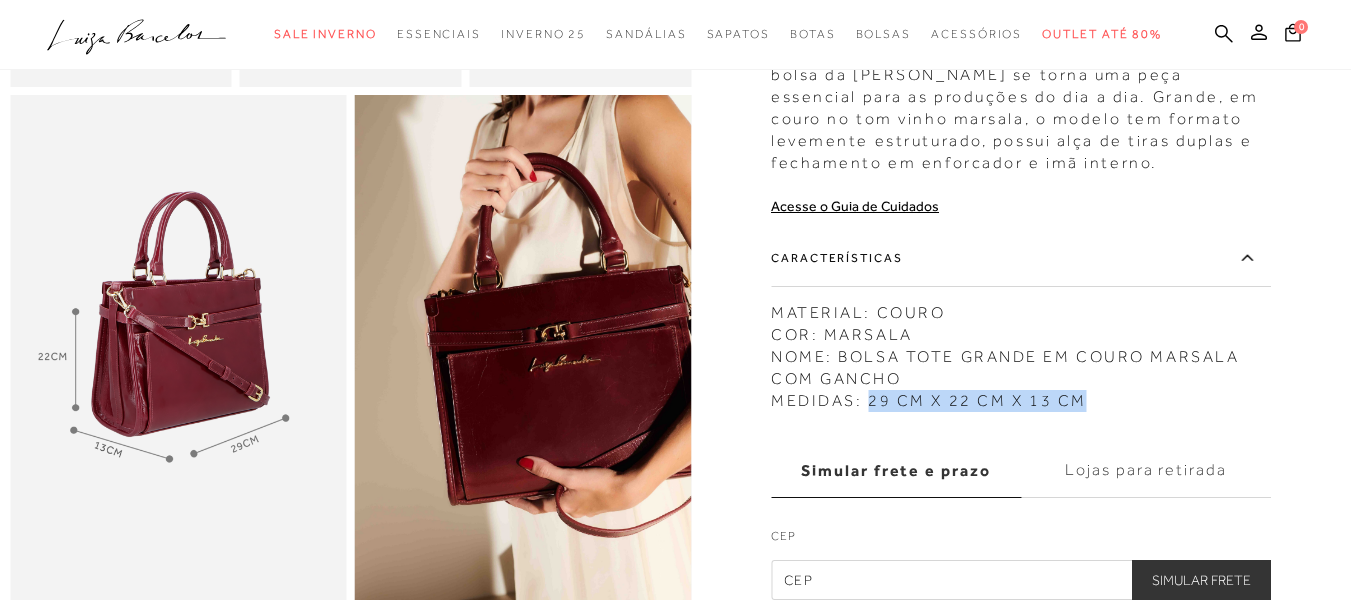 copy on "29 CM X  22 CM X  13 CM" 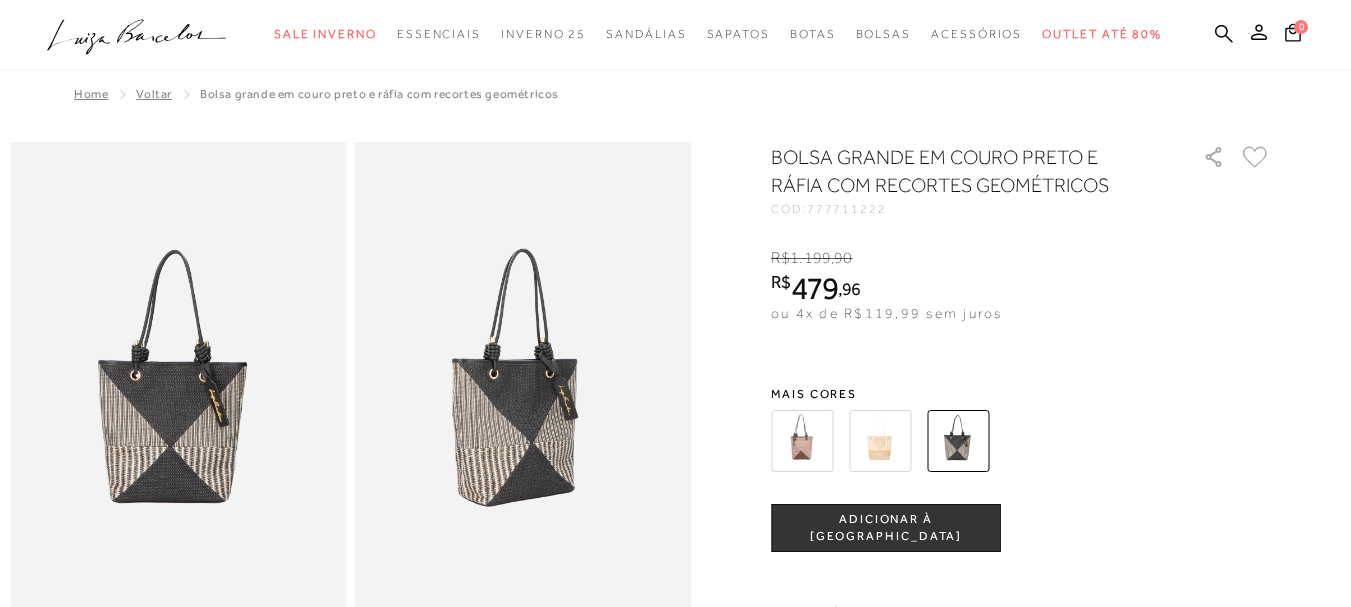 scroll, scrollTop: 0, scrollLeft: 0, axis: both 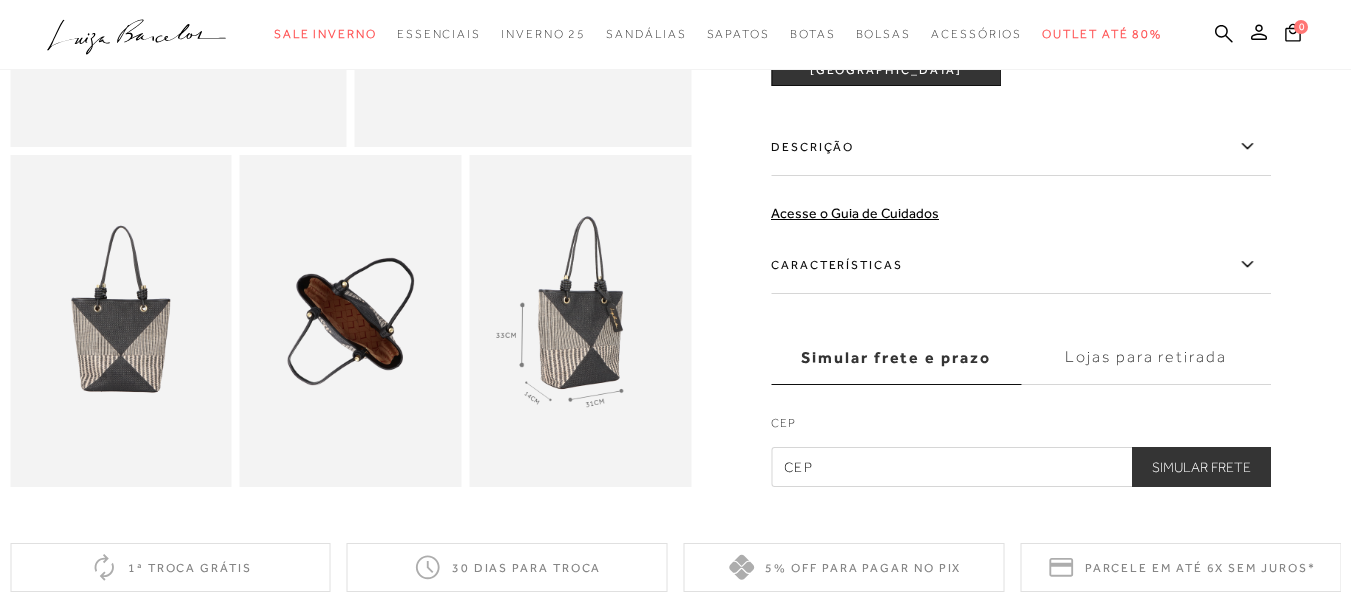 click on "Descrição" at bounding box center (1021, 147) 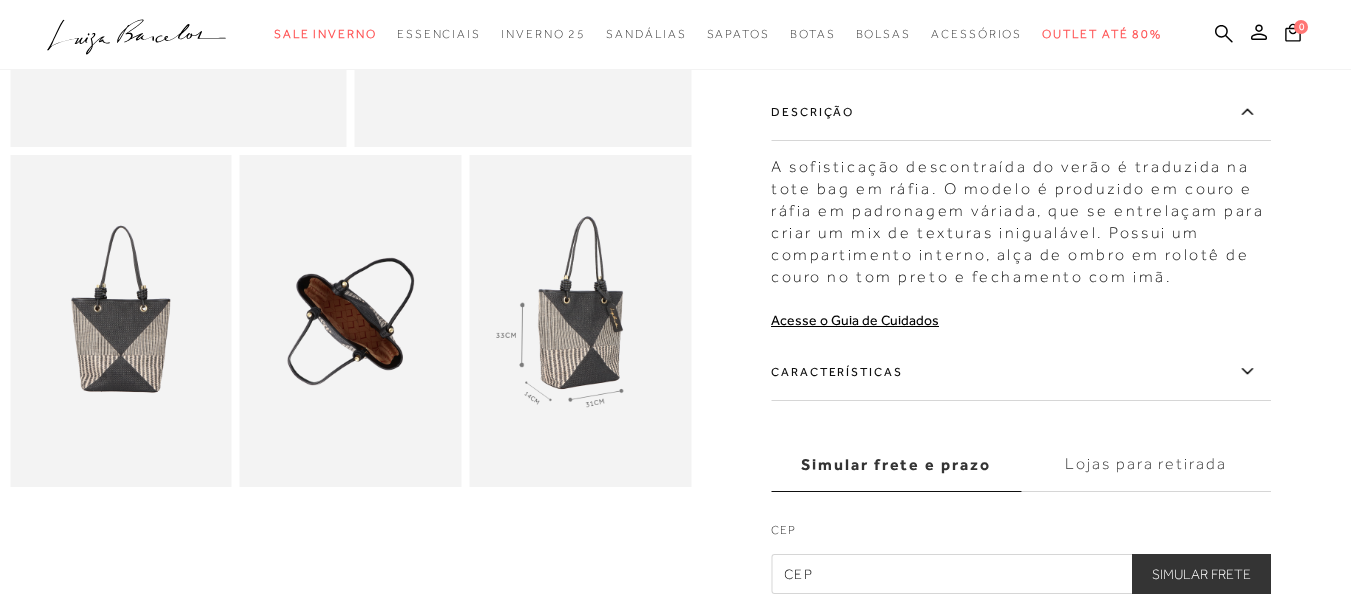 click on "A sofisticação descontraída do verão é traduzida na tote bag em ráfia. O modelo é produzido em couro e ráfia em padronagem váriada, que se entrelaçam para criar um mix de texturas inigualável. Possui um compartimento interno, alça de ombro em rolotê de couro no tom preto e fechamento com imã." at bounding box center (1021, 217) 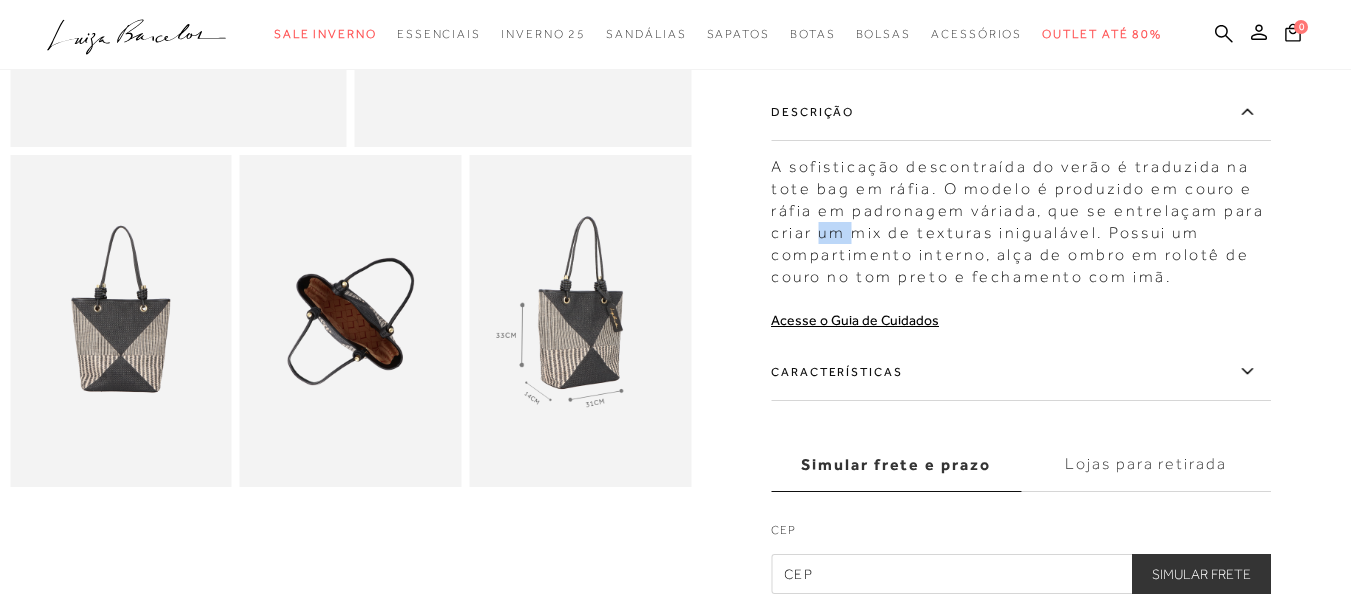 click on "A sofisticação descontraída do verão é traduzida na tote bag em ráfia. O modelo é produzido em couro e ráfia em padronagem váriada, que se entrelaçam para criar um mix de texturas inigualável. Possui um compartimento interno, alça de ombro em rolotê de couro no tom preto e fechamento com imã." at bounding box center (1021, 217) 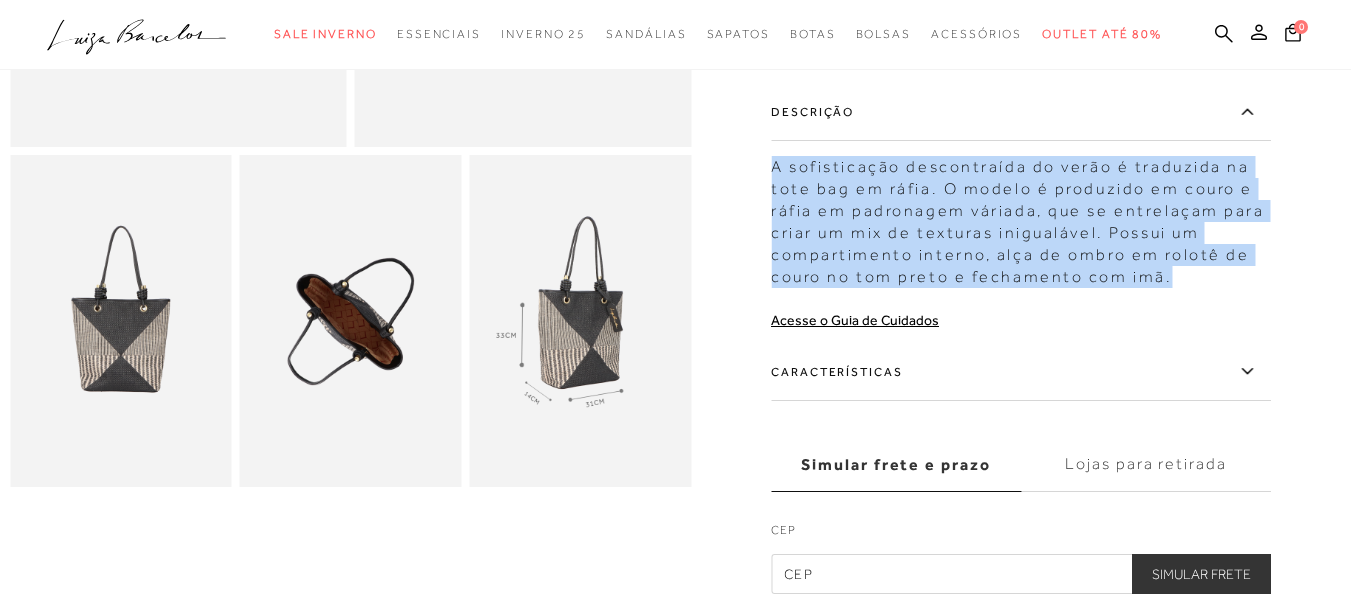 click on "A sofisticação descontraída do verão é traduzida na tote bag em ráfia. O modelo é produzido em couro e ráfia em padronagem váriada, que se entrelaçam para criar um mix de texturas inigualável. Possui um compartimento interno, alça de ombro em rolotê de couro no tom preto e fechamento com imã." at bounding box center [1021, 217] 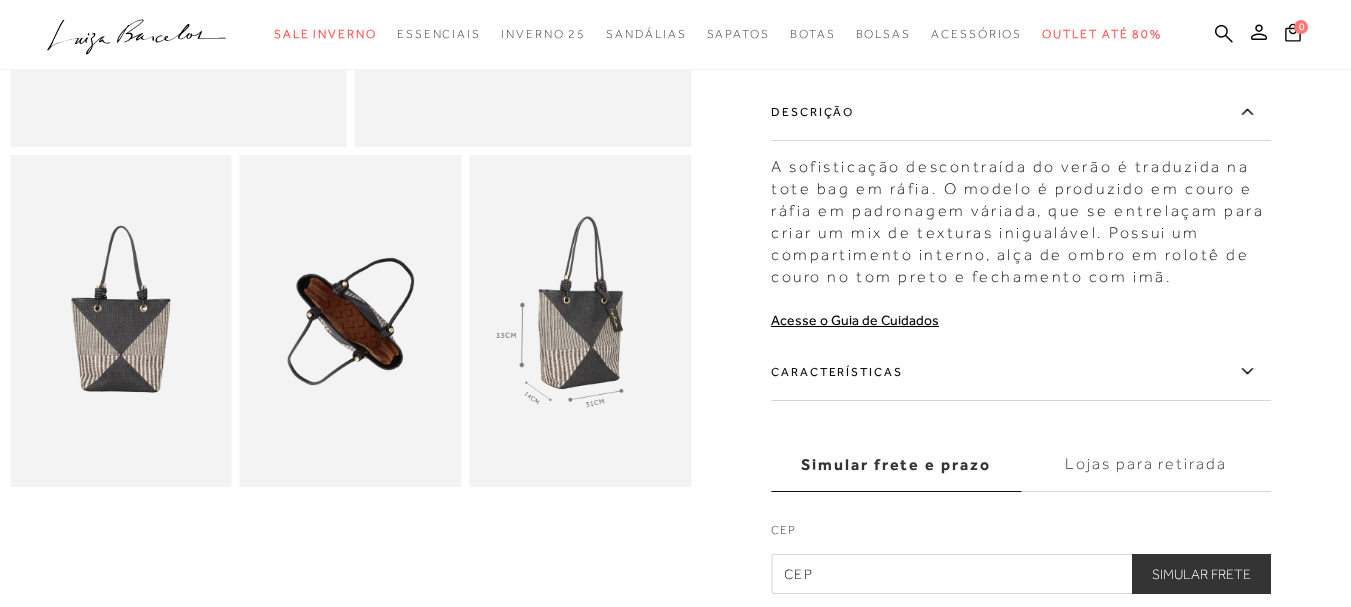click on "Características" at bounding box center (1021, 372) 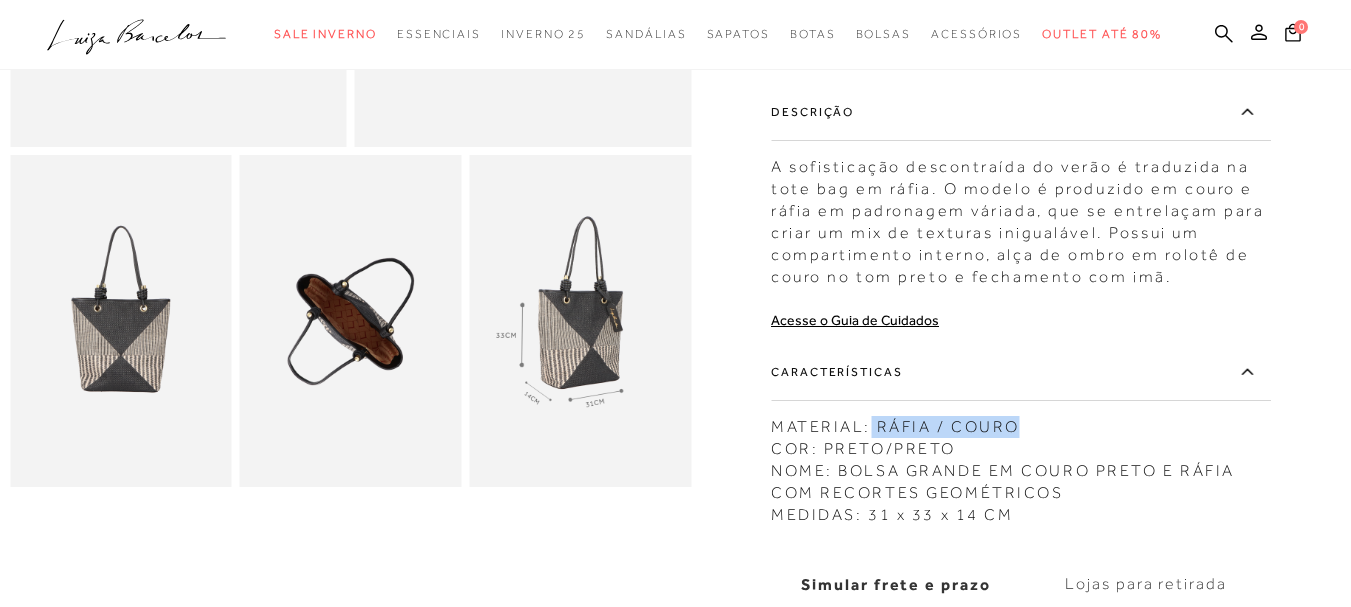 copy on "RÁFIA / COURO" 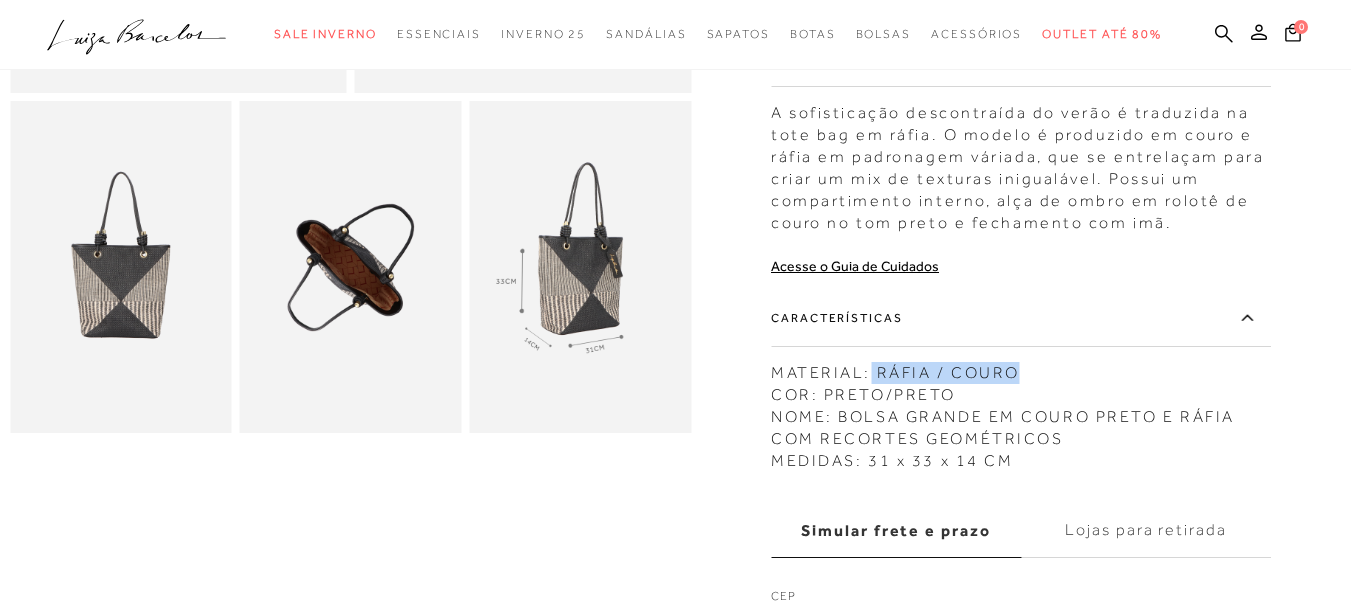 scroll, scrollTop: 600, scrollLeft: 0, axis: vertical 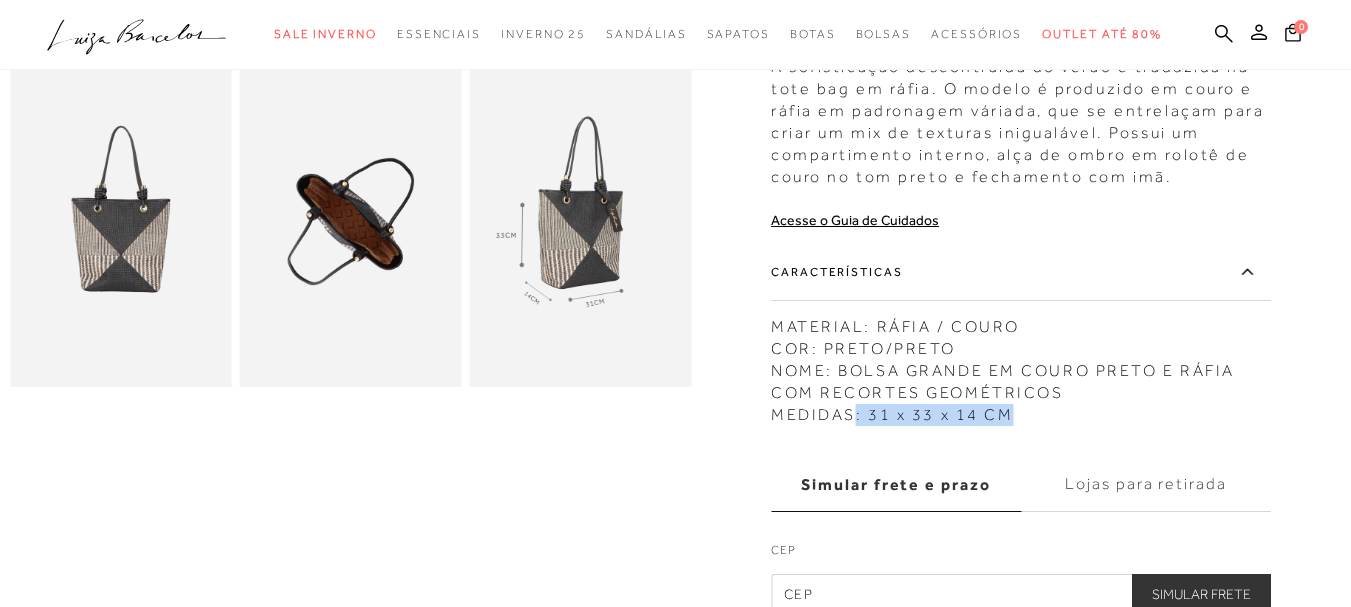 drag, startPoint x: 862, startPoint y: 421, endPoint x: 1036, endPoint y: 418, distance: 174.02586 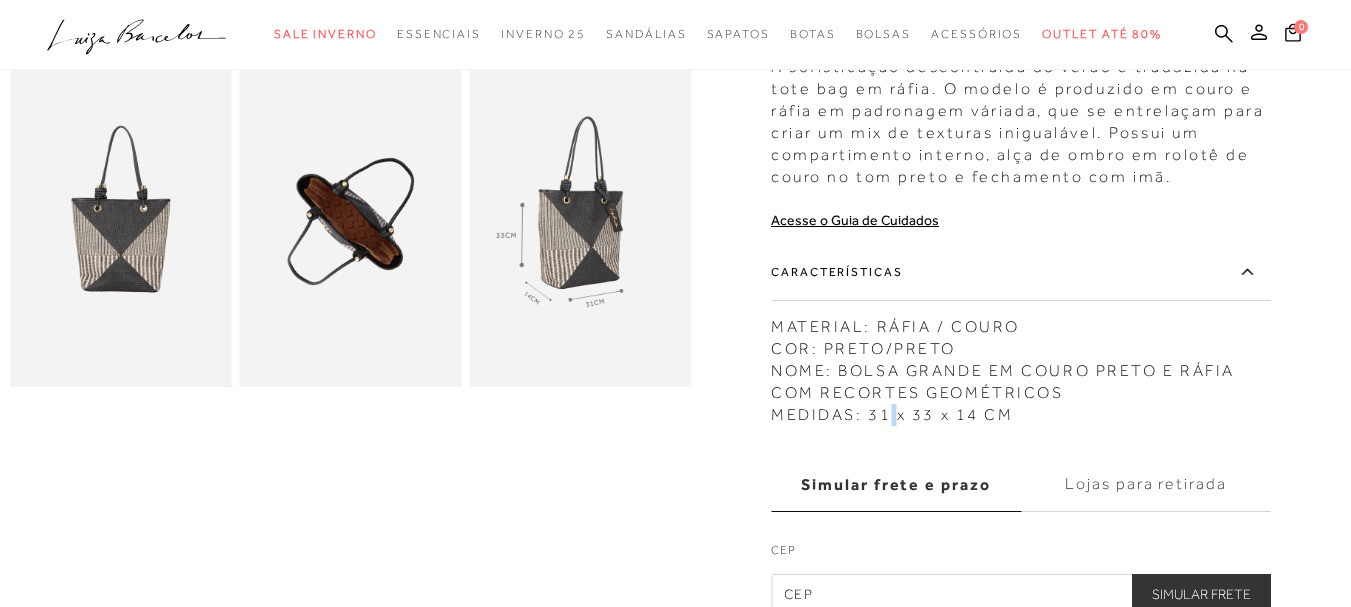 click on "MATERIAL: RÁFIA / COURO COR: PRETO/PRETO NOME: BOLSA GRANDE EM COURO PRETO E RÁFIA COM RECORTES GEOMÉTRICOS MEDIDAS: 31 x 33 x 14 CM" at bounding box center (1021, 366) 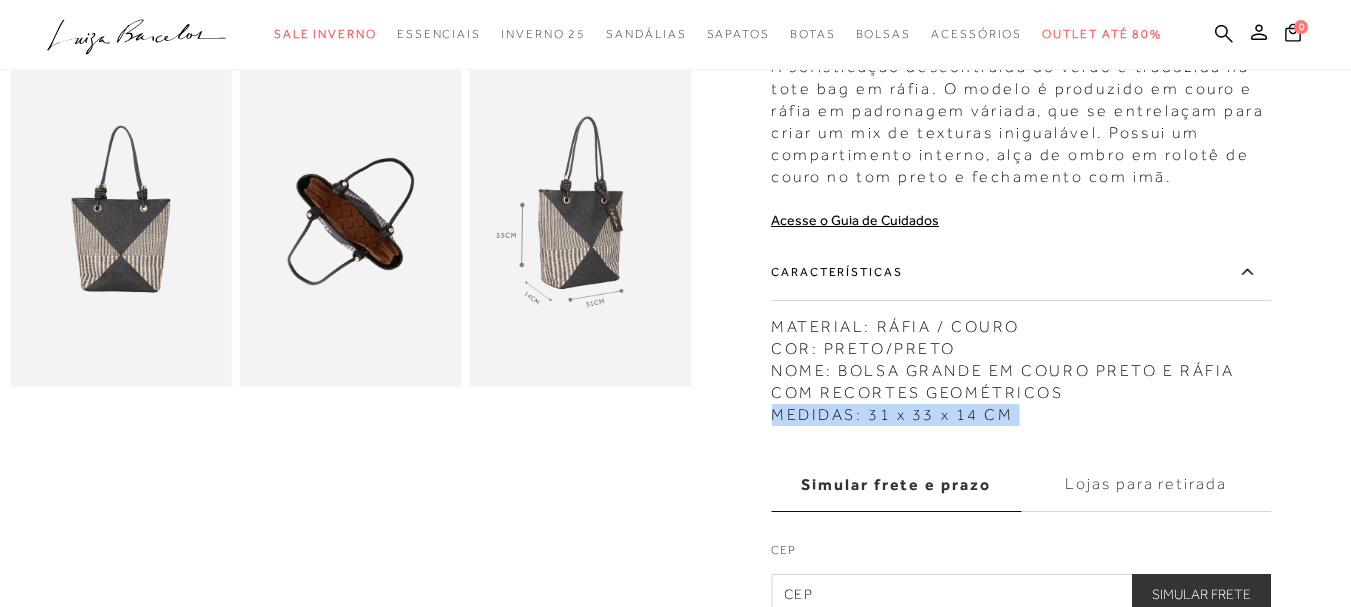 click on "MATERIAL: RÁFIA / COURO COR: PRETO/PRETO NOME: BOLSA GRANDE EM COURO PRETO E RÁFIA COM RECORTES GEOMÉTRICOS MEDIDAS: 31 x 33 x 14 CM" at bounding box center [1021, 366] 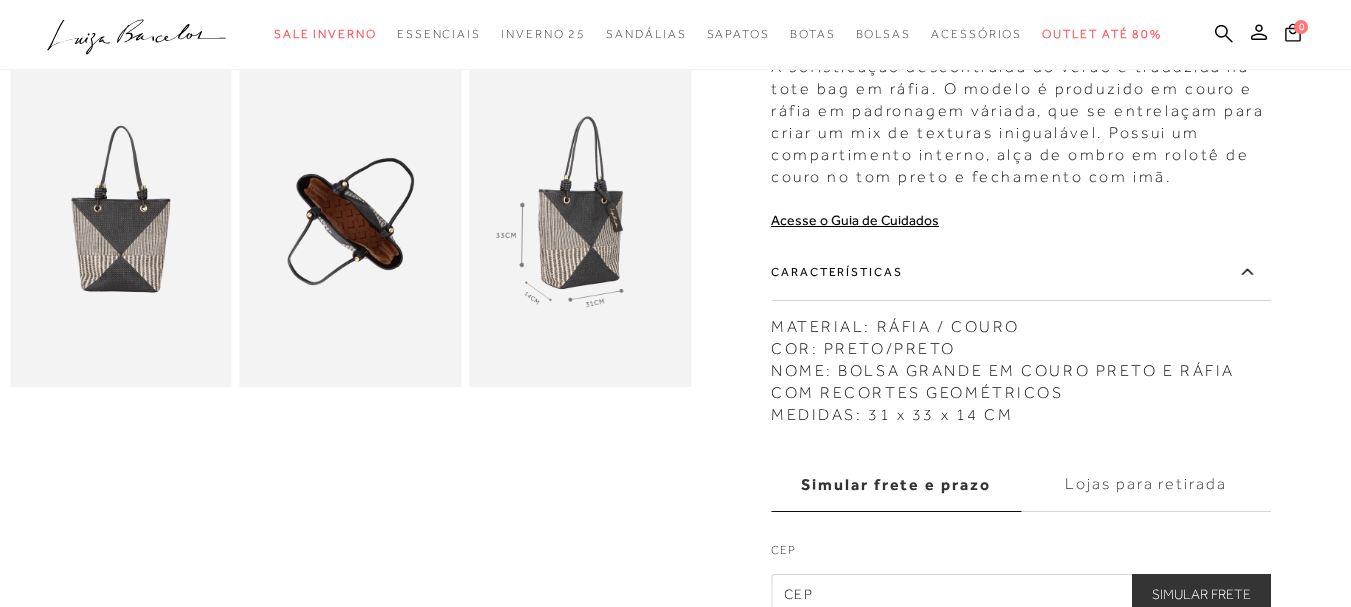 click on "MATERIAL: RÁFIA / COURO COR: PRETO/PRETO NOME: BOLSA GRANDE EM COURO PRETO E RÁFIA COM RECORTES GEOMÉTRICOS MEDIDAS: 31 x 33 x 14 CM" at bounding box center [1021, 366] 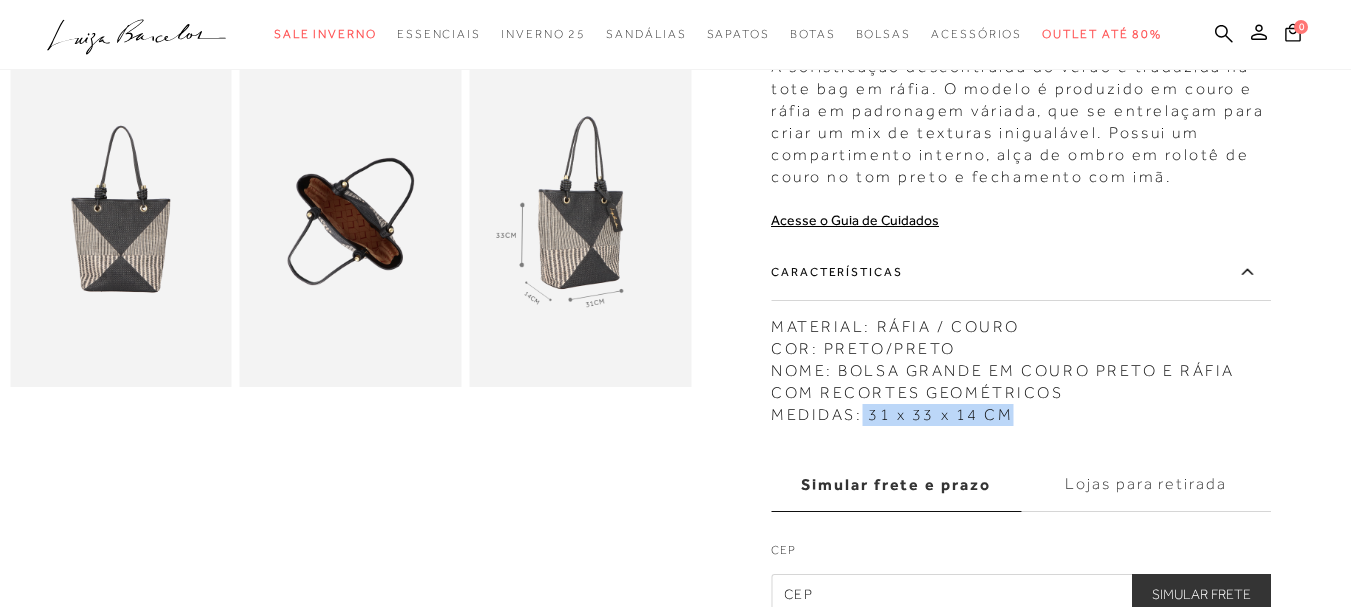 drag, startPoint x: 1034, startPoint y: 421, endPoint x: 867, endPoint y: 422, distance: 167.00299 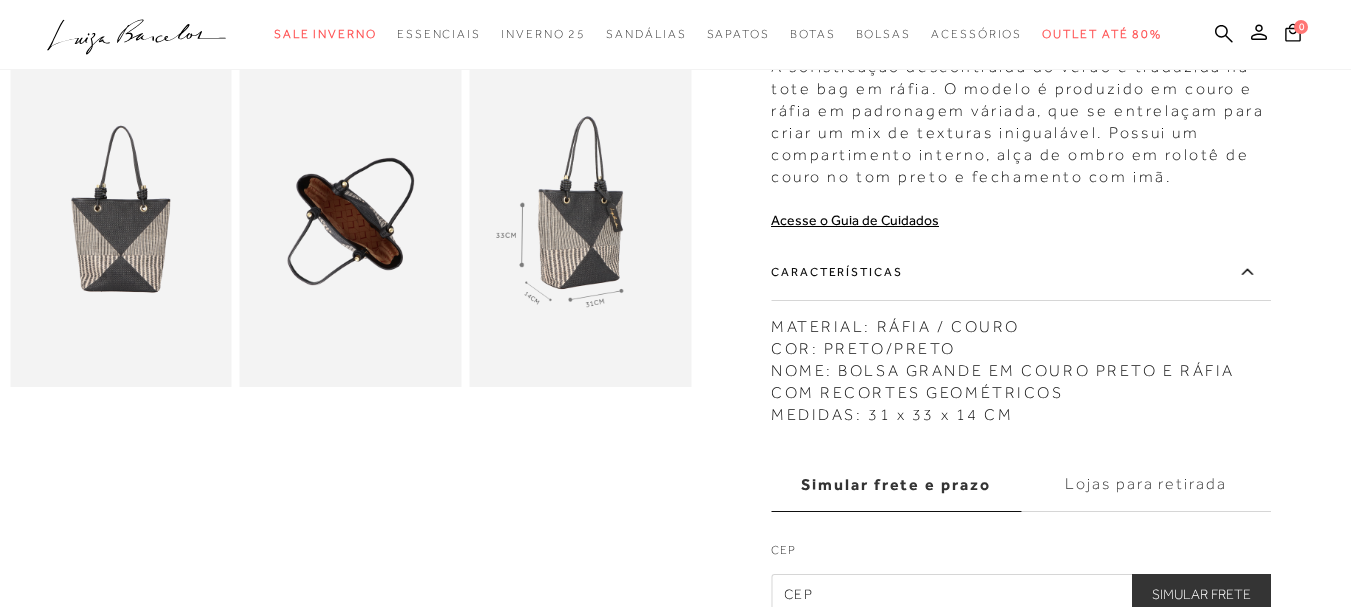 click on "MATERIAL: RÁFIA / COURO COR: PRETO/PRETO NOME: BOLSA GRANDE EM COURO PRETO E RÁFIA COM RECORTES GEOMÉTRICOS MEDIDAS: 31 x 33 x 14 CM" at bounding box center (1021, 366) 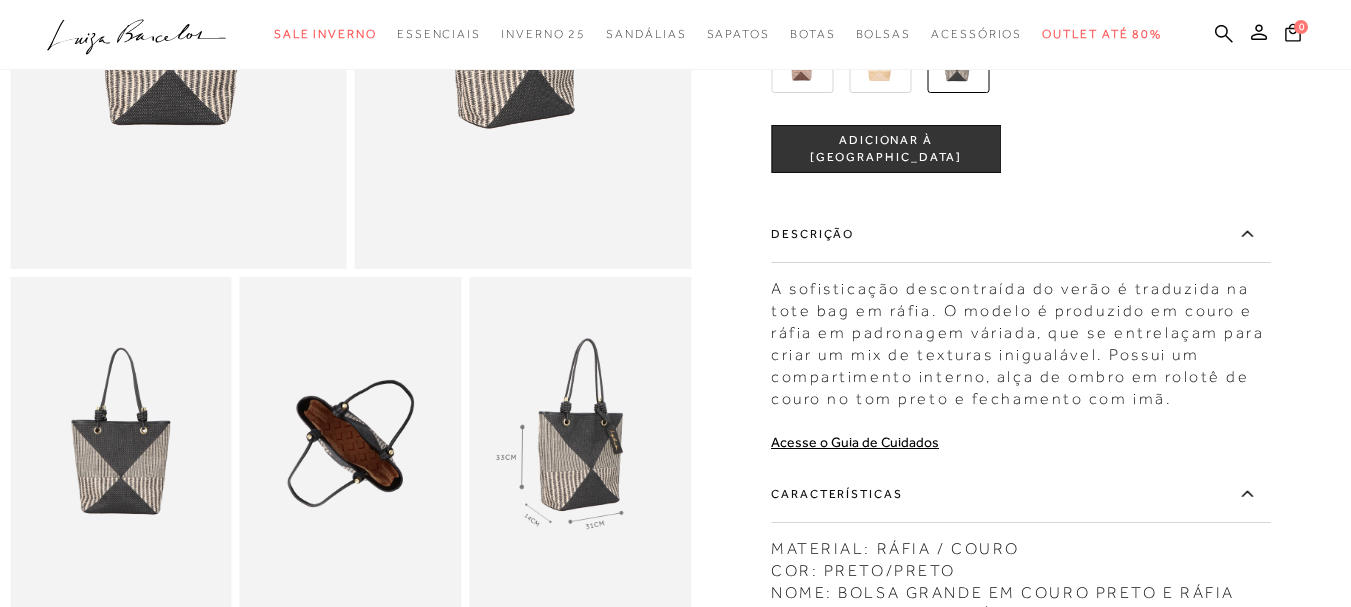 scroll, scrollTop: 0, scrollLeft: 0, axis: both 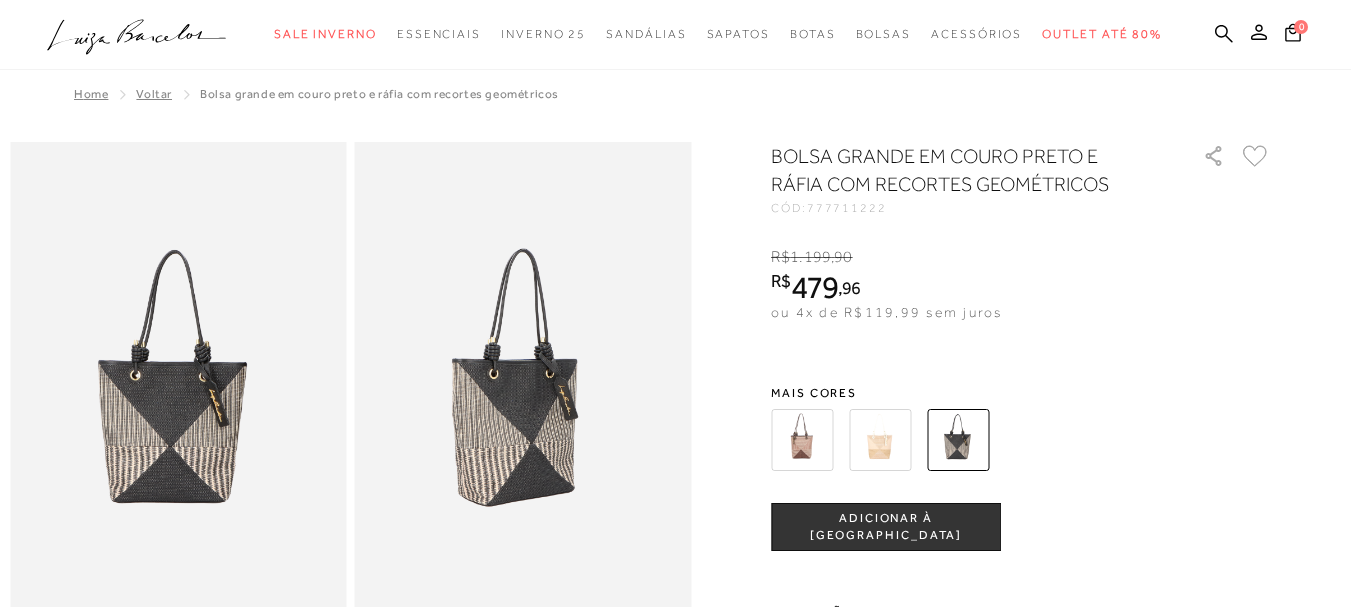 click on "BOLSA GRANDE EM COURO PRETO E RÁFIA COM RECORTES GEOMÉTRICOS" at bounding box center [958, 170] 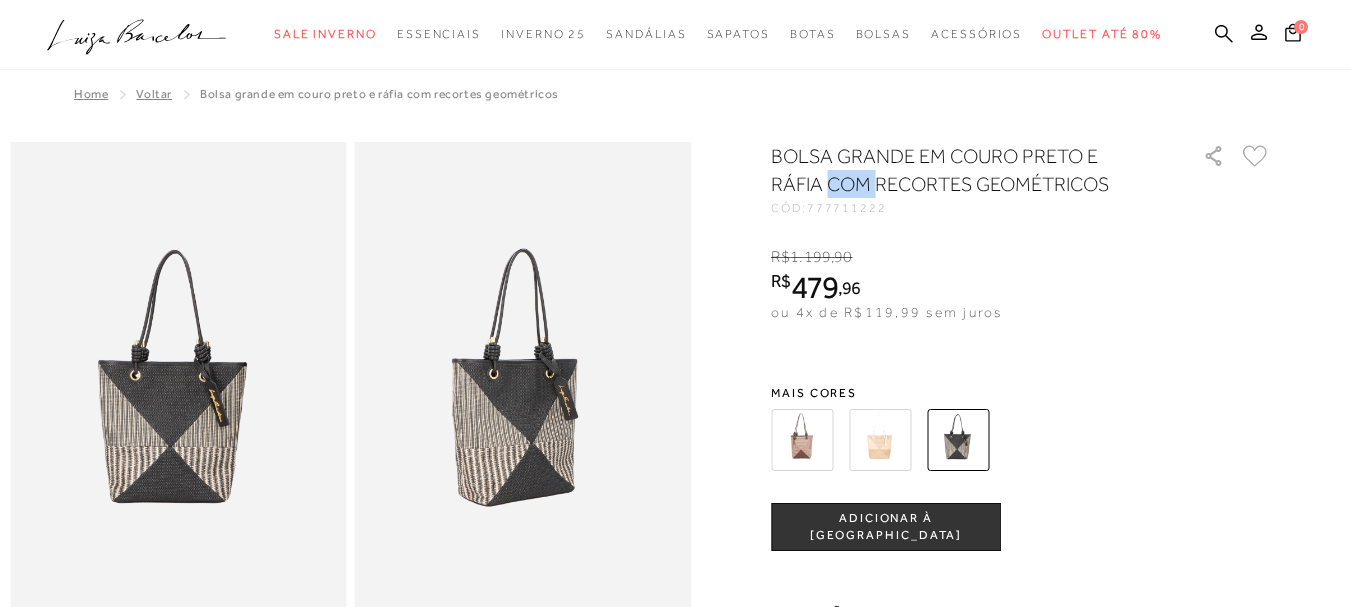 click on "BOLSA GRANDE EM COURO PRETO E RÁFIA COM RECORTES GEOMÉTRICOS" at bounding box center [958, 170] 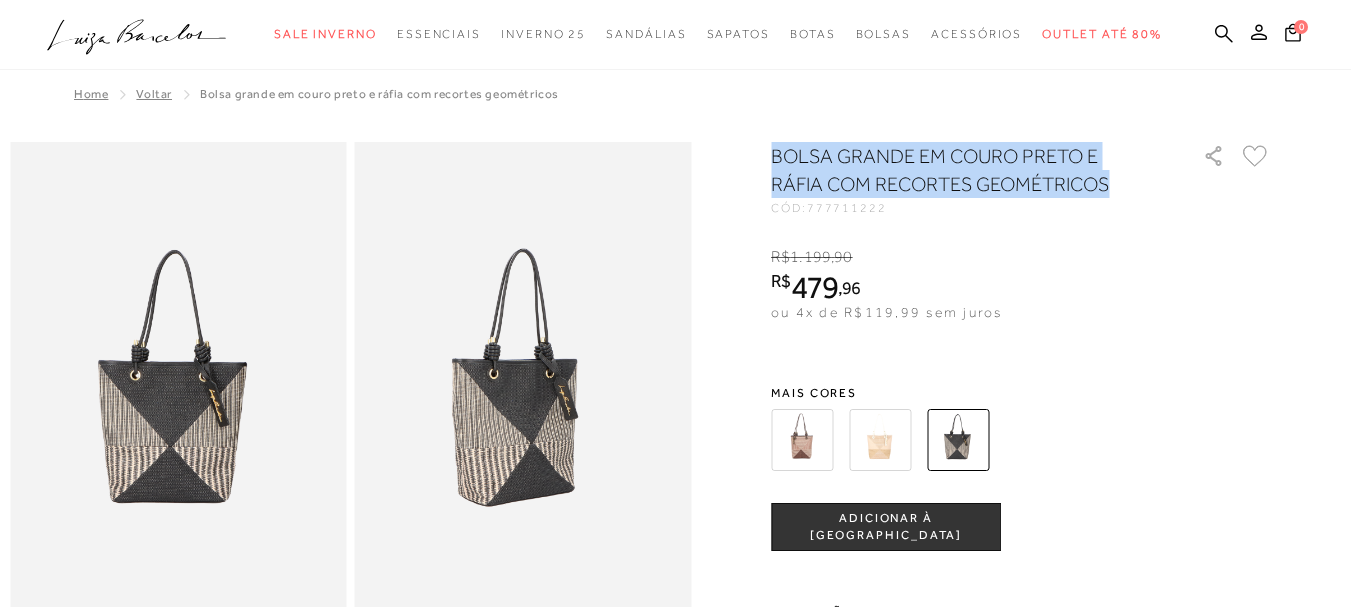 click on "BOLSA GRANDE EM COURO PRETO E RÁFIA COM RECORTES GEOMÉTRICOS" at bounding box center (958, 170) 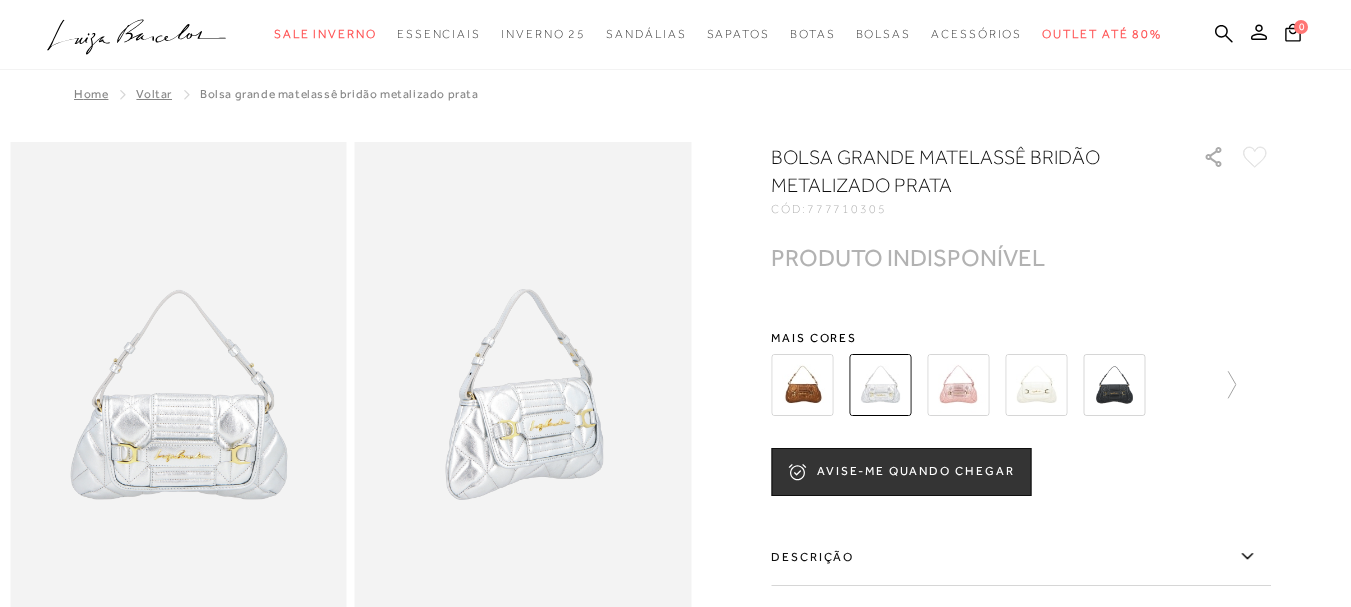 scroll, scrollTop: 0, scrollLeft: 0, axis: both 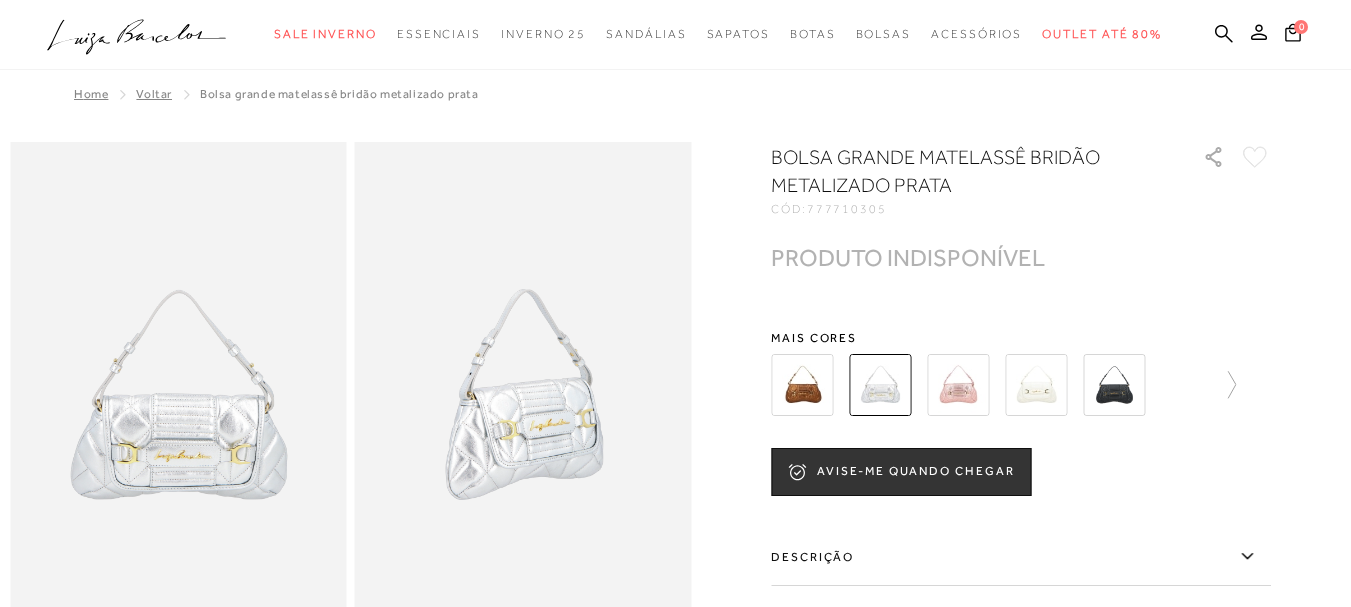 click on "BOLSA GRANDE MATELASSÊ BRIDÃO METALIZADO PRATA" at bounding box center (958, 171) 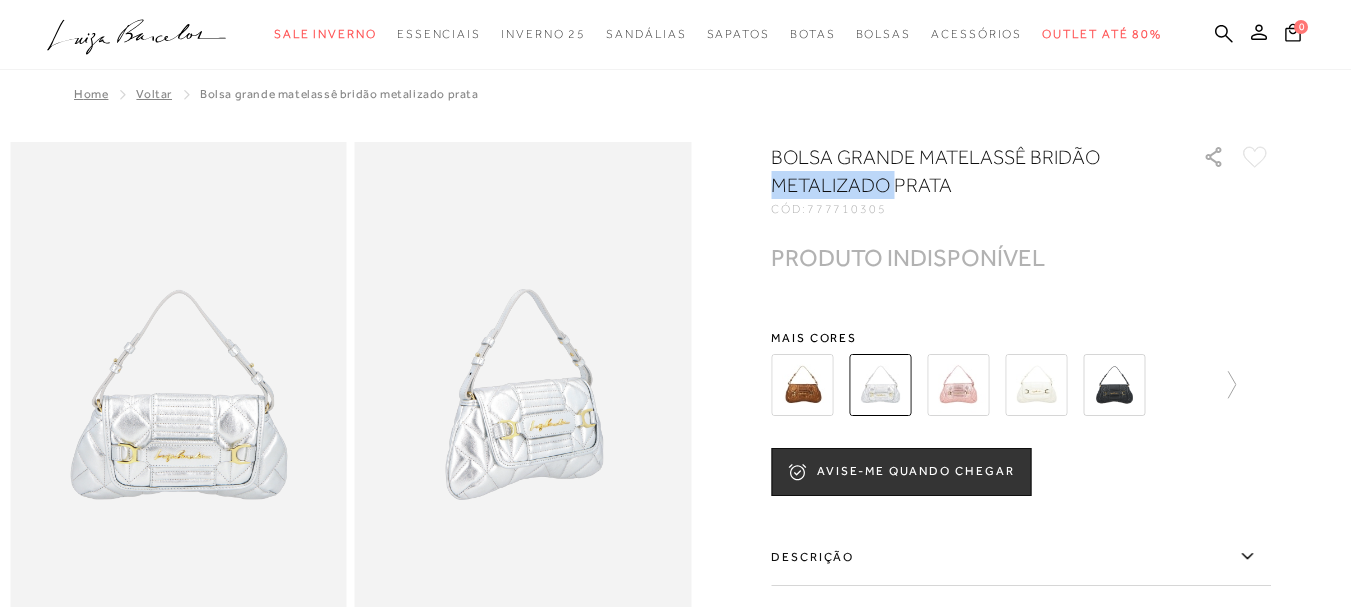 click on "BOLSA GRANDE MATELASSÊ BRIDÃO METALIZADO PRATA" at bounding box center (958, 171) 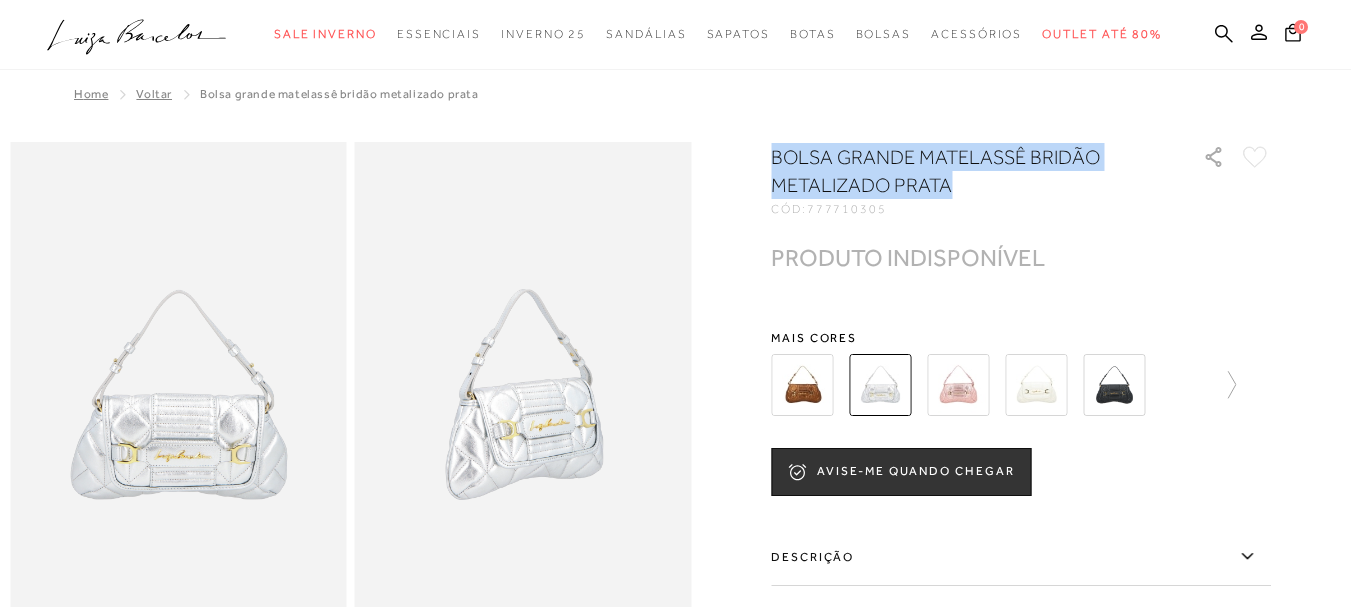 click on "BOLSA GRANDE MATELASSÊ BRIDÃO METALIZADO PRATA" at bounding box center [958, 171] 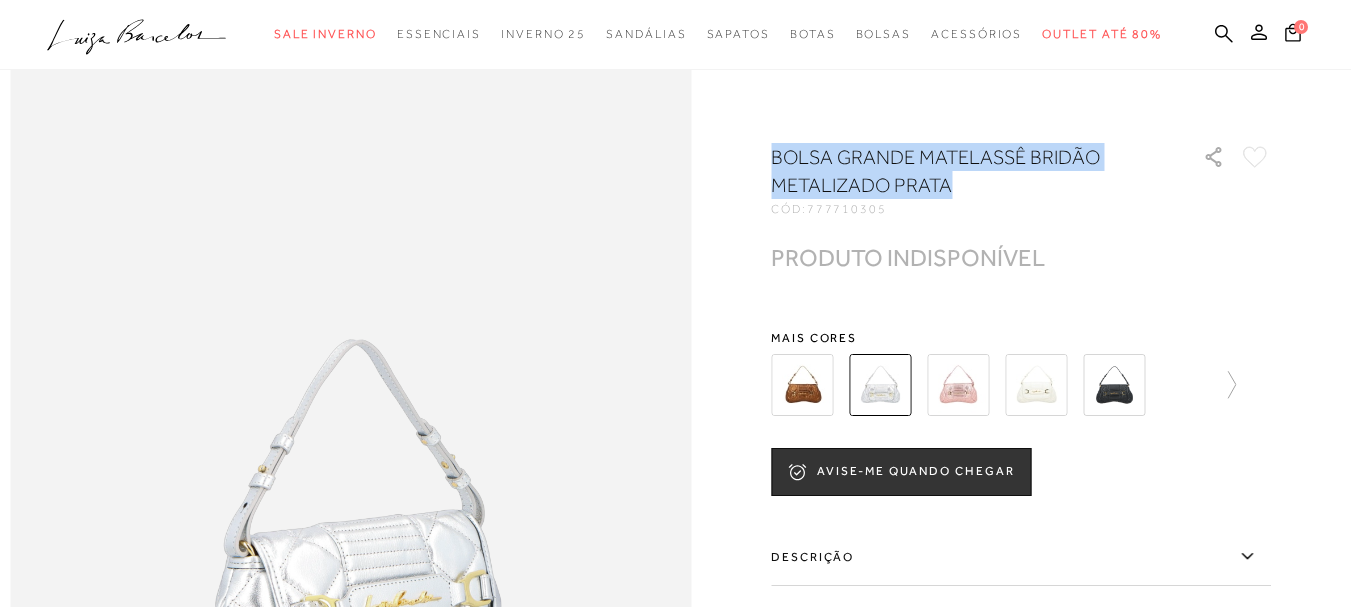 scroll, scrollTop: 737, scrollLeft: 0, axis: vertical 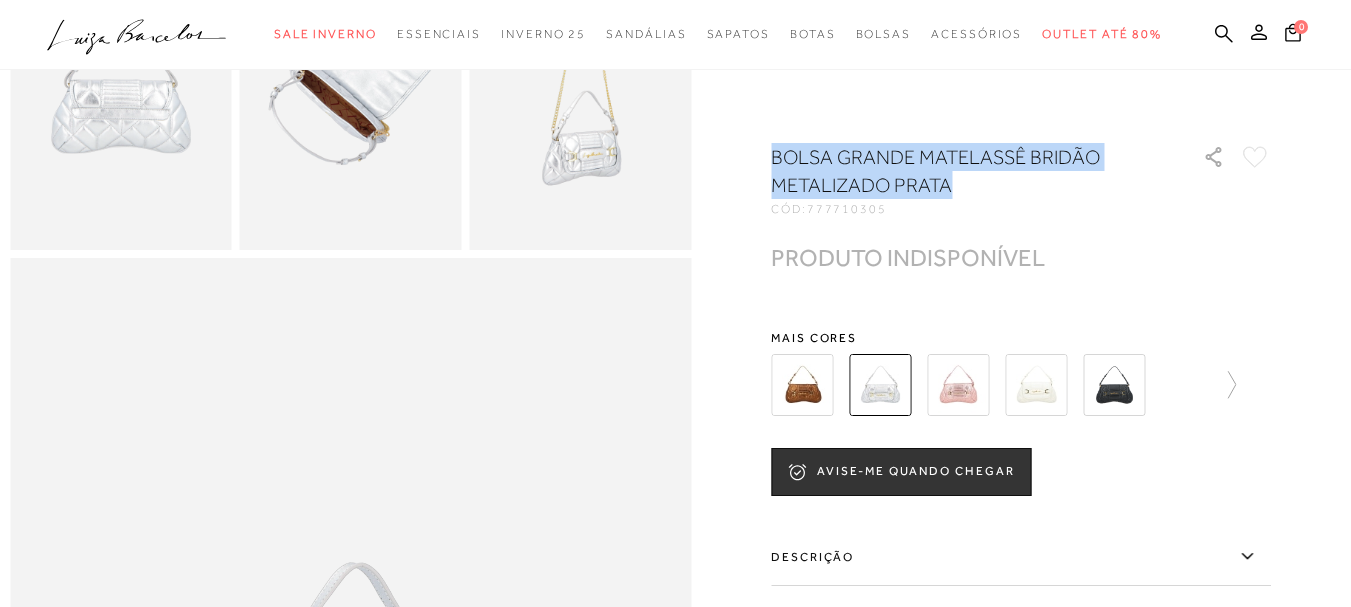 click on "BOLSA GRANDE MATELASSÊ BRIDÃO METALIZADO PRATA" at bounding box center (958, 171) 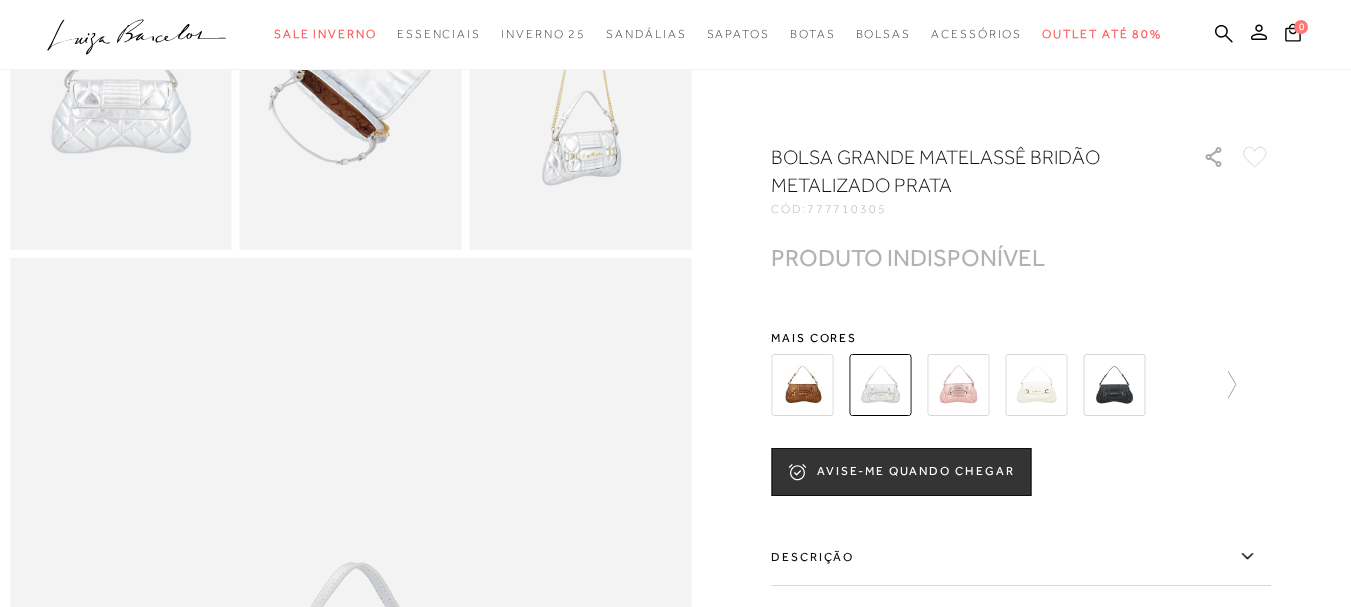 click on "BOLSA GRANDE MATELASSÊ BRIDÃO METALIZADO PRATA" at bounding box center (958, 171) 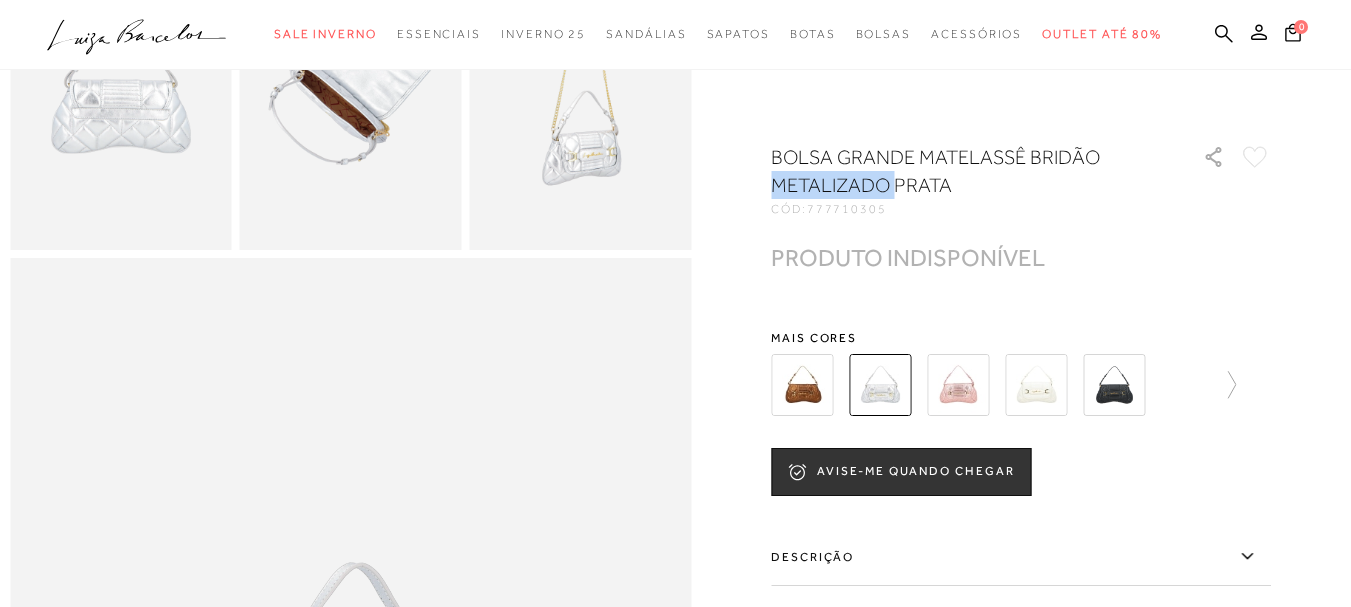 click on "BOLSA GRANDE MATELASSÊ BRIDÃO METALIZADO PRATA" at bounding box center [958, 171] 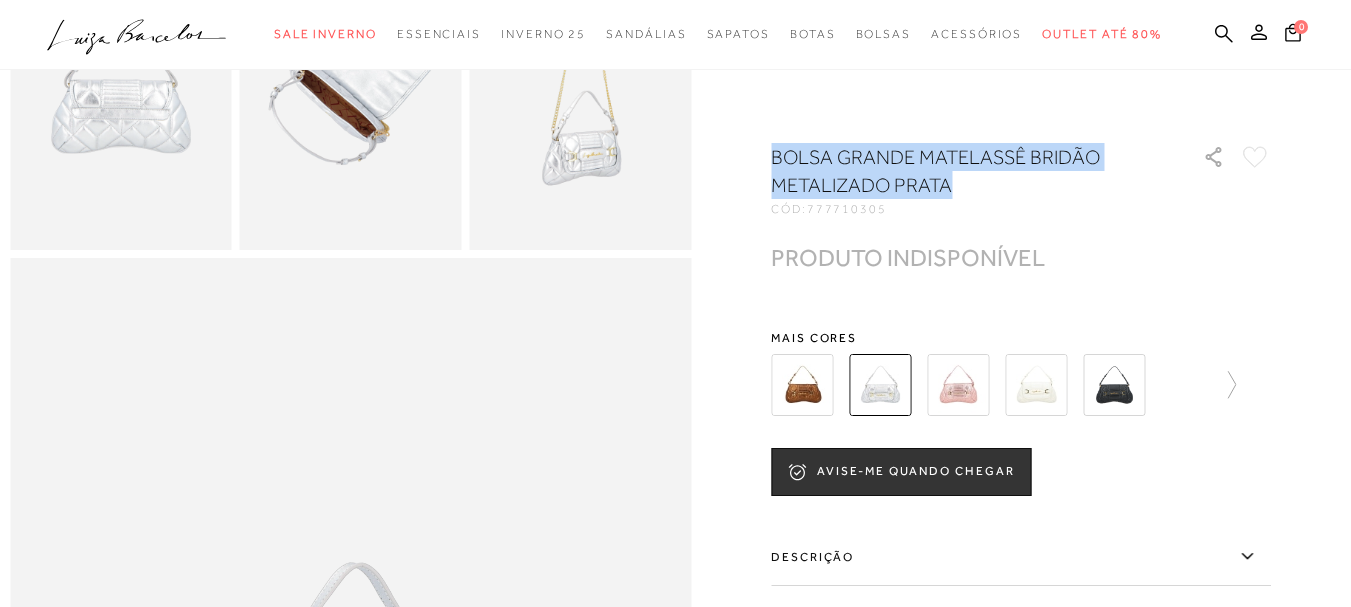 click on "BOLSA GRANDE MATELASSÊ BRIDÃO METALIZADO PRATA" at bounding box center [958, 171] 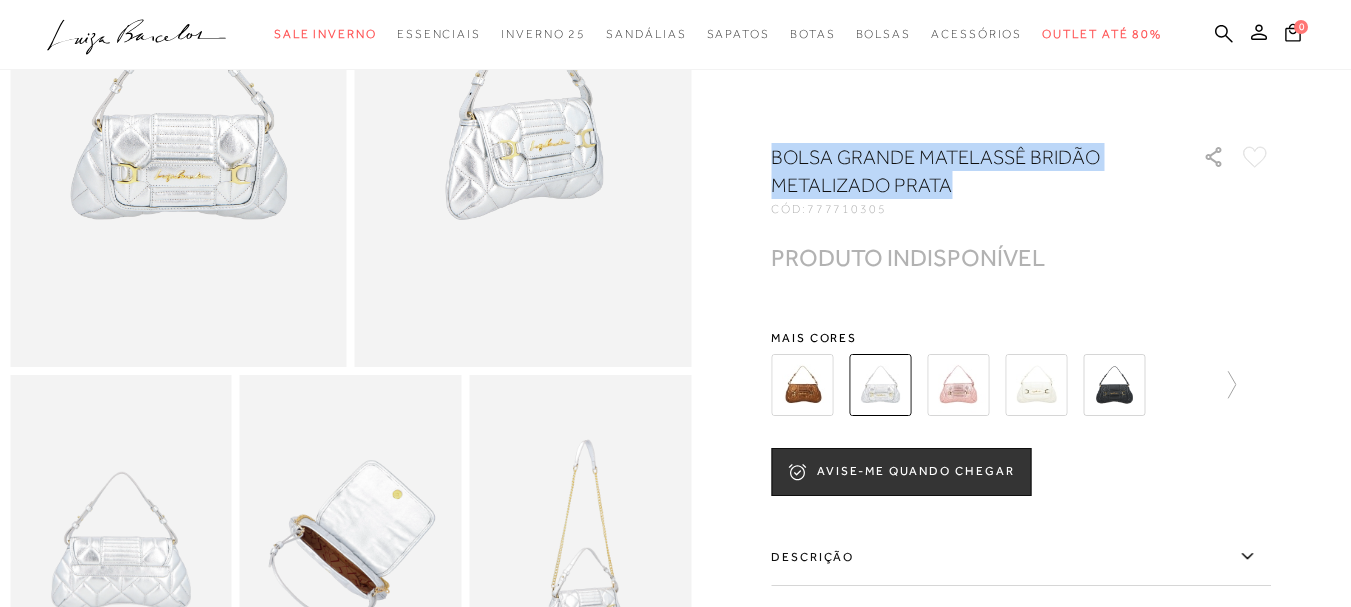scroll, scrollTop: 137, scrollLeft: 0, axis: vertical 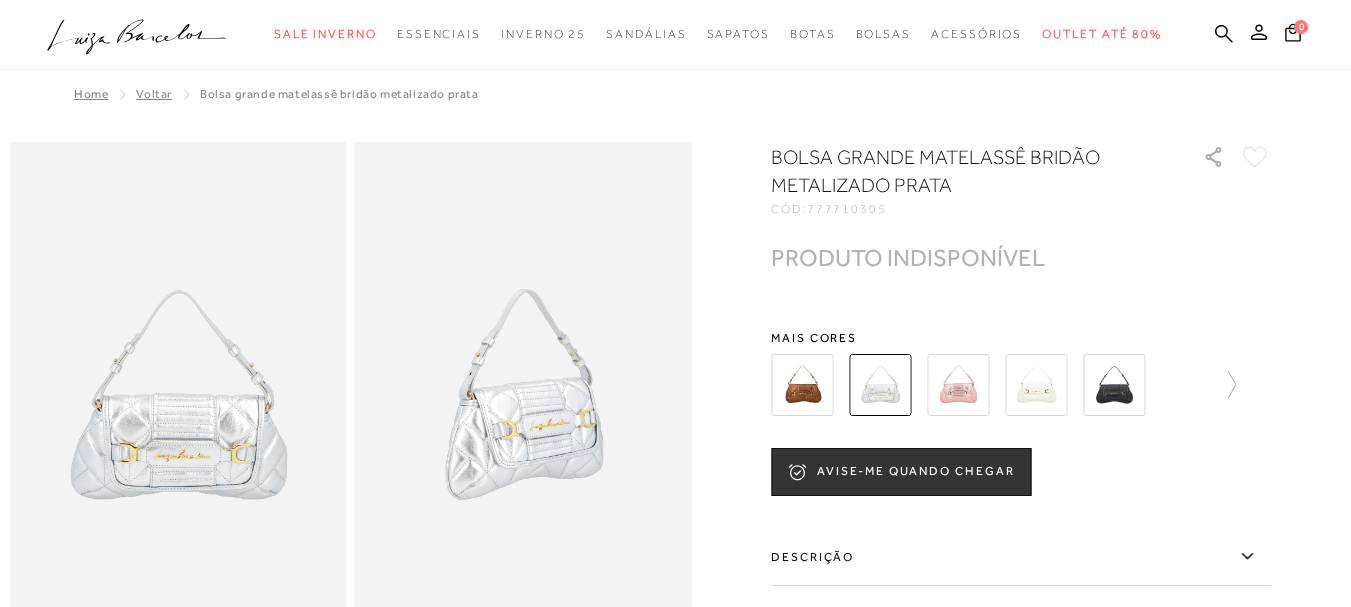 drag, startPoint x: 1271, startPoint y: 218, endPoint x: 1275, endPoint y: 371, distance: 153.05228 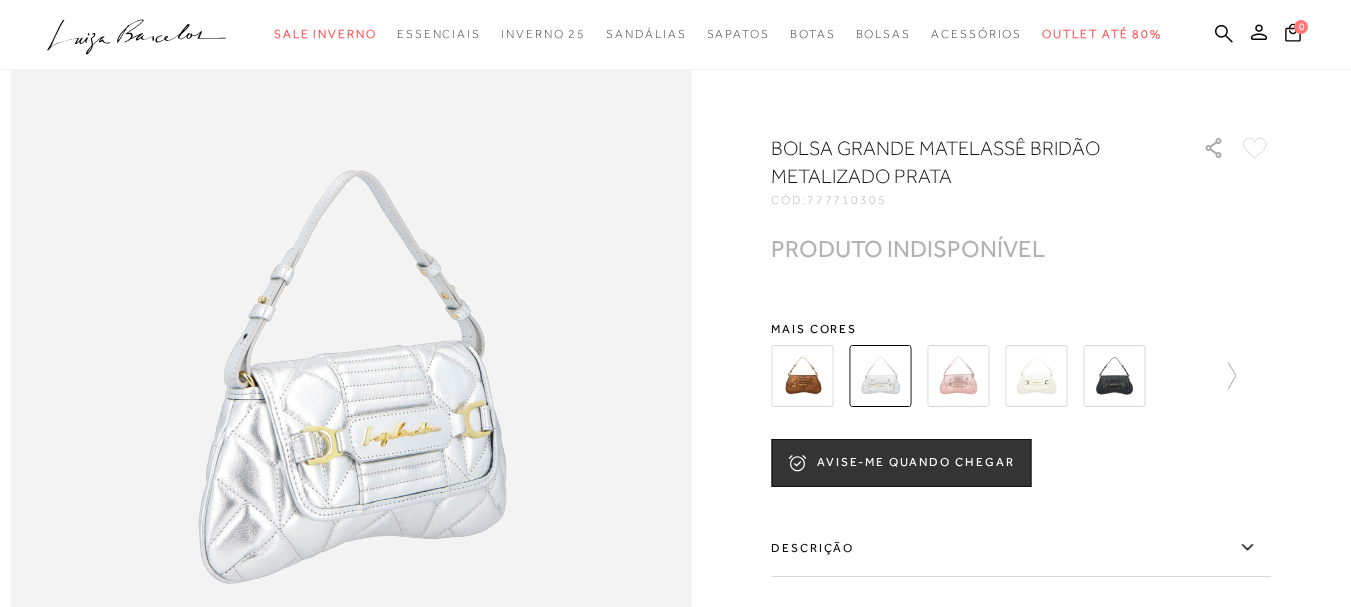 scroll, scrollTop: 1300, scrollLeft: 0, axis: vertical 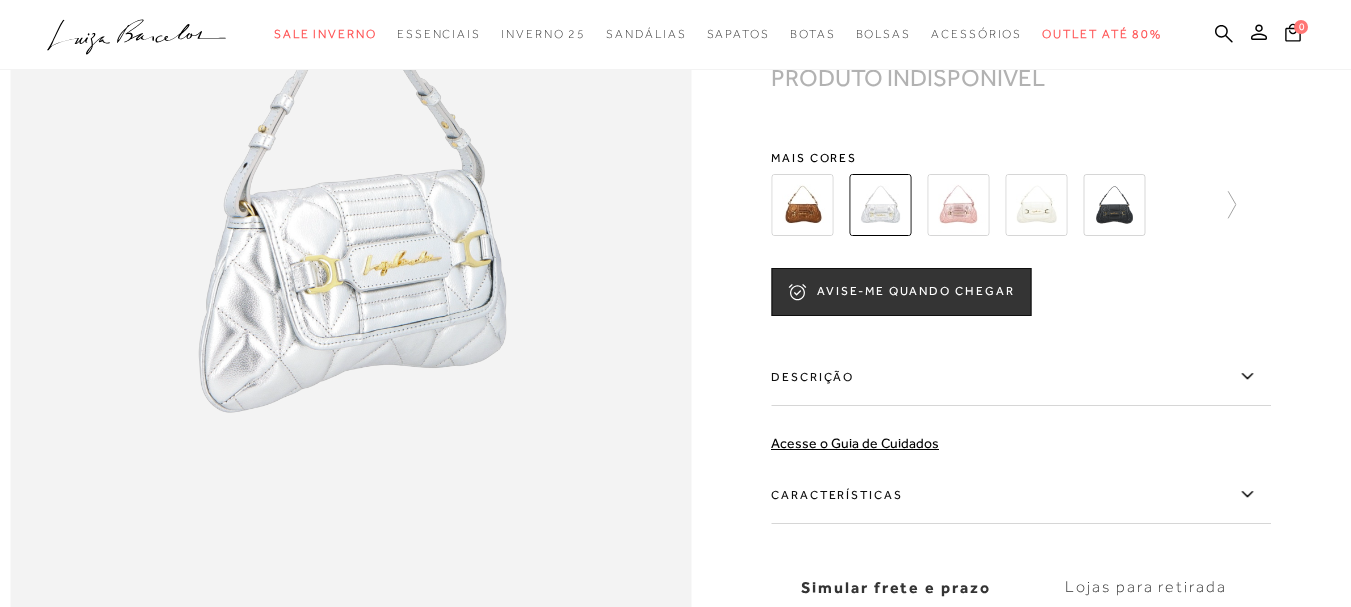 click on "Descrição" at bounding box center (1021, 377) 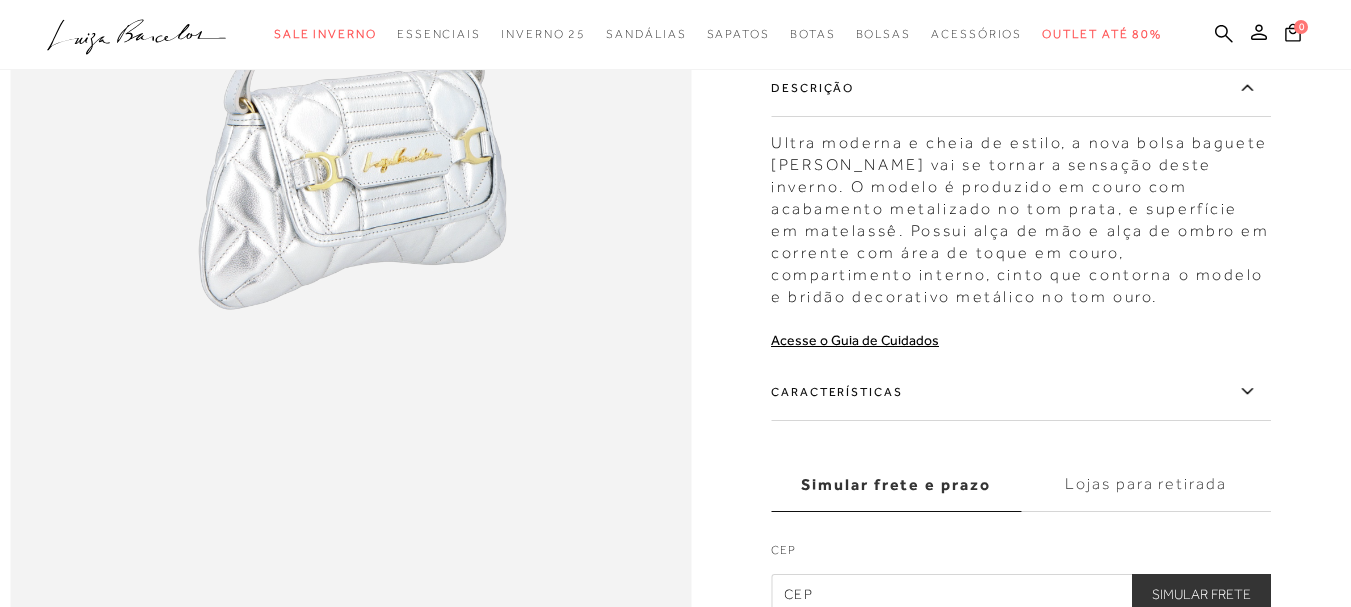 scroll, scrollTop: 1400, scrollLeft: 0, axis: vertical 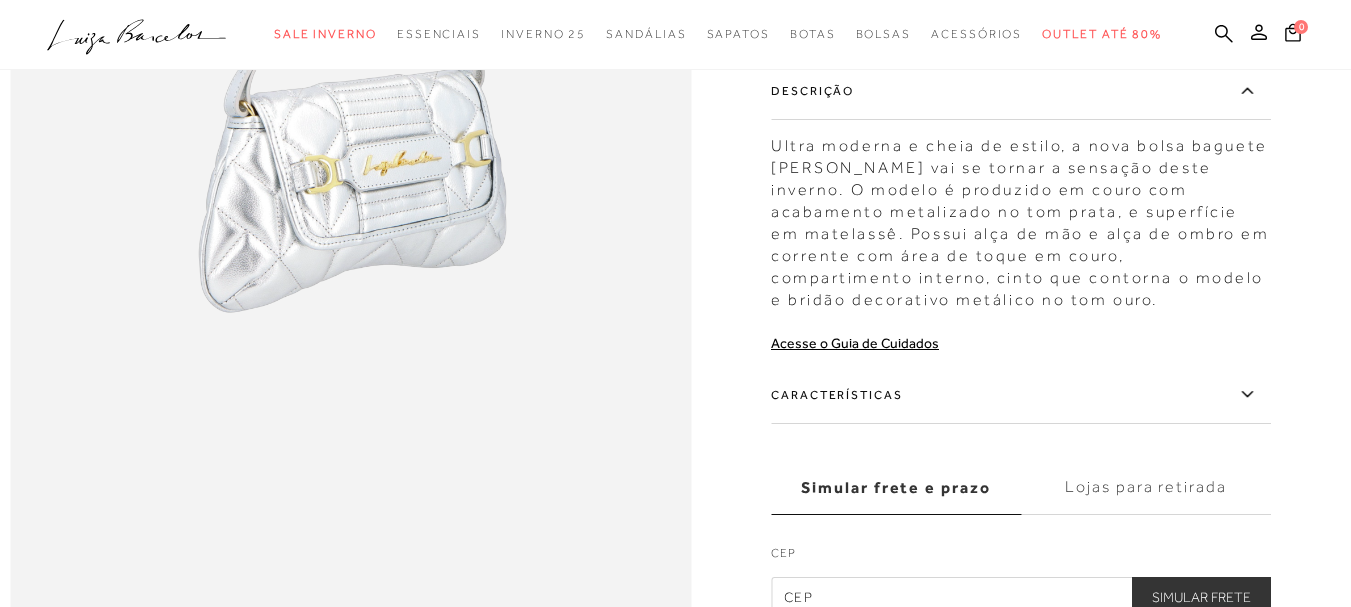 click on "Ultra moderna e cheia de estilo, a nova bolsa baguete Luiza Barcelos vai se tornar a sensação deste inverno. O modelo é produzido em couro com acabamento metalizado no tom prata, e superfície em matelassê. Possui alça de mão e alça de ombro em corrente com área de toque em couro, compartimento interno, cinto que contorna o modelo e bridão decorativo metálico no tom ouro." at bounding box center [1021, 218] 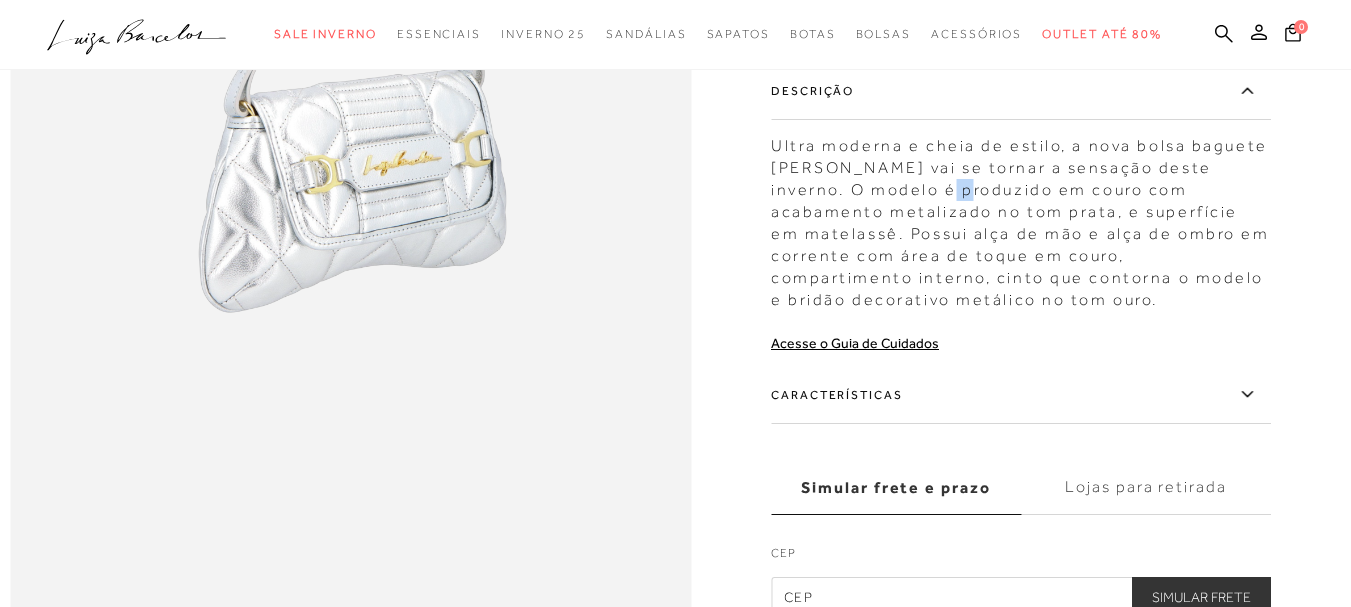 click on "Ultra moderna e cheia de estilo, a nova bolsa baguete Luiza Barcelos vai se tornar a sensação deste inverno. O modelo é produzido em couro com acabamento metalizado no tom prata, e superfície em matelassê. Possui alça de mão e alça de ombro em corrente com área de toque em couro, compartimento interno, cinto que contorna o modelo e bridão decorativo metálico no tom ouro." at bounding box center (1021, 218) 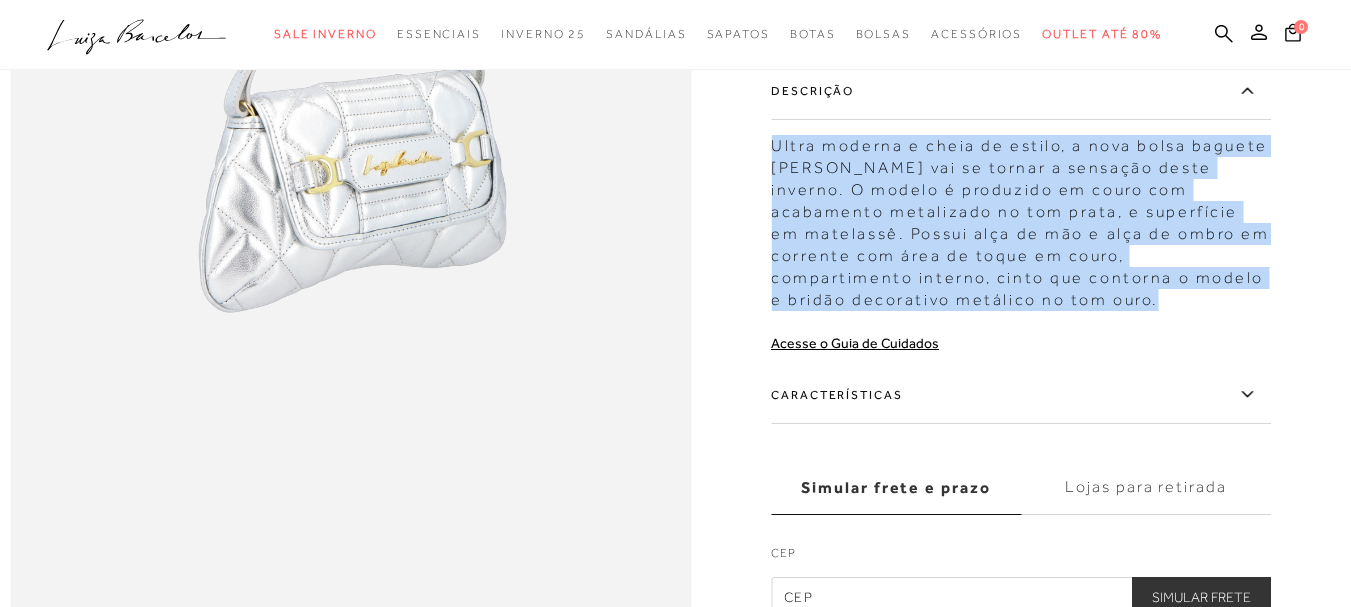 click on "Ultra moderna e cheia de estilo, a nova bolsa baguete Luiza Barcelos vai se tornar a sensação deste inverno. O modelo é produzido em couro com acabamento metalizado no tom prata, e superfície em matelassê. Possui alça de mão e alça de ombro em corrente com área de toque em couro, compartimento interno, cinto que contorna o modelo e bridão decorativo metálico no tom ouro." at bounding box center (1021, 218) 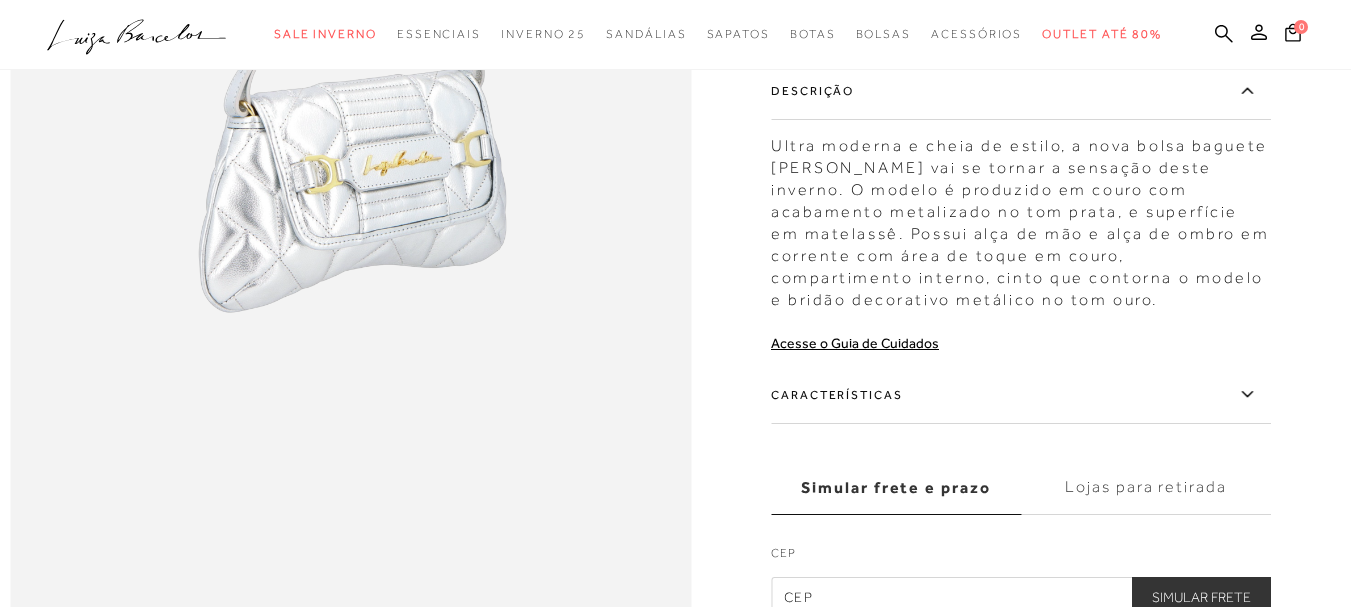 drag, startPoint x: 965, startPoint y: 420, endPoint x: 962, endPoint y: 441, distance: 21.213203 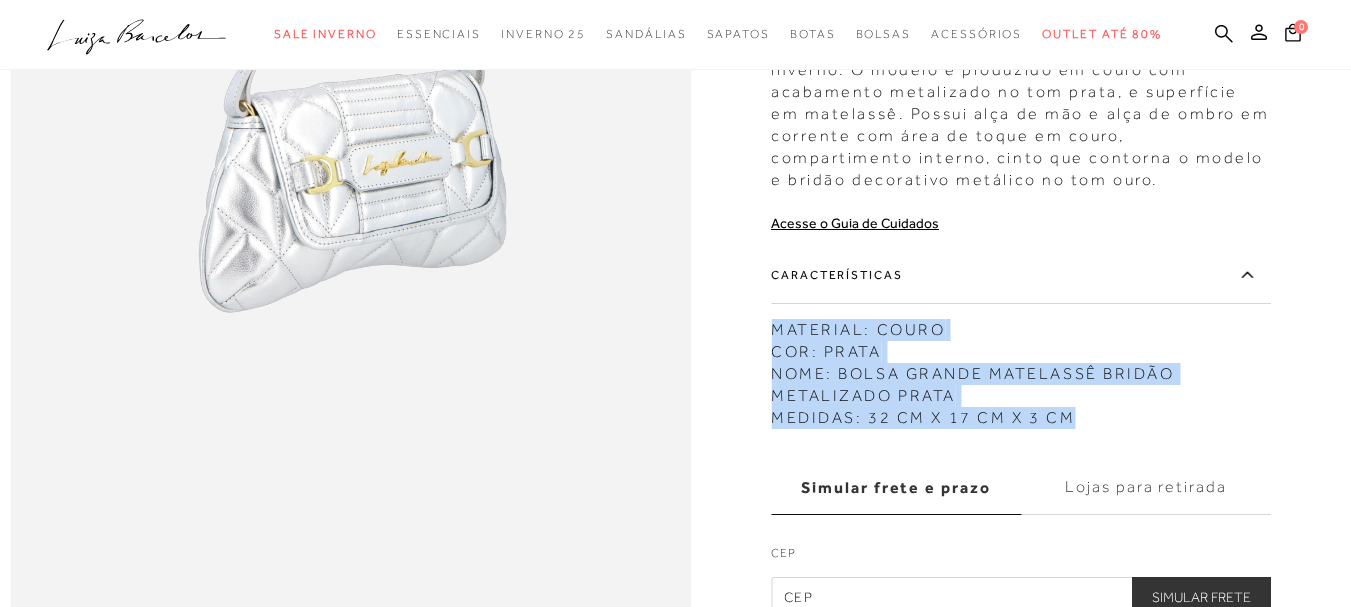 copy on "MATERIAL: COURO COR: PRATA NOME: BOLSA GRANDE MATELASSÊ BRIDÃO METALIZADO PRATA MEDIDAS: 32 CM X  17 CM X  3 CM" 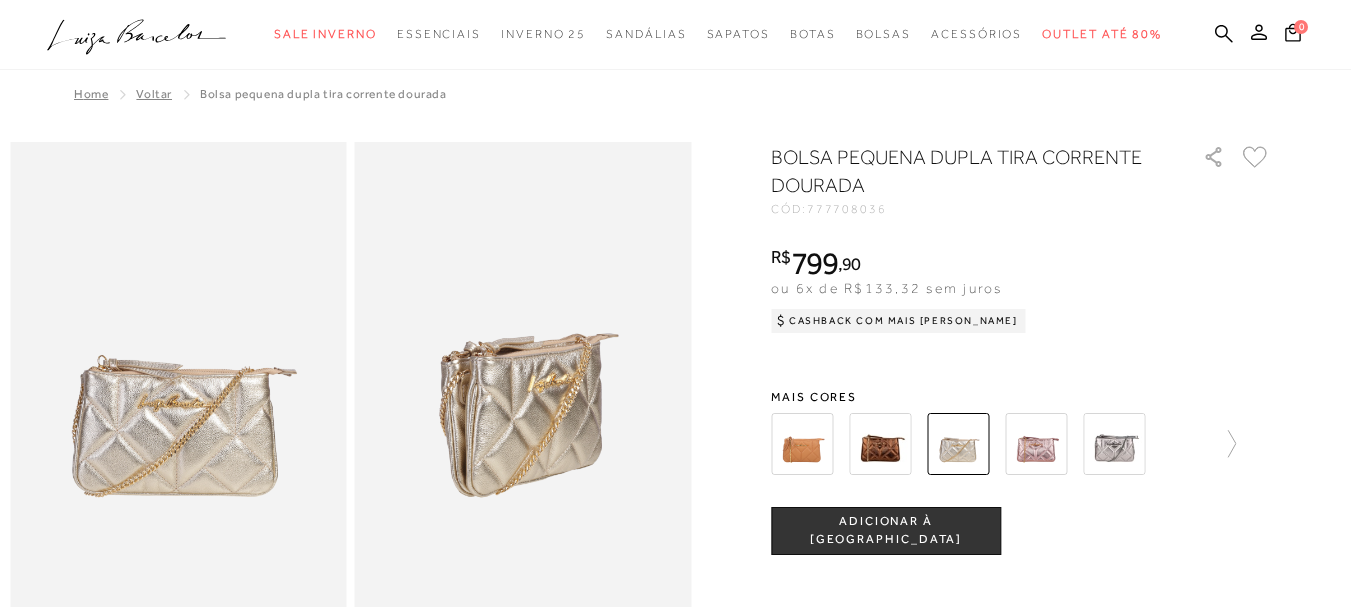 scroll, scrollTop: 0, scrollLeft: 0, axis: both 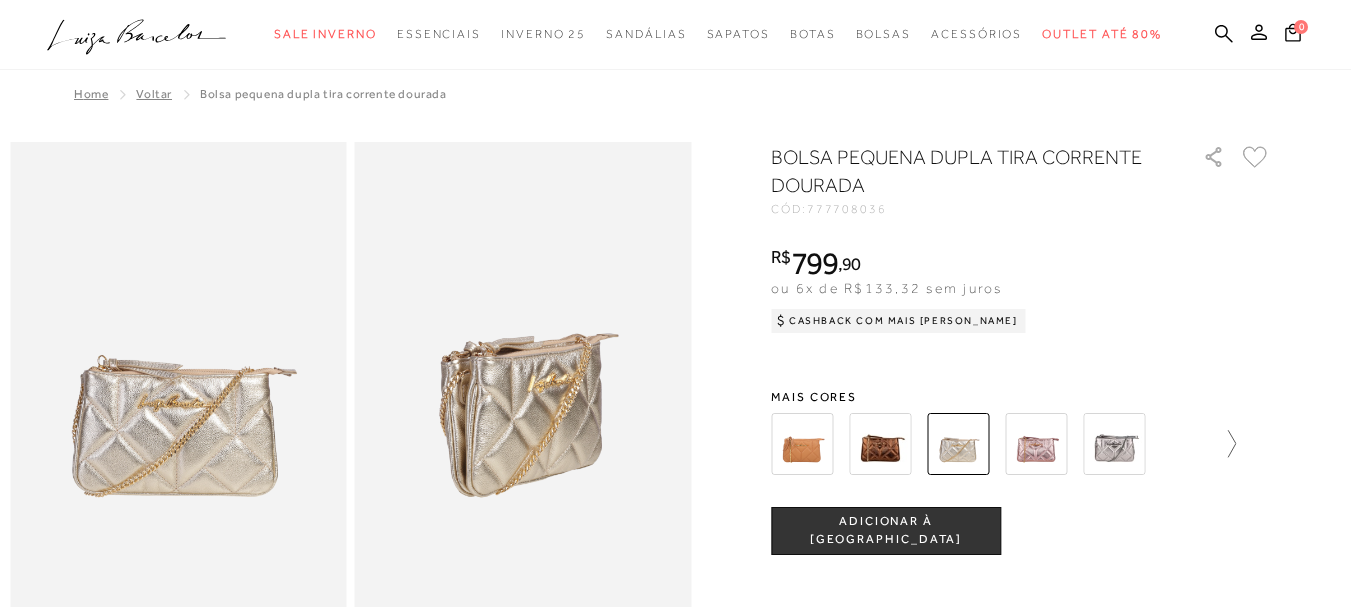 click 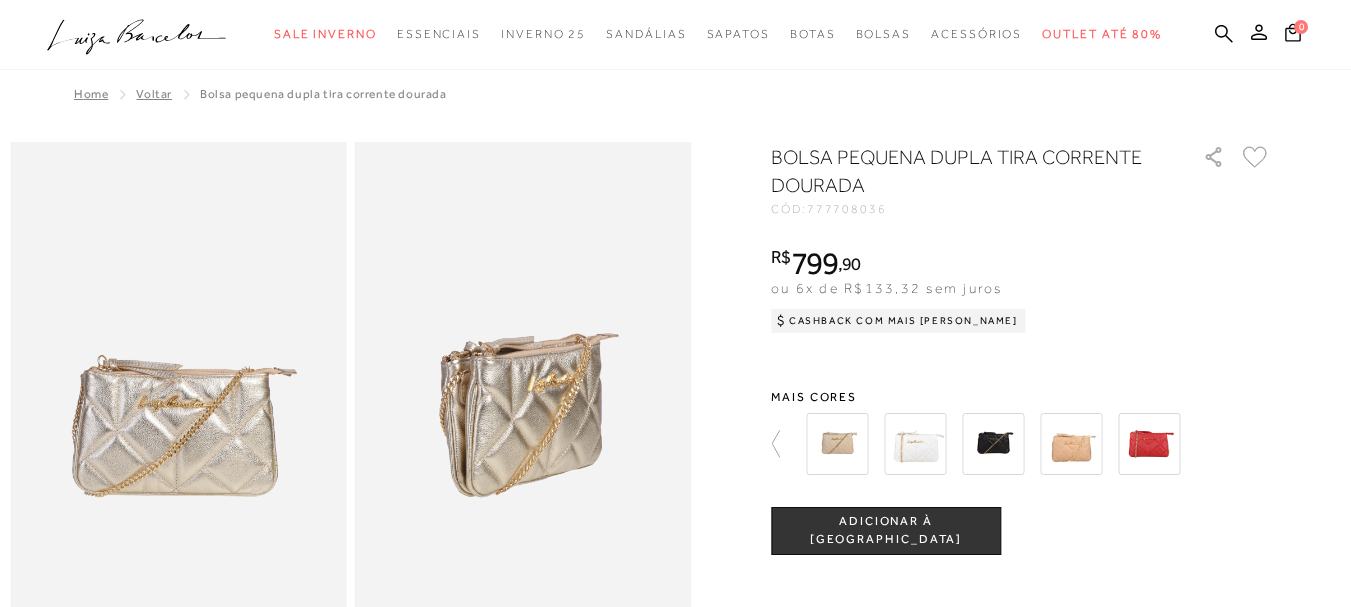 click at bounding box center (1149, 444) 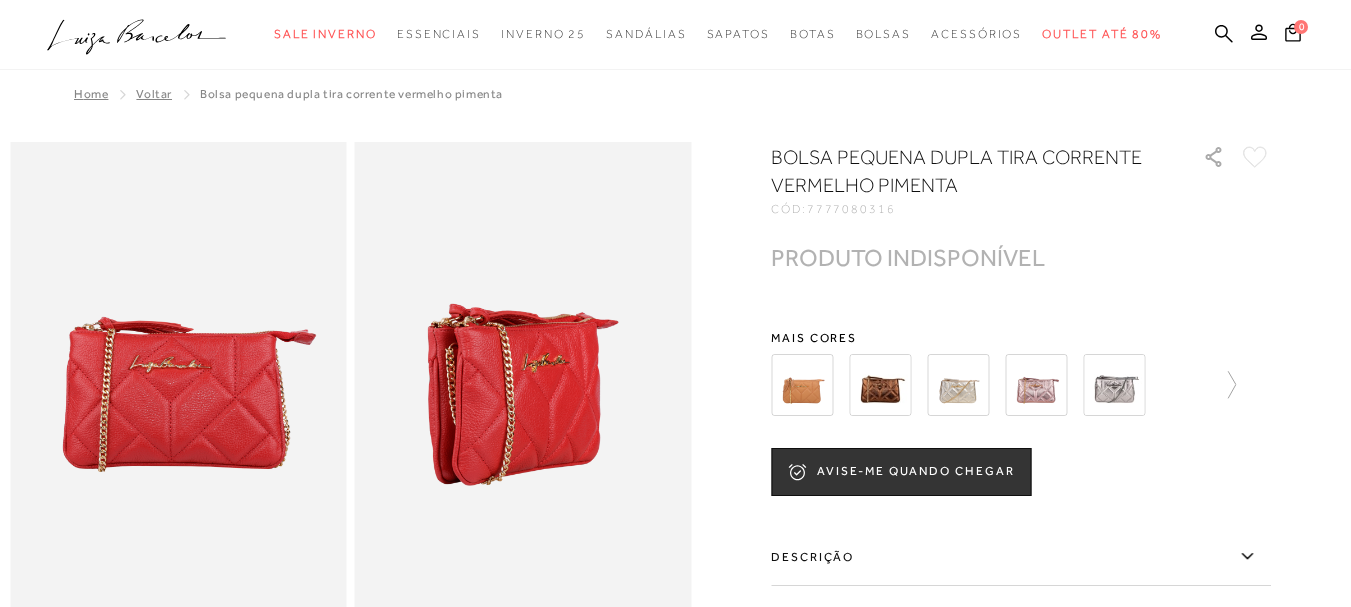 scroll, scrollTop: 0, scrollLeft: 0, axis: both 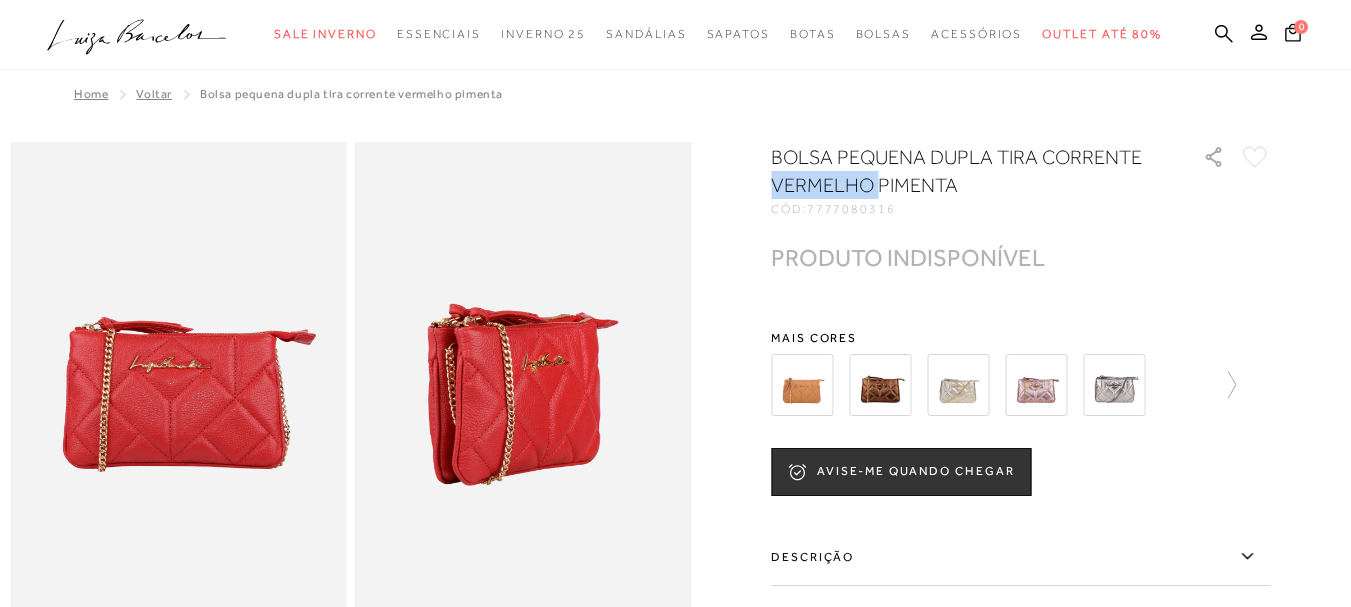 click on "BOLSA PEQUENA DUPLA TIRA CORRENTE VERMELHO PIMENTA" at bounding box center [958, 171] 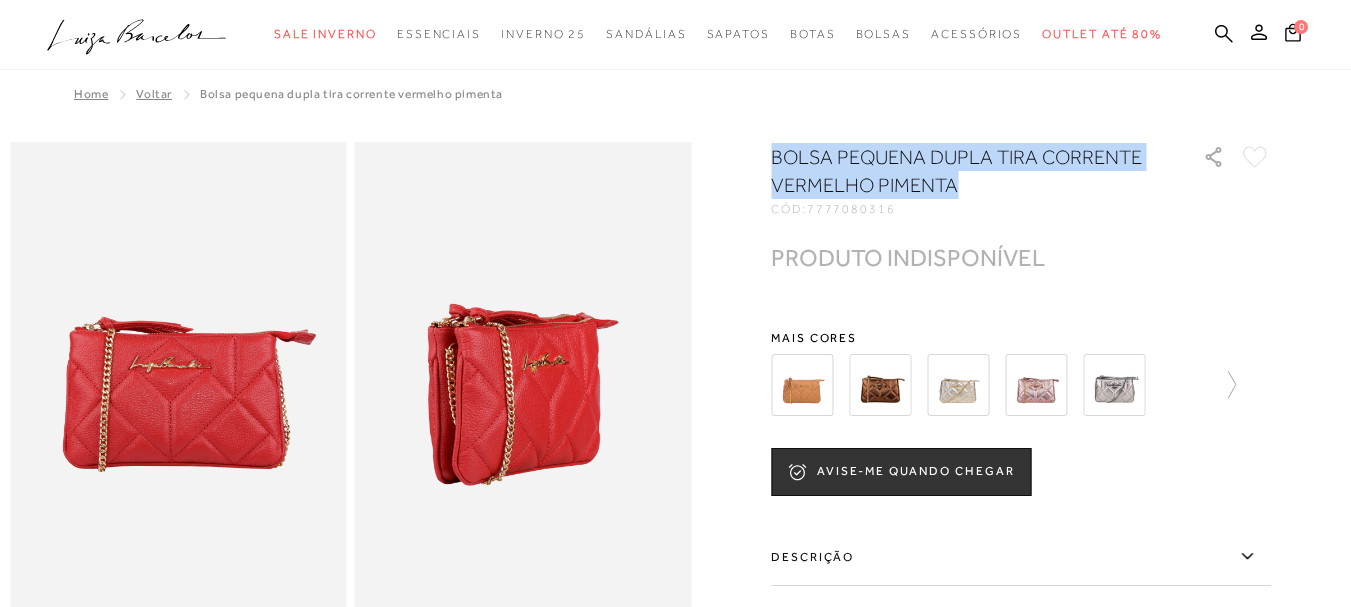 click on "BOLSA PEQUENA DUPLA TIRA CORRENTE VERMELHO PIMENTA" at bounding box center (958, 171) 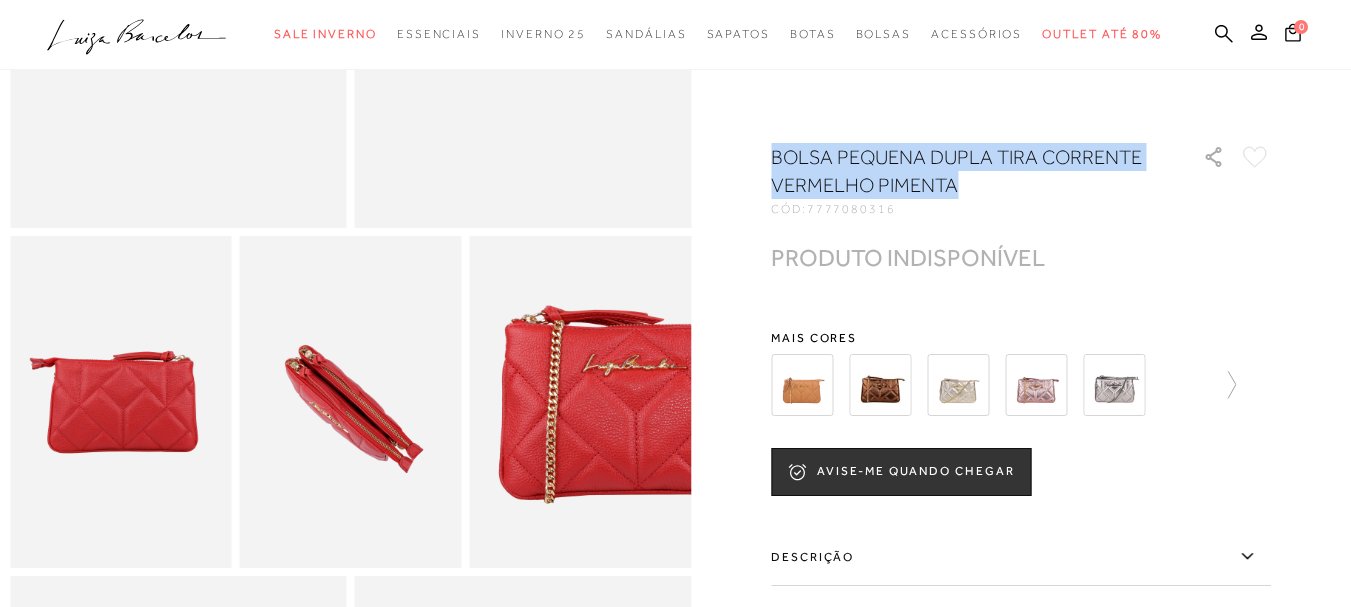 scroll, scrollTop: 400, scrollLeft: 0, axis: vertical 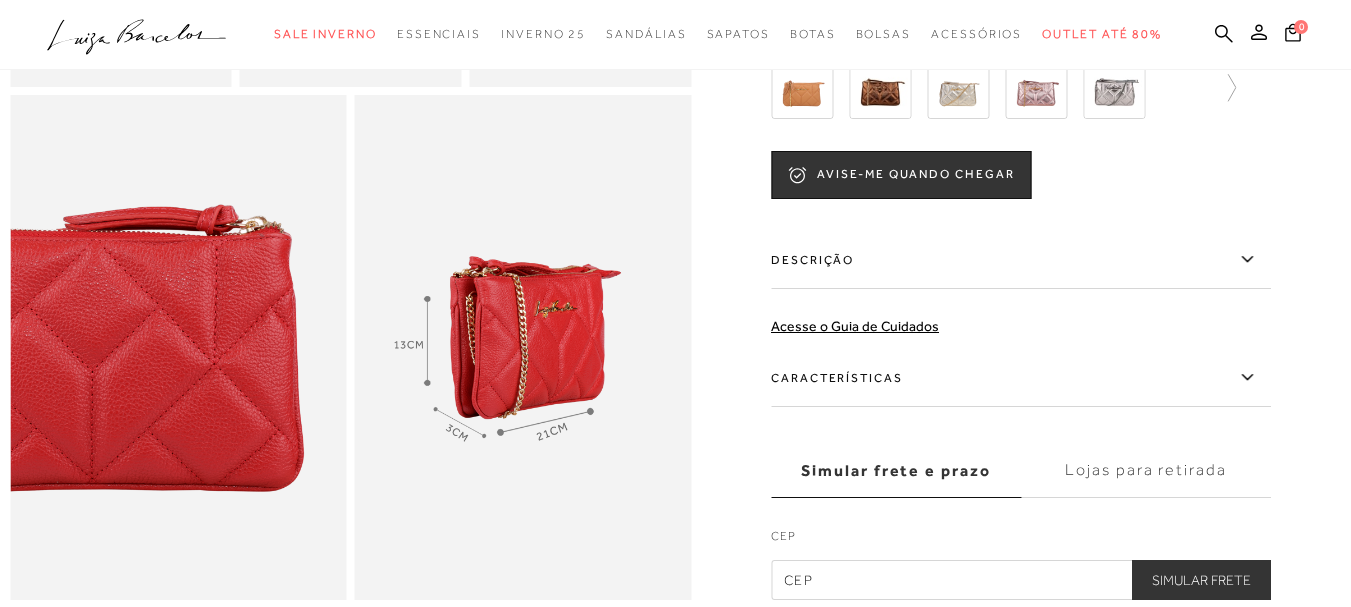 click on "Descrição" at bounding box center [1021, 260] 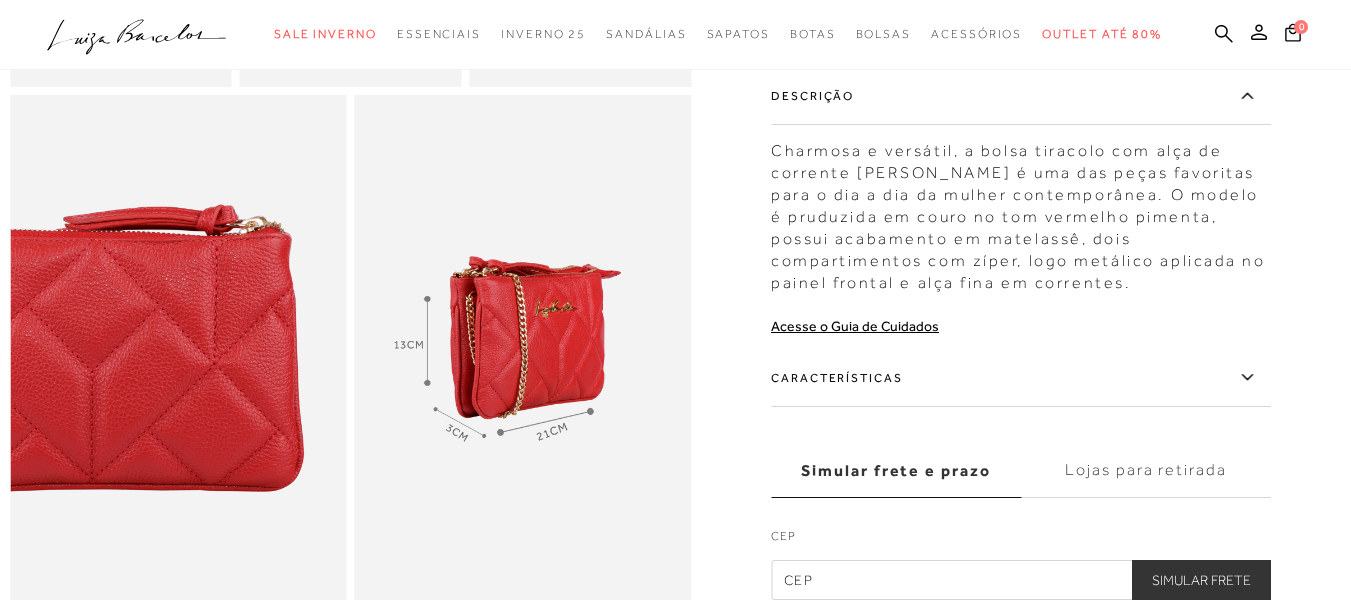 click on "Charmosa e versátil, a bolsa tiracolo com alça de corrente [PERSON_NAME] é uma das peças favoritas para o dia a dia da mulher contemporânea. O modelo é pruduzida em couro no tom vermelho pimenta, possui acabamento em matelassê, dois compartimentos com zíper, logo metálico aplicada no painel frontal e alça fina em correntes." at bounding box center [1021, 212] 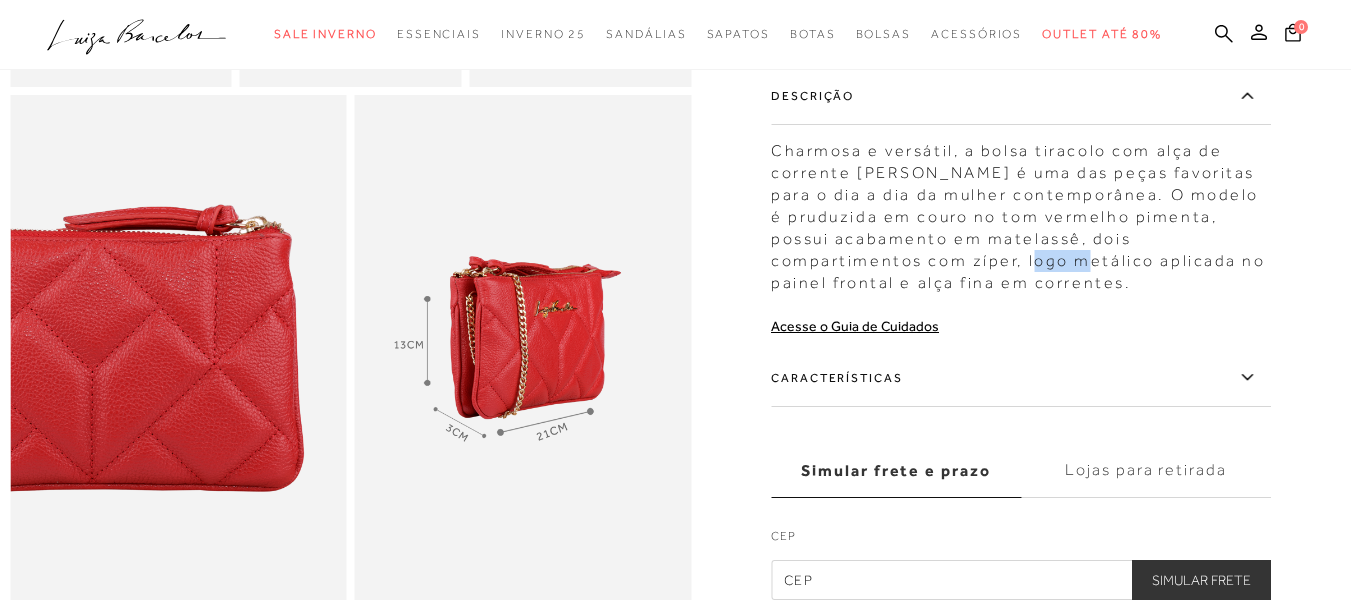 click on "Charmosa e versátil, a bolsa tiracolo com alça de corrente Luiza Barcelos é uma das peças favoritas para o dia a dia da mulher contemporânea. O modelo é pruduzida em couro no tom vermelho pimenta, possui acabamento em matelassê, dois compartimentos com zíper, logo metálico aplicada no painel frontal e alça fina em correntes." at bounding box center (1021, 212) 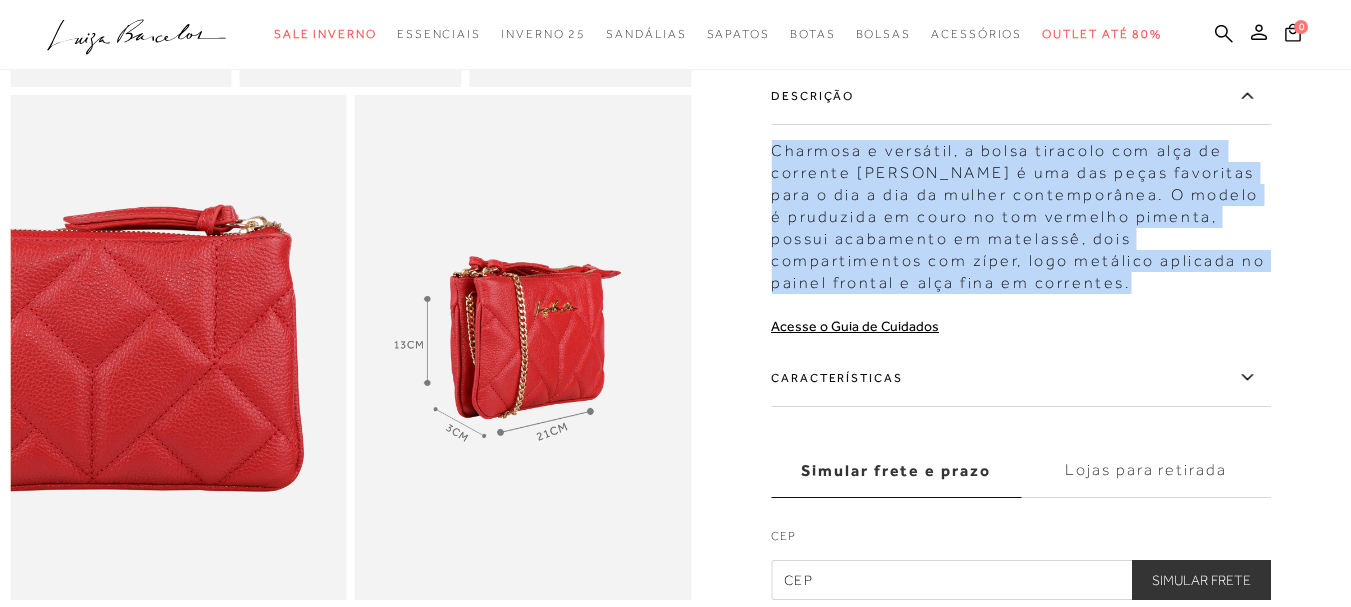 click on "Charmosa e versátil, a bolsa tiracolo com alça de corrente Luiza Barcelos é uma das peças favoritas para o dia a dia da mulher contemporânea. O modelo é pruduzida em couro no tom vermelho pimenta, possui acabamento em matelassê, dois compartimentos com zíper, logo metálico aplicada no painel frontal e alça fina em correntes." at bounding box center (1021, 212) 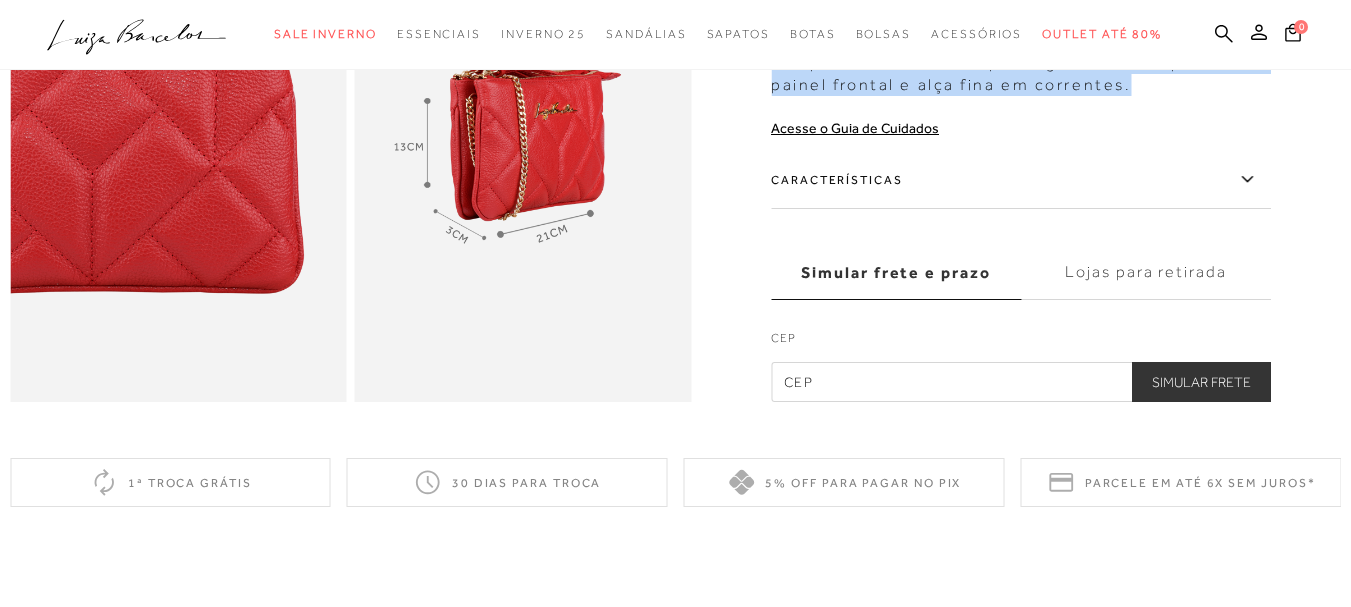 scroll, scrollTop: 1100, scrollLeft: 0, axis: vertical 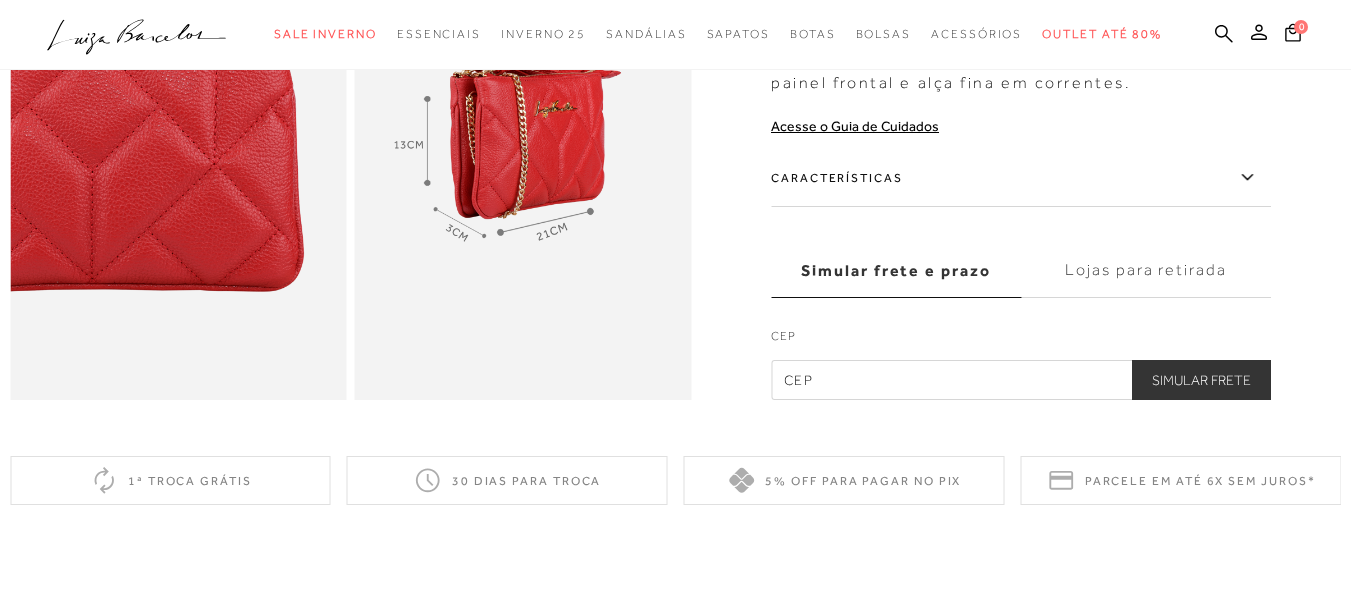 click on "Características" at bounding box center (1021, 178) 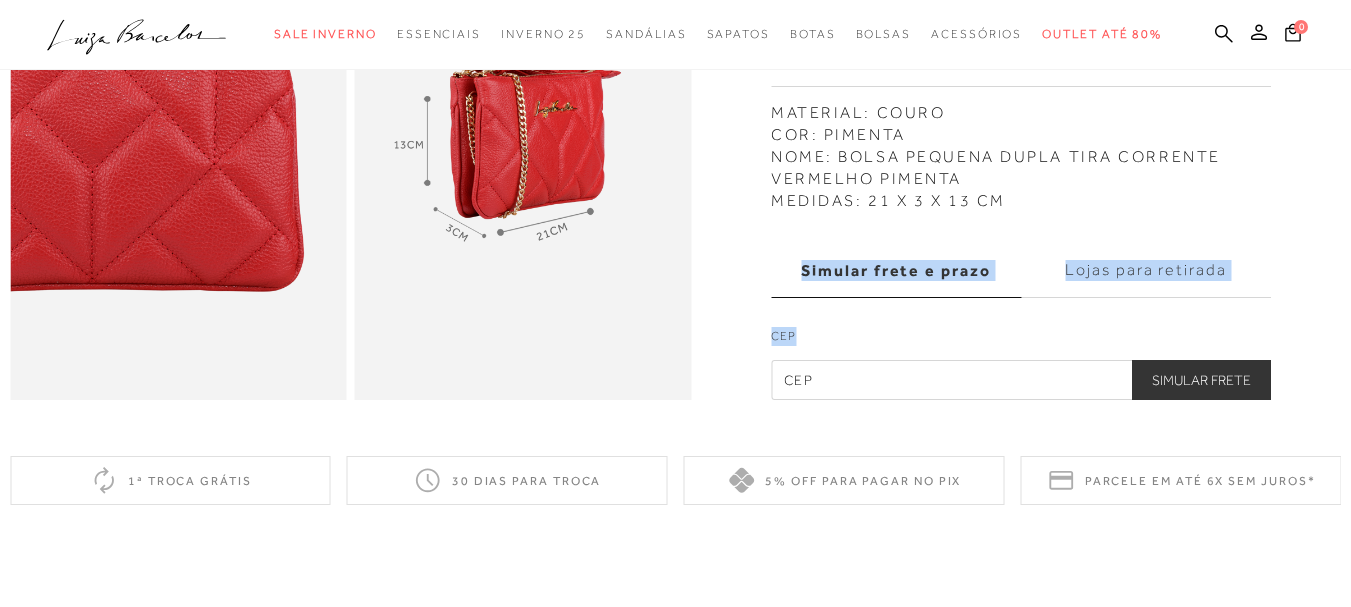 drag, startPoint x: 1015, startPoint y: 239, endPoint x: 777, endPoint y: 142, distance: 257.00778 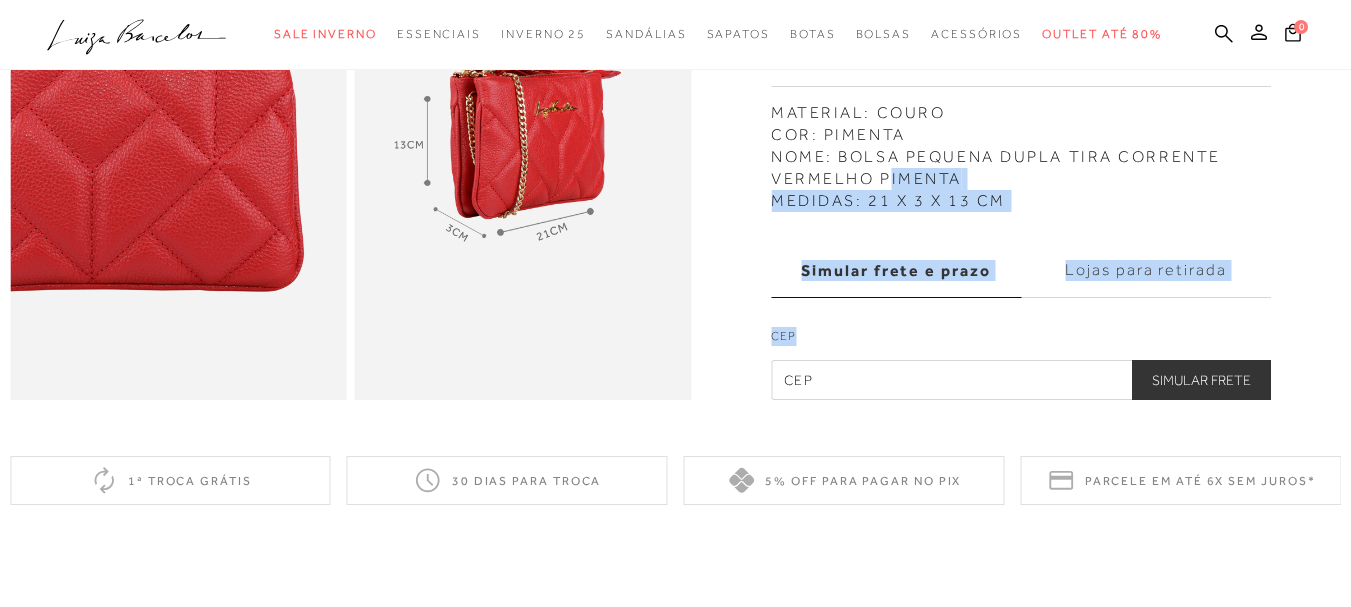 drag, startPoint x: 777, startPoint y: 142, endPoint x: 890, endPoint y: 177, distance: 118.29624 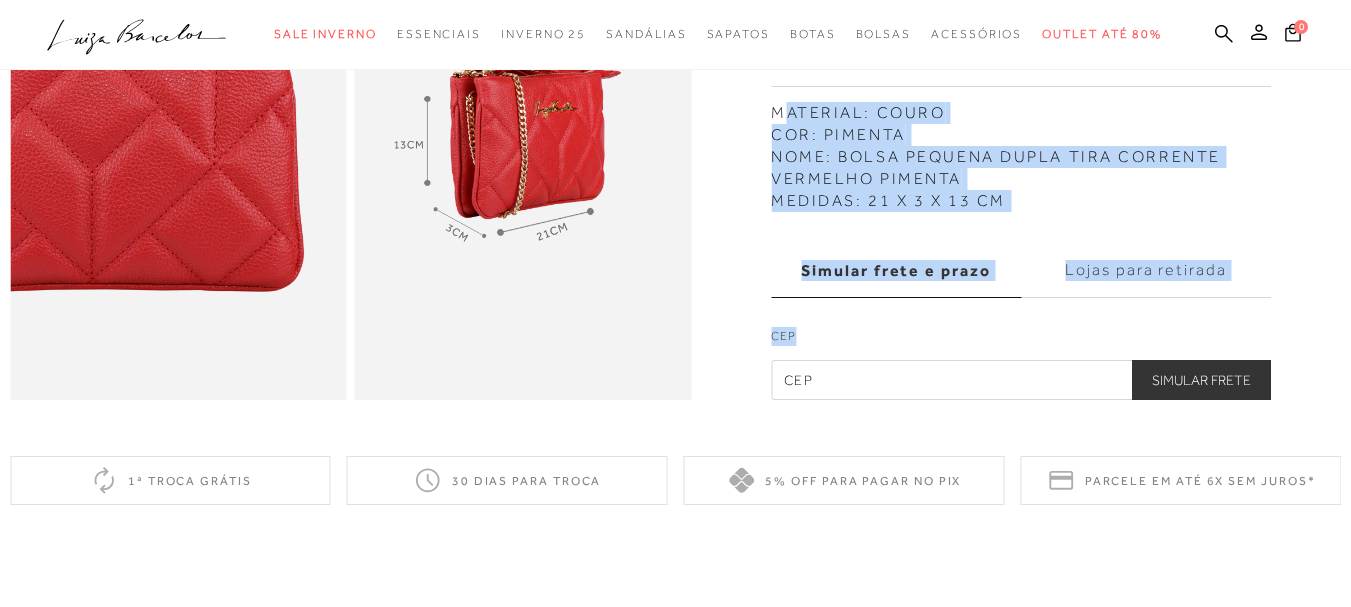 drag, startPoint x: 773, startPoint y: 121, endPoint x: 767, endPoint y: 135, distance: 15.231546 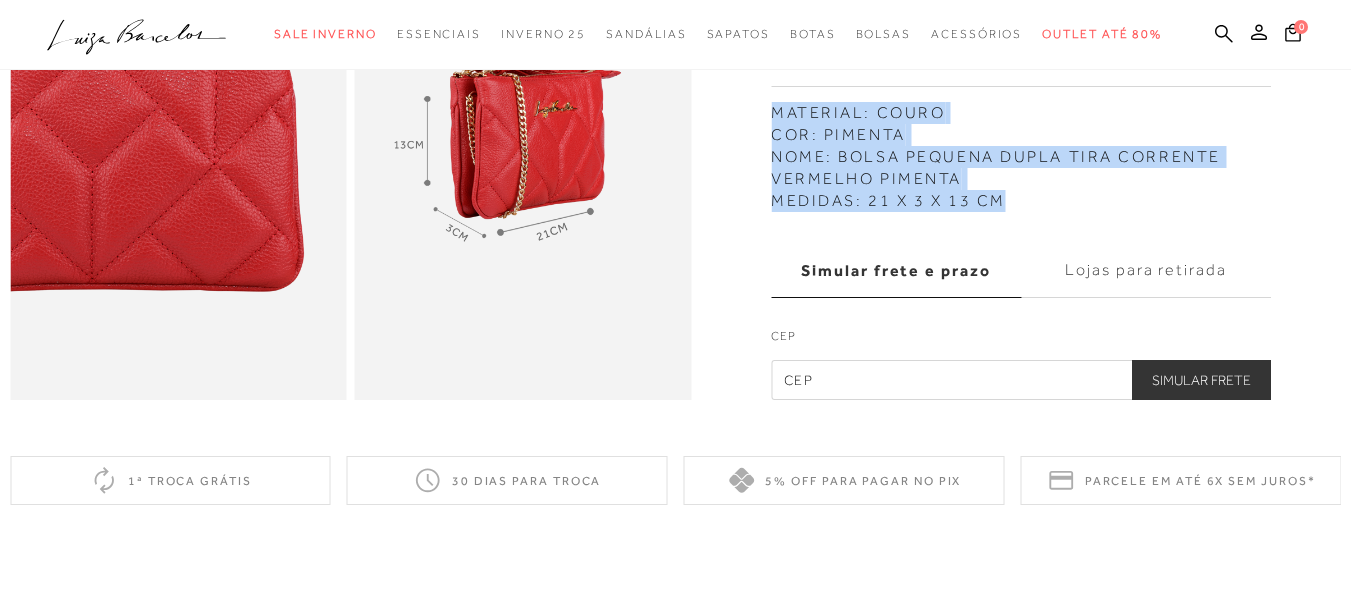 copy on "MATERIAL: COURO COR: PIMENTA NOME: BOLSA PEQUENA DUPLA TIRA CORRENTE VERMELHO PIMENTA MEDIDAS: 21 X 3 X 13 CM" 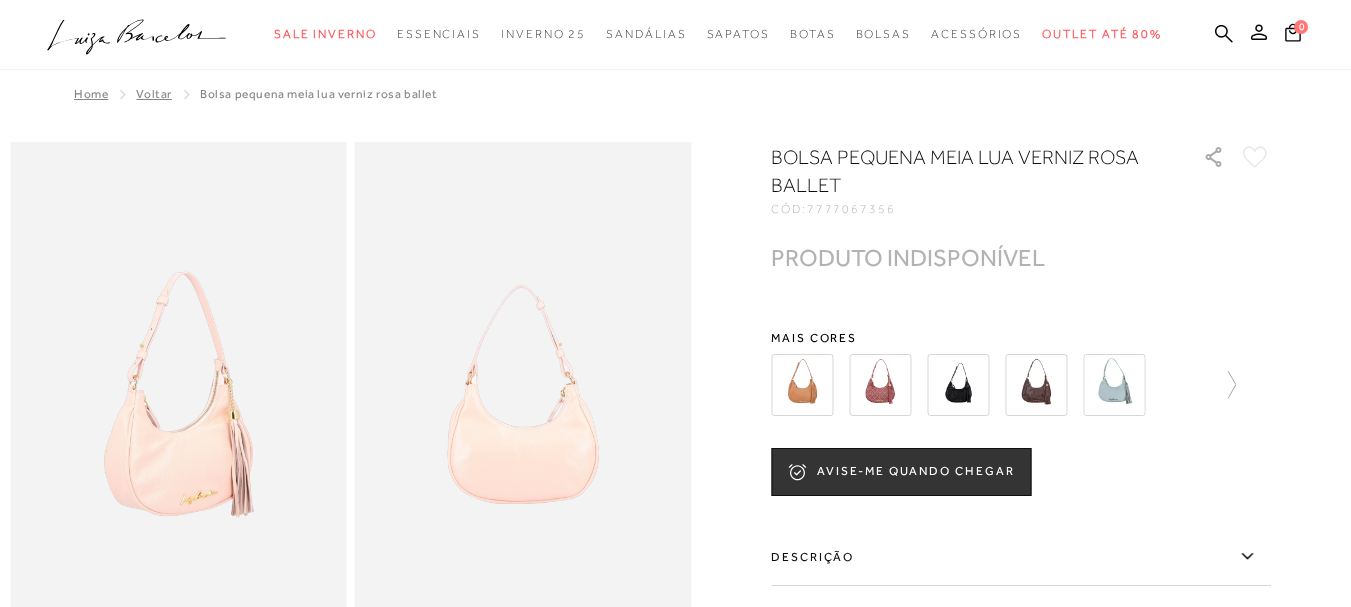 scroll, scrollTop: 0, scrollLeft: 0, axis: both 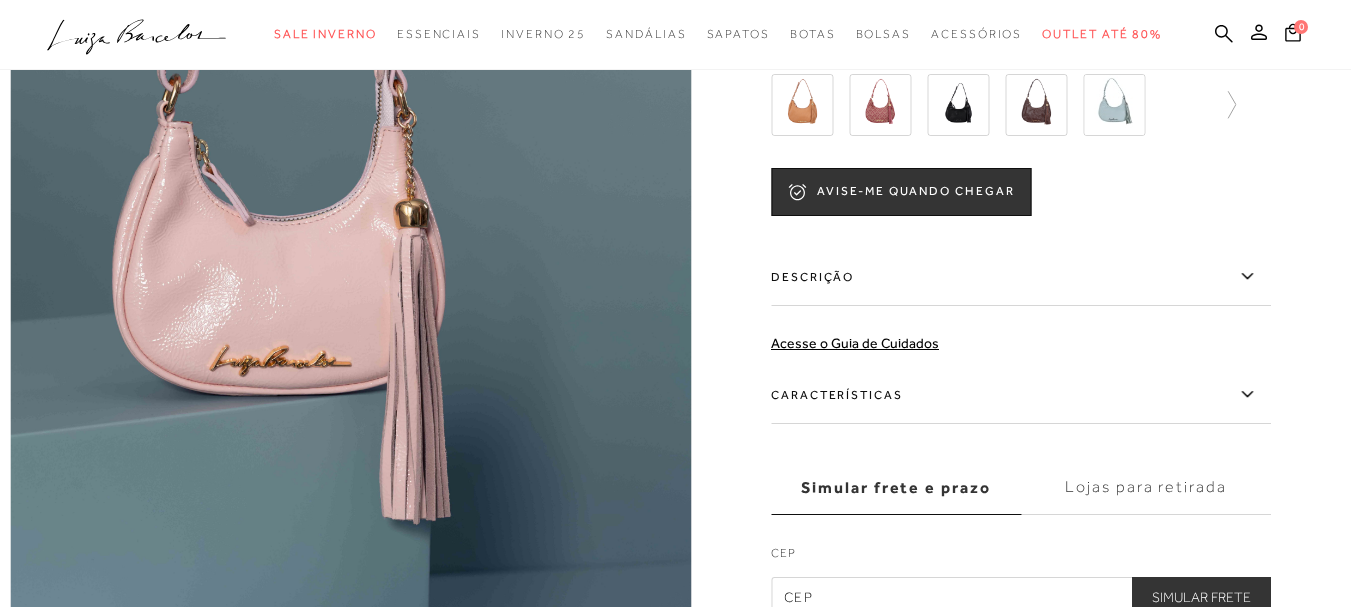click on "Descrição" at bounding box center (1021, 277) 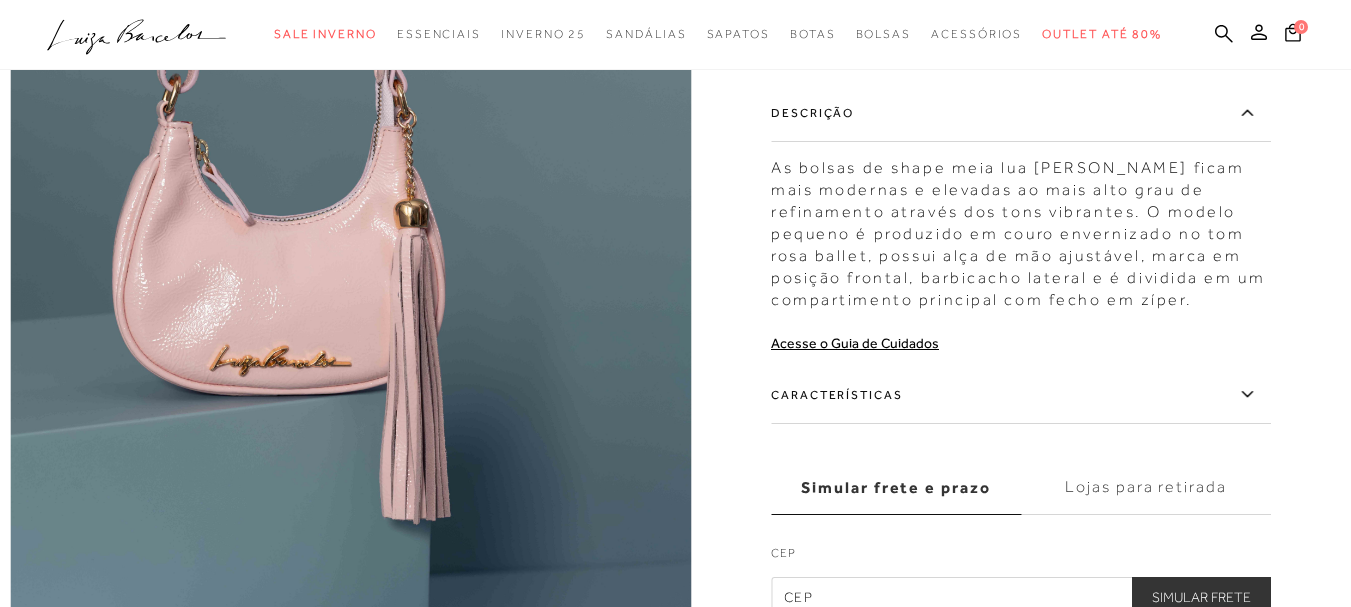 click on "As bolsas de shape meia lua Luiza Barcelos ficam mais modernas e elevadas ao mais alto grau de refinamento através dos tons vibrantes. O modelo pequeno é produzido em couro envernizado no tom rosa ballet, possui alça de mão ajustável, marca em posição frontal, barbicacho lateral e é dividida em um compartimento principal com fecho em zíper." at bounding box center [1021, 229] 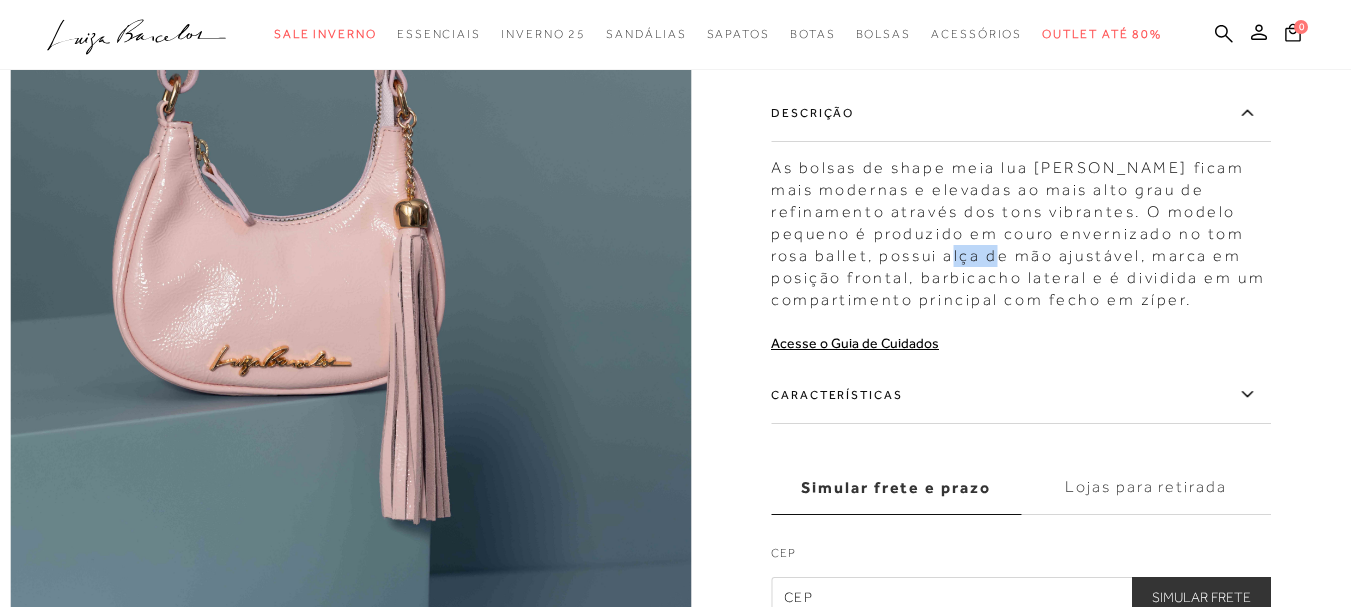 click on "As bolsas de shape meia lua Luiza Barcelos ficam mais modernas e elevadas ao mais alto grau de refinamento através dos tons vibrantes. O modelo pequeno é produzido em couro envernizado no tom rosa ballet, possui alça de mão ajustável, marca em posição frontal, barbicacho lateral e é dividida em um compartimento principal com fecho em zíper." at bounding box center [1021, 229] 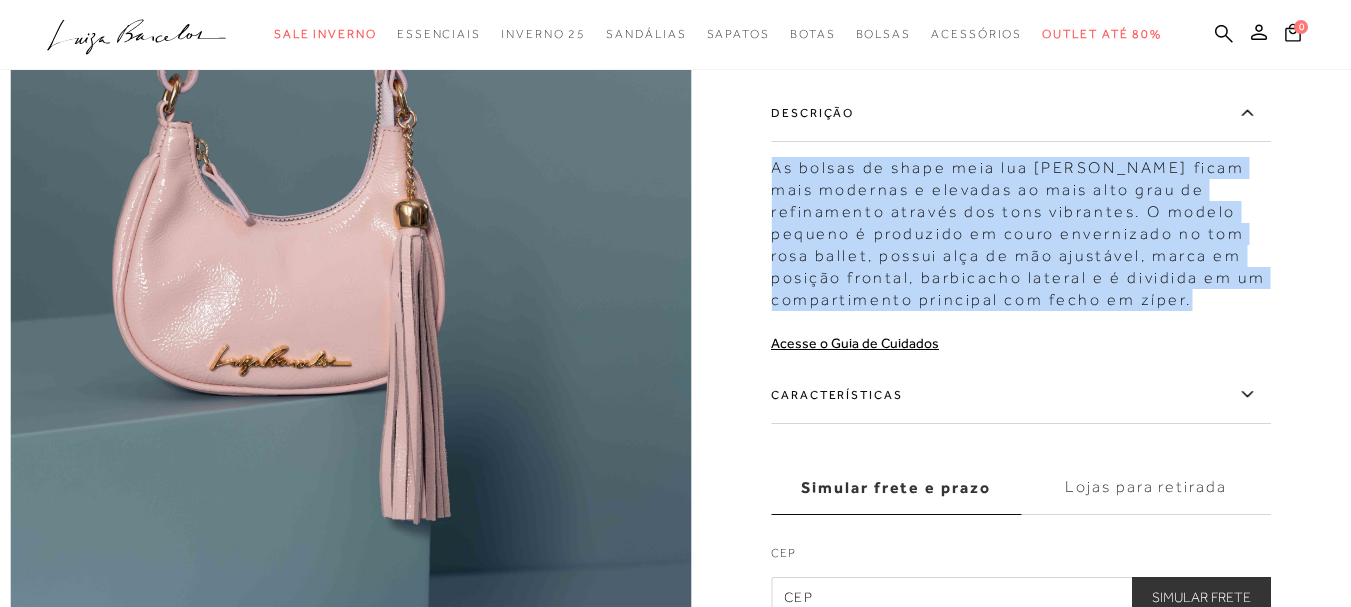 click on "As bolsas de shape meia lua Luiza Barcelos ficam mais modernas e elevadas ao mais alto grau de refinamento através dos tons vibrantes. O modelo pequeno é produzido em couro envernizado no tom rosa ballet, possui alça de mão ajustável, marca em posição frontal, barbicacho lateral e é dividida em um compartimento principal com fecho em zíper." at bounding box center [1021, 229] 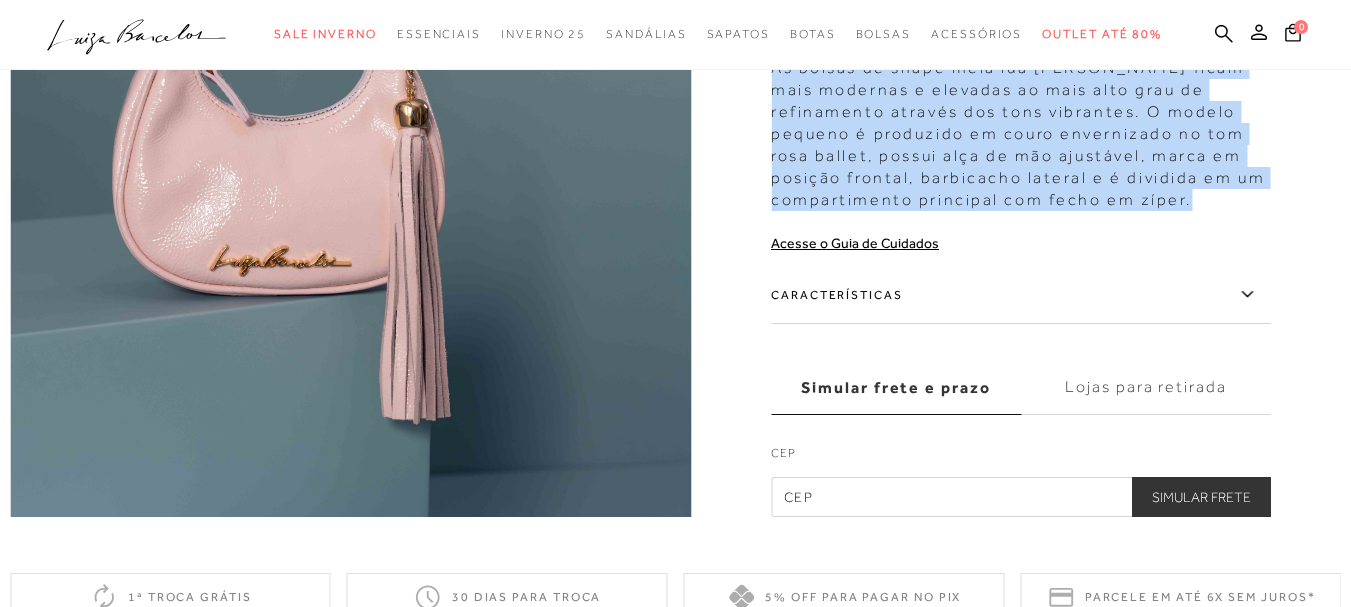 click on "Características" at bounding box center [1021, 295] 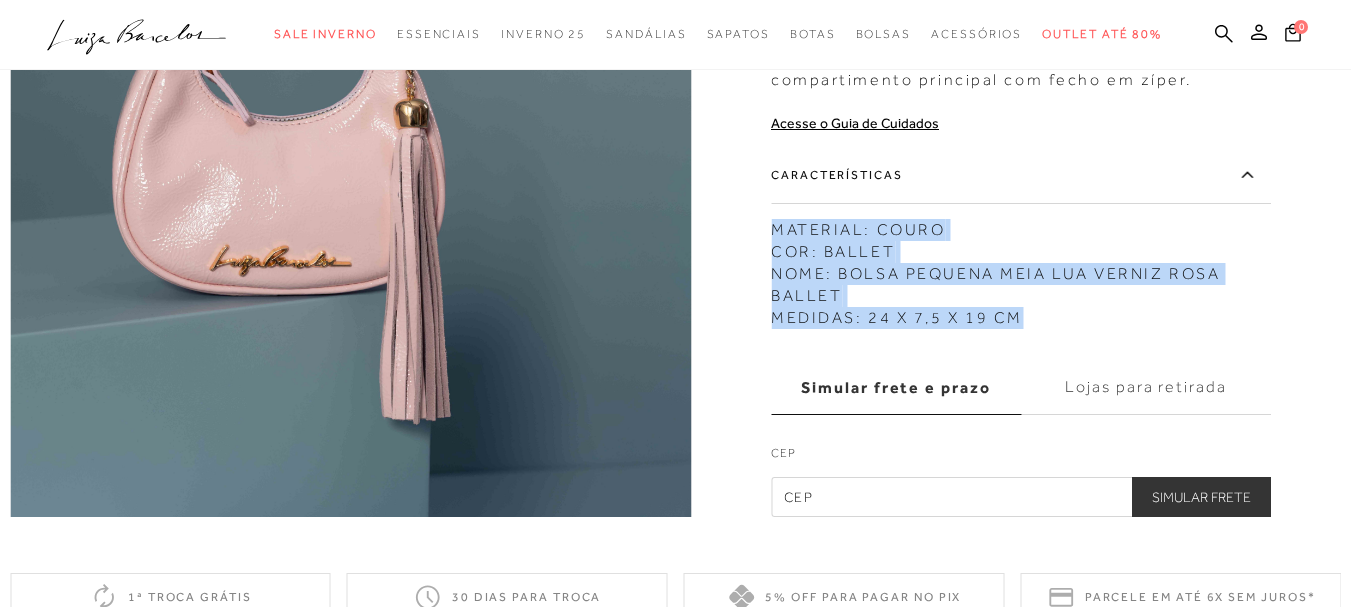copy on "MATERIAL: COURO COR: BALLET NOME: BOLSA PEQUENA MEIA LUA VERNIZ ROSA  BALLET MEDIDAS: 24 X 7,5 X 19 CM" 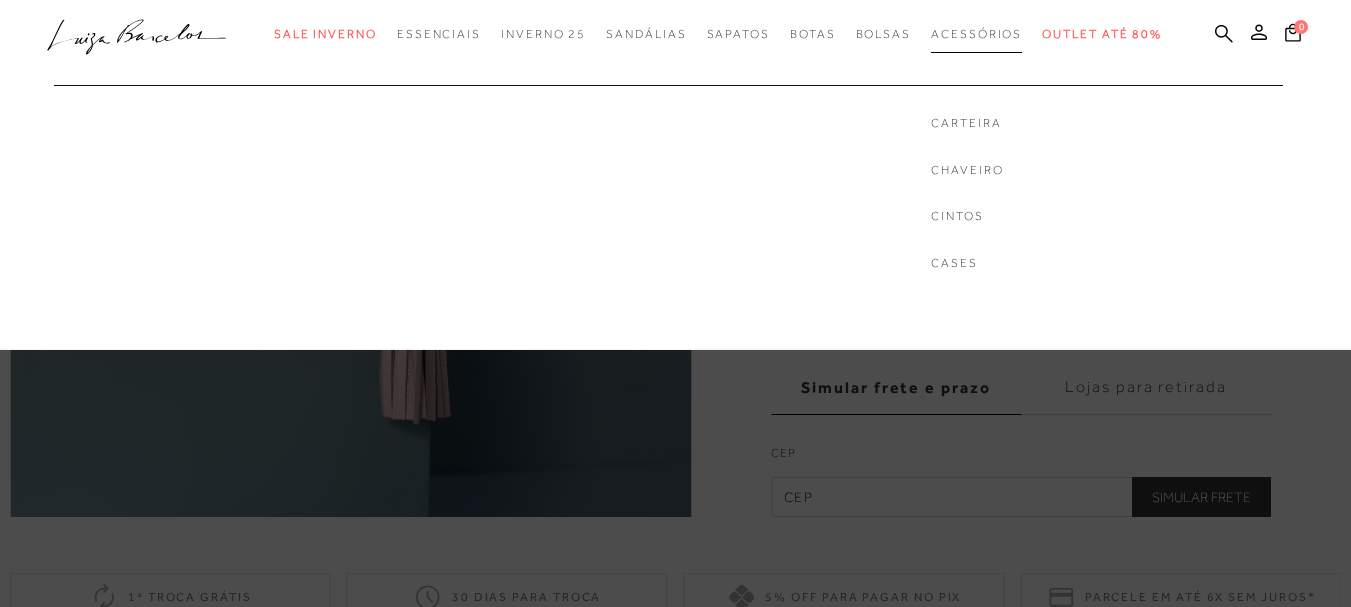 click on "Acessórios" at bounding box center (976, 34) 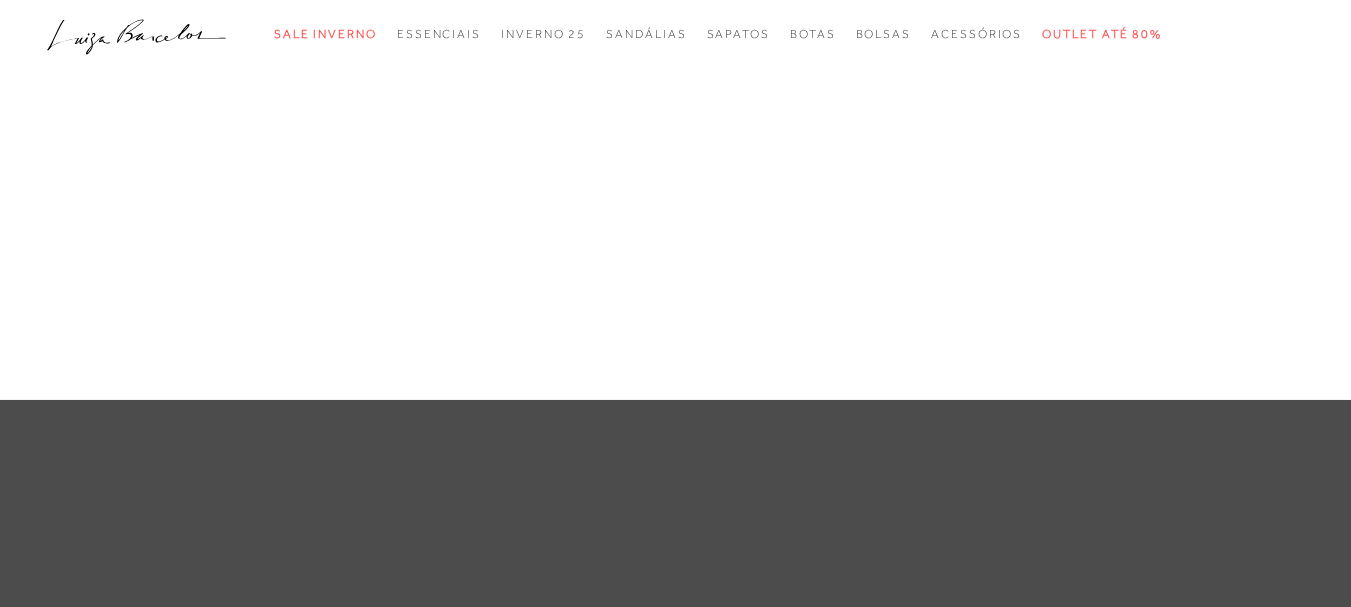 scroll, scrollTop: 0, scrollLeft: 0, axis: both 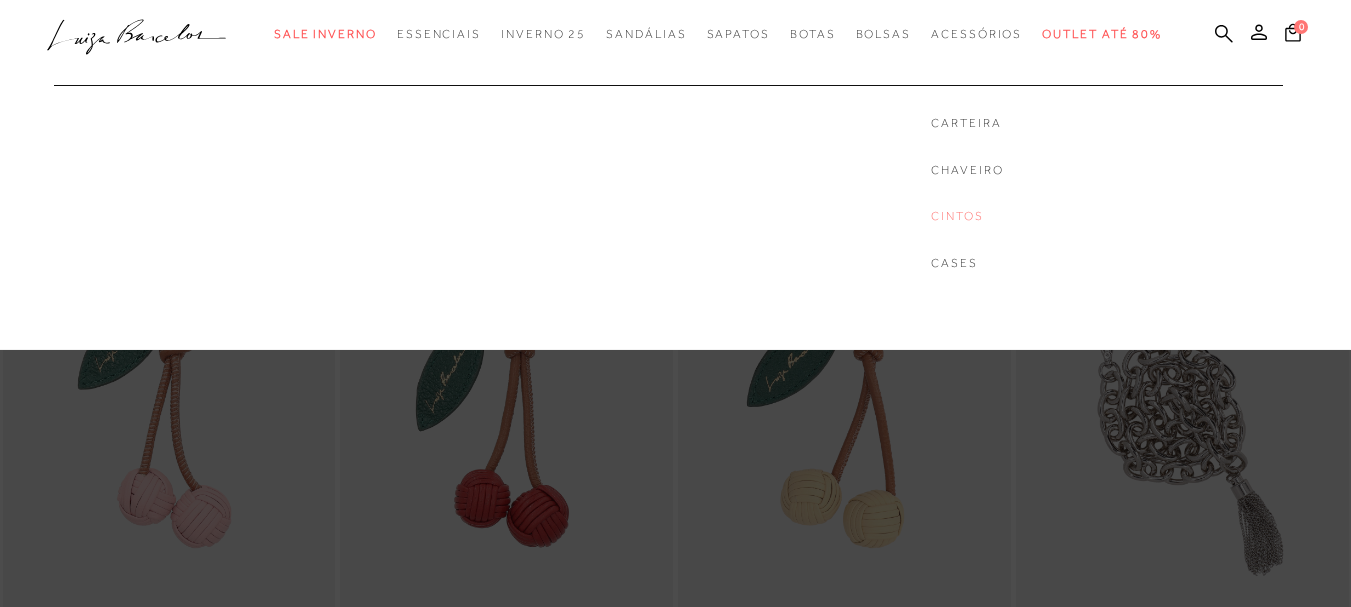 click on "Cintos" at bounding box center (967, 216) 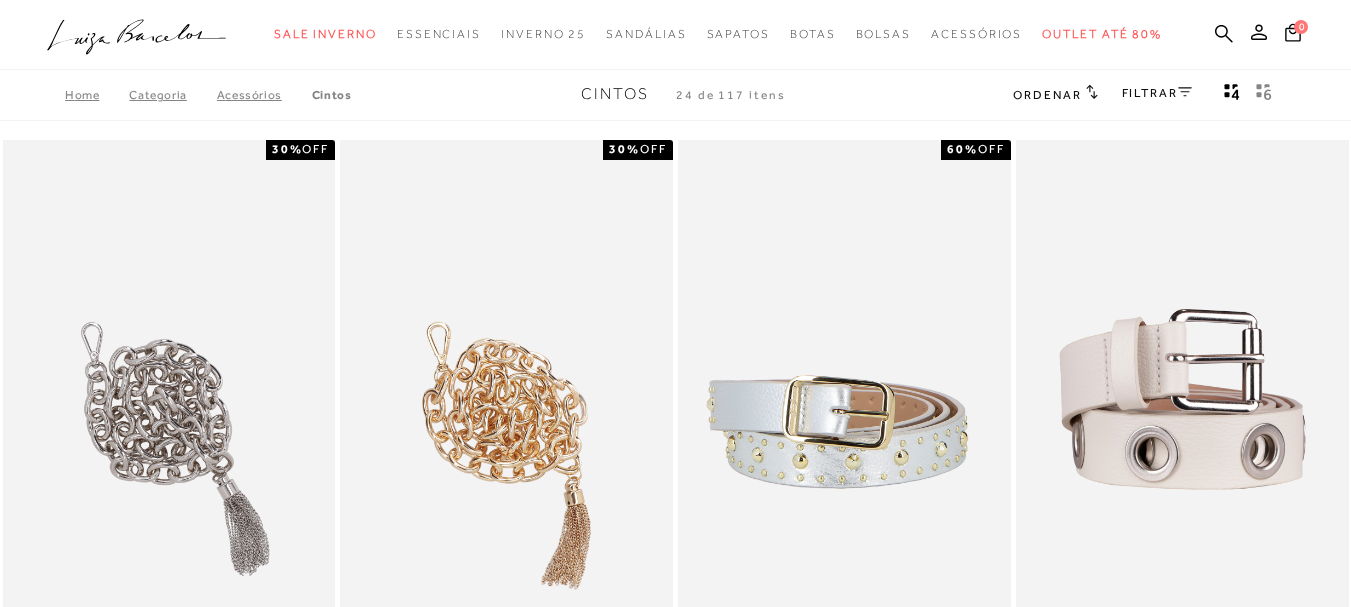 click on "FILTRAR" at bounding box center [1157, 93] 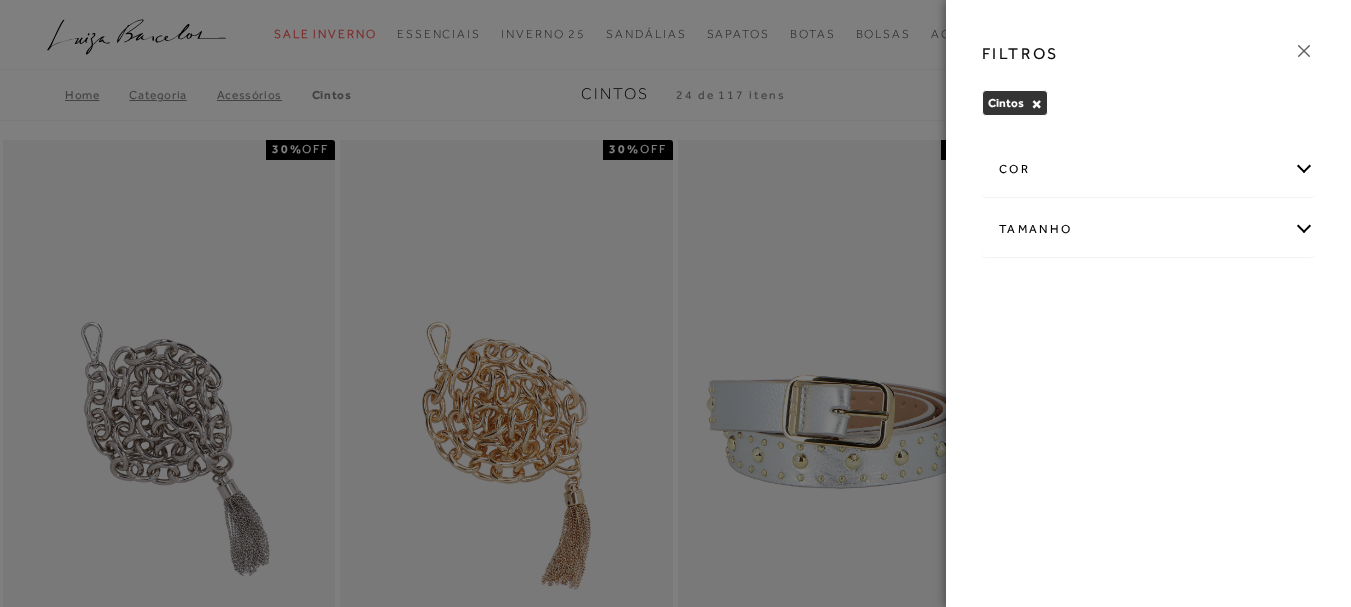 click on "cor" at bounding box center (1148, 169) 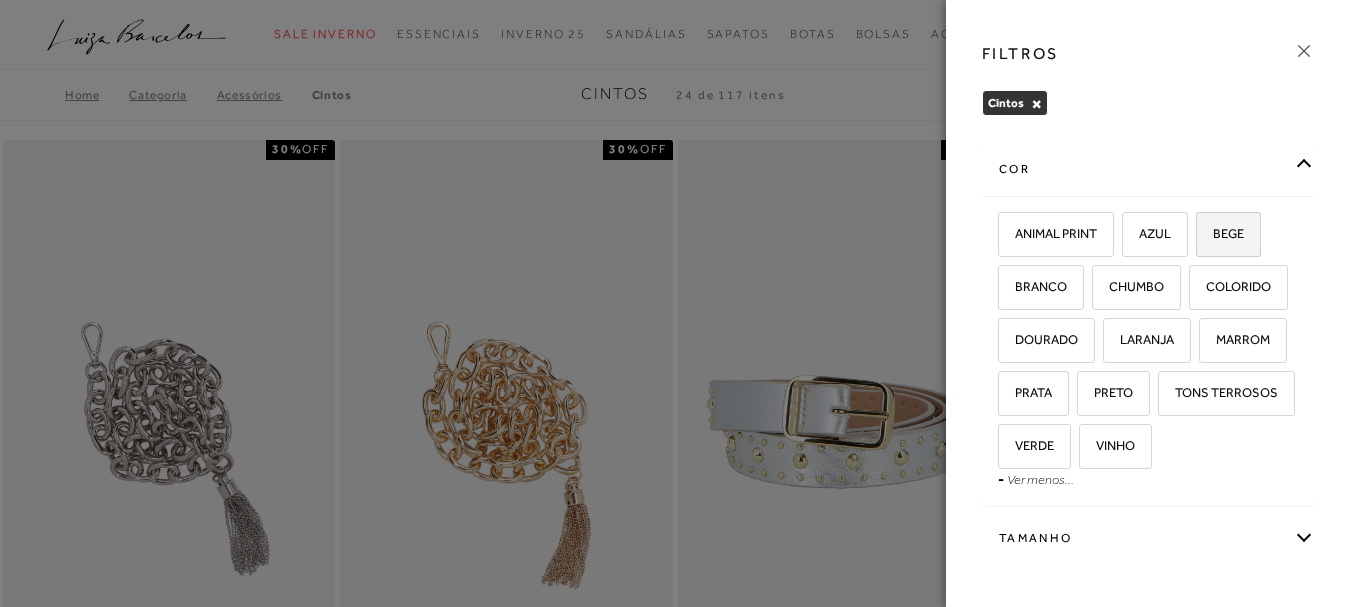 click on "BEGE" at bounding box center [1221, 233] 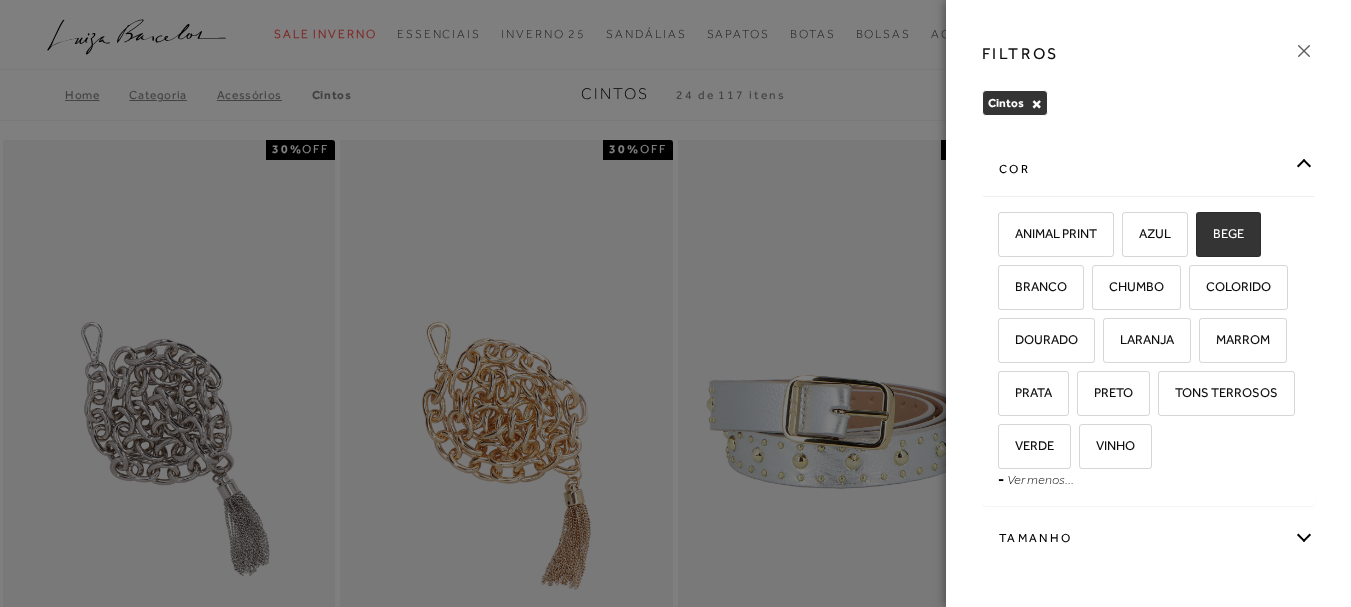 checkbox on "true" 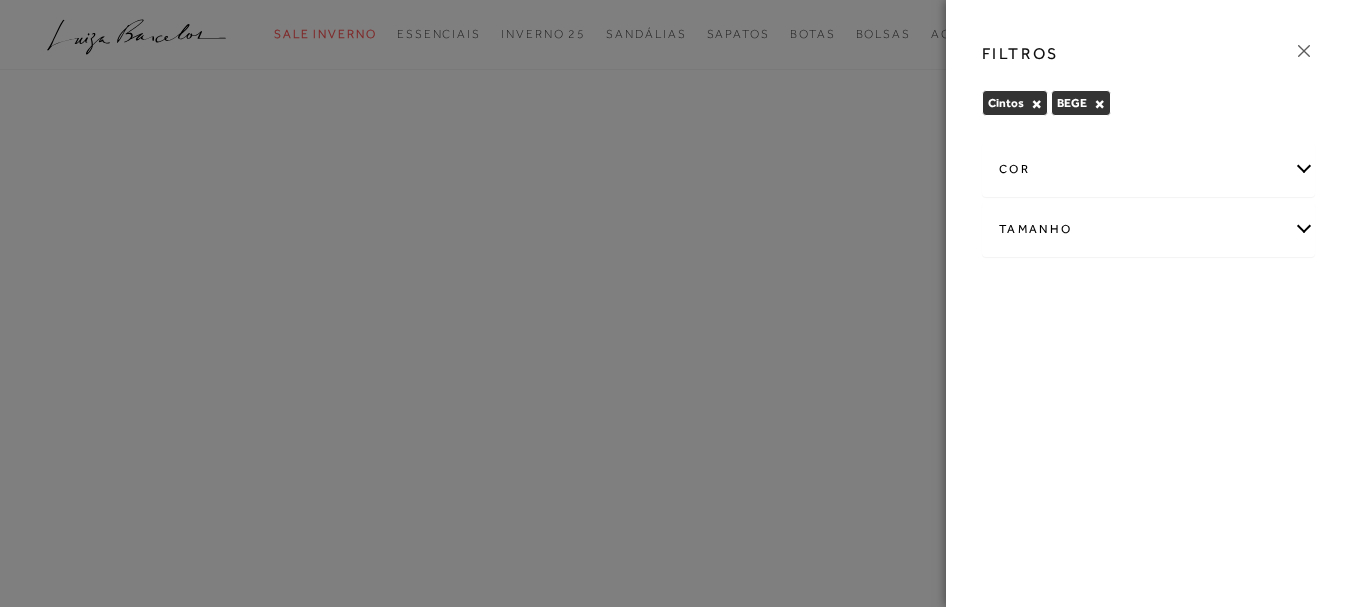 click on "cor" at bounding box center (1148, 169) 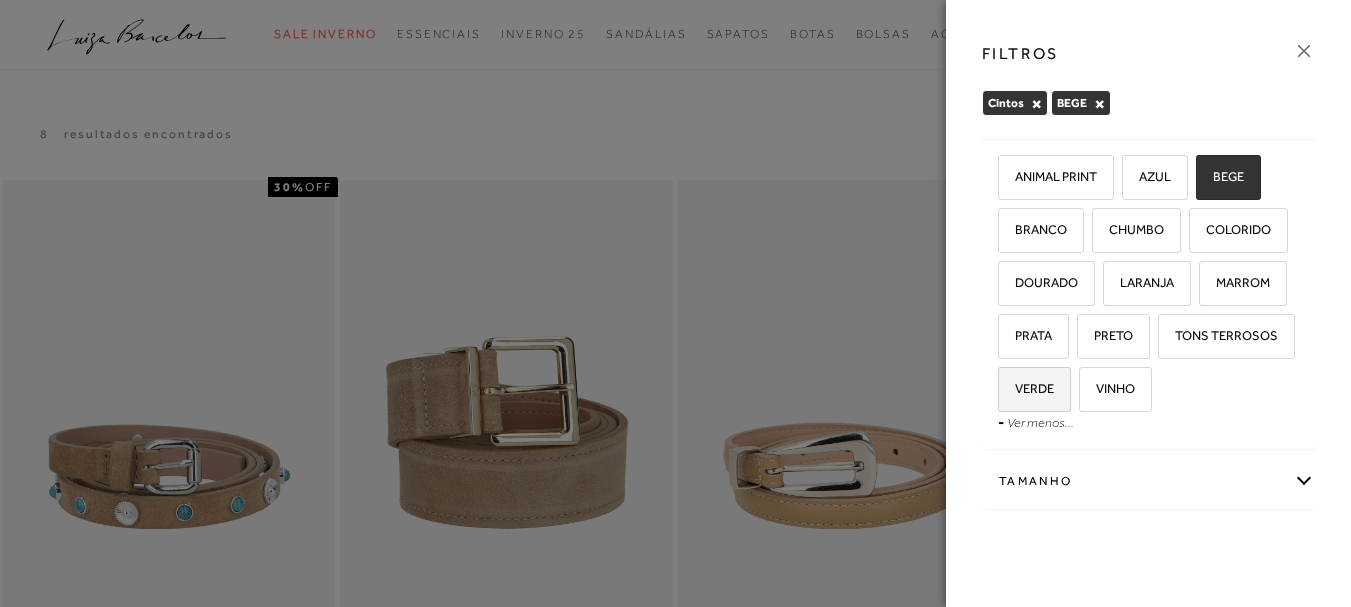 scroll, scrollTop: 100, scrollLeft: 0, axis: vertical 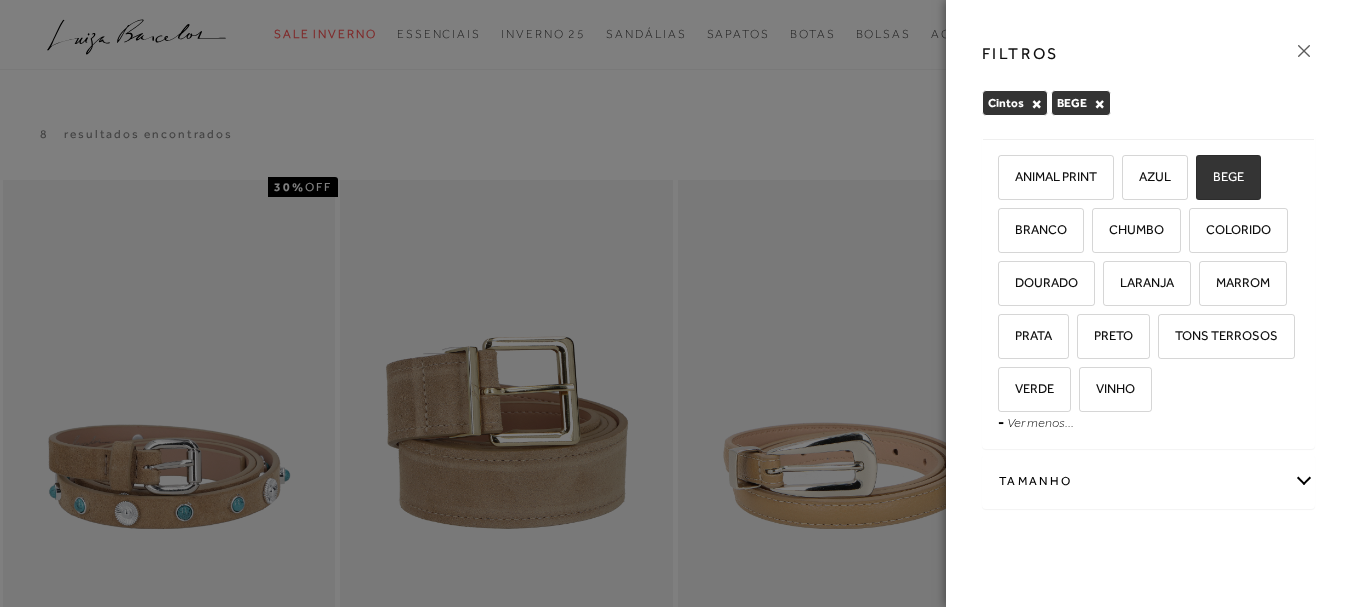 click at bounding box center (675, 303) 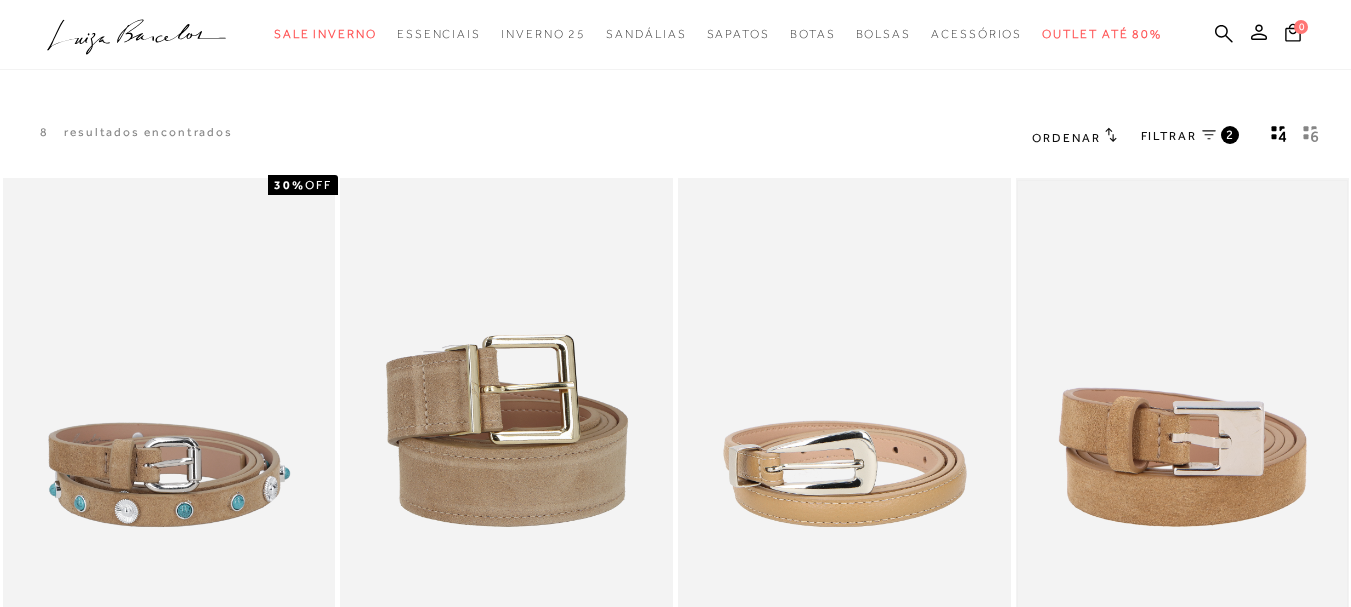 scroll, scrollTop: 0, scrollLeft: 0, axis: both 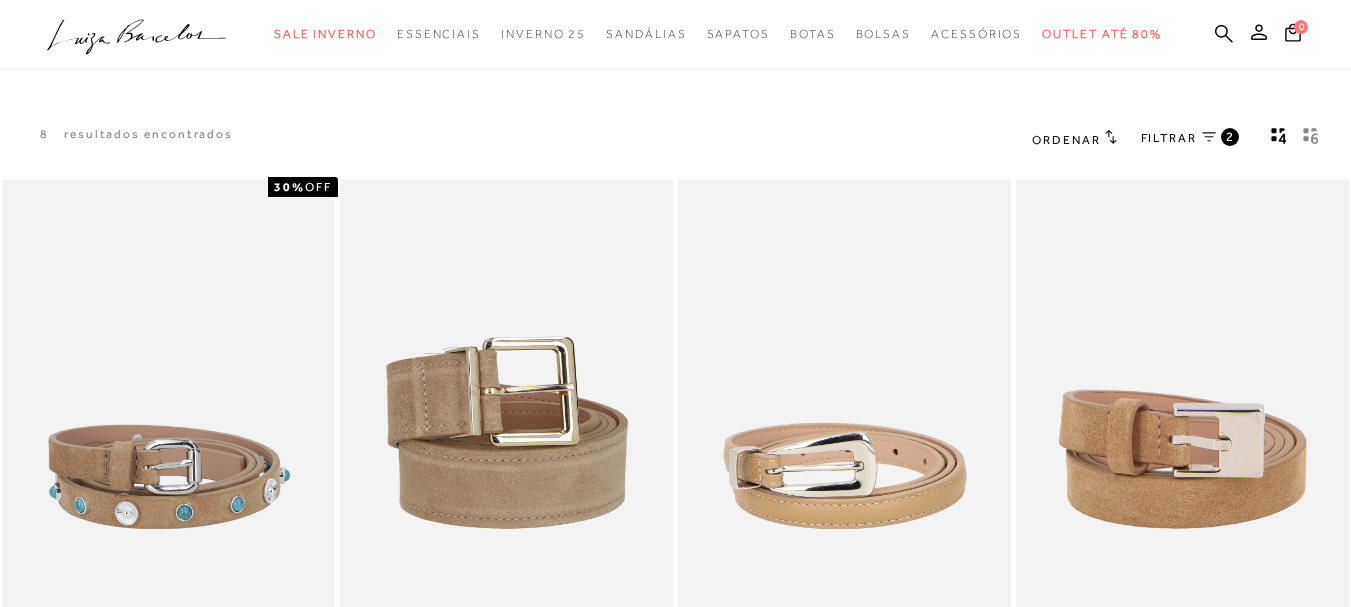 click on "FILTRAR
2" at bounding box center [1190, 139] 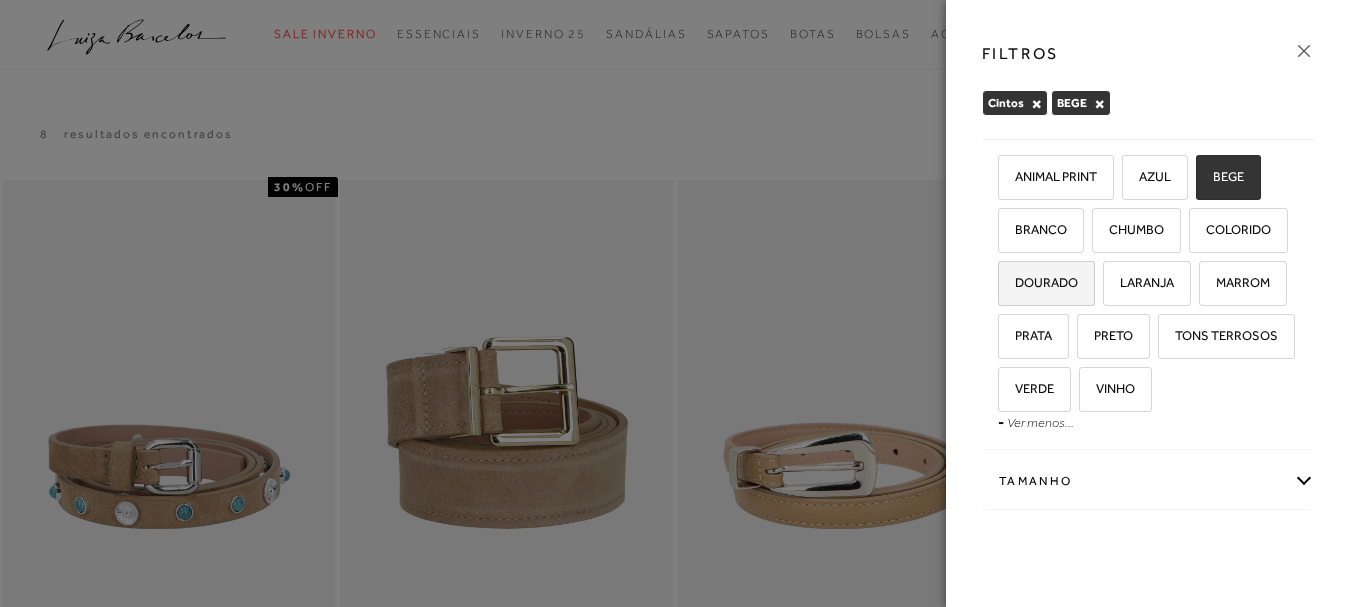 click on "DOURADO" at bounding box center (1039, 282) 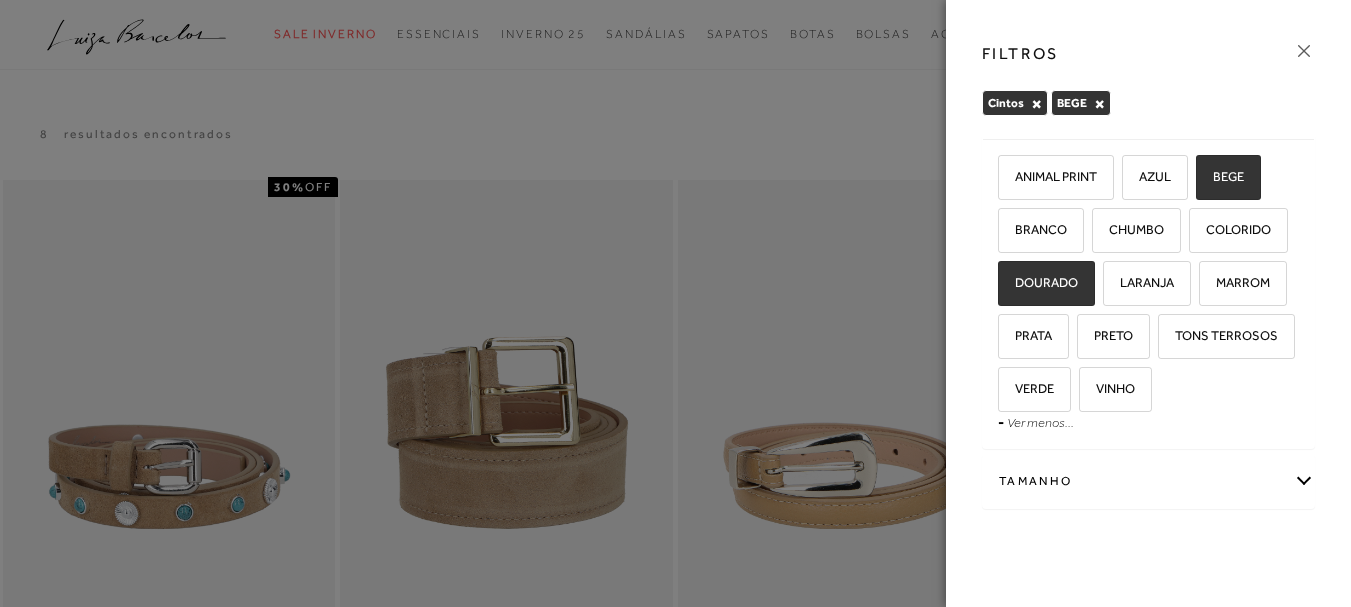 checkbox on "true" 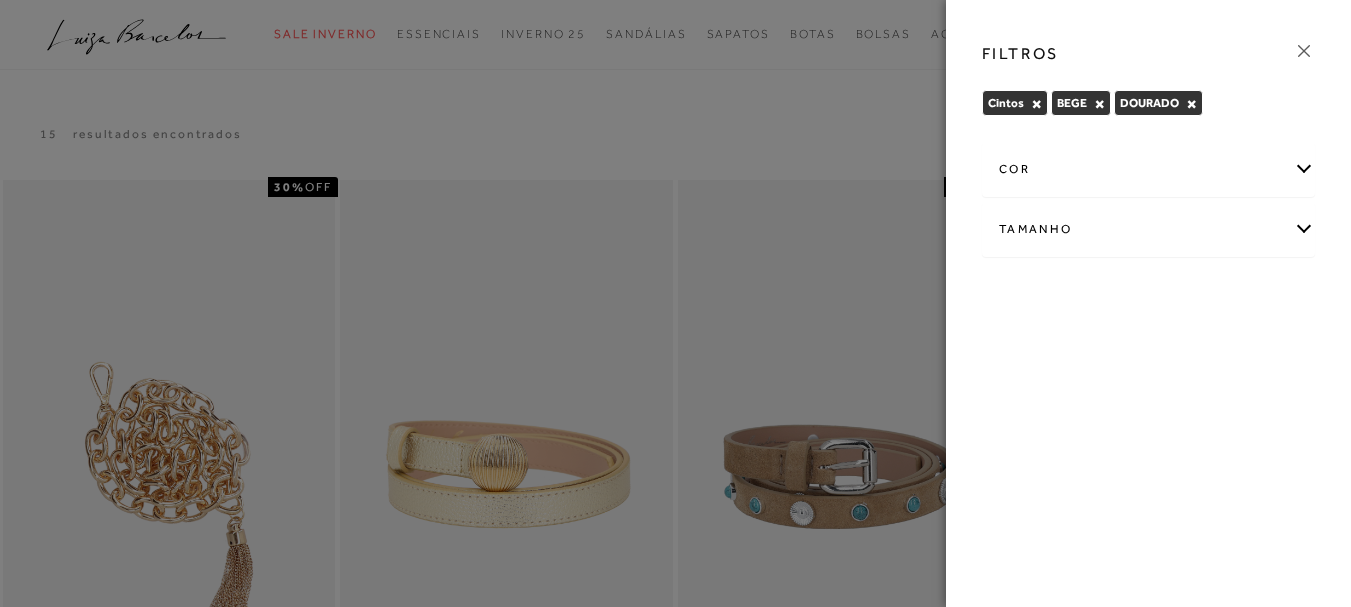 click at bounding box center [675, 303] 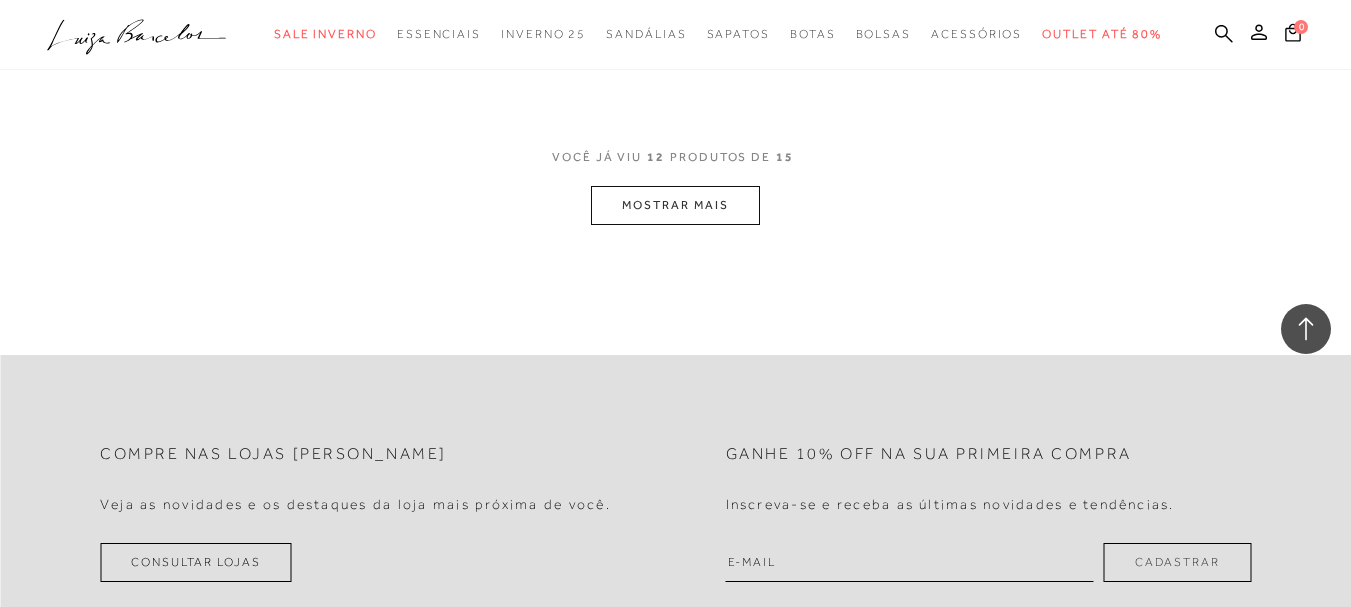 scroll, scrollTop: 2100, scrollLeft: 0, axis: vertical 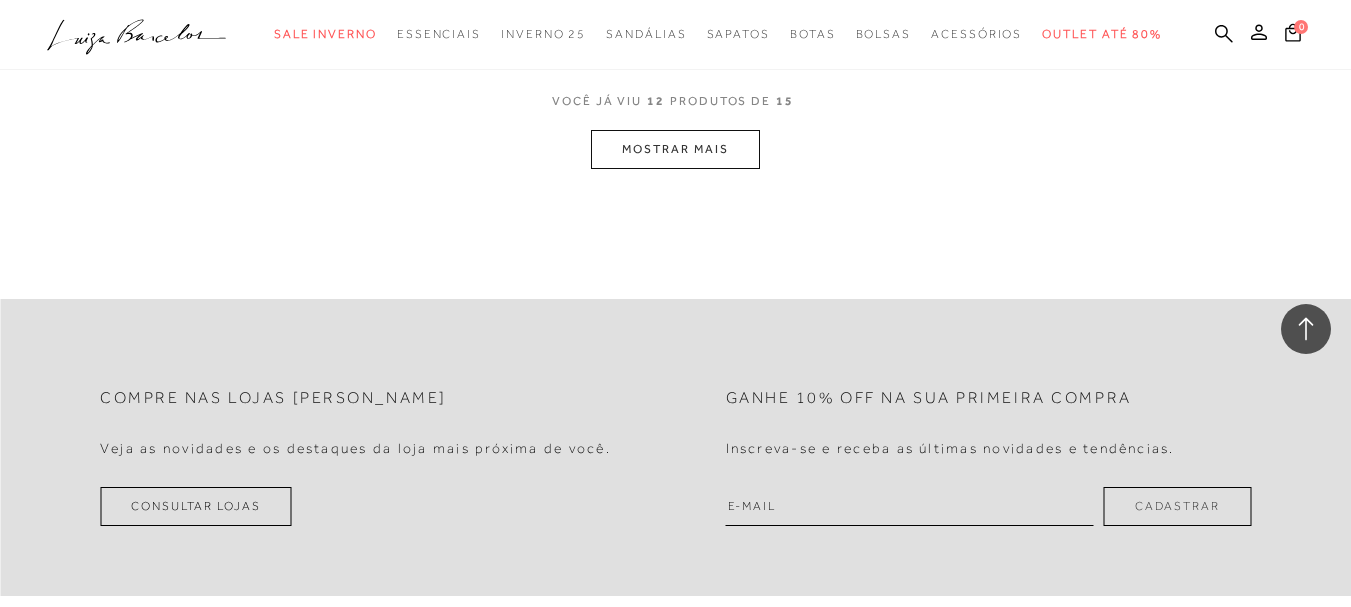click on "MOSTRAR MAIS" at bounding box center (675, 149) 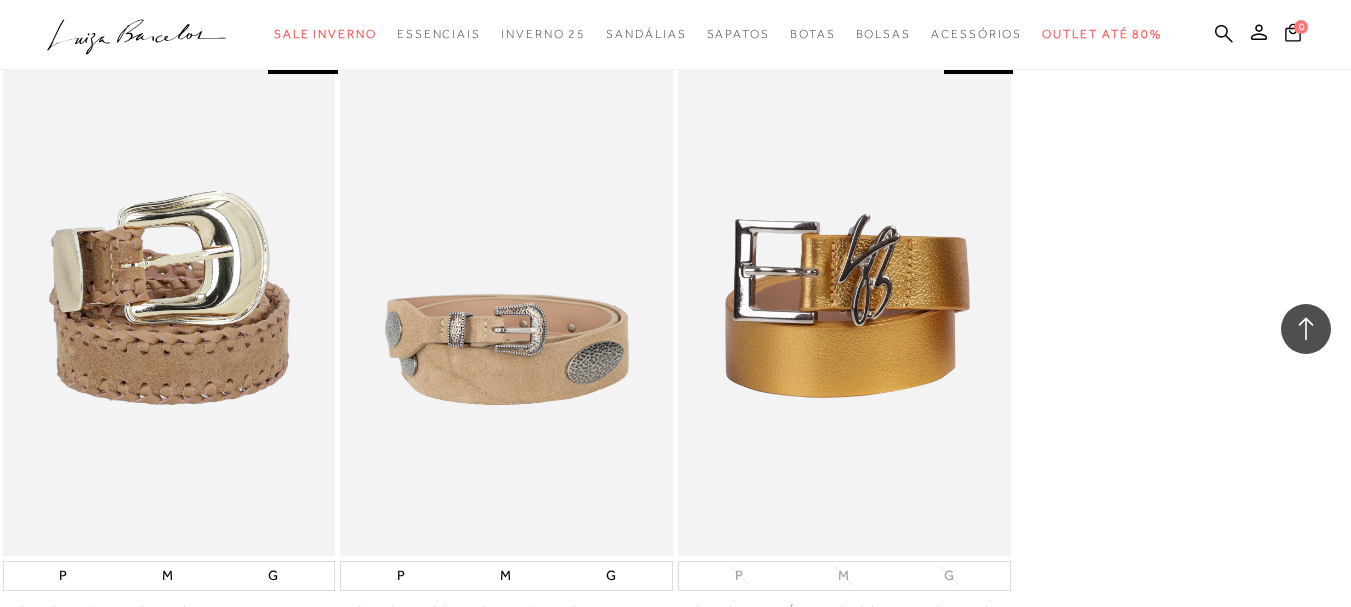 scroll, scrollTop: 2000, scrollLeft: 0, axis: vertical 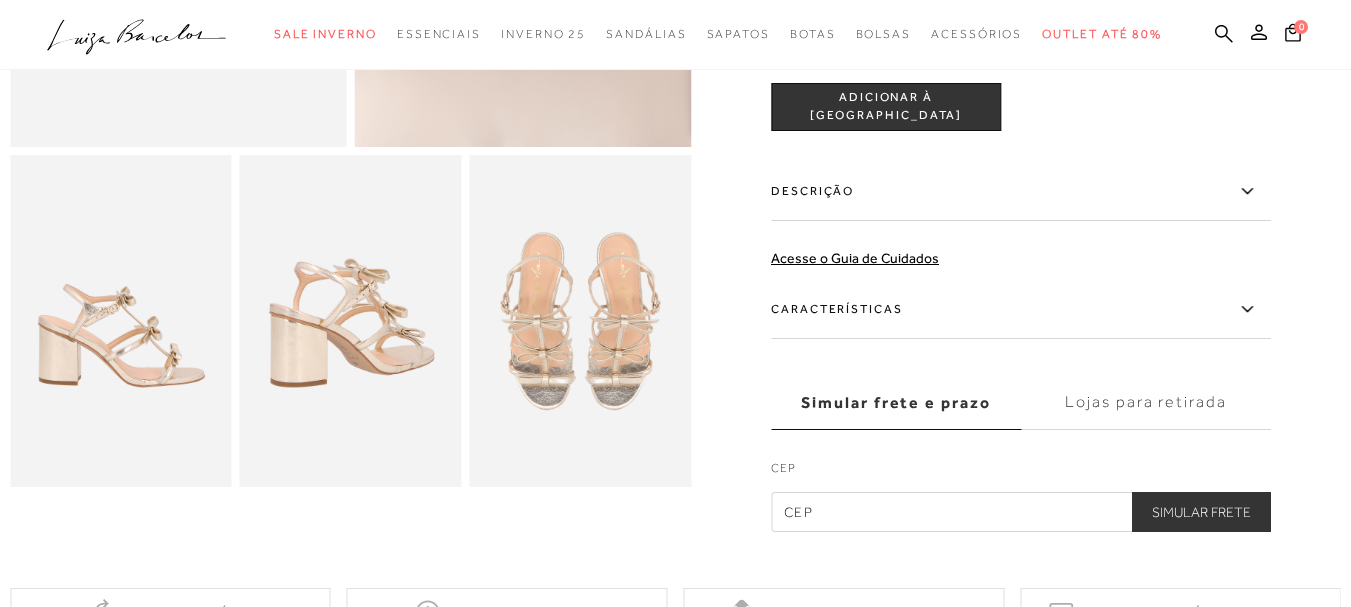 click on "Descrição" at bounding box center (1021, 192) 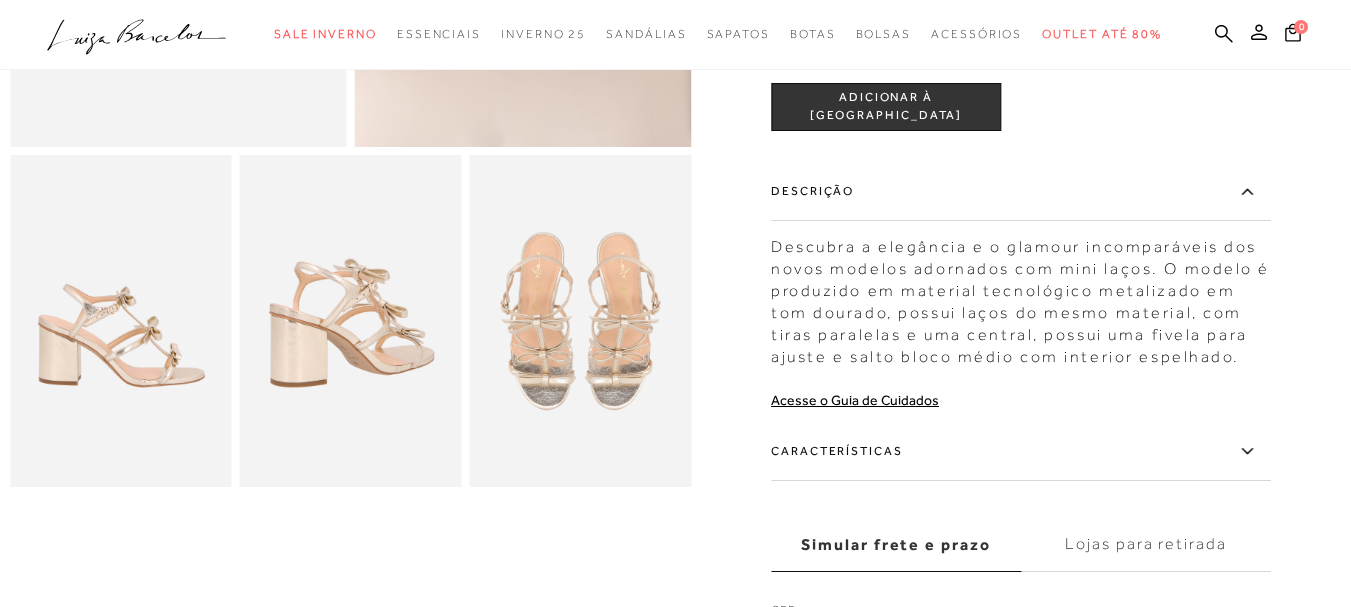 click on "Descubra a elegância e o glamour incomparáveis dos novos modelos adornados com mini laços. O modelo é produzido em material tecnológico metalizado em tom dourado, possui laços do mesmo material, com tiras paralelas e uma central, possui uma fivela para ajuste e salto bloco médio com interior espelhado." at bounding box center (1021, 297) 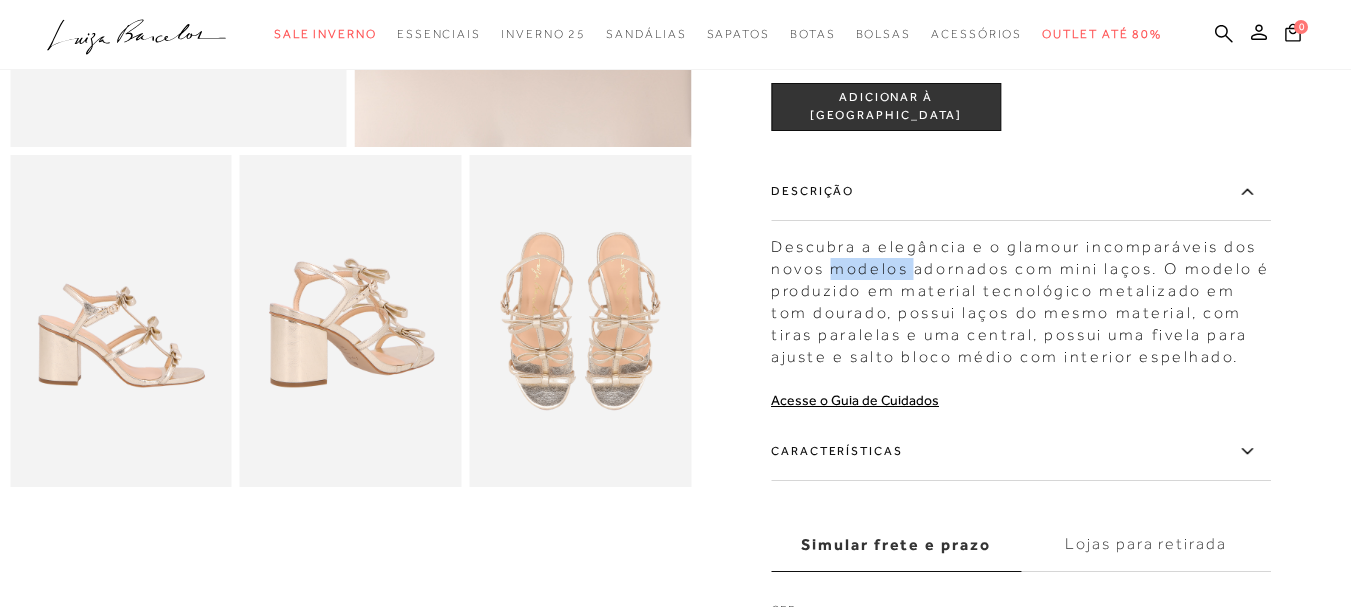 click on "Descubra a elegância e o glamour incomparáveis dos novos modelos adornados com mini laços. O modelo é produzido em material tecnológico metalizado em tom dourado, possui laços do mesmo material, com tiras paralelas e uma central, possui uma fivela para ajuste e salto bloco médio com interior espelhado." at bounding box center (1021, 297) 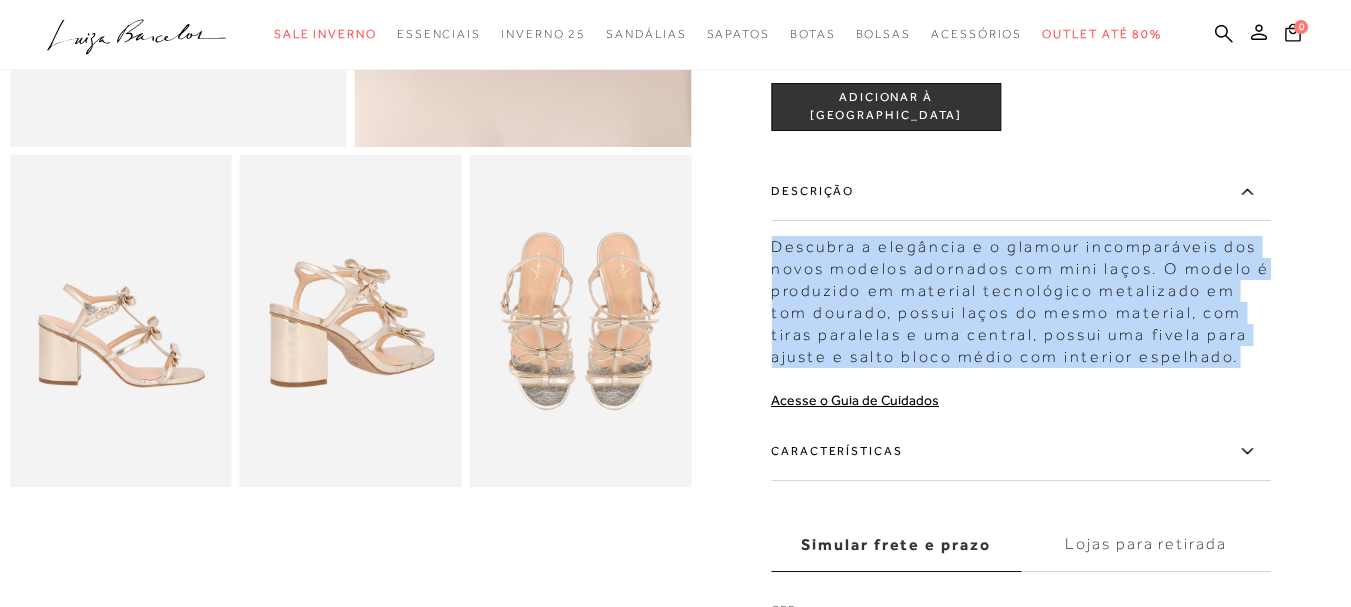 click on "Descubra a elegância e o glamour incomparáveis dos novos modelos adornados com mini laços. O modelo é produzido em material tecnológico metalizado em tom dourado, possui laços do mesmo material, com tiras paralelas e uma central, possui uma fivela para ajuste e salto bloco médio com interior espelhado." at bounding box center [1021, 297] 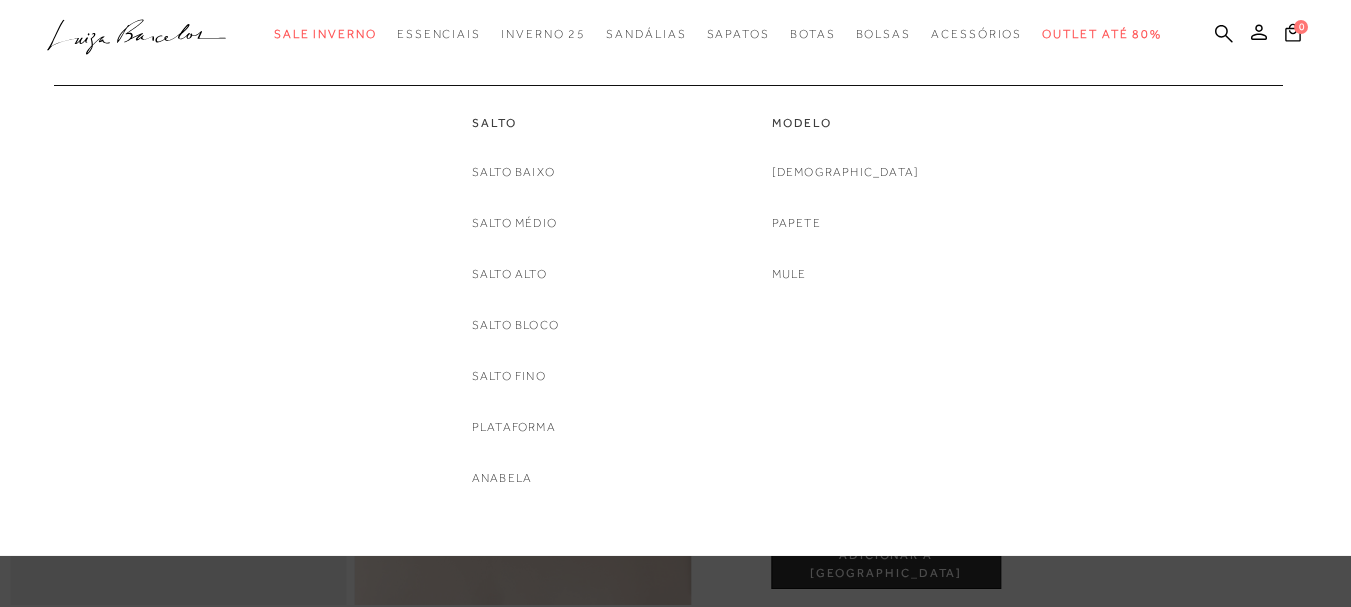 scroll, scrollTop: 0, scrollLeft: 0, axis: both 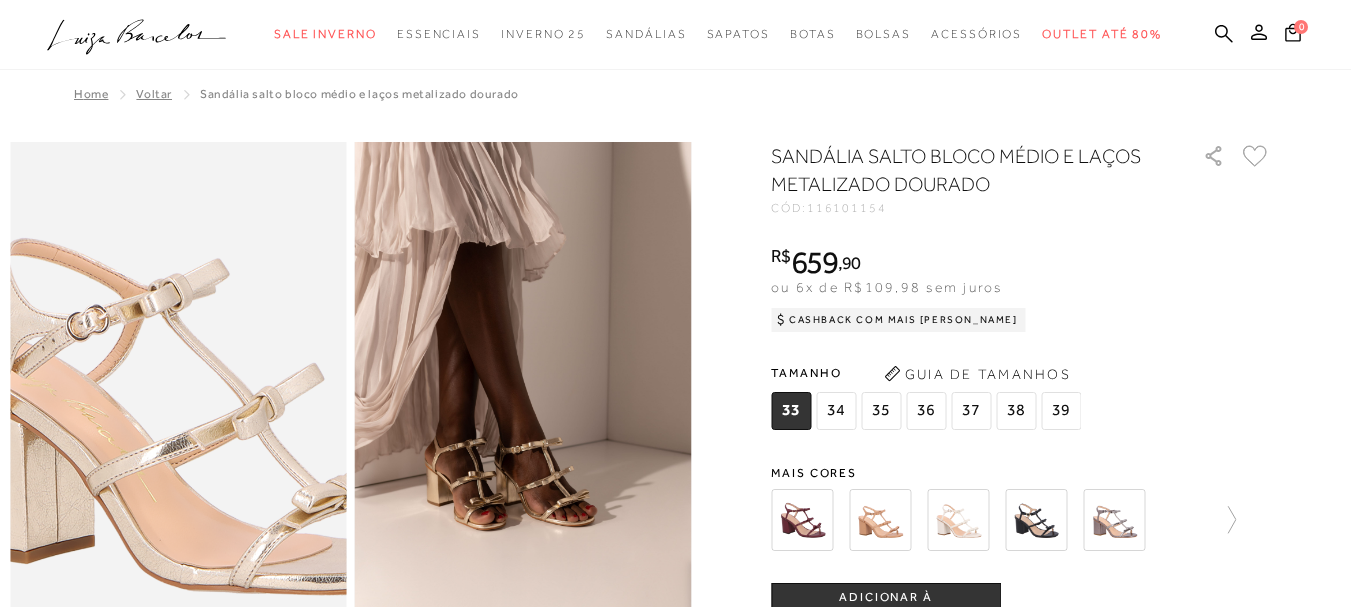 drag, startPoint x: 163, startPoint y: 401, endPoint x: 175, endPoint y: 400, distance: 12.0415945 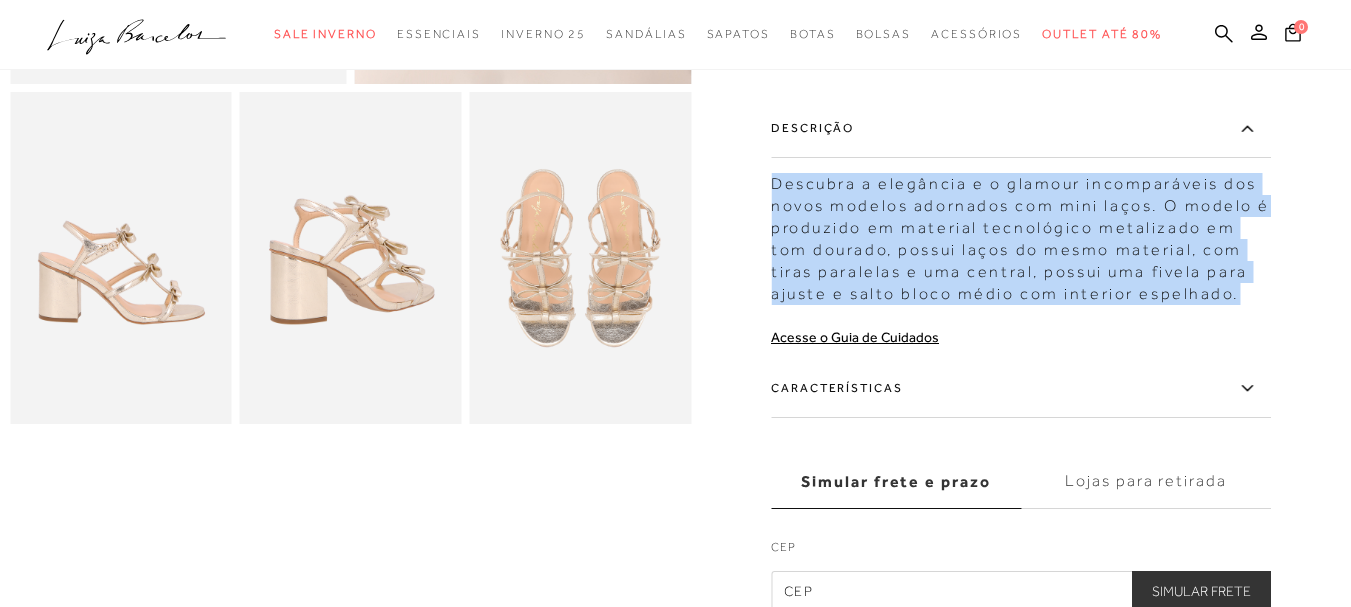 scroll, scrollTop: 600, scrollLeft: 0, axis: vertical 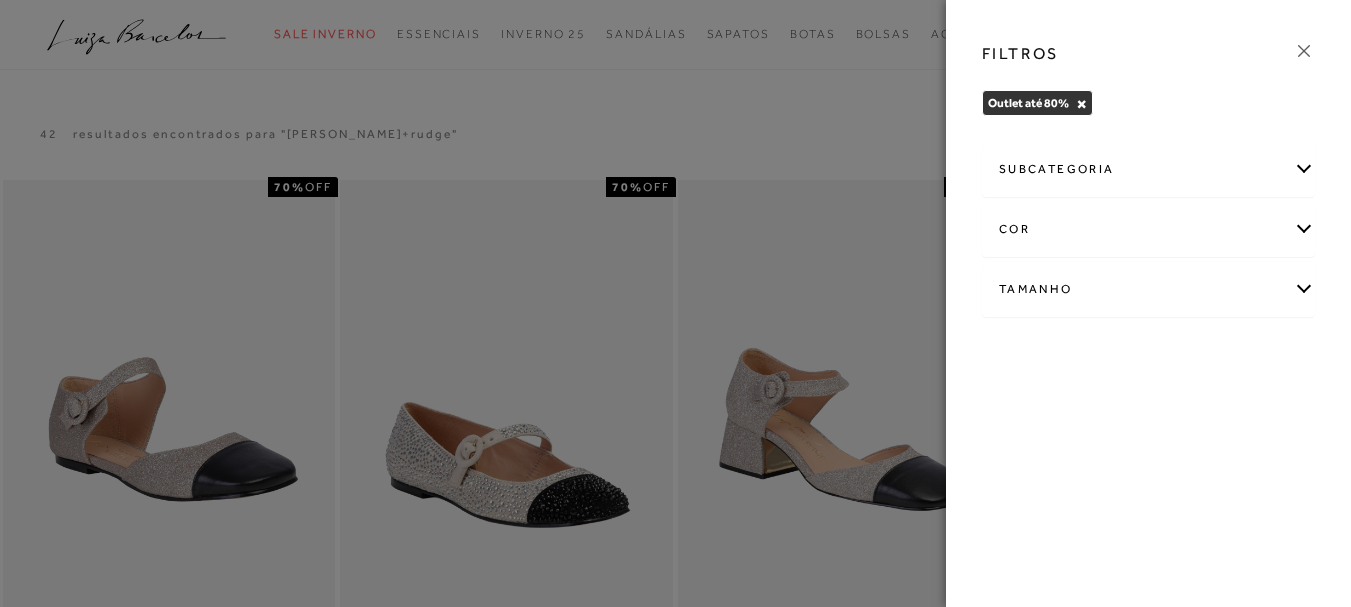 click on "cor" at bounding box center [1148, 229] 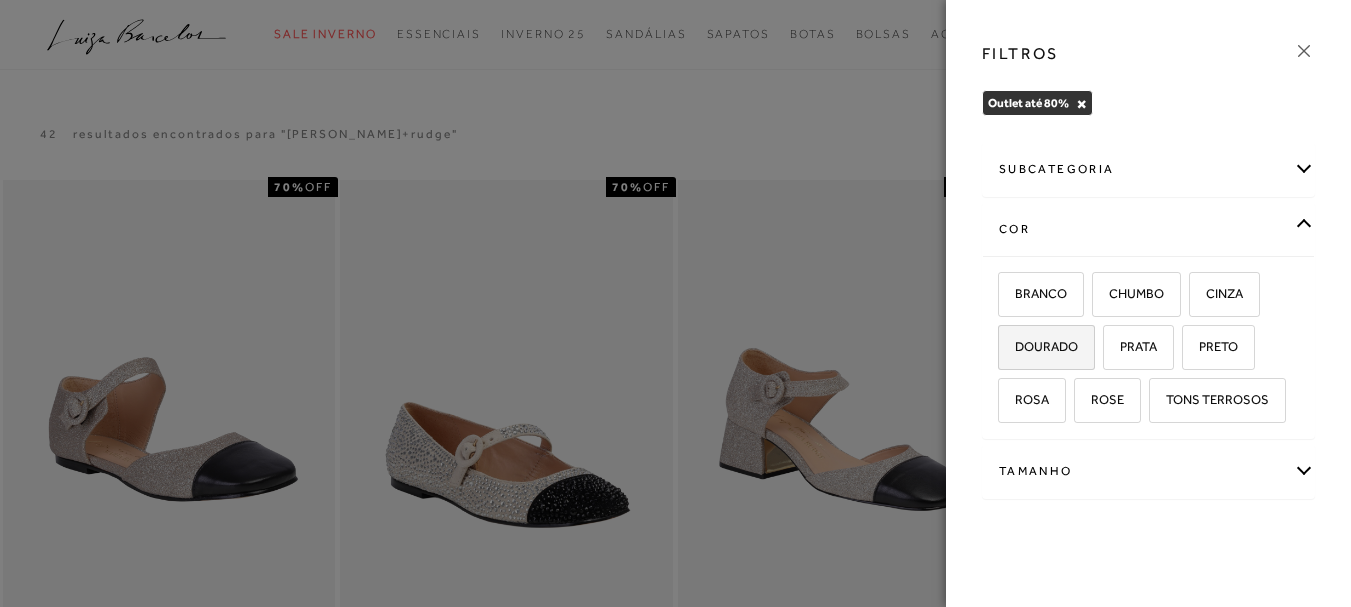 click on "DOURADO" at bounding box center [1039, 346] 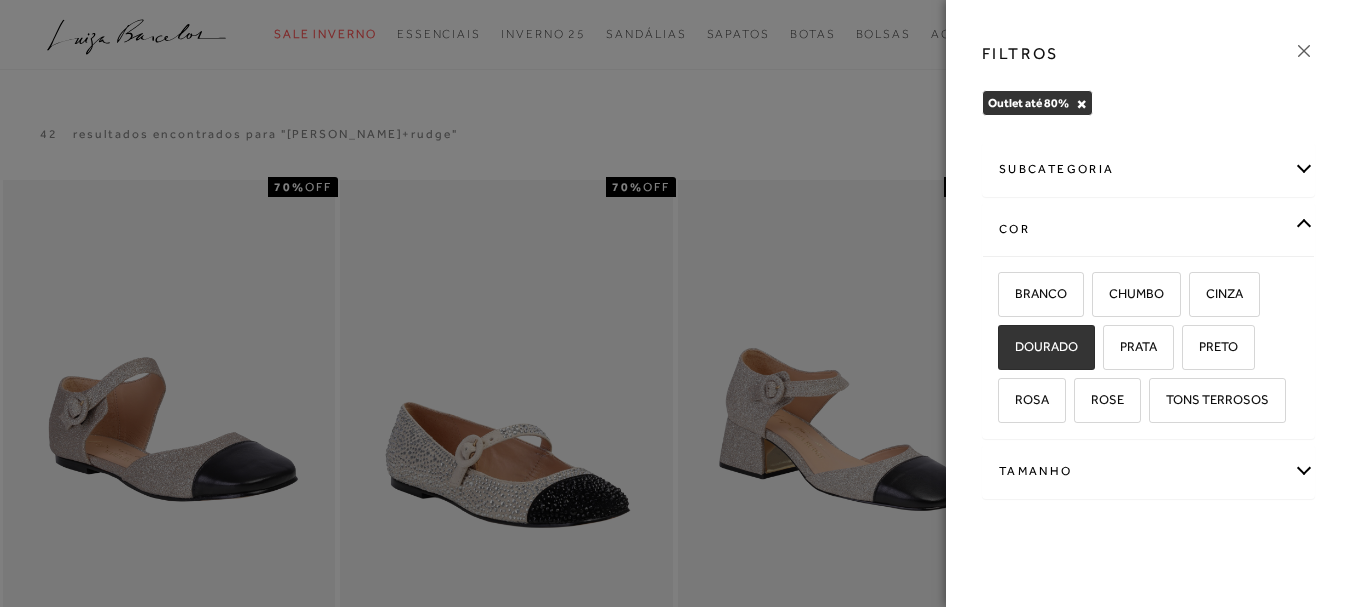 checkbox on "true" 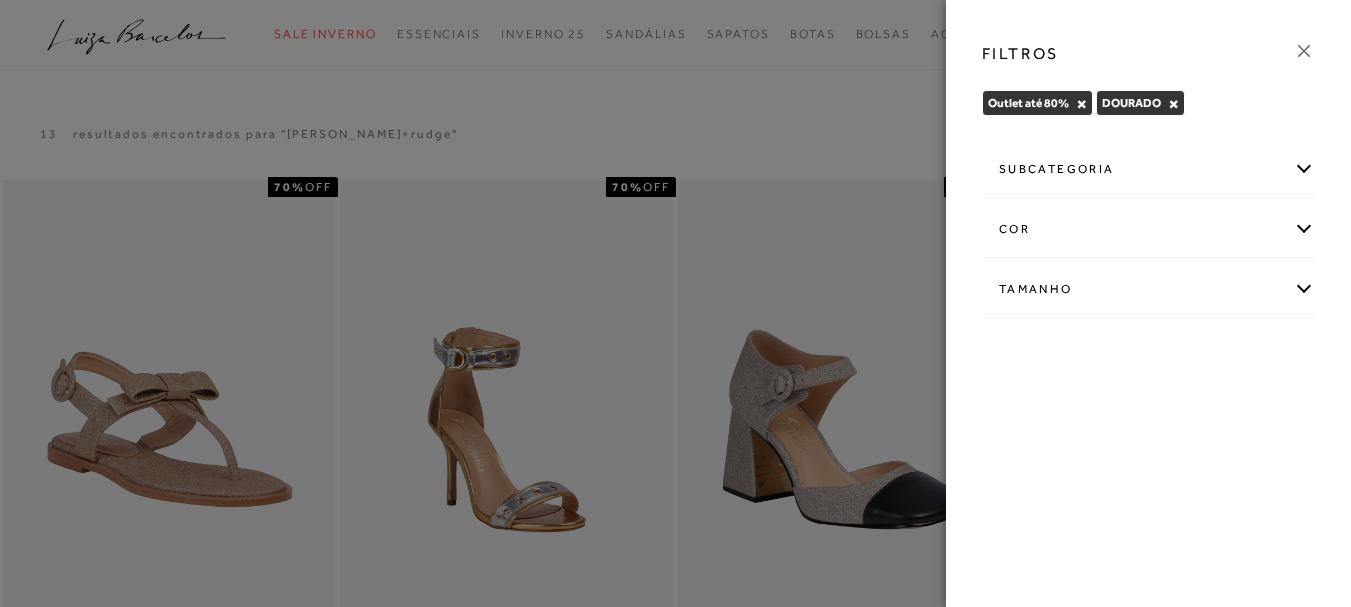 click at bounding box center [675, 303] 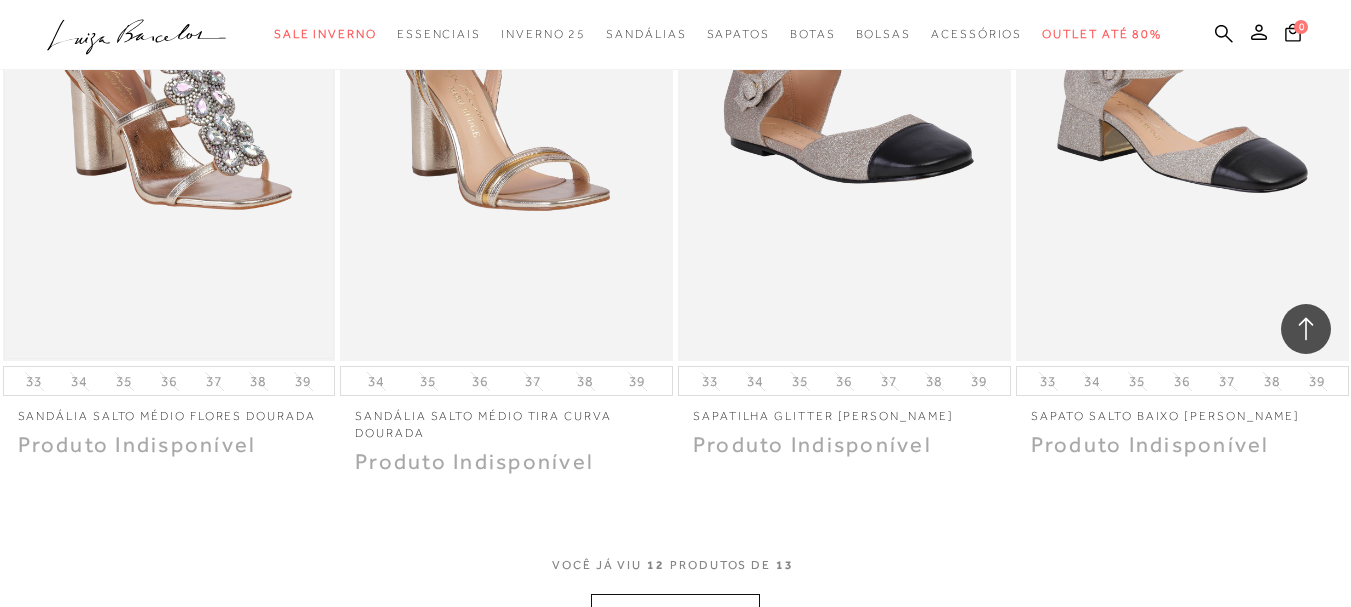 click at bounding box center [169, 111] 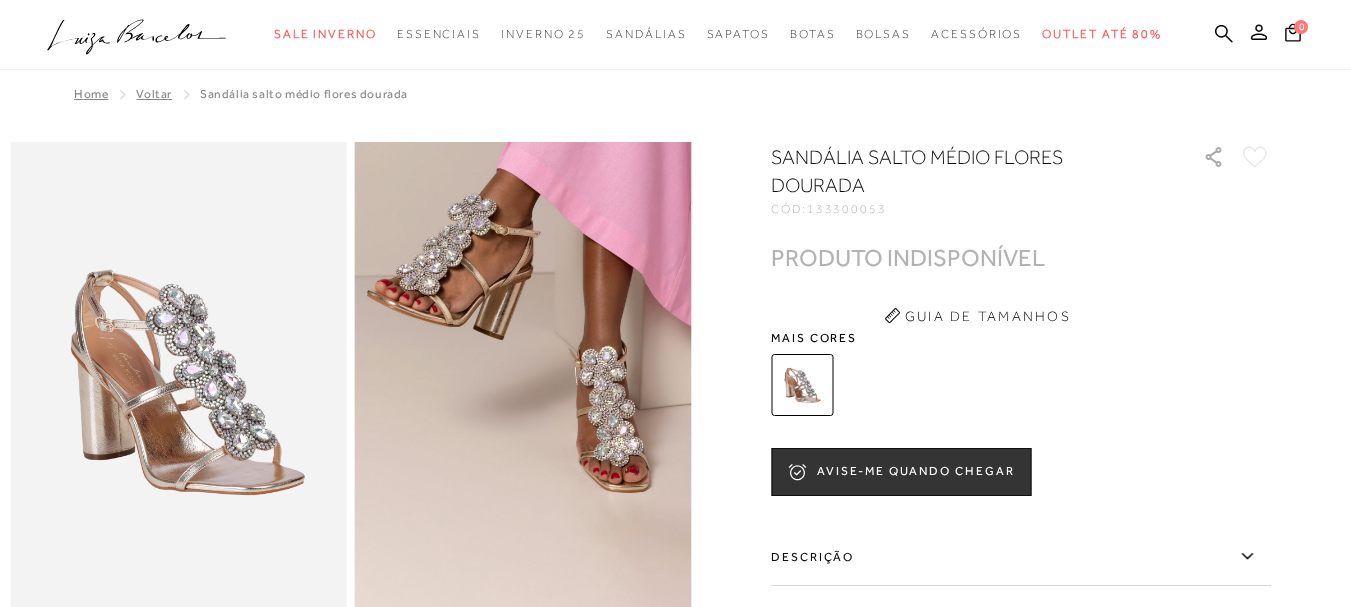scroll, scrollTop: 0, scrollLeft: 0, axis: both 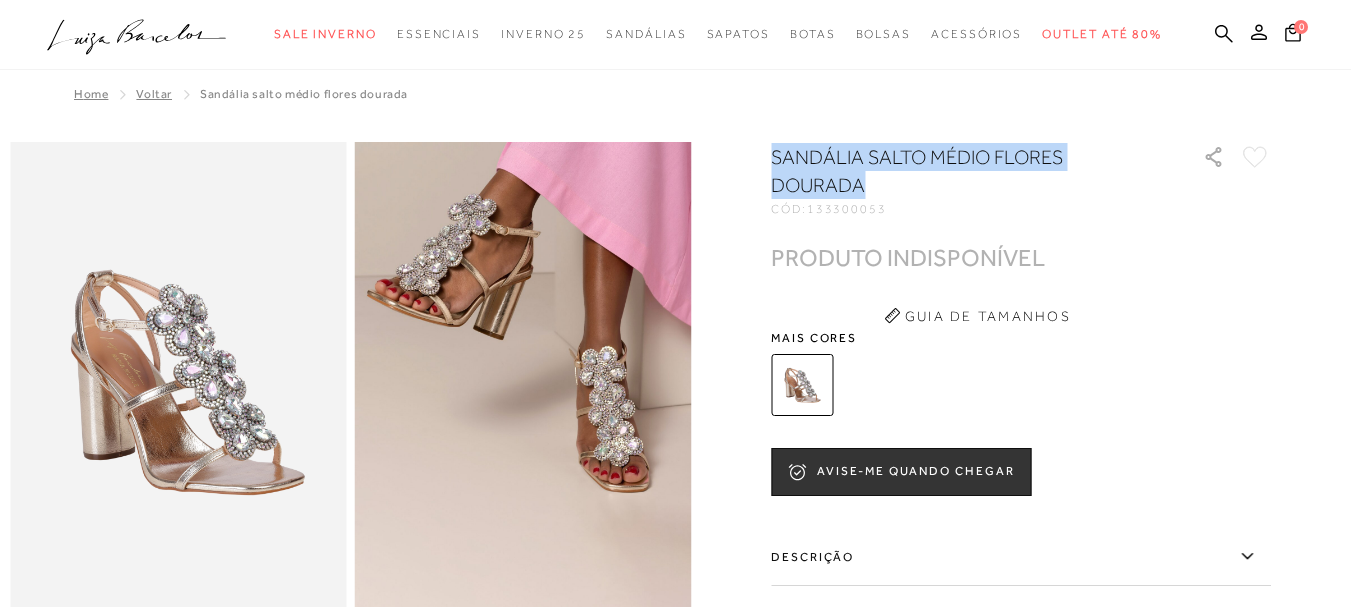 copy on "Sandália salto médio flores dourada" 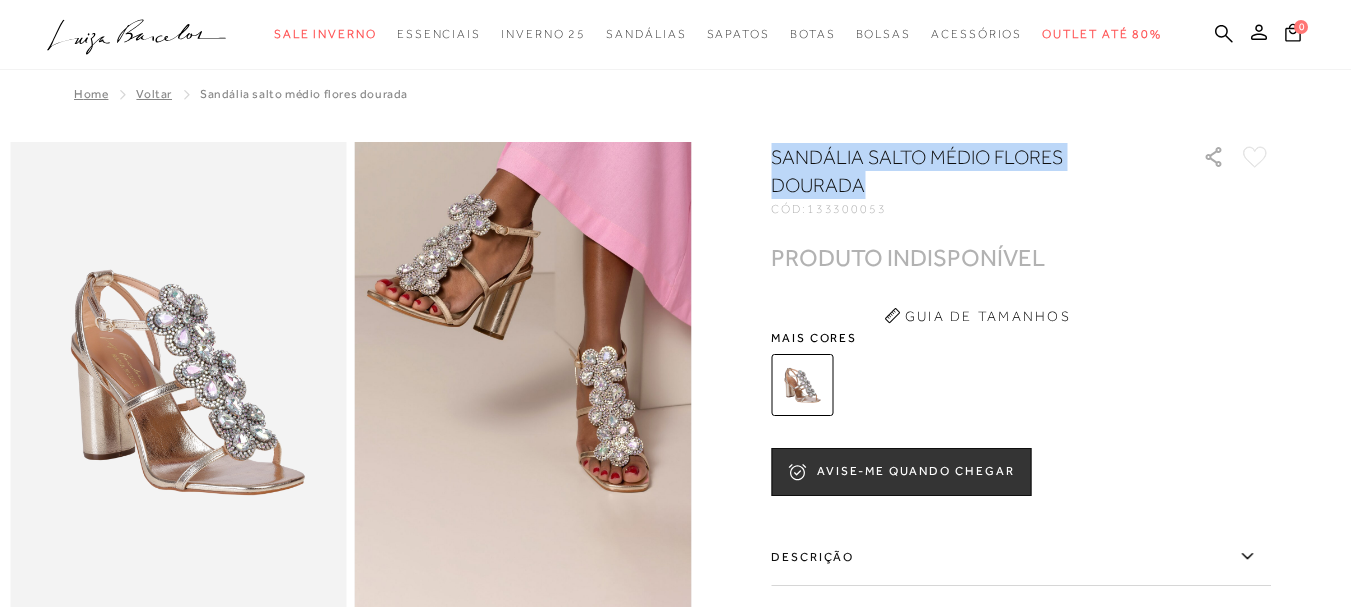 click on "Sandália salto médio flores dourada" at bounding box center (958, 171) 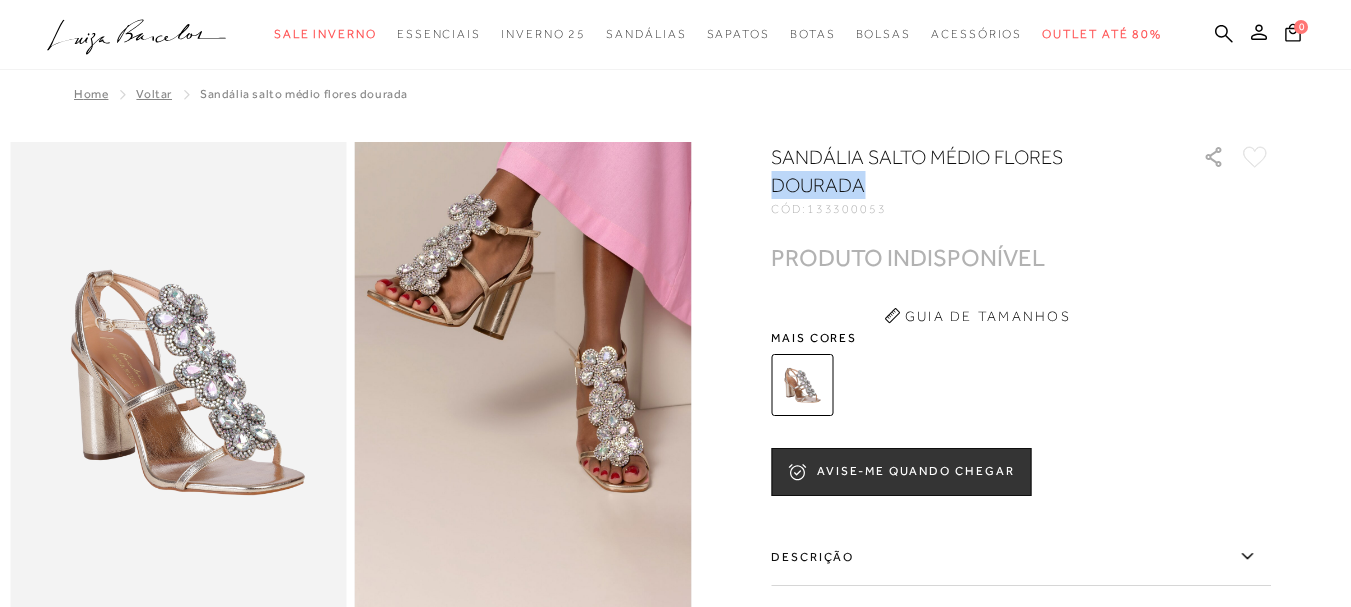 click on "Sandália salto médio flores dourada" at bounding box center (958, 171) 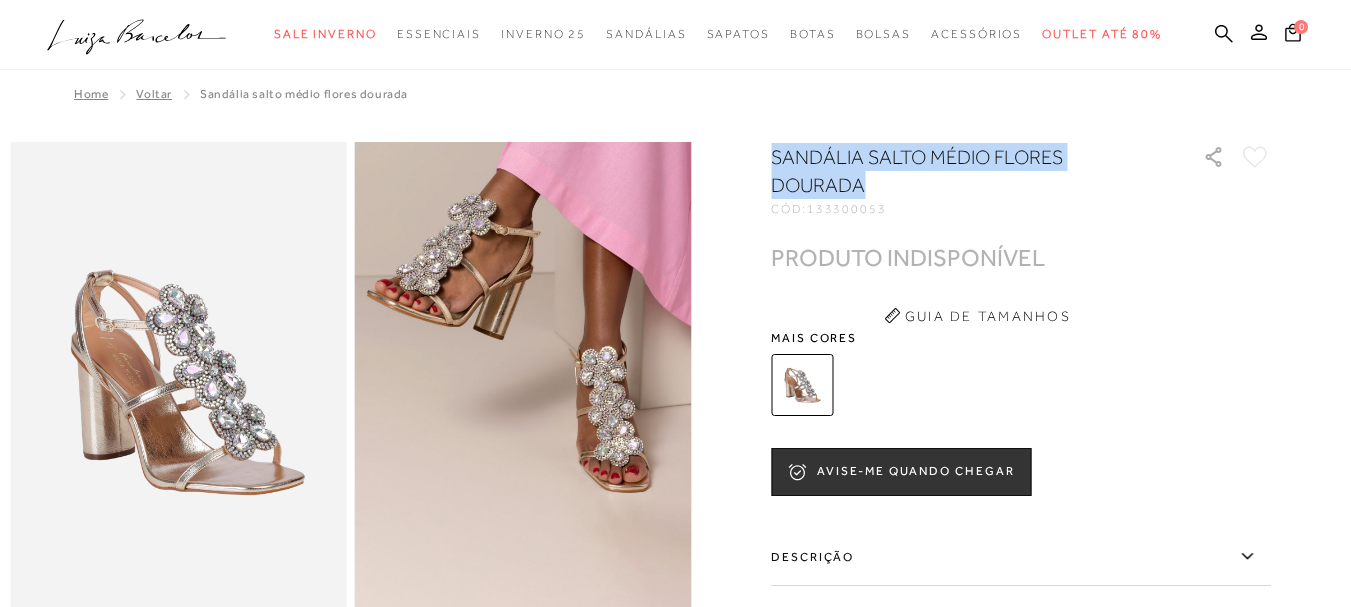 click on "Sandália salto médio flores dourada" at bounding box center (958, 171) 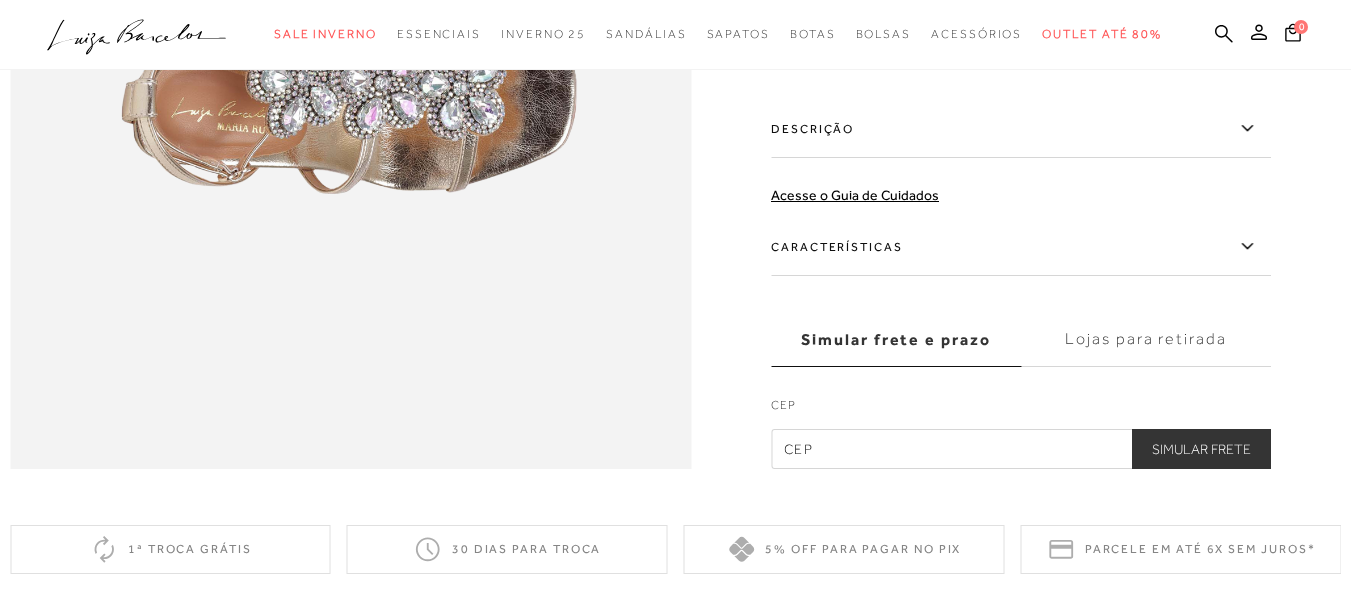scroll, scrollTop: 1600, scrollLeft: 0, axis: vertical 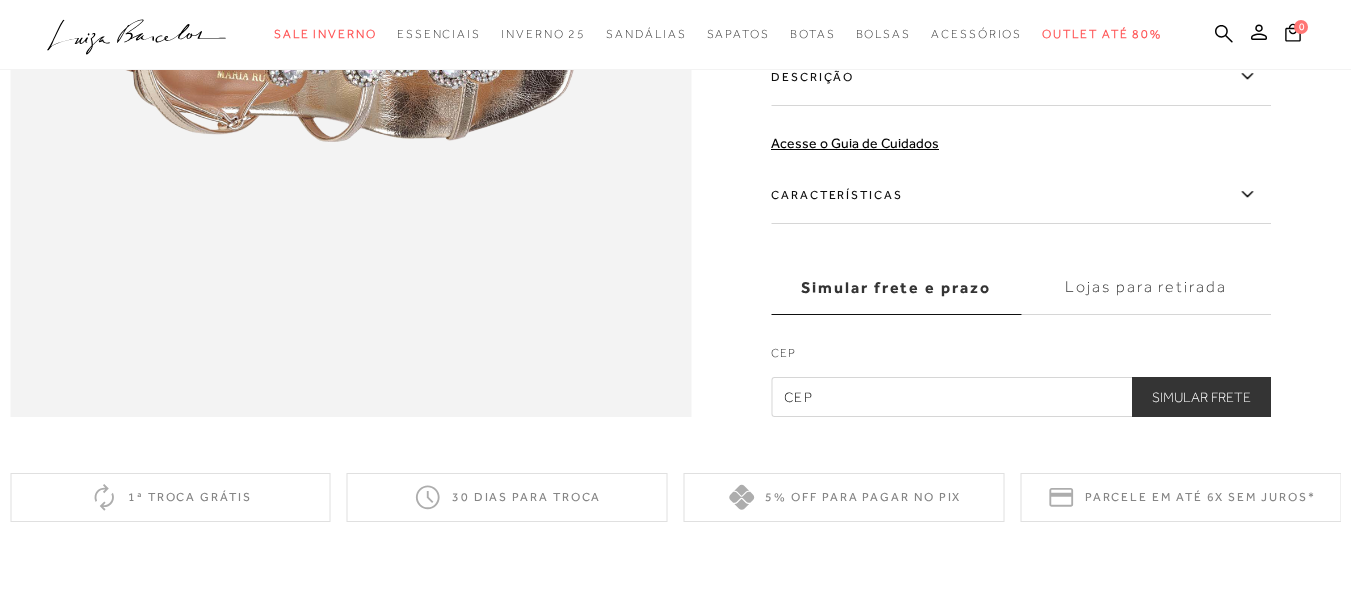 click on "Descrição" at bounding box center [1021, 77] 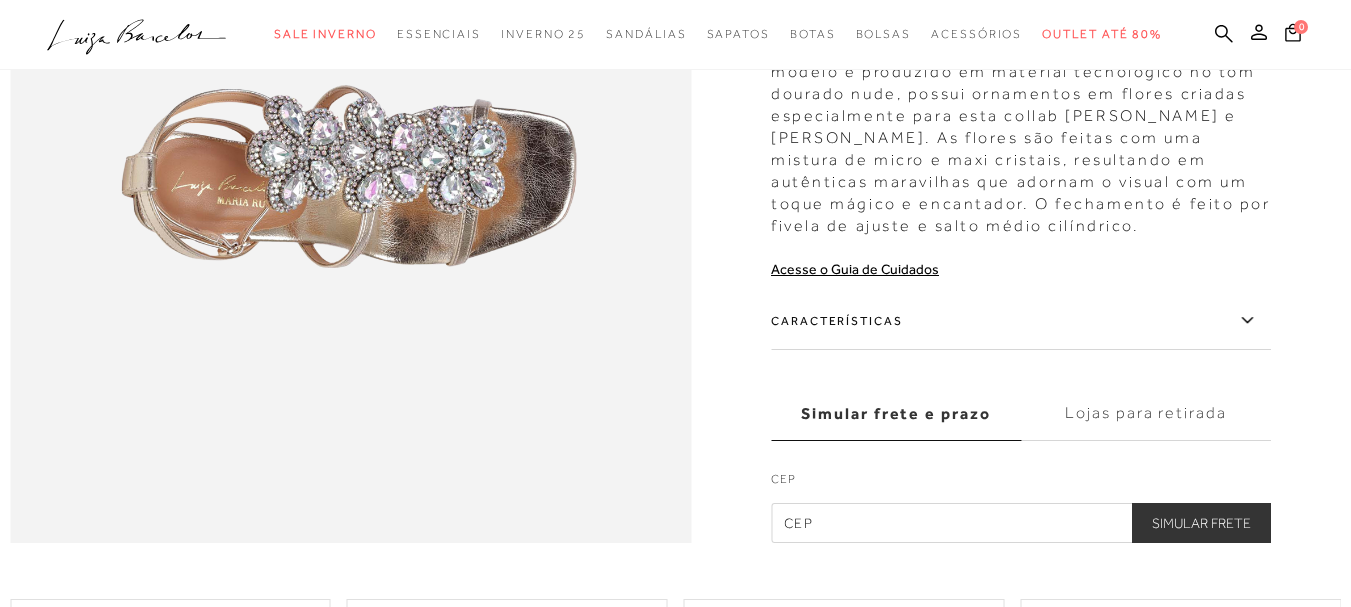 scroll, scrollTop: 1400, scrollLeft: 0, axis: vertical 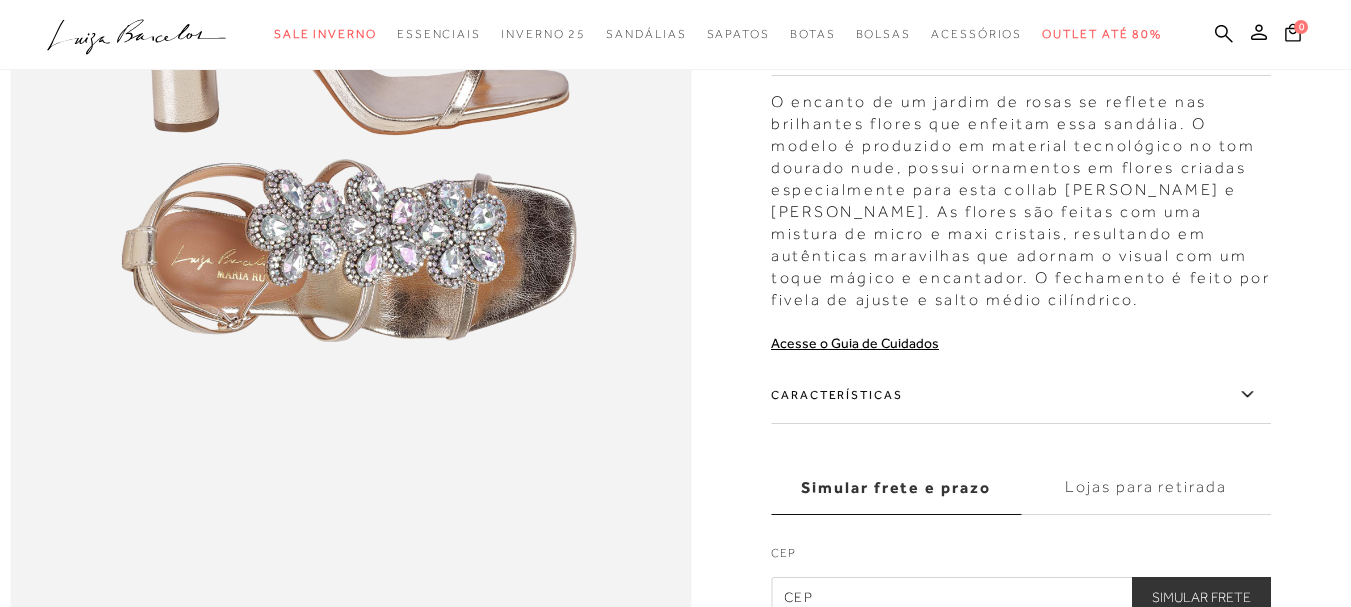 click on "O encanto de um jardim de rosas se reflete nas brilhantes flores que enfeitam essa sandália. O modelo é produzido em material tecnológico no tom dourado nude, possui ornamentos em flores criadas especialmente para esta collab Luiza Barcelos e Maria Rudge. As flores são feitas com uma mistura de micro e maxi cristais, resultando em autênticas maravilhas que adornam o visual com um toque mágico e encantador. O fechamento é feito por fivela de ajuste e salto médio cilíndrico." at bounding box center (1021, 196) 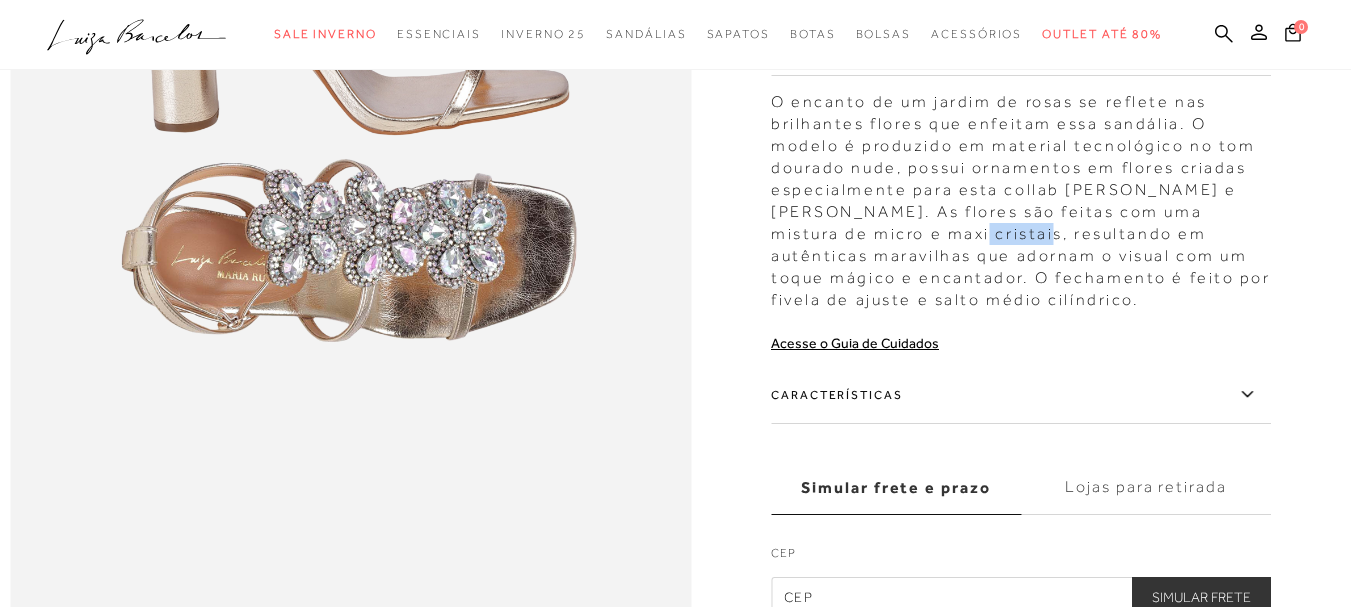 click on "O encanto de um jardim de rosas se reflete nas brilhantes flores que enfeitam essa sandália. O modelo é produzido em material tecnológico no tom dourado nude, possui ornamentos em flores criadas especialmente para esta collab Luiza Barcelos e Maria Rudge. As flores são feitas com uma mistura de micro e maxi cristais, resultando em autênticas maravilhas que adornam o visual com um toque mágico e encantador. O fechamento é feito por fivela de ajuste e salto médio cilíndrico." at bounding box center [1021, 196] 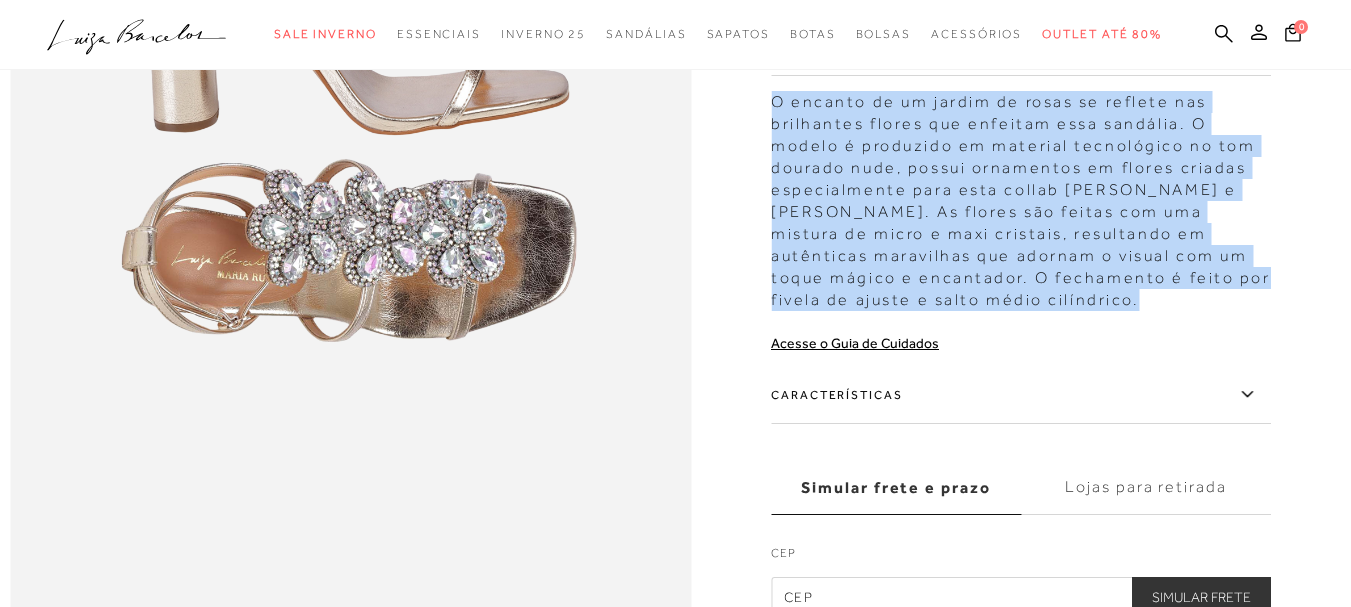 click on "O encanto de um jardim de rosas se reflete nas brilhantes flores que enfeitam essa sandália. O modelo é produzido em material tecnológico no tom dourado nude, possui ornamentos em flores criadas especialmente para esta collab Luiza Barcelos e Maria Rudge. As flores são feitas com uma mistura de micro e maxi cristais, resultando em autênticas maravilhas que adornam o visual com um toque mágico e encantador. O fechamento é feito por fivela de ajuste e salto médio cilíndrico." at bounding box center (1021, 196) 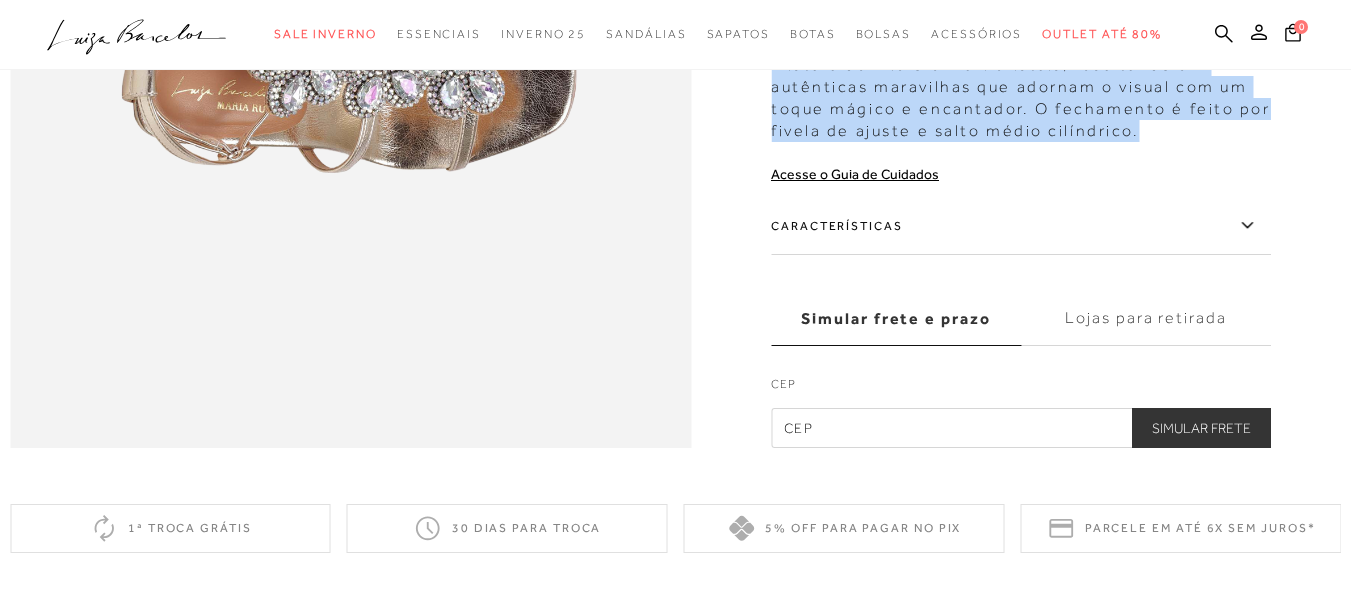 scroll, scrollTop: 1700, scrollLeft: 0, axis: vertical 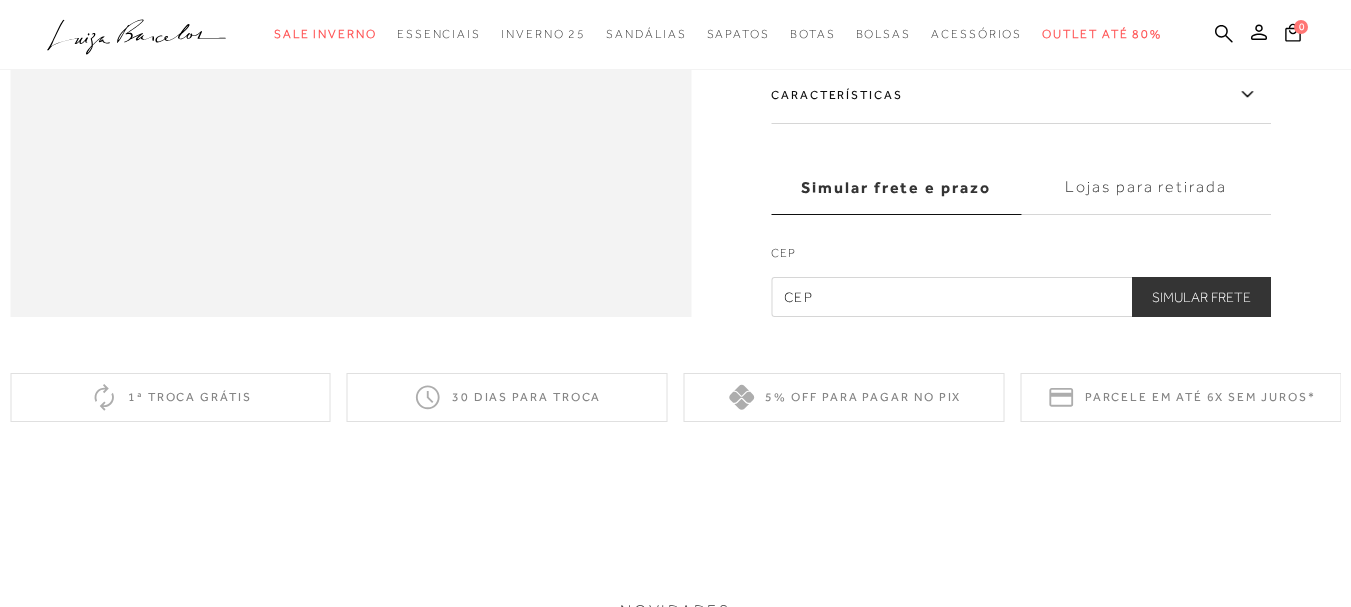 click on "Características" at bounding box center (1021, 95) 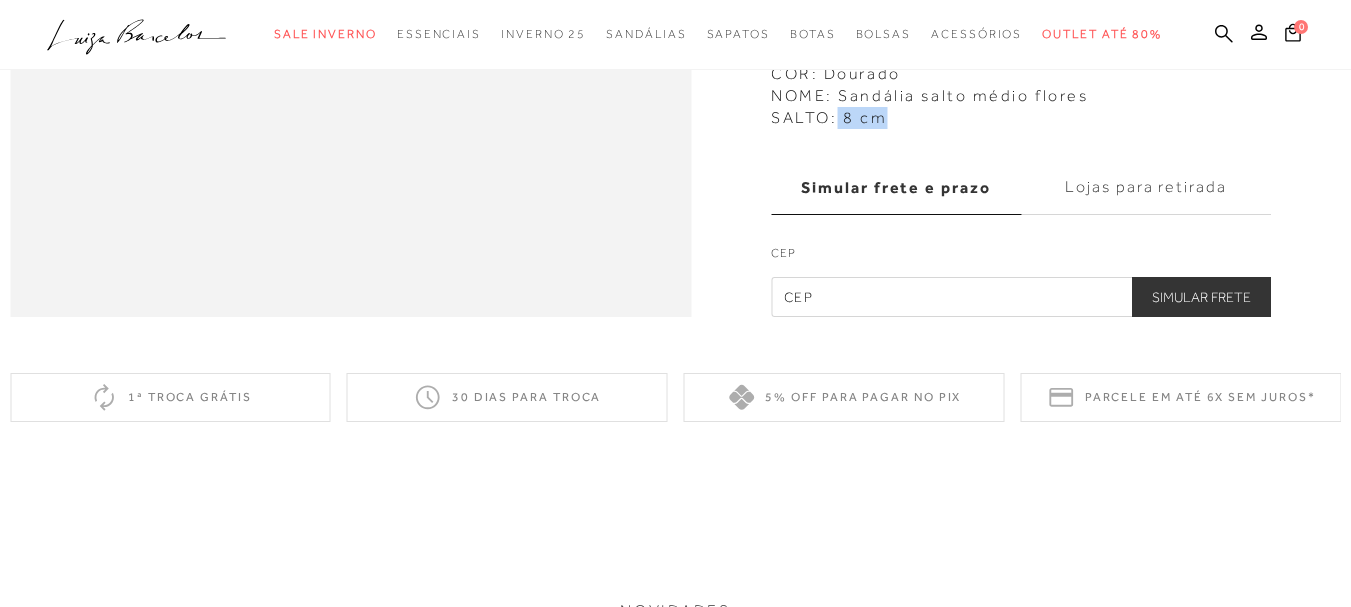 click on "MATERIAL: tecnológico COR: Dourado NOME: Sandália salto médio flores SALTO: 8 cm" at bounding box center (1021, 80) 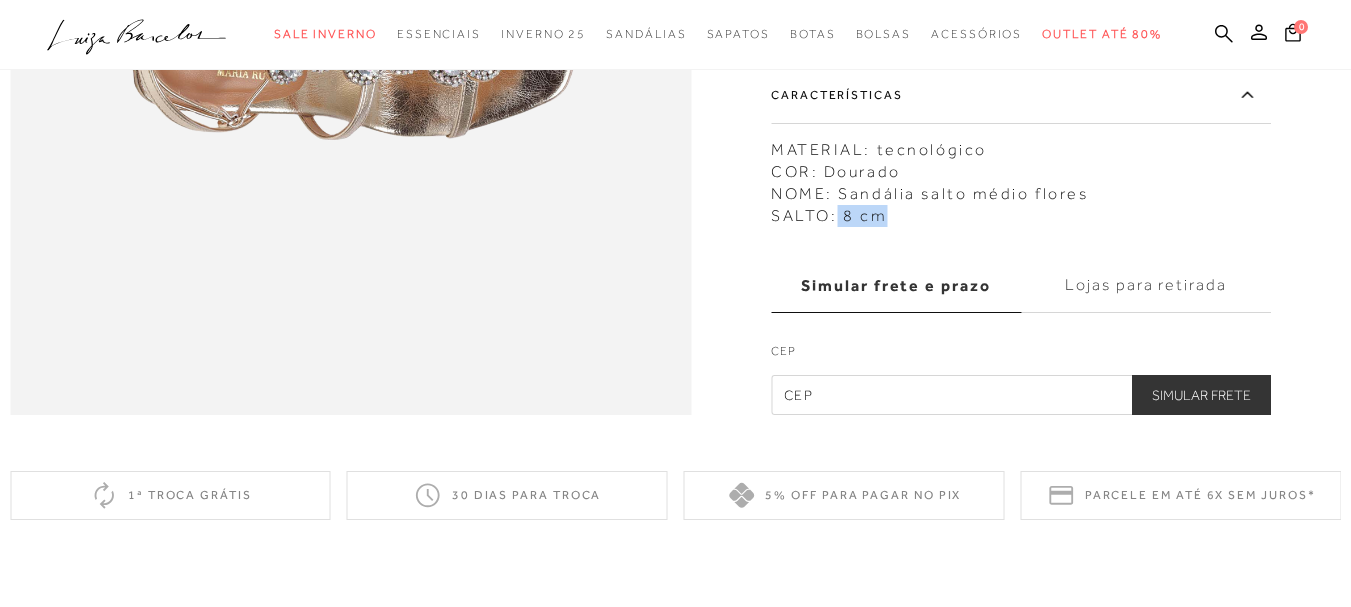 scroll, scrollTop: 1600, scrollLeft: 0, axis: vertical 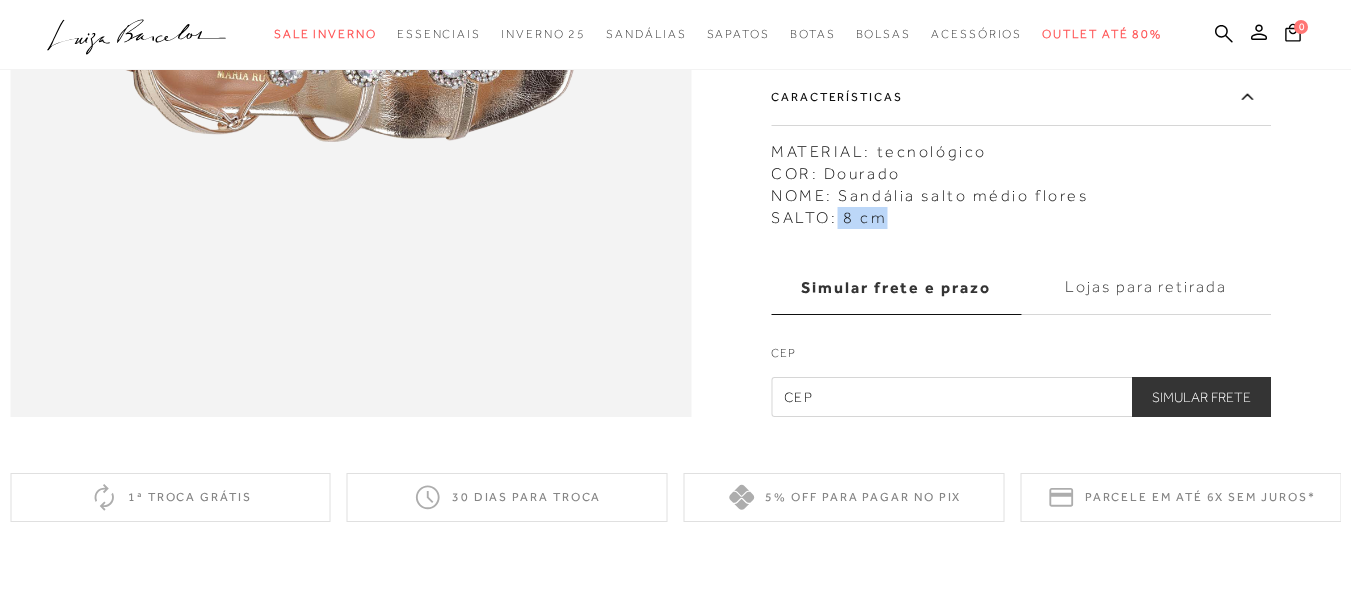 click on "MATERIAL: tecnológico COR: Dourado NOME: Sandália salto médio flores SALTO: 8 cm" at bounding box center [1021, 180] 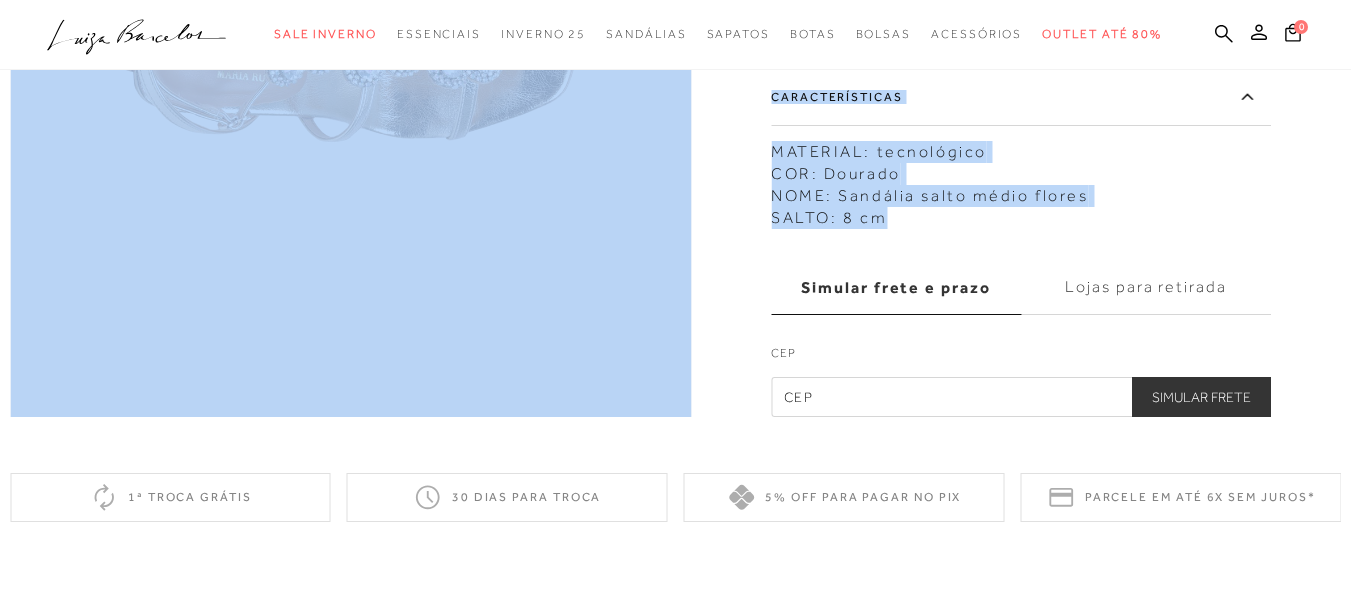copy on "Sandália salto médio flores dourada
CÓD:
133300053
×
É necessário selecionar um tamanho para adicionar o produto como favorito.
PRODUTO INDISPONÍVEL
PRODUTO INDISPONÍVEL
Tamanho
33
34
35
36
37
38
39
Guia de Tamanhos
Mais cores
AVISE-ME QUANDO CHEGAR
Descrição
O encanto de um jardim de rosas se reflete nas brilhantes flores que enfeitam essa sandália. O modelo é produzido em material tecnológico no tom dourado nude, possui ornamentos em flores criadas especialmente para esta collab Luiza Barcelos e Maria Rudge. As flores são feitas com uma mistura de micro e maxi cristais, resultando em autênticas maravilhas que adornam o visual com um toque mágico e encantador. O fechamento é feito por fivela de ajuste e salto médio cilíndrico.
Acesse o Guia de Cuidados
Características
MATERIAL: tecnológico..." 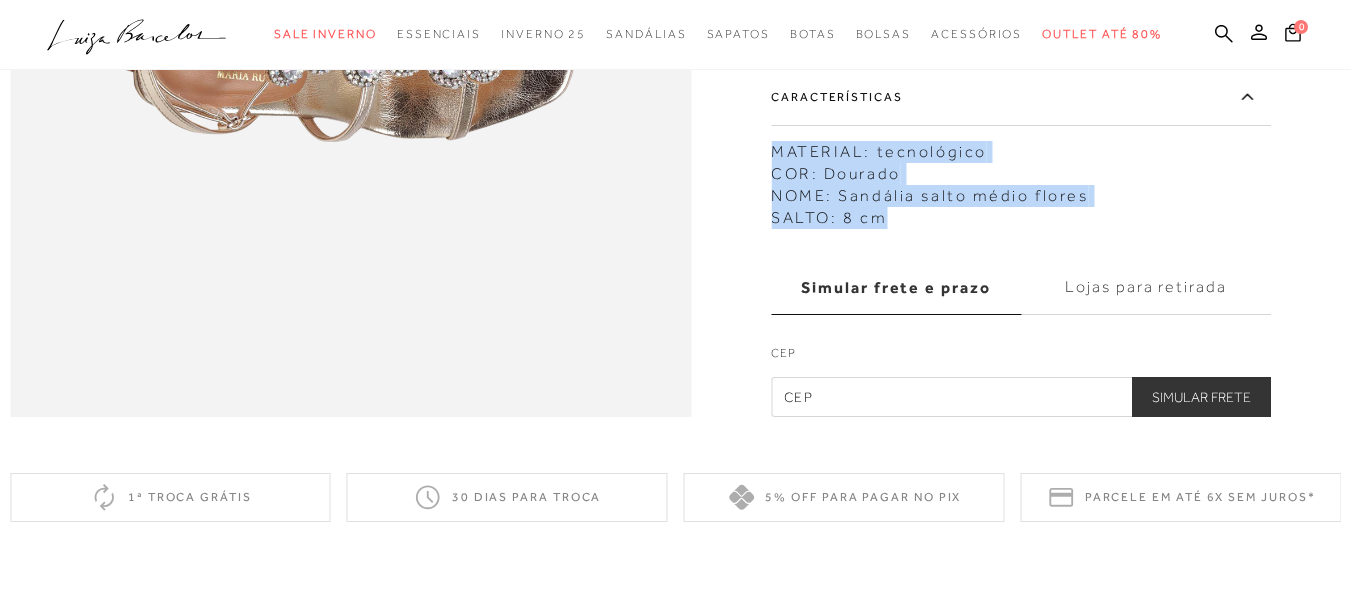 copy on "MATERIAL: tecnológico COR: Dourado NOME: Sandália salto médio flores SALTO: 8 cm" 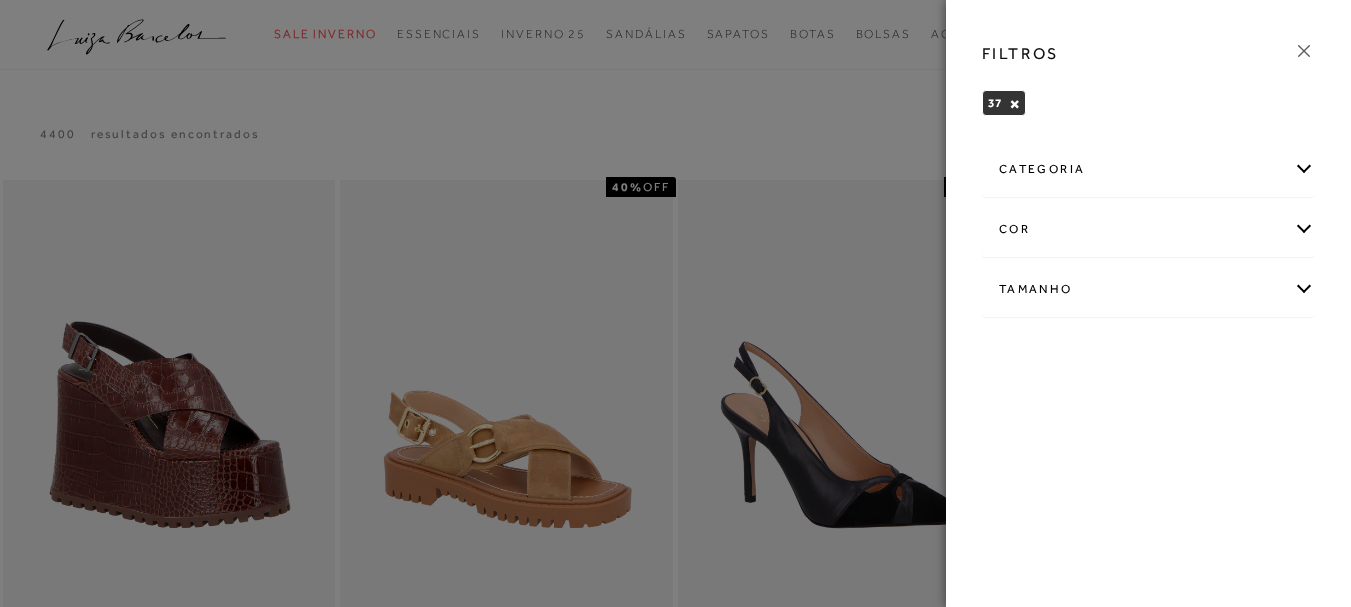 scroll, scrollTop: 0, scrollLeft: 0, axis: both 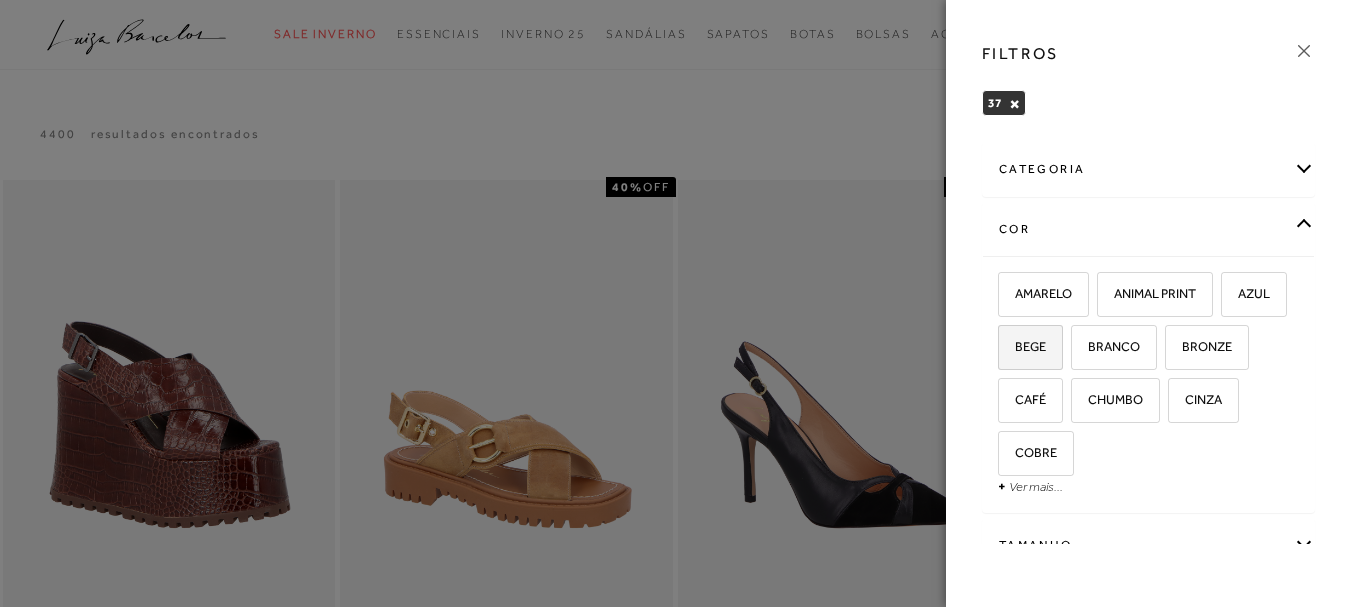 click on "BEGE" at bounding box center [1023, 346] 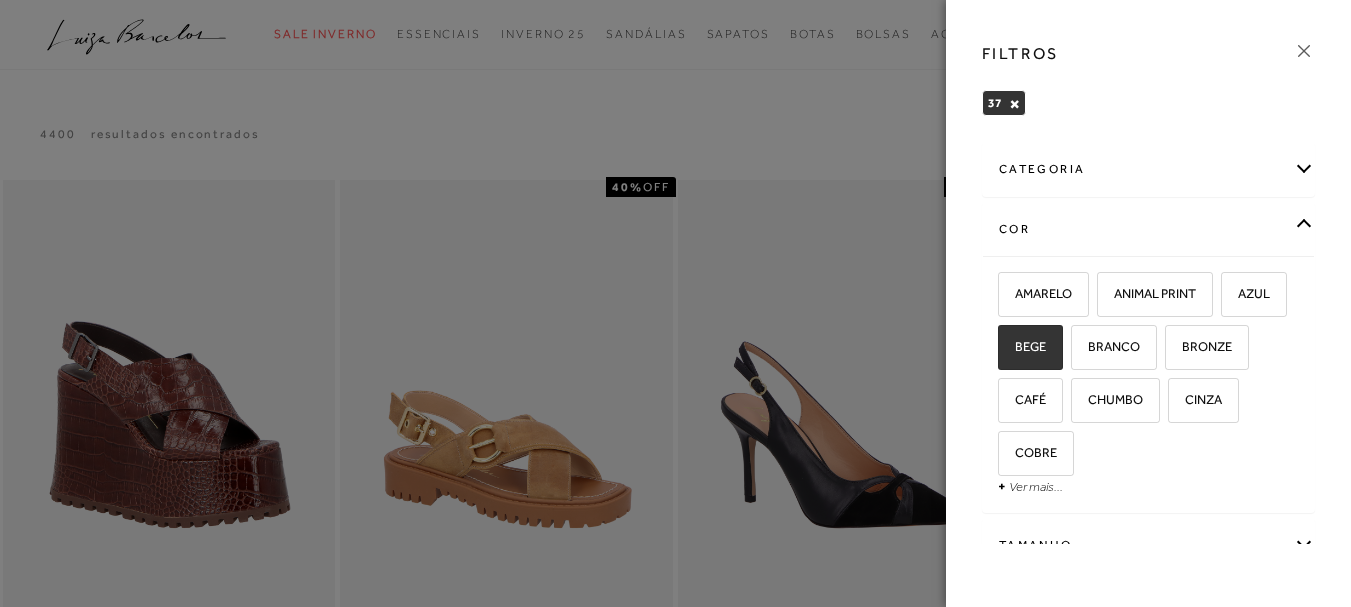 checkbox on "true" 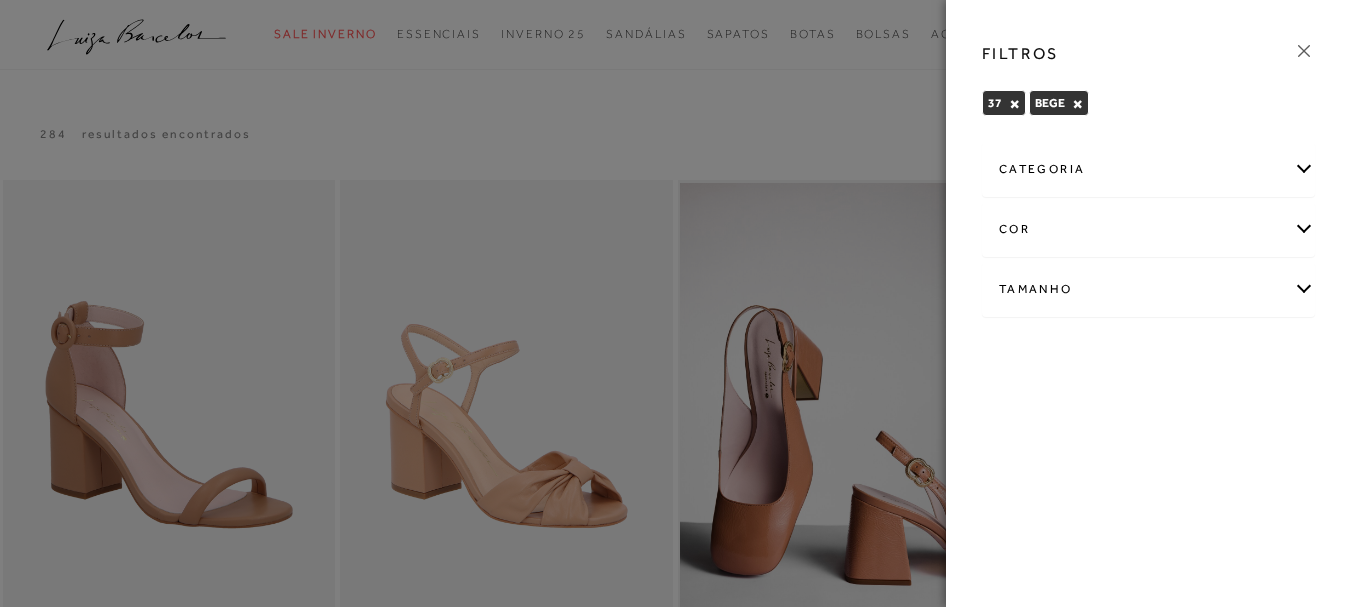 click on "cor" at bounding box center (1148, 229) 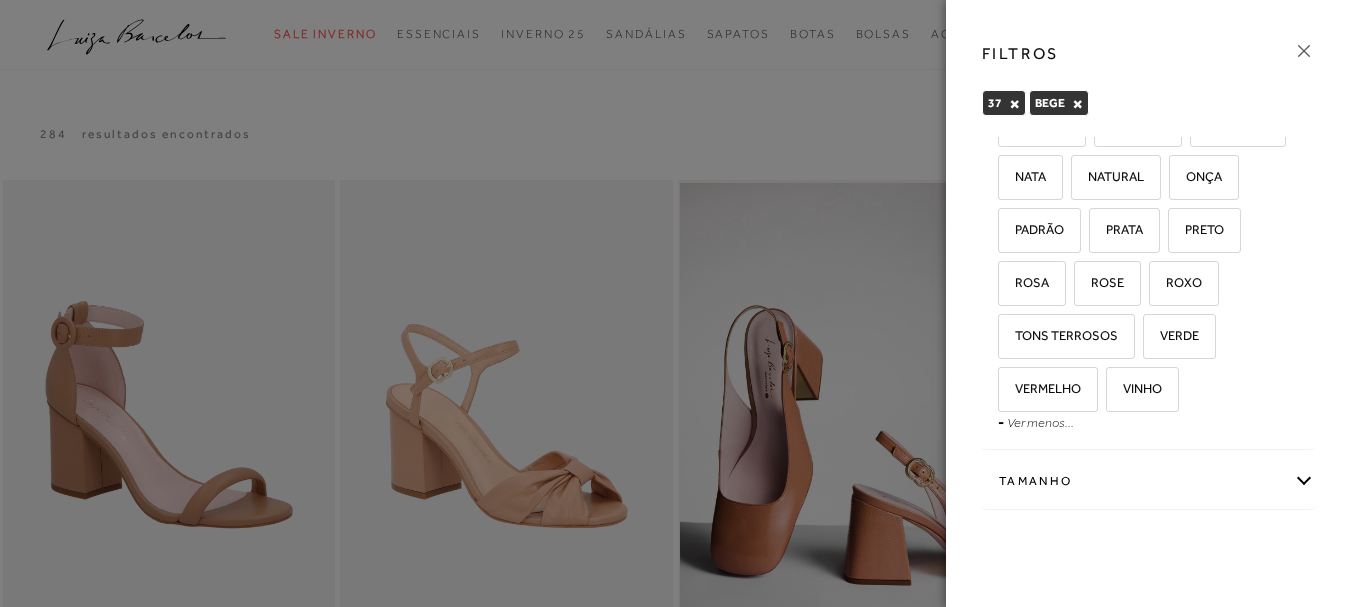 scroll, scrollTop: 400, scrollLeft: 0, axis: vertical 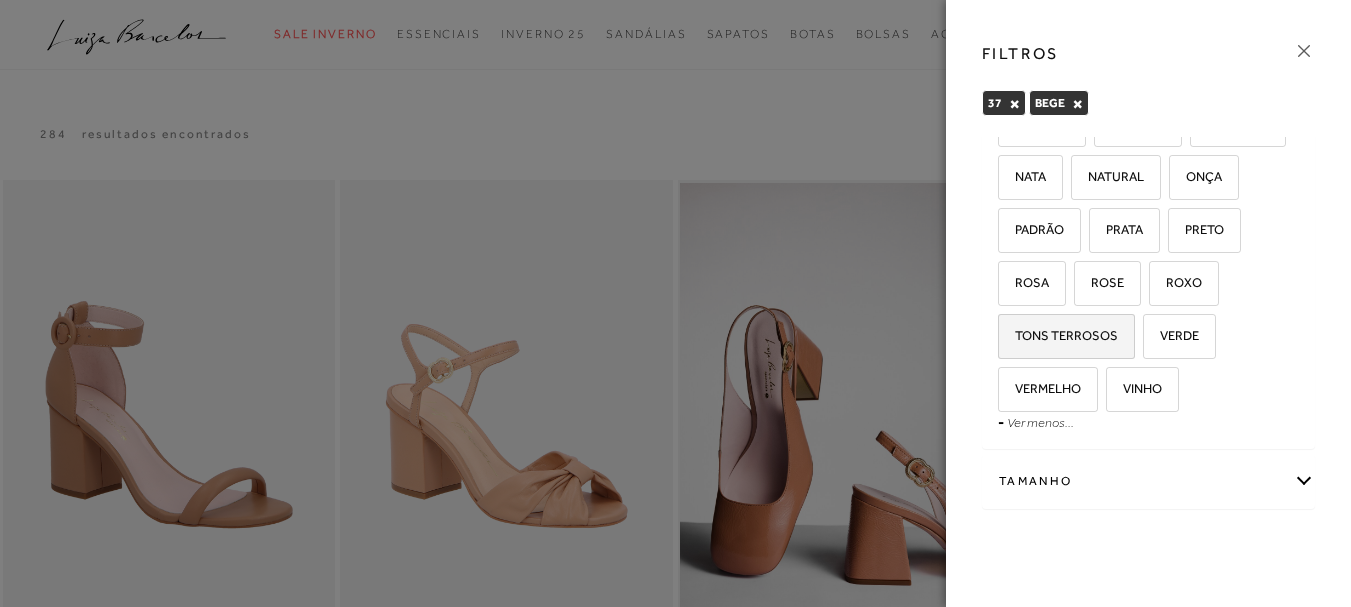 click on "TONS TERROSOS" at bounding box center (1066, 336) 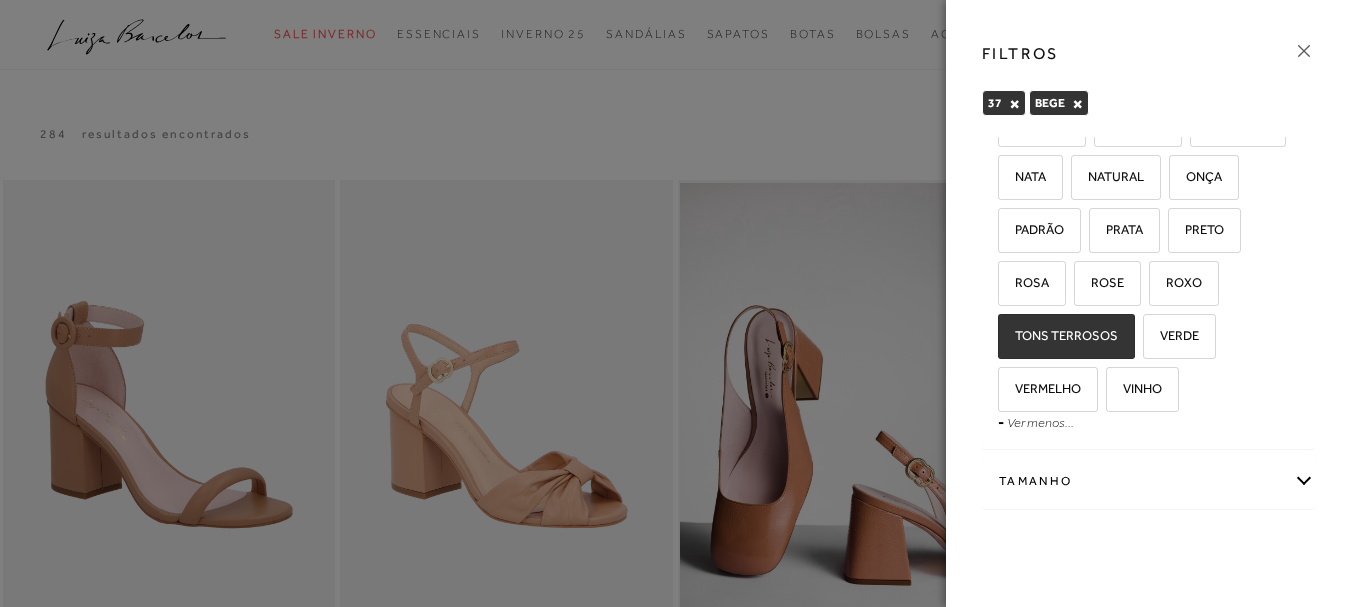 checkbox on "true" 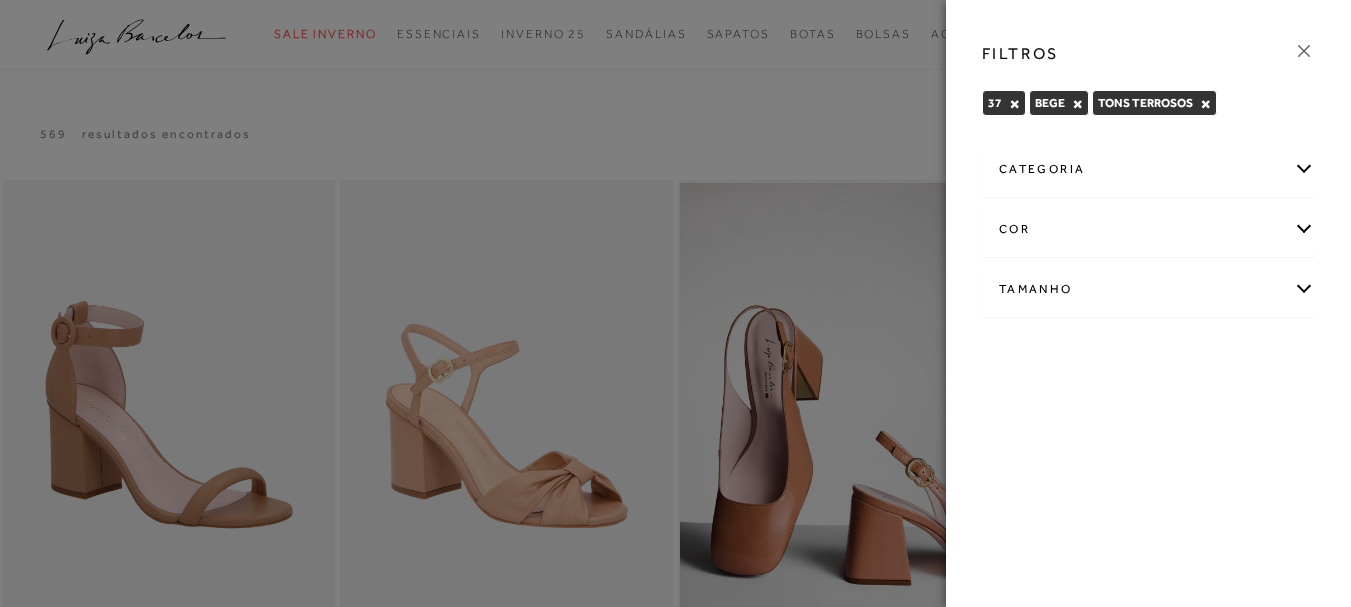 click on "×" at bounding box center [1014, 104] 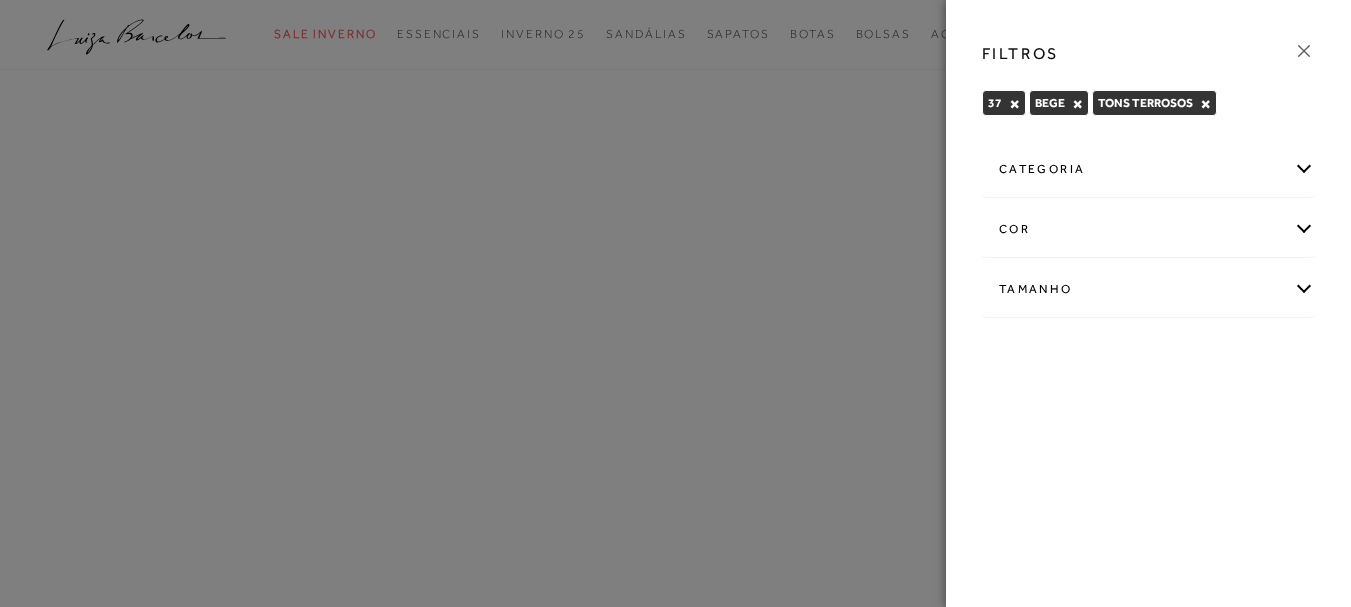 click at bounding box center [675, 303] 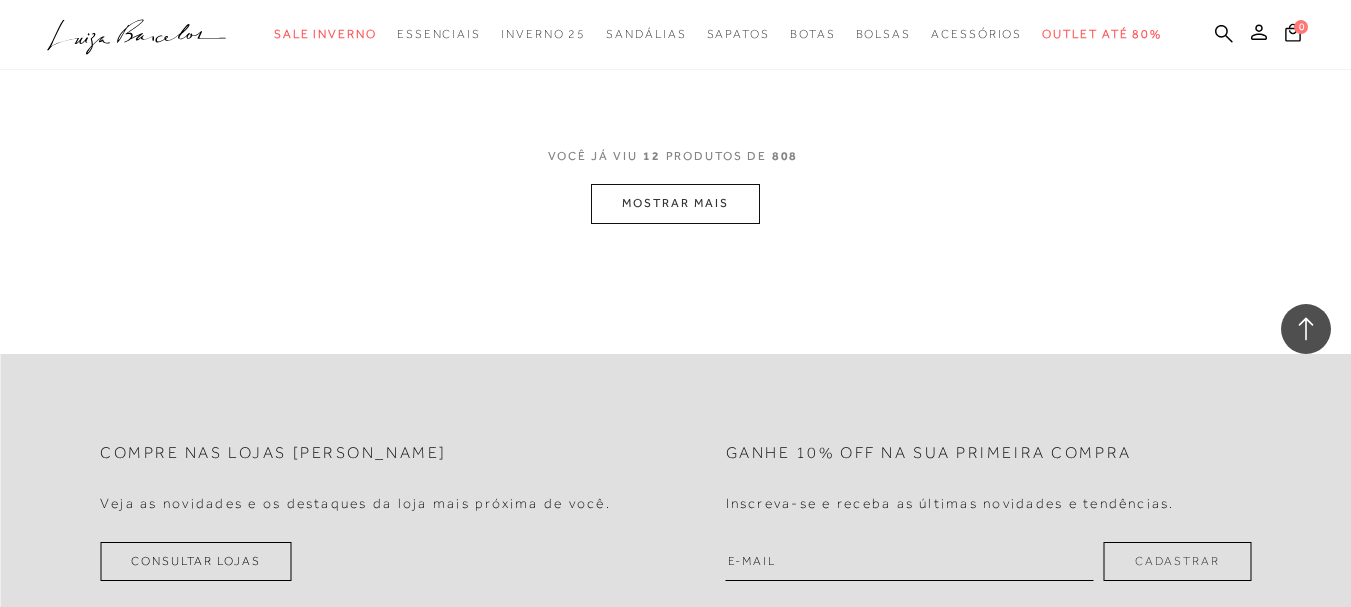 scroll, scrollTop: 2100, scrollLeft: 0, axis: vertical 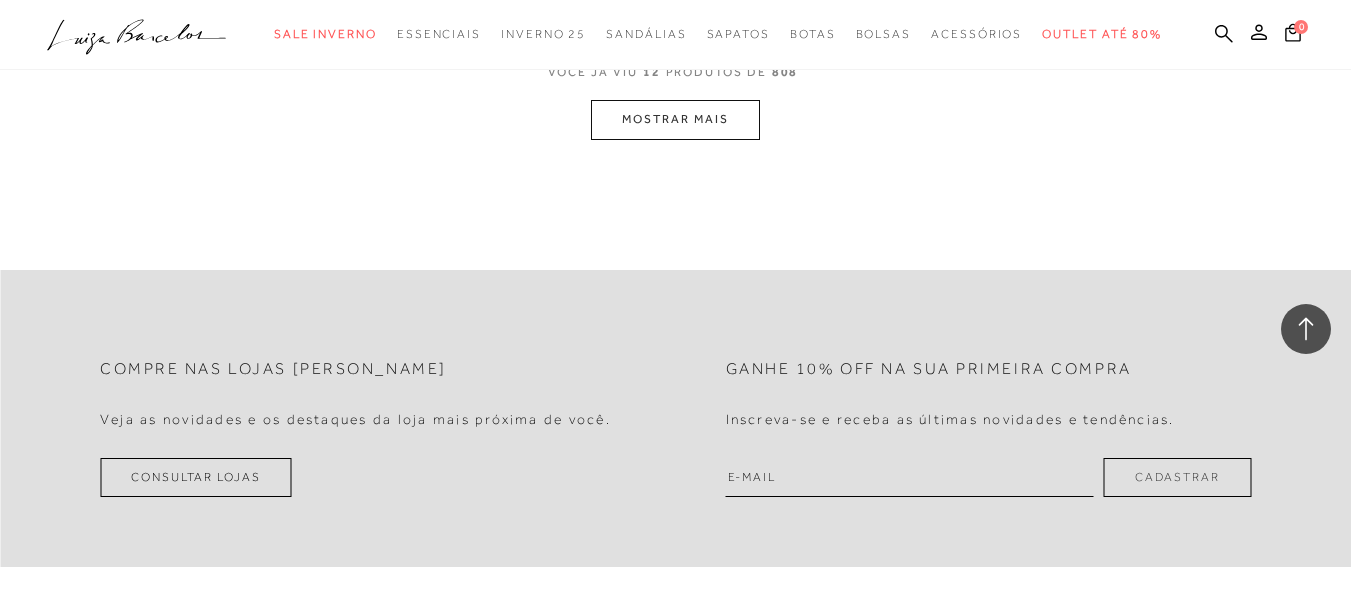 click on "MOSTRAR MAIS" at bounding box center [675, 119] 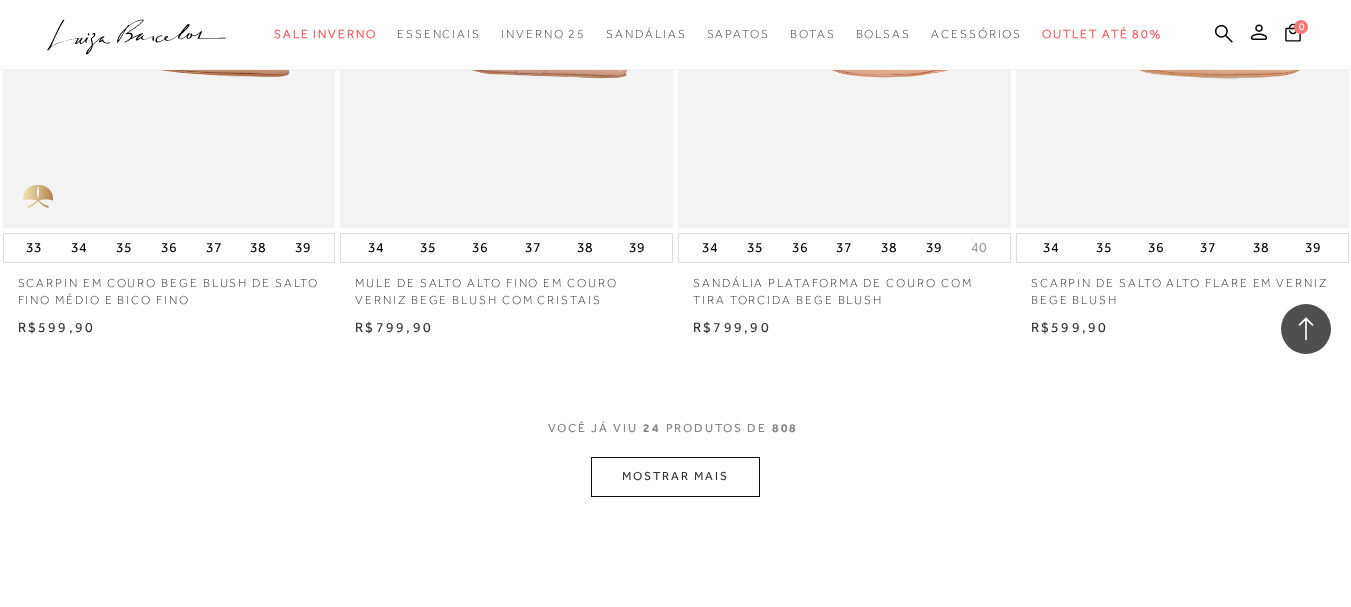 scroll, scrollTop: 3733, scrollLeft: 0, axis: vertical 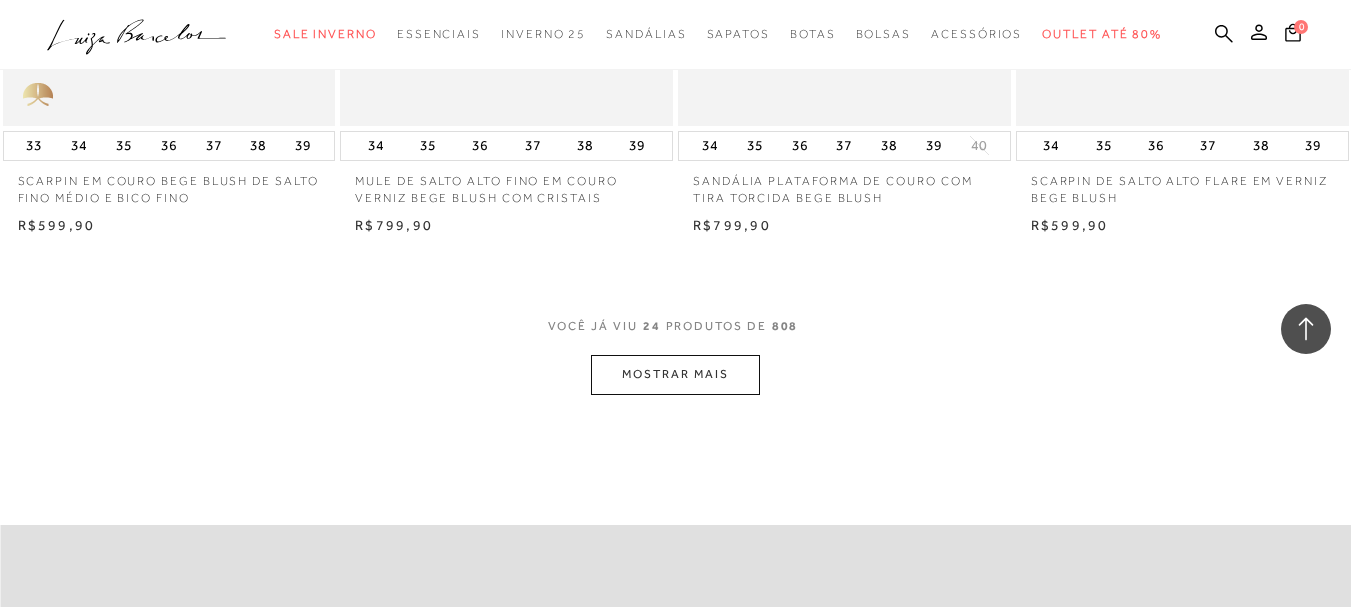 click on "MOSTRAR MAIS" at bounding box center [675, 374] 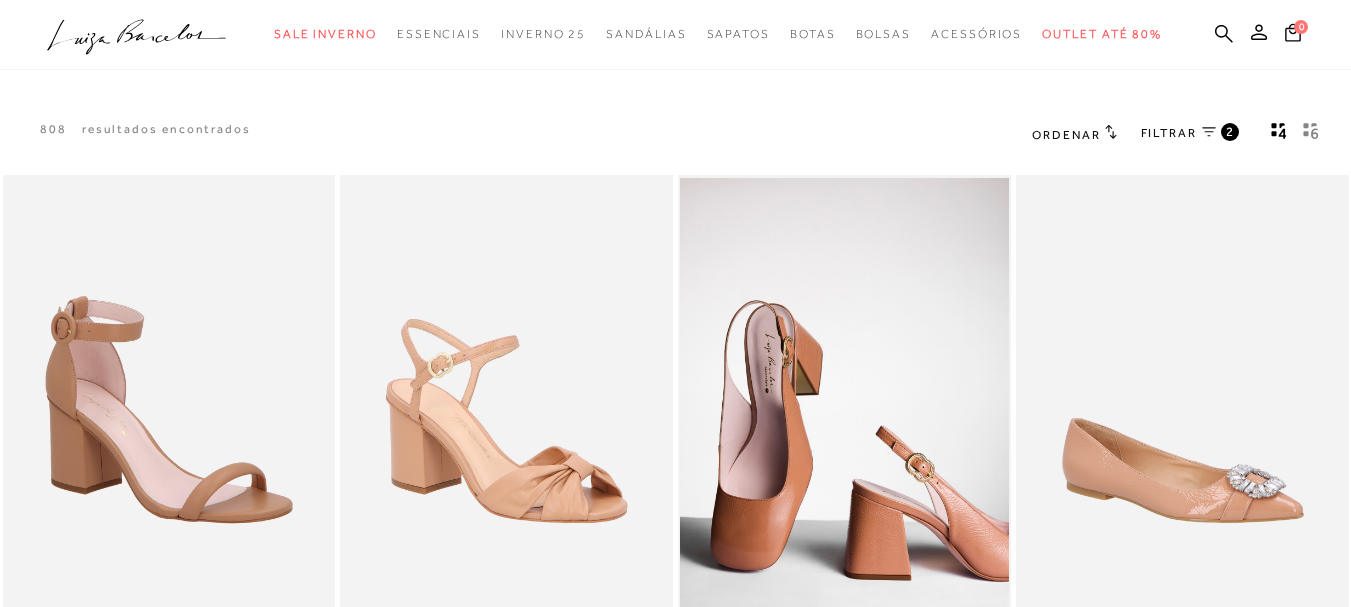 scroll, scrollTop: 0, scrollLeft: 0, axis: both 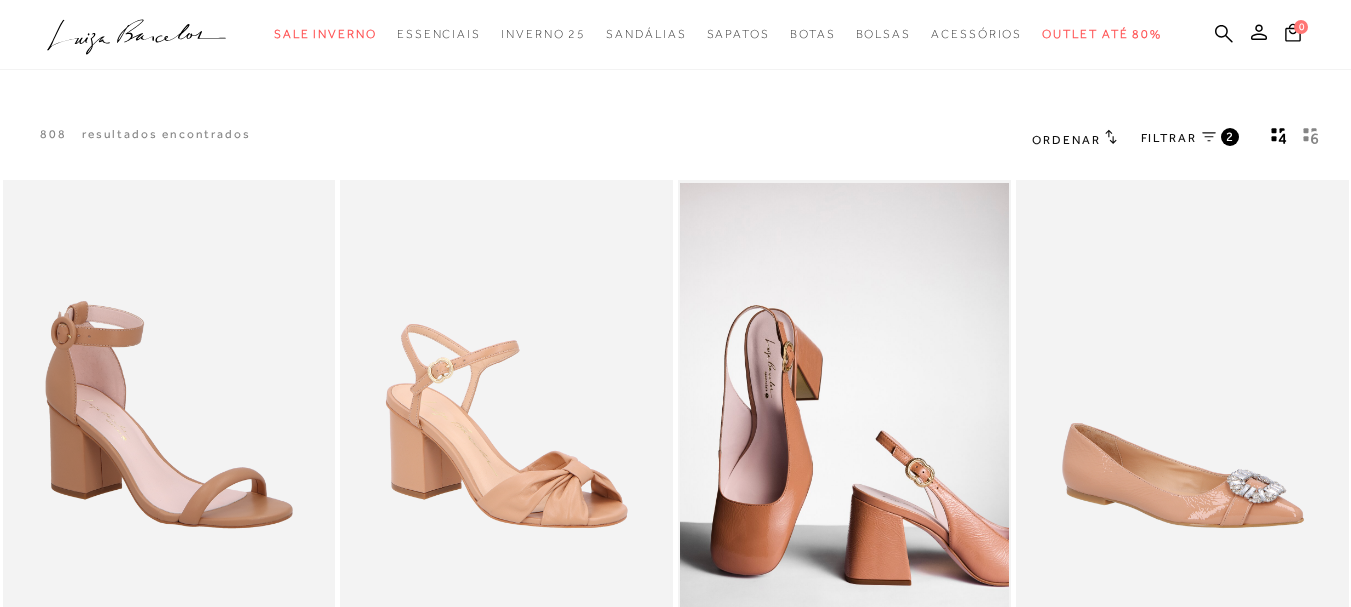 click on "FILTRAR
2" at bounding box center (1190, 139) 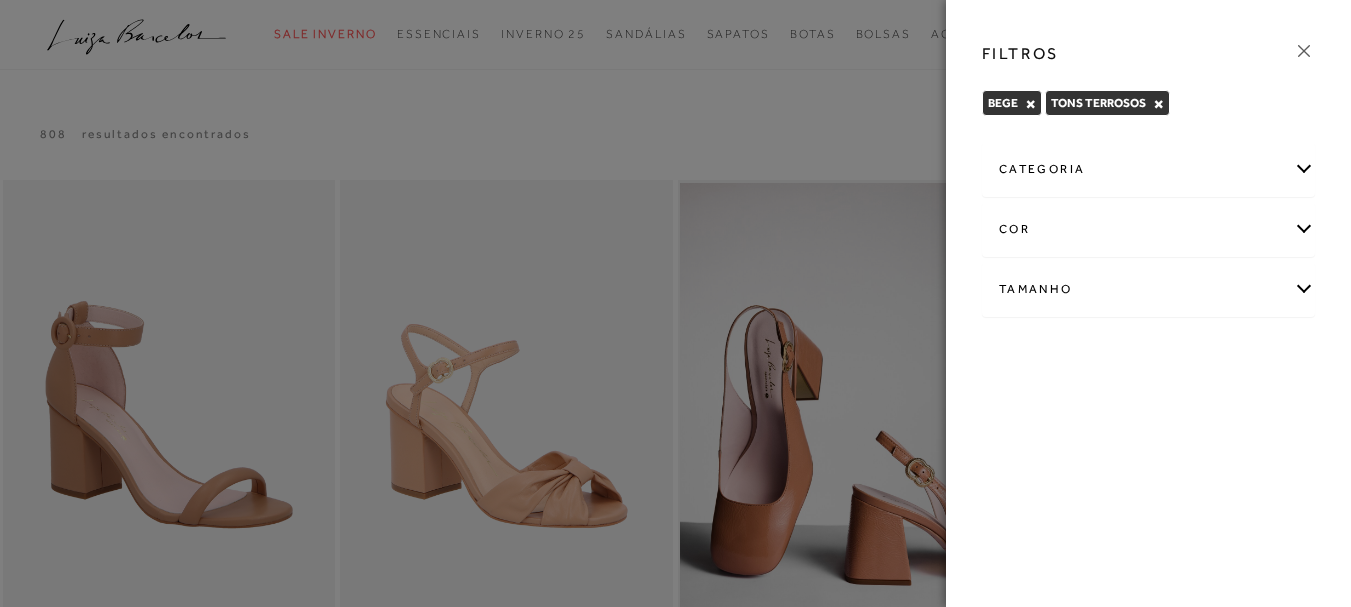 click on "categoria" at bounding box center (1148, 169) 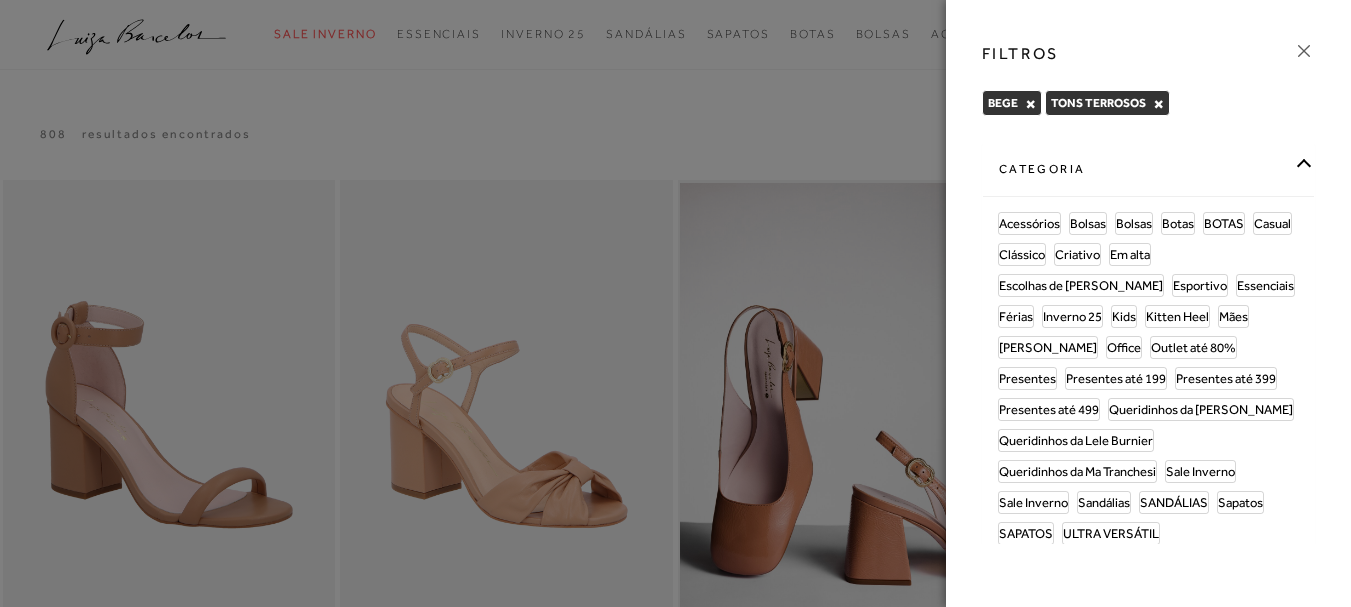scroll, scrollTop: 100, scrollLeft: 0, axis: vertical 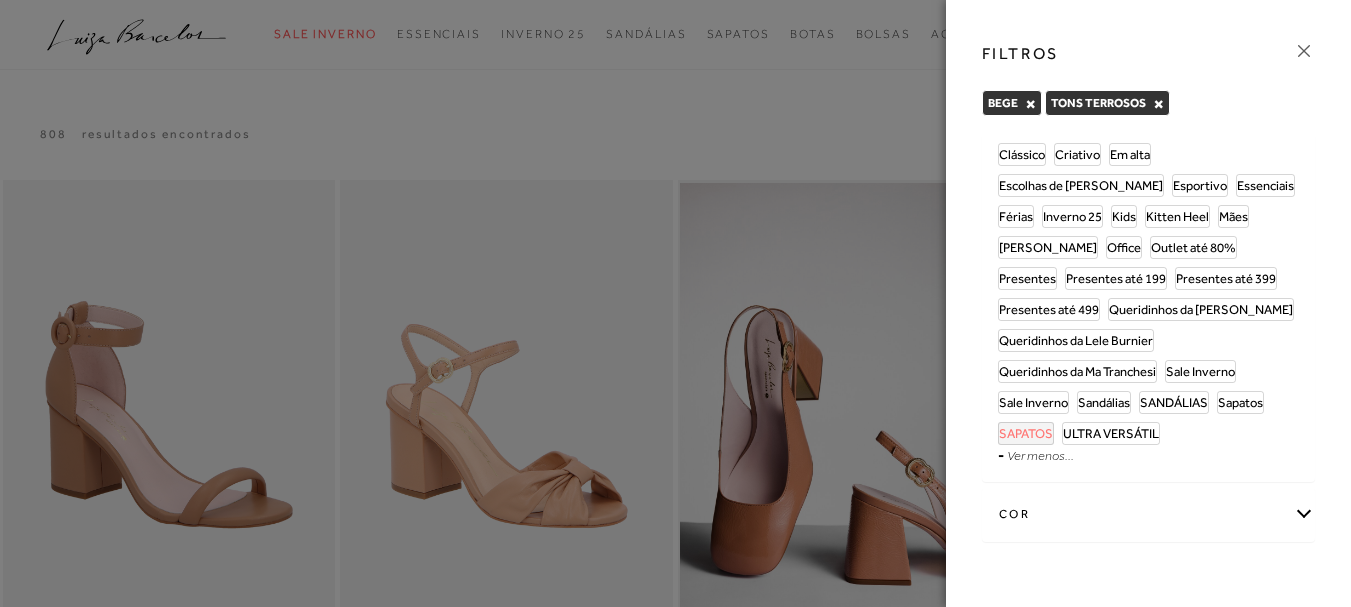 click on "SAPATOS" at bounding box center [1026, 433] 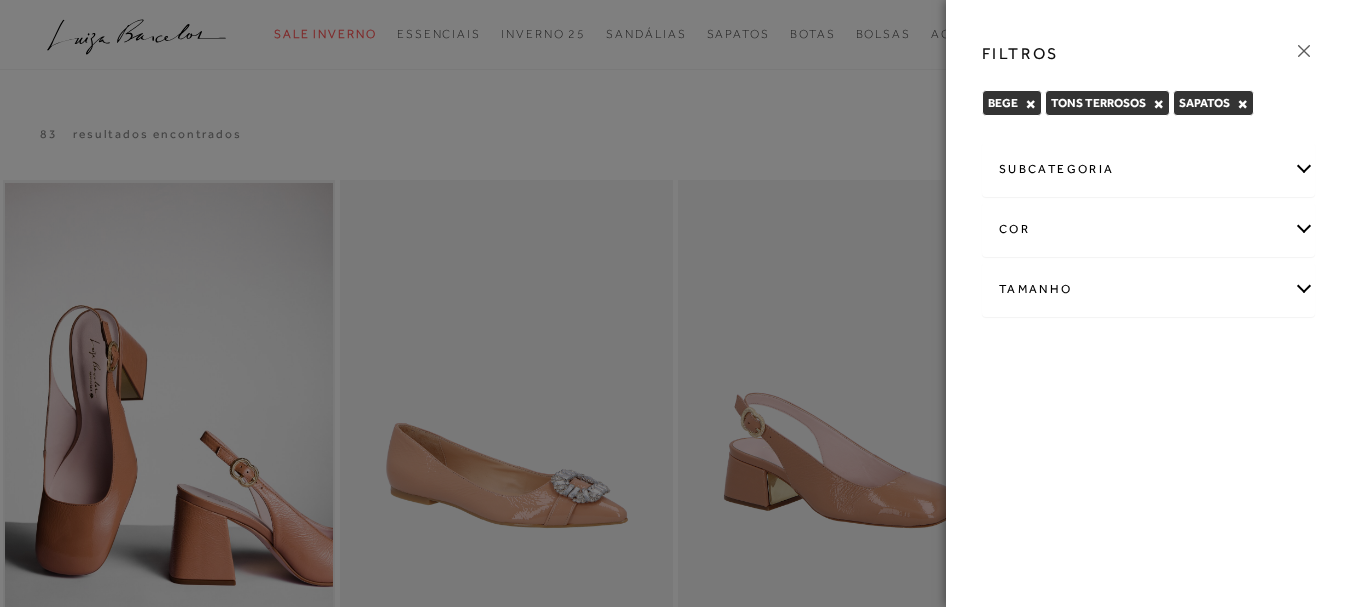 click 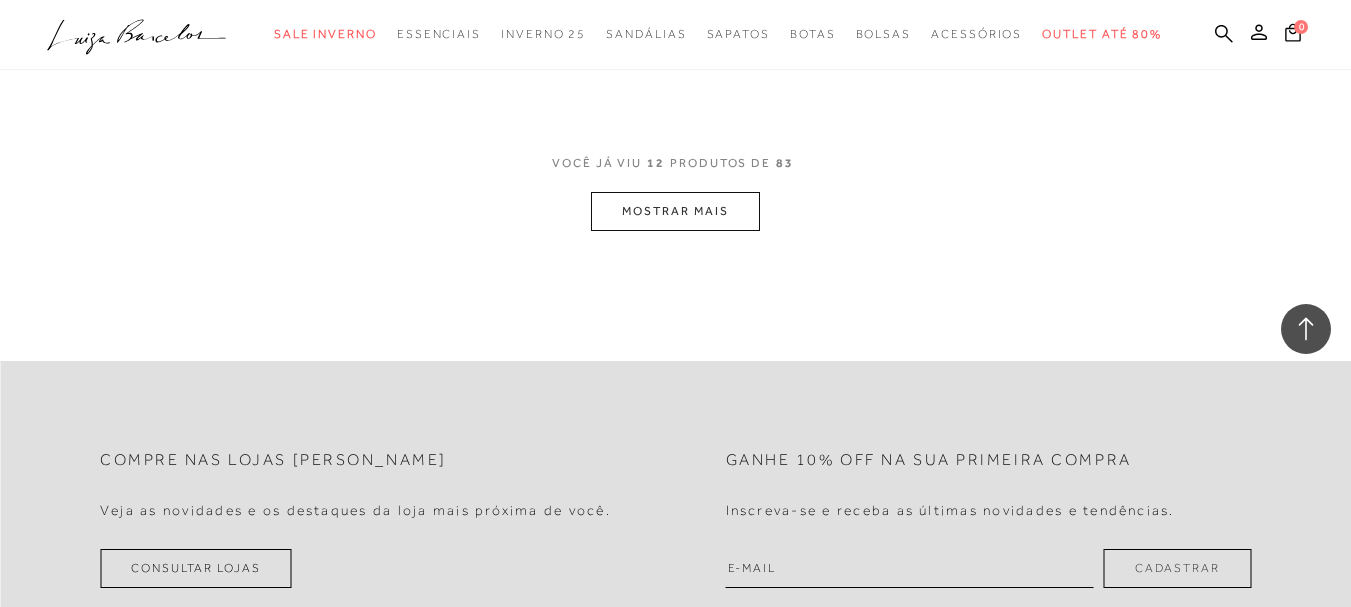 scroll, scrollTop: 2000, scrollLeft: 0, axis: vertical 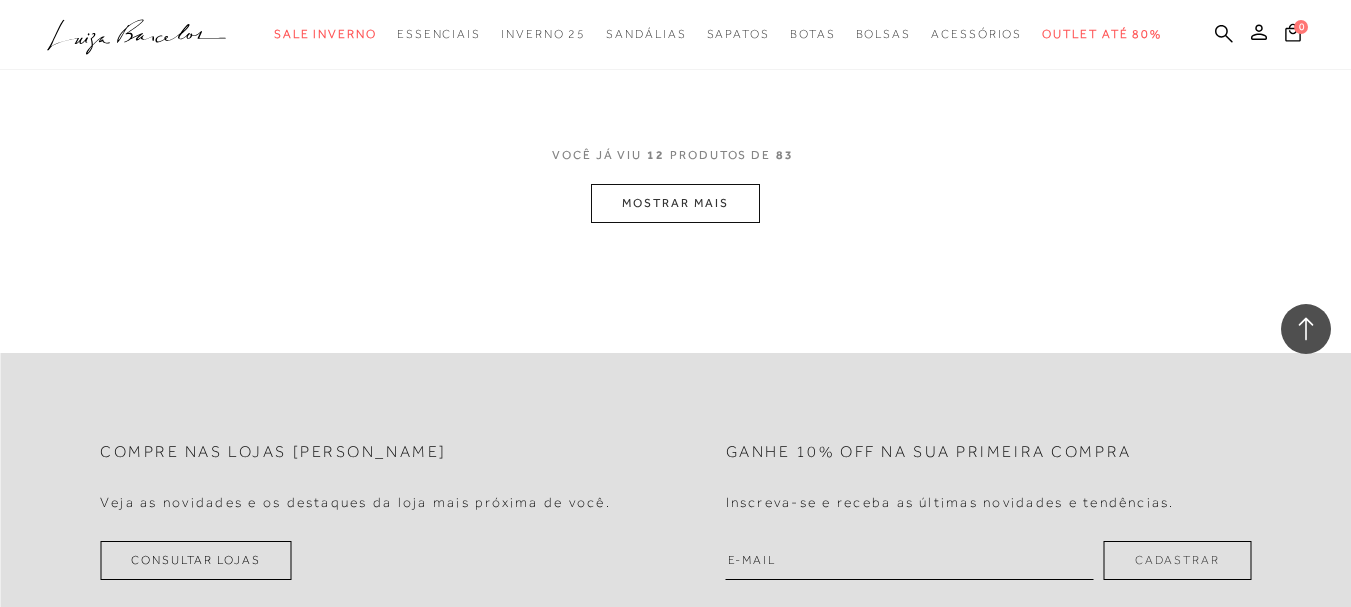 click on "MOSTRAR MAIS" at bounding box center [675, 203] 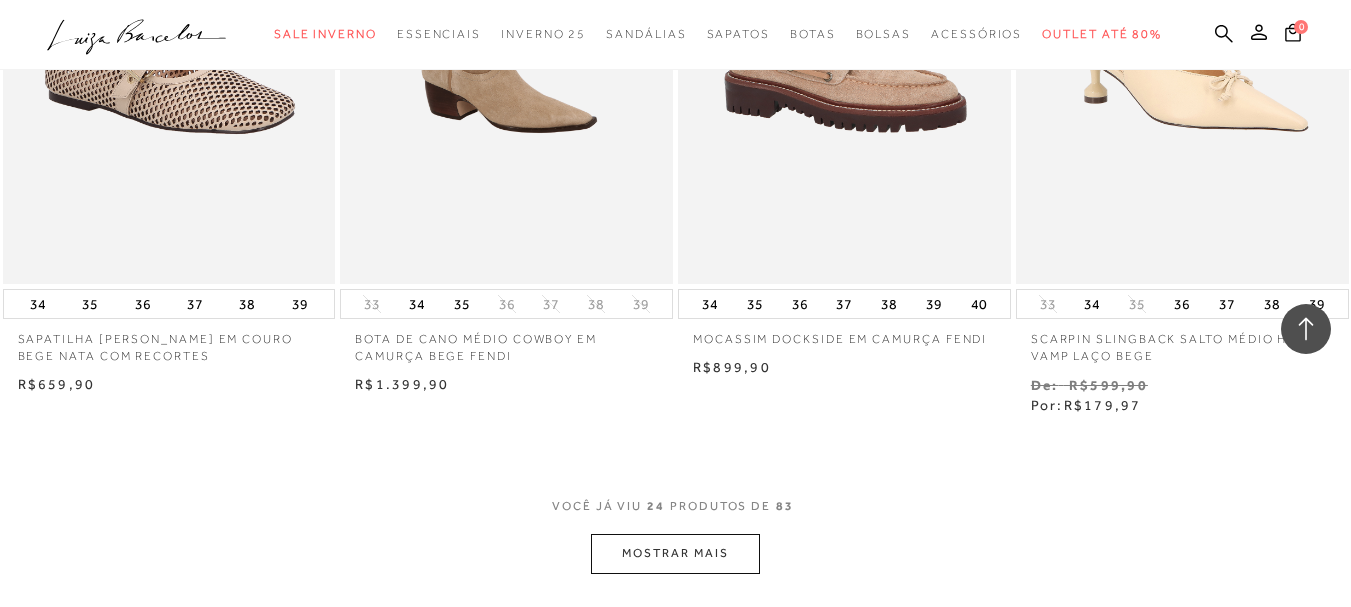 scroll, scrollTop: 3900, scrollLeft: 0, axis: vertical 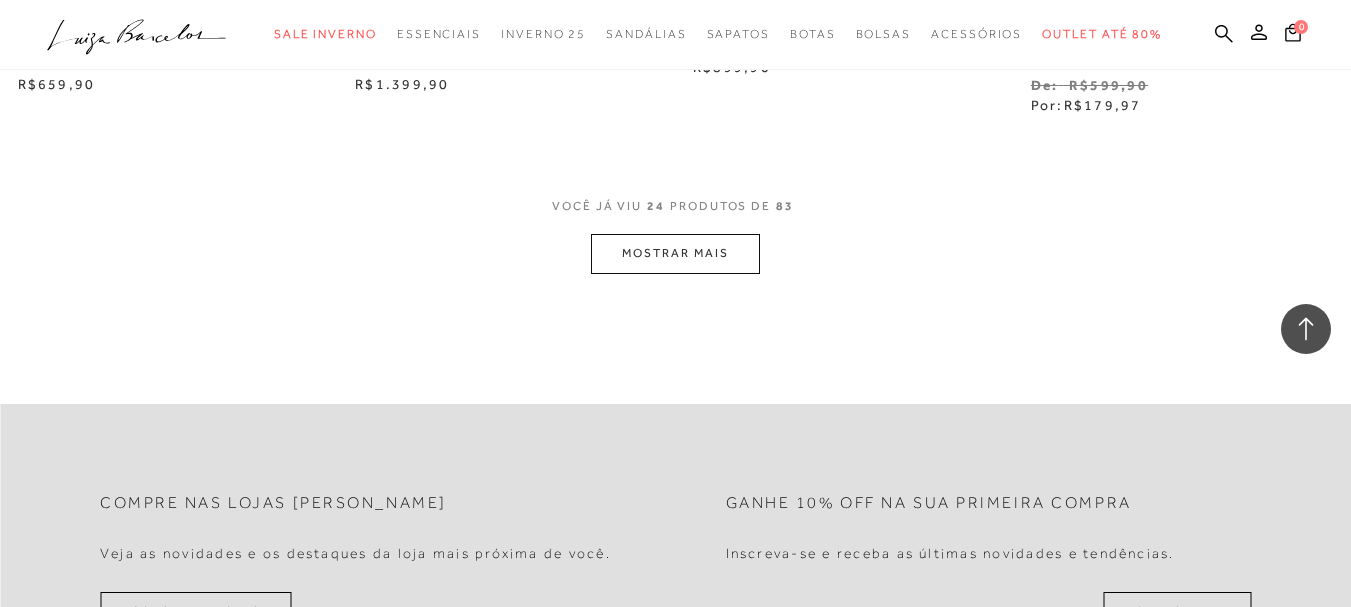 click on "MOSTRAR MAIS" at bounding box center [675, 253] 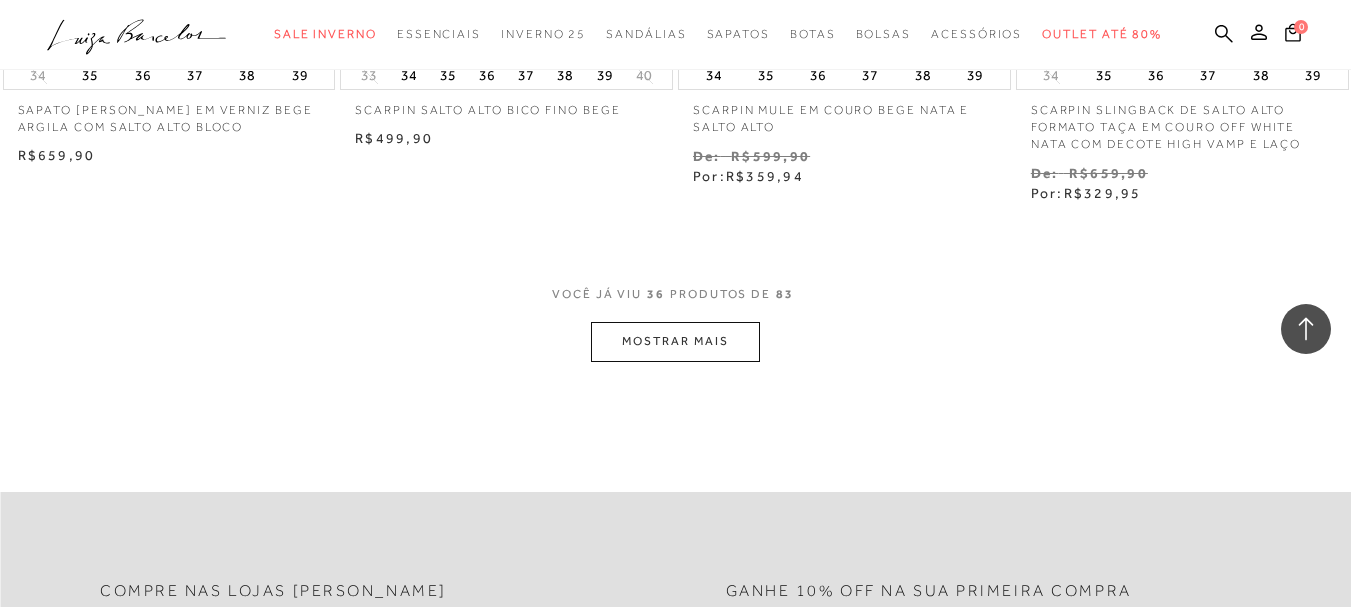 scroll, scrollTop: 5900, scrollLeft: 0, axis: vertical 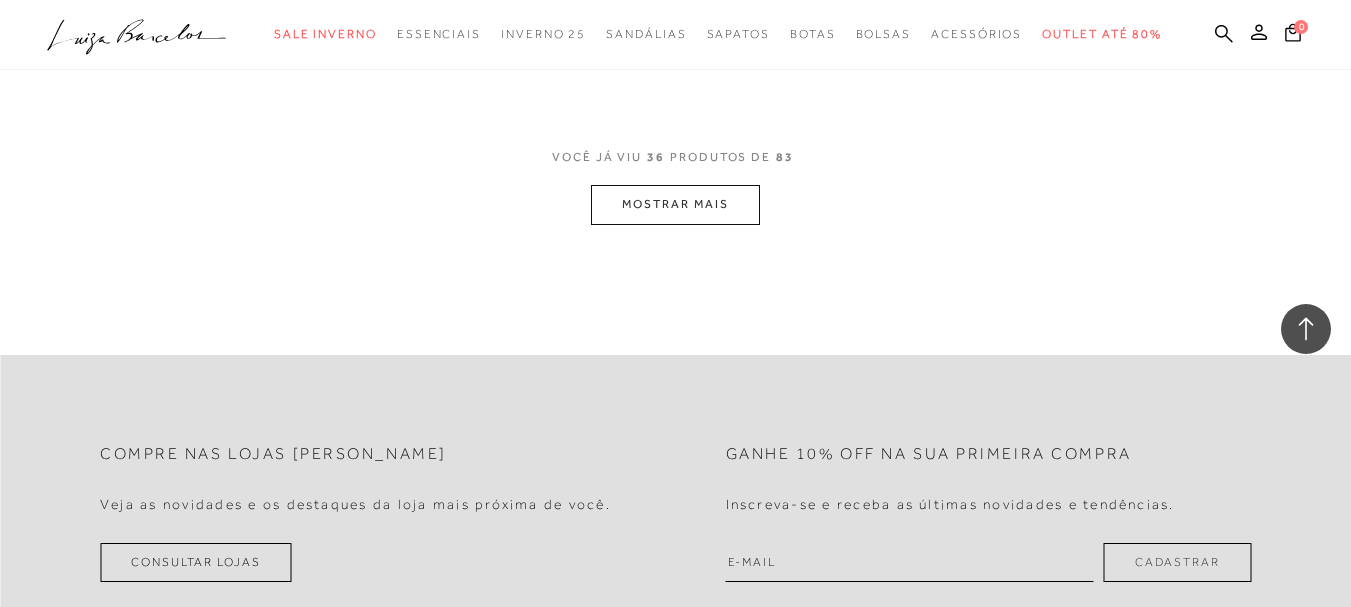 click on "MOSTRAR MAIS" at bounding box center (675, 204) 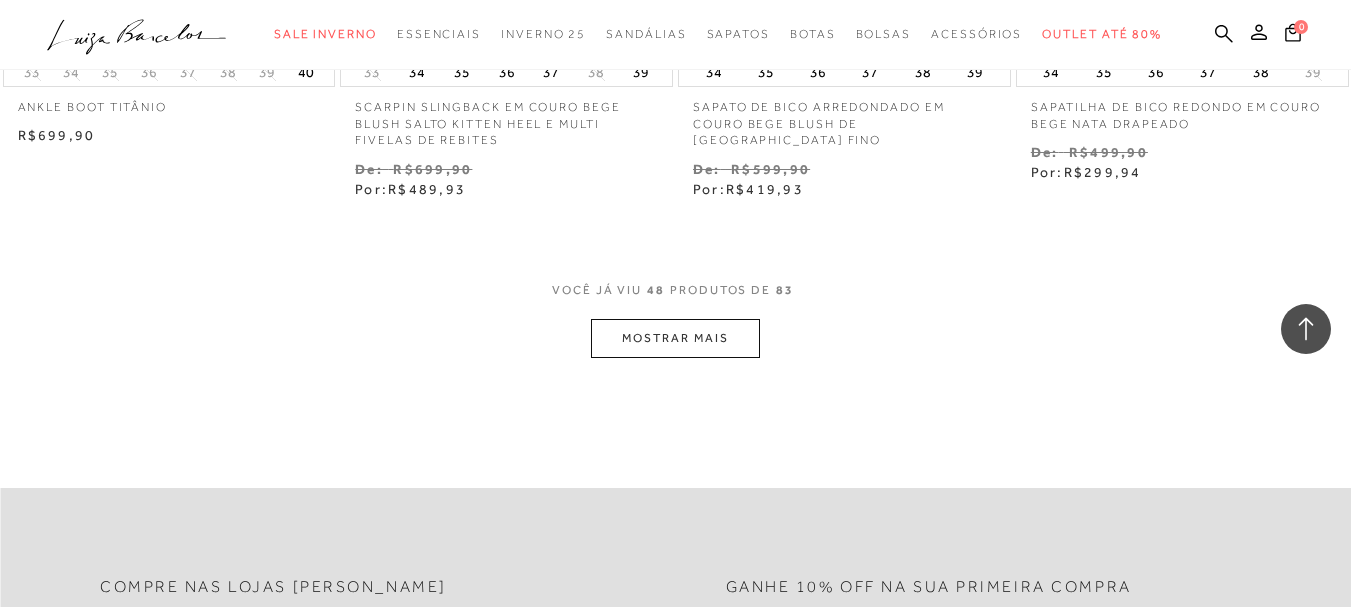 scroll, scrollTop: 7800, scrollLeft: 0, axis: vertical 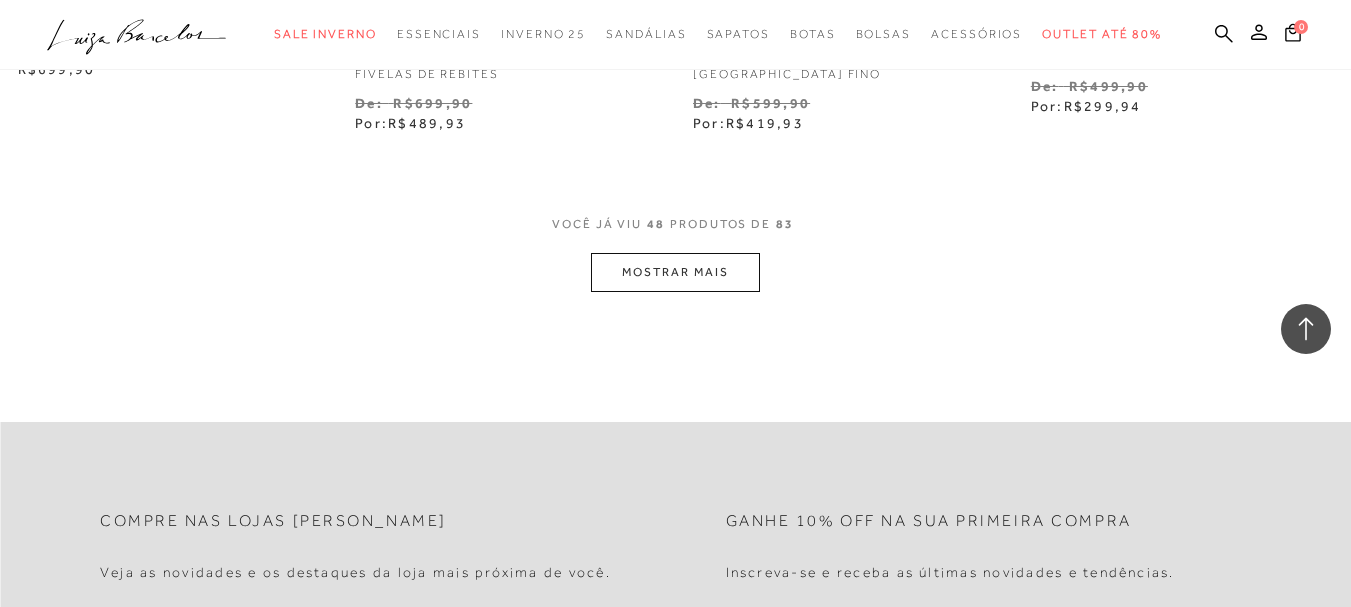click on "MOSTRAR MAIS" at bounding box center [675, 272] 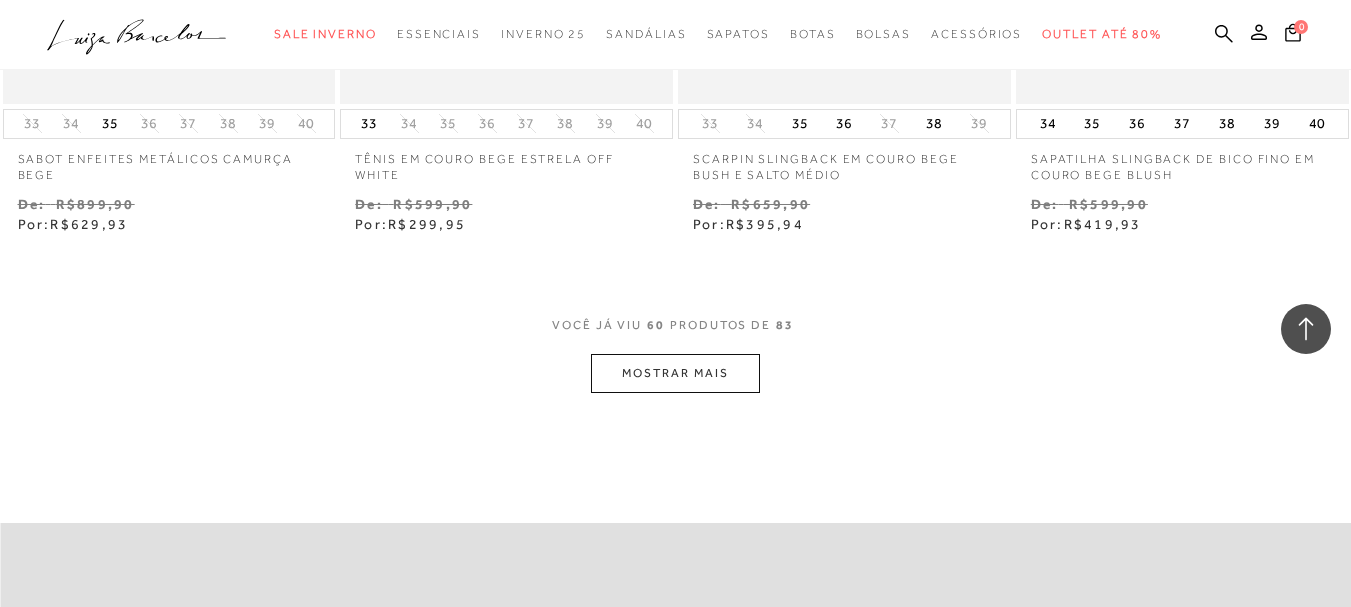 scroll, scrollTop: 9675, scrollLeft: 0, axis: vertical 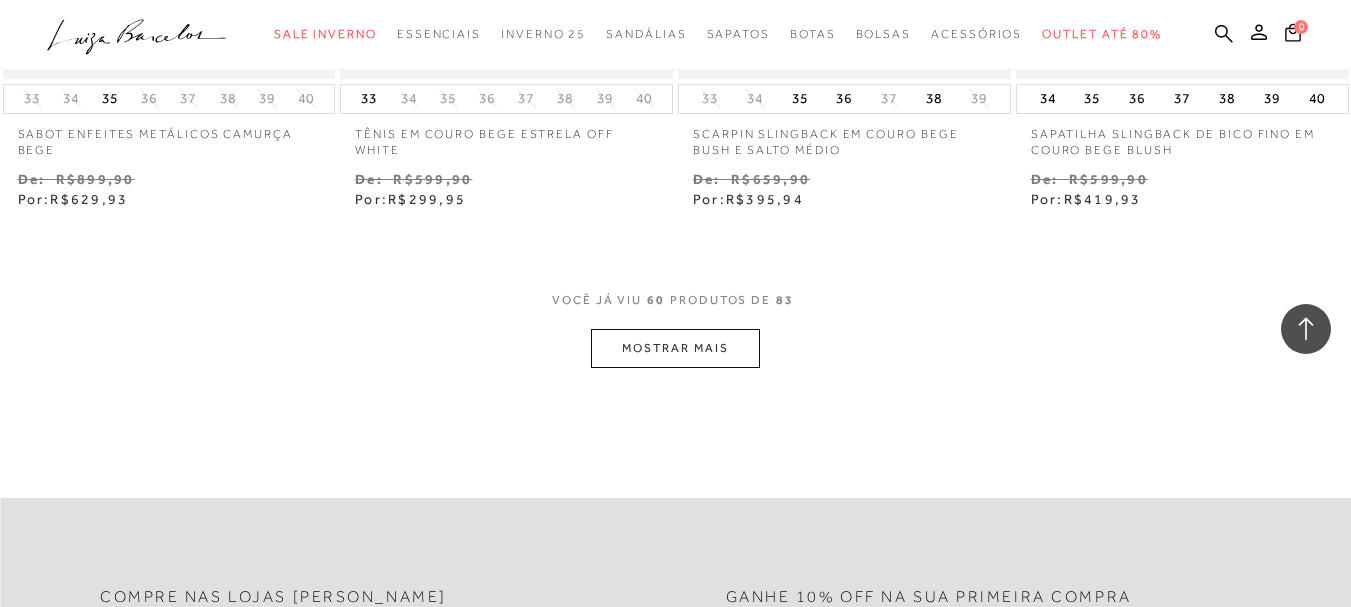 click on "MOSTRAR MAIS" at bounding box center (675, 348) 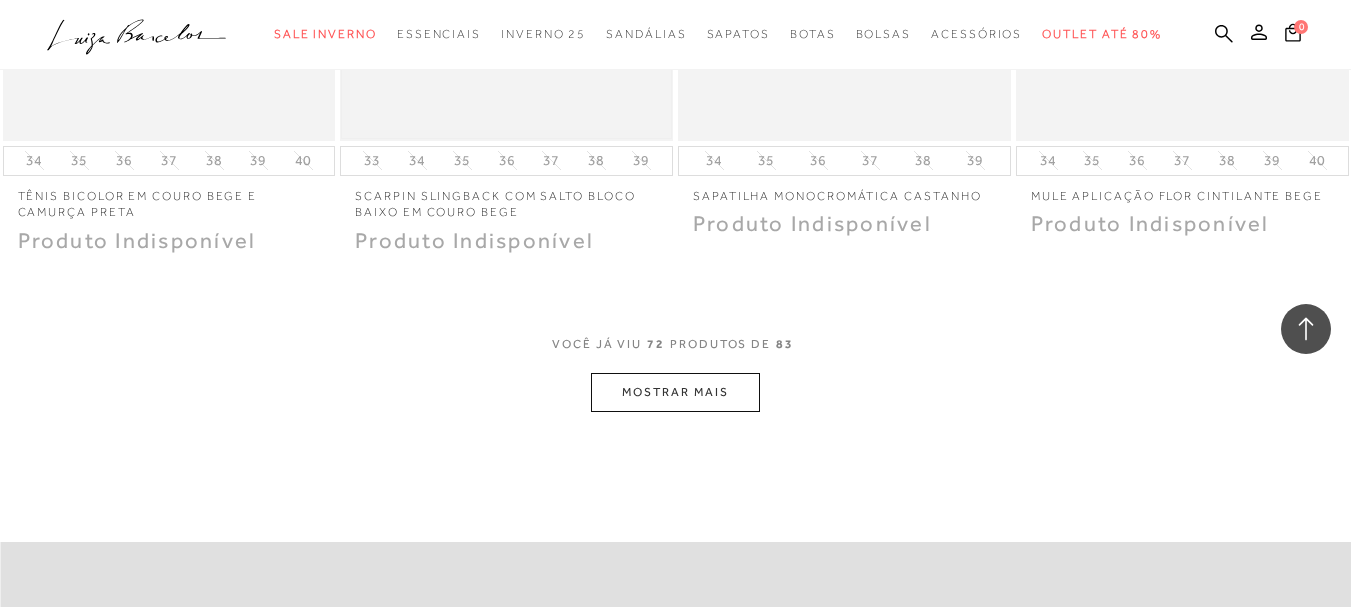 scroll, scrollTop: 11551, scrollLeft: 0, axis: vertical 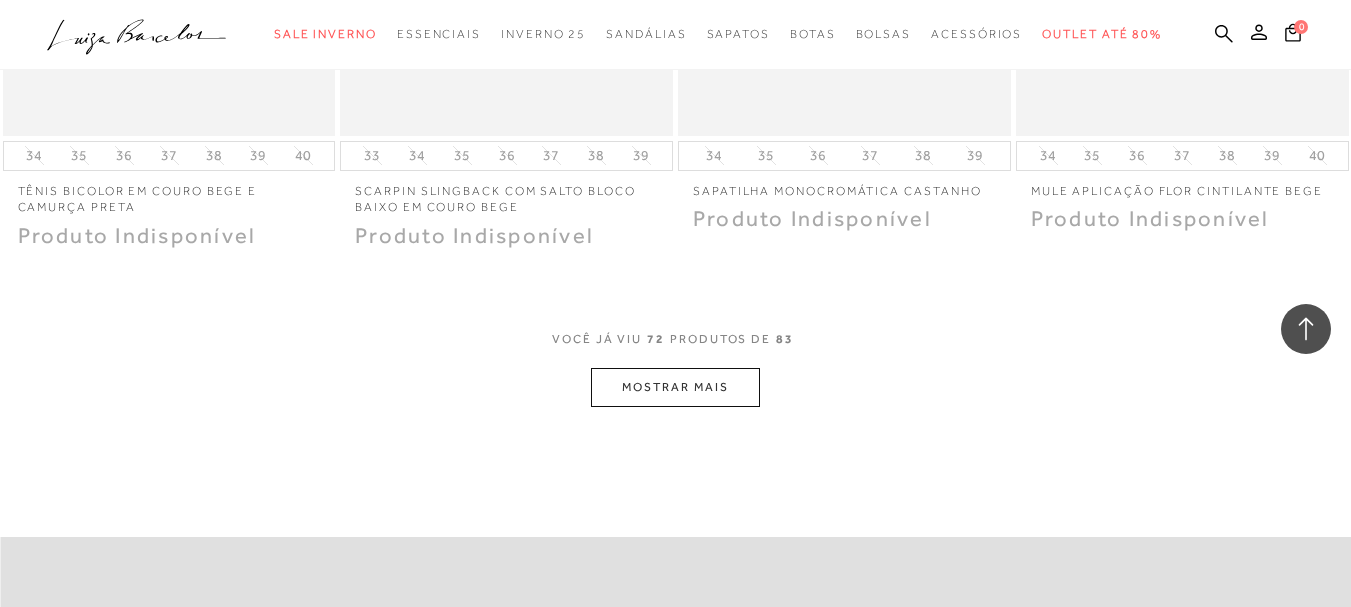 click on "72" at bounding box center [656, 349] 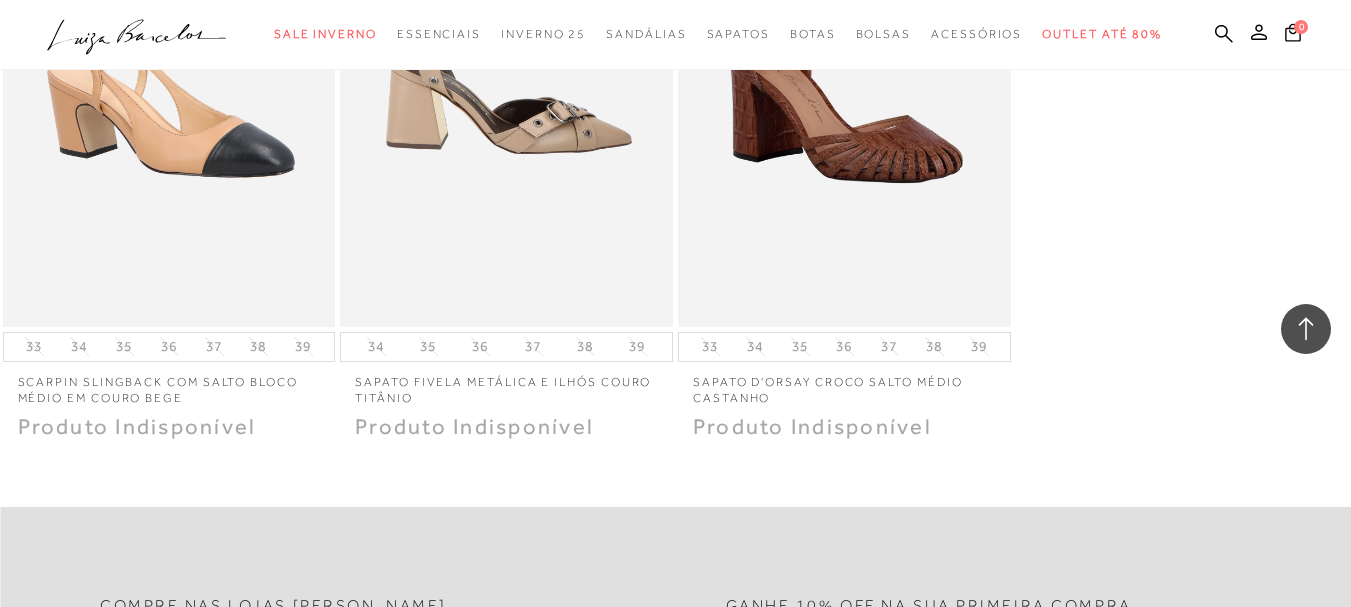 scroll, scrollTop: 13251, scrollLeft: 0, axis: vertical 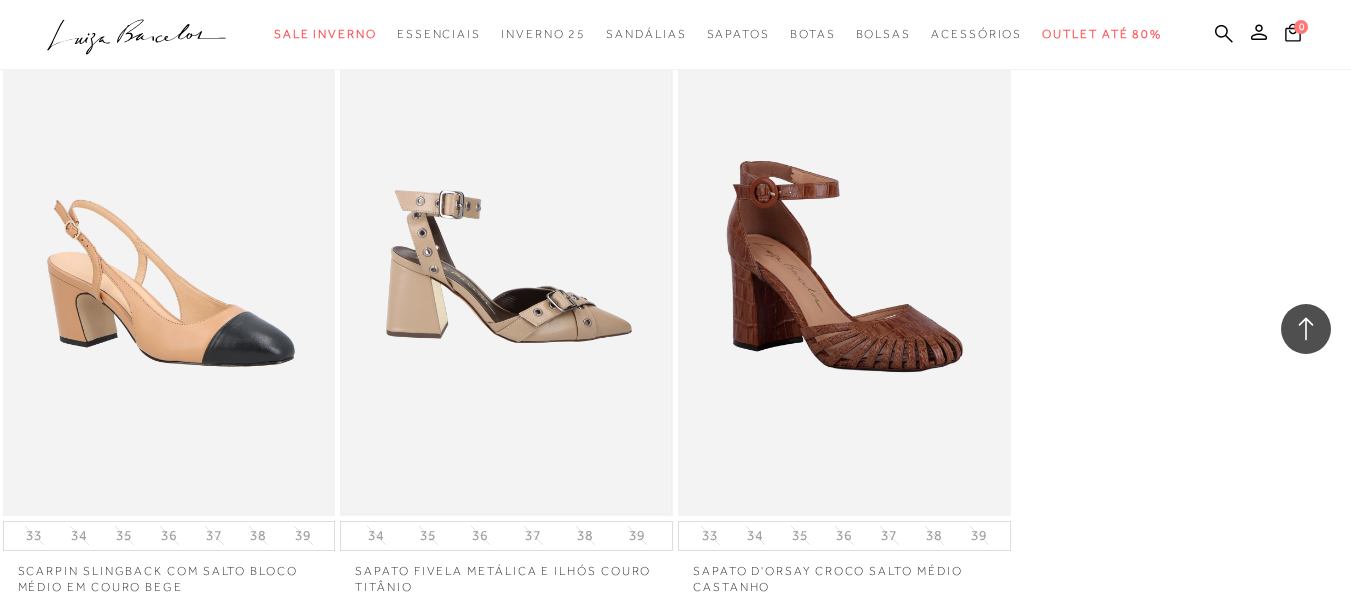 click at bounding box center (506, 266) 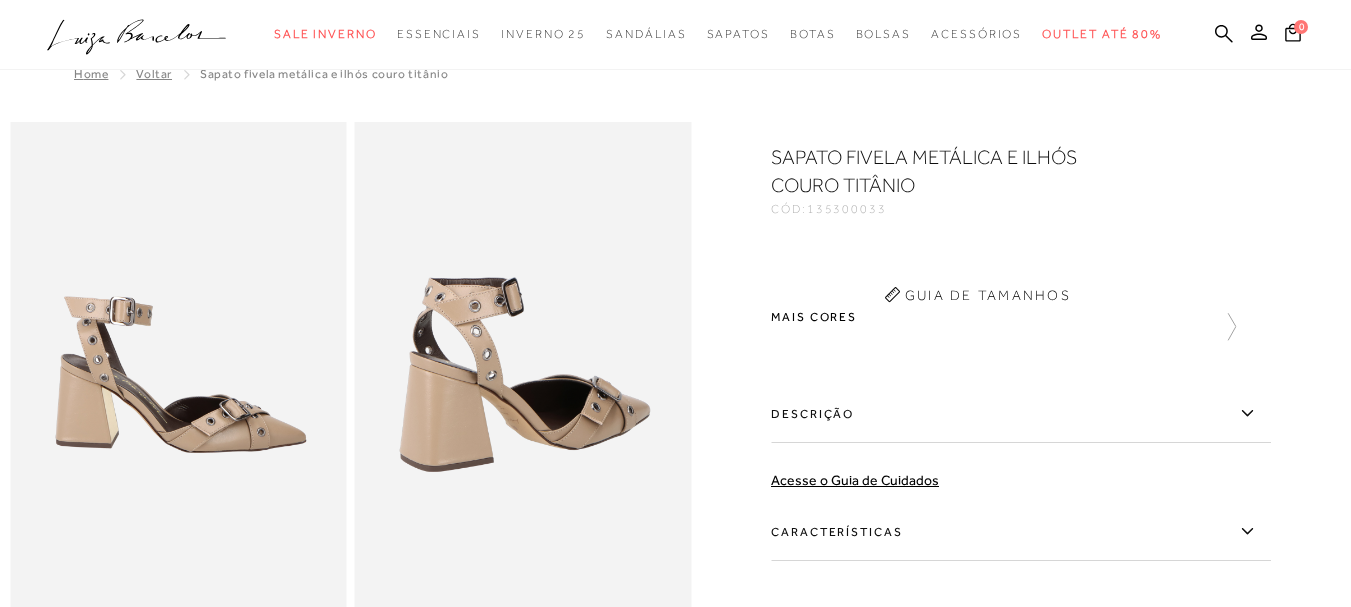 scroll, scrollTop: 0, scrollLeft: 0, axis: both 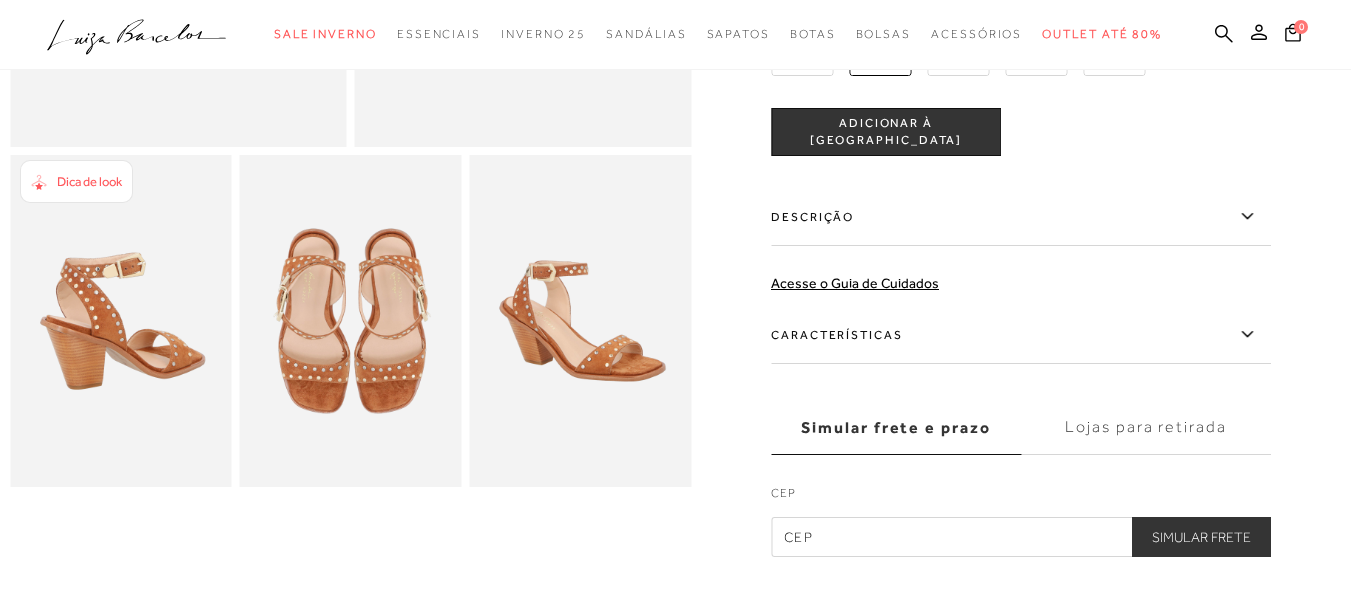 click on "Descrição" at bounding box center (1021, 217) 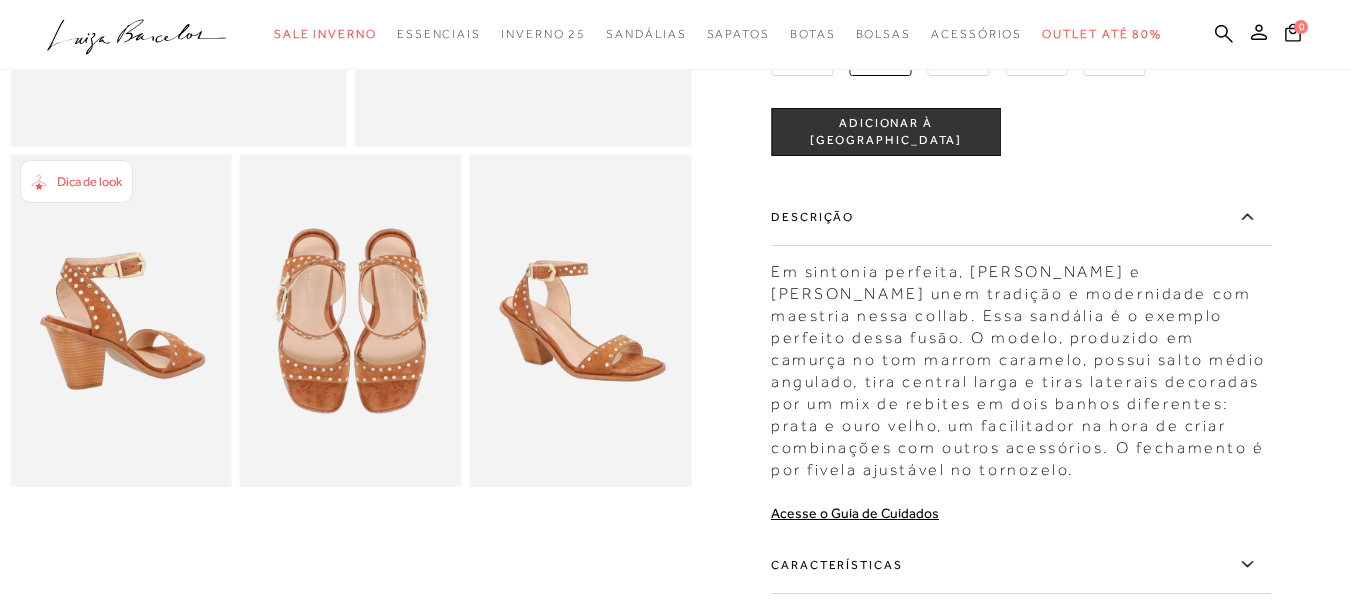 click on "Em sintonia perfeita, [PERSON_NAME] e [PERSON_NAME] unem tradição e modernidade com maestria nessa collab. Essa sandália é o exemplo perfeito dessa fusão. O modelo, produzido em camurça no tom marrom caramelo, possui salto médio angulado, tira central larga e tiras laterais decoradas por um mix de rebites em dois banhos diferentes: prata e ouro velho, um facilitador na hora de criar combinações com outros acessórios. O fechamento é por fivela ajustável no tornozelo." at bounding box center [1021, 366] 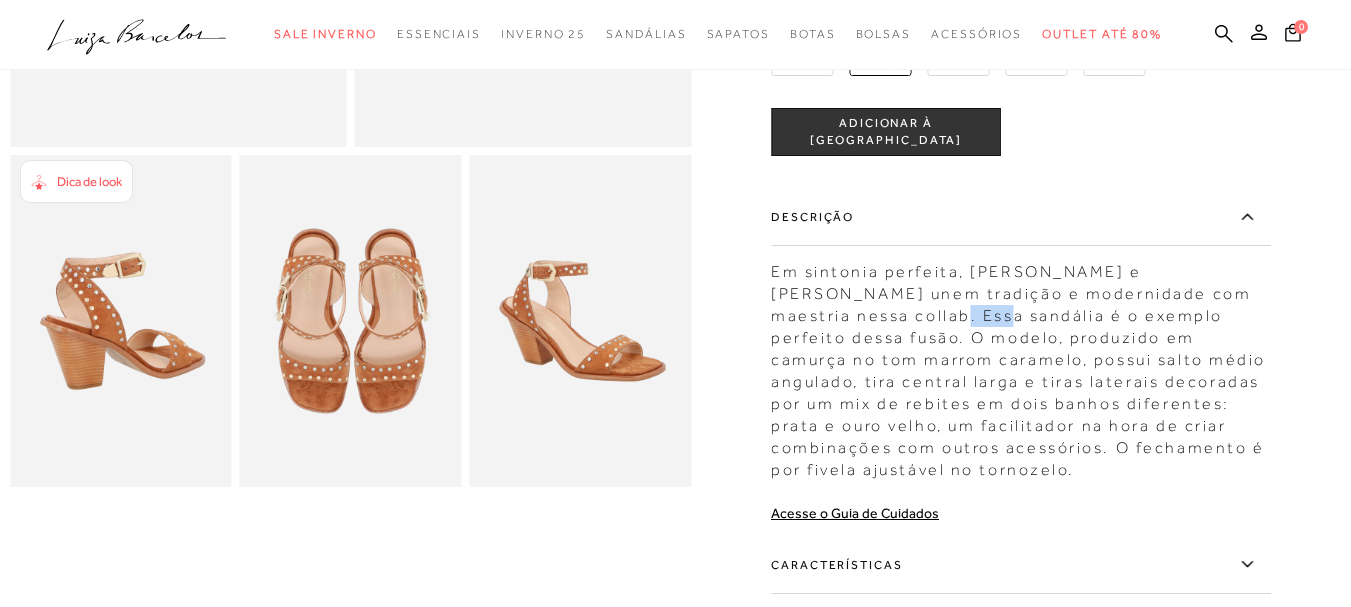 click on "Em sintonia perfeita, [PERSON_NAME] e [PERSON_NAME] unem tradição e modernidade com maestria nessa collab. Essa sandália é o exemplo perfeito dessa fusão. O modelo, produzido em camurça no tom marrom caramelo, possui salto médio angulado, tira central larga e tiras laterais decoradas por um mix de rebites em dois banhos diferentes: prata e ouro velho, um facilitador na hora de criar combinações com outros acessórios. O fechamento é por fivela ajustável no tornozelo." at bounding box center (1021, 366) 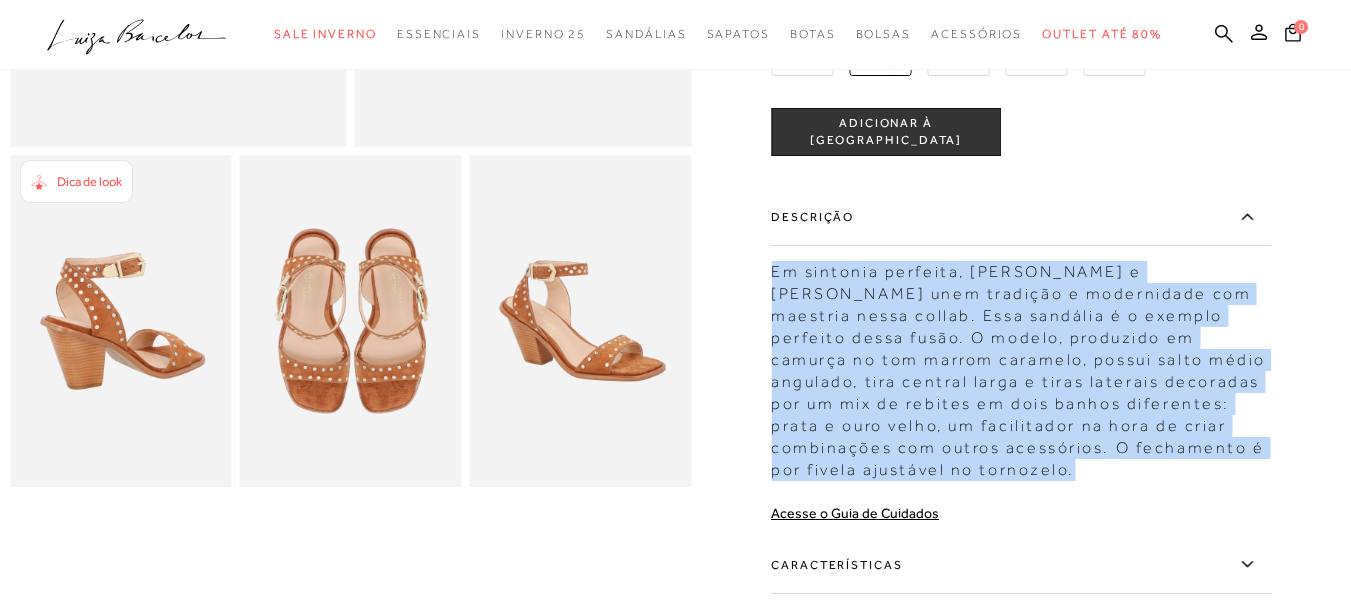 click on "Em sintonia perfeita, [PERSON_NAME] e [PERSON_NAME] unem tradição e modernidade com maestria nessa collab. Essa sandália é o exemplo perfeito dessa fusão. O modelo, produzido em camurça no tom marrom caramelo, possui salto médio angulado, tira central larga e tiras laterais decoradas por um mix de rebites em dois banhos diferentes: prata e ouro velho, um facilitador na hora de criar combinações com outros acessórios. O fechamento é por fivela ajustável no tornozelo." at bounding box center [1021, 366] 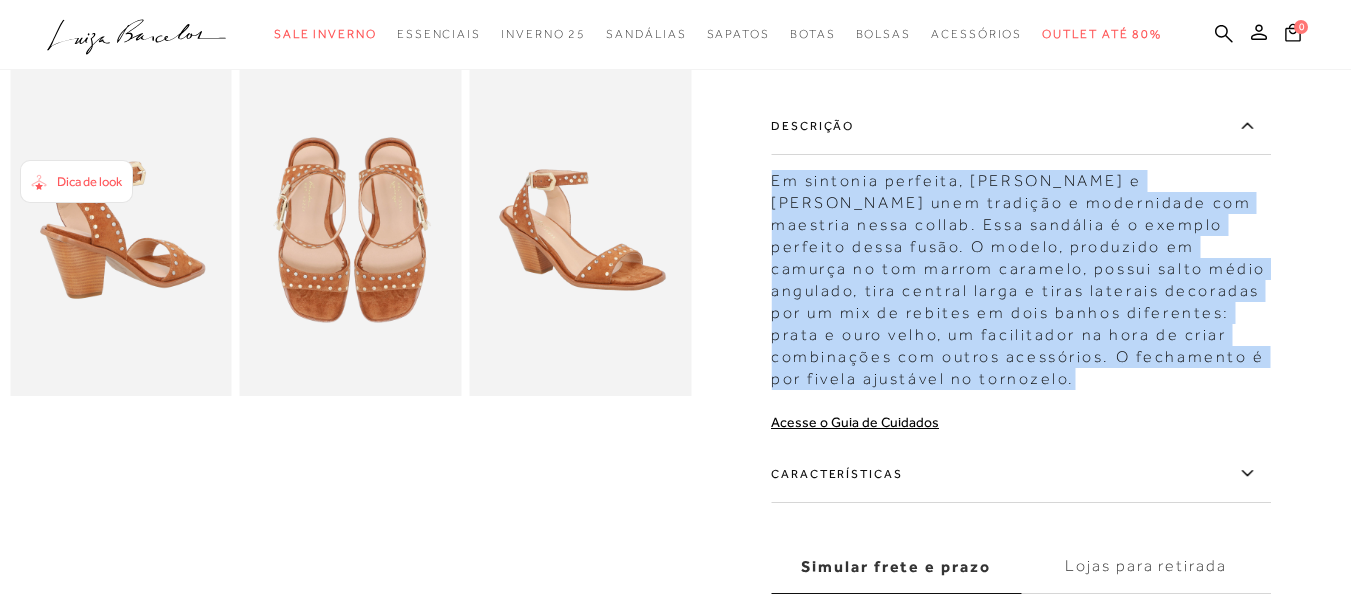 scroll, scrollTop: 700, scrollLeft: 0, axis: vertical 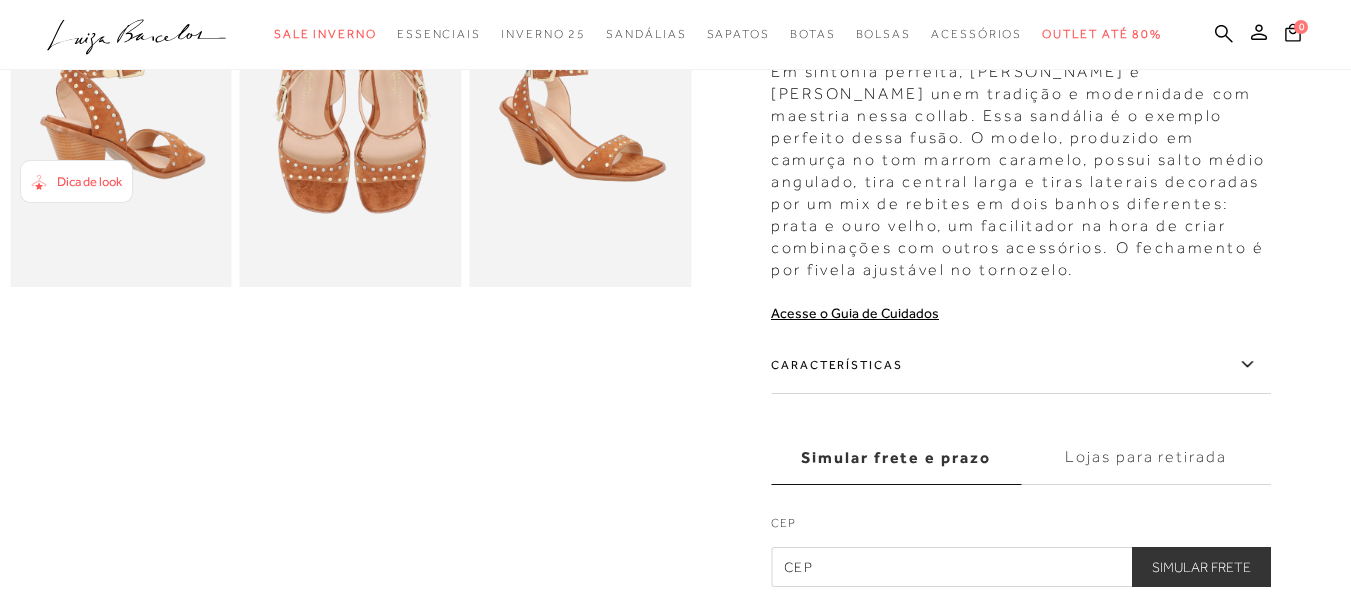click on "Características" at bounding box center (1021, 365) 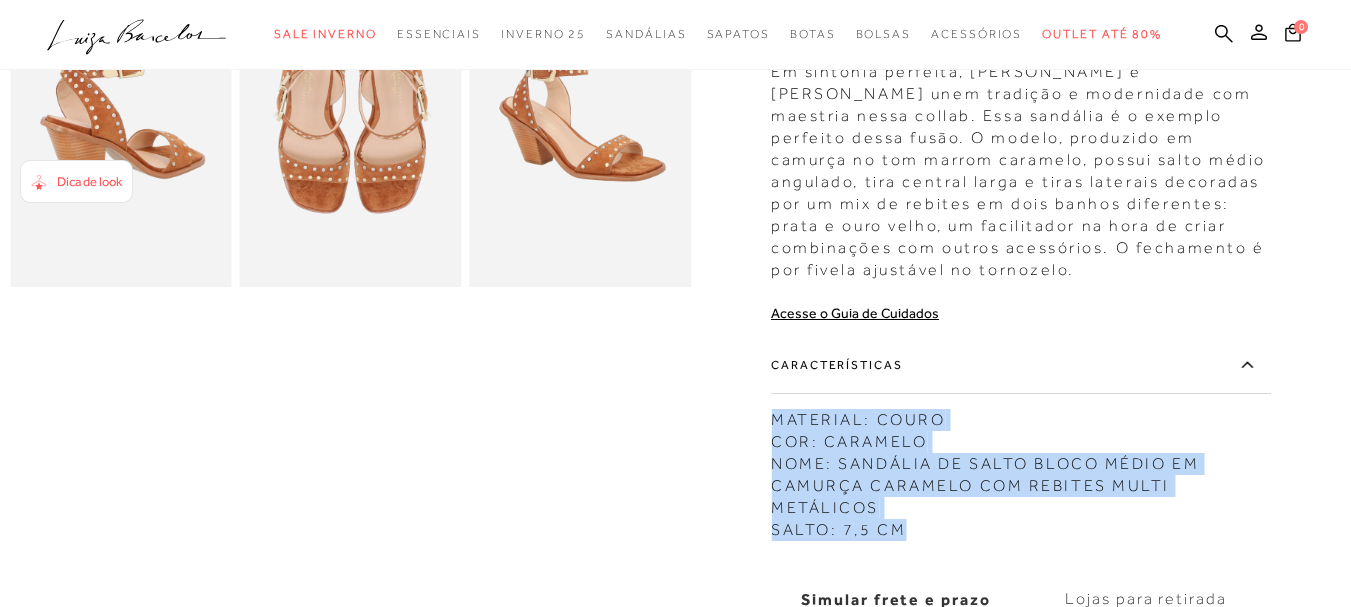 copy on "MATERIAL: COURO COR: CARAMELO NOME: SANDÁLIA DE SALTO BLOCO MÉDIO EM CAMURÇA CARAMELO COM REBITES MULTI METÁLICOS SALTO: 7,5  CM" 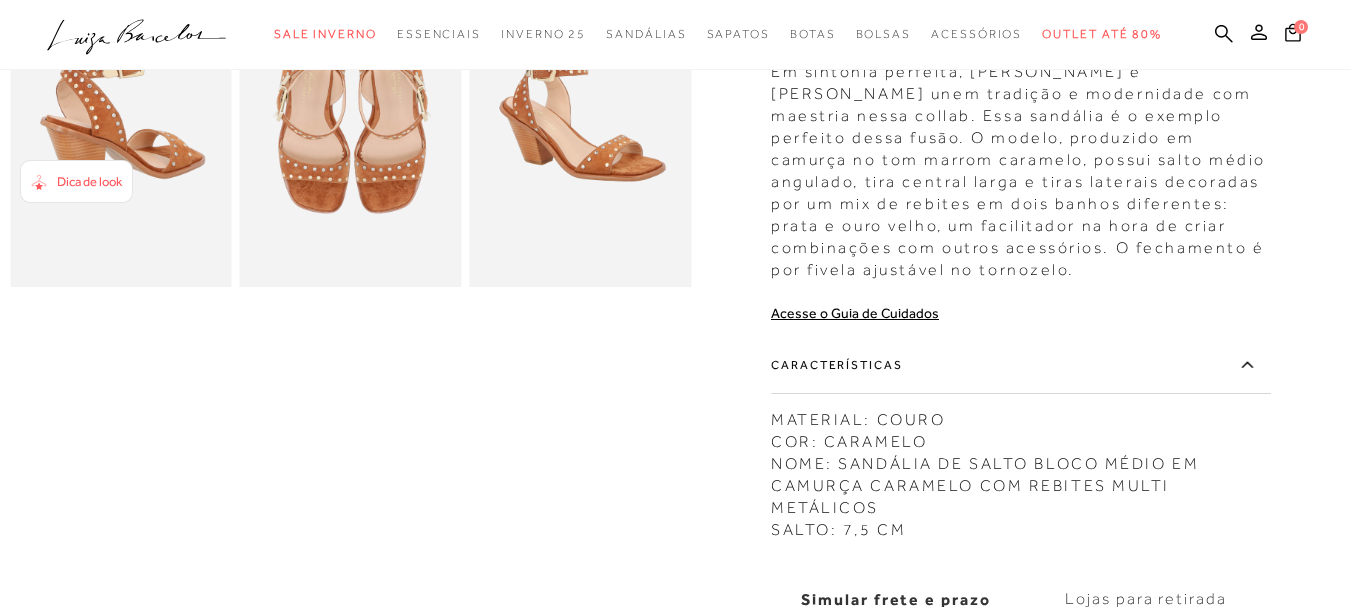 click on "Dica de look" at bounding box center [84, 181] 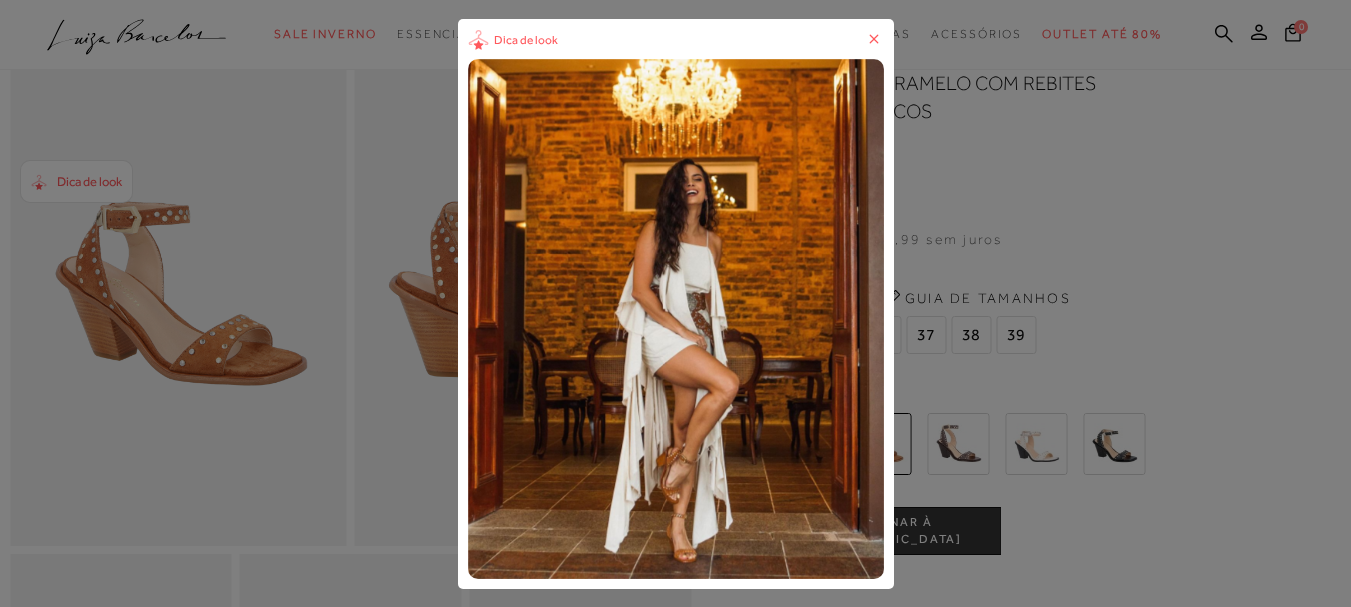 scroll, scrollTop: 0, scrollLeft: 0, axis: both 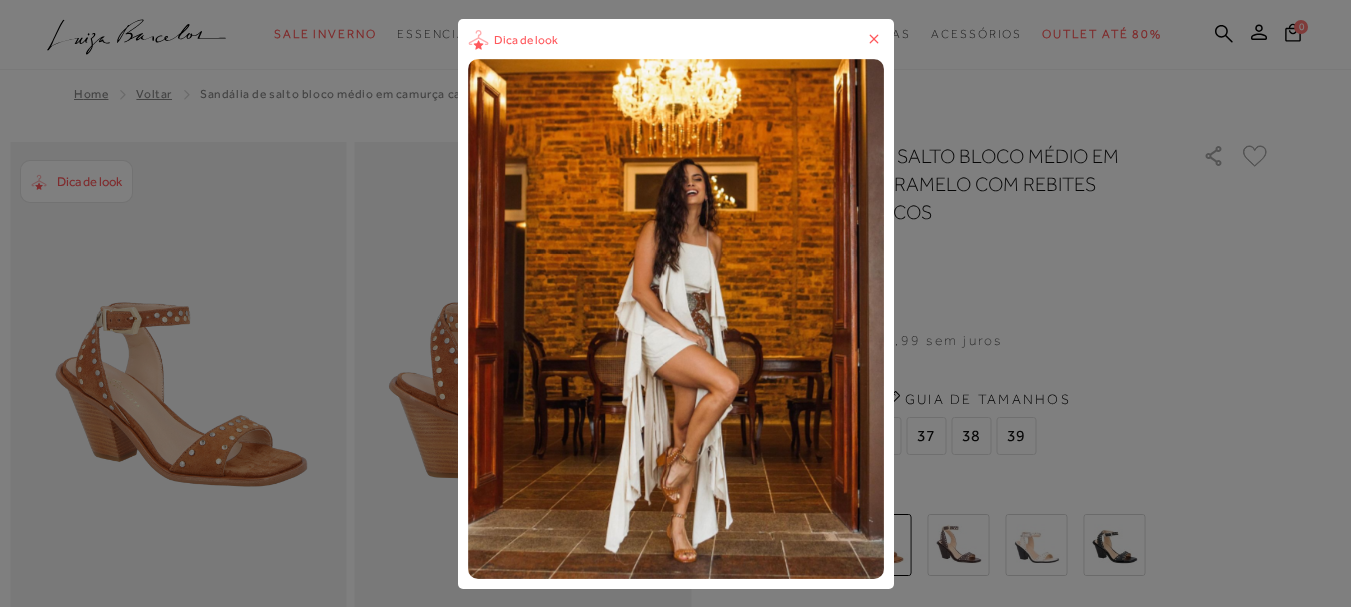 click on "Dica de look" at bounding box center (675, 303) 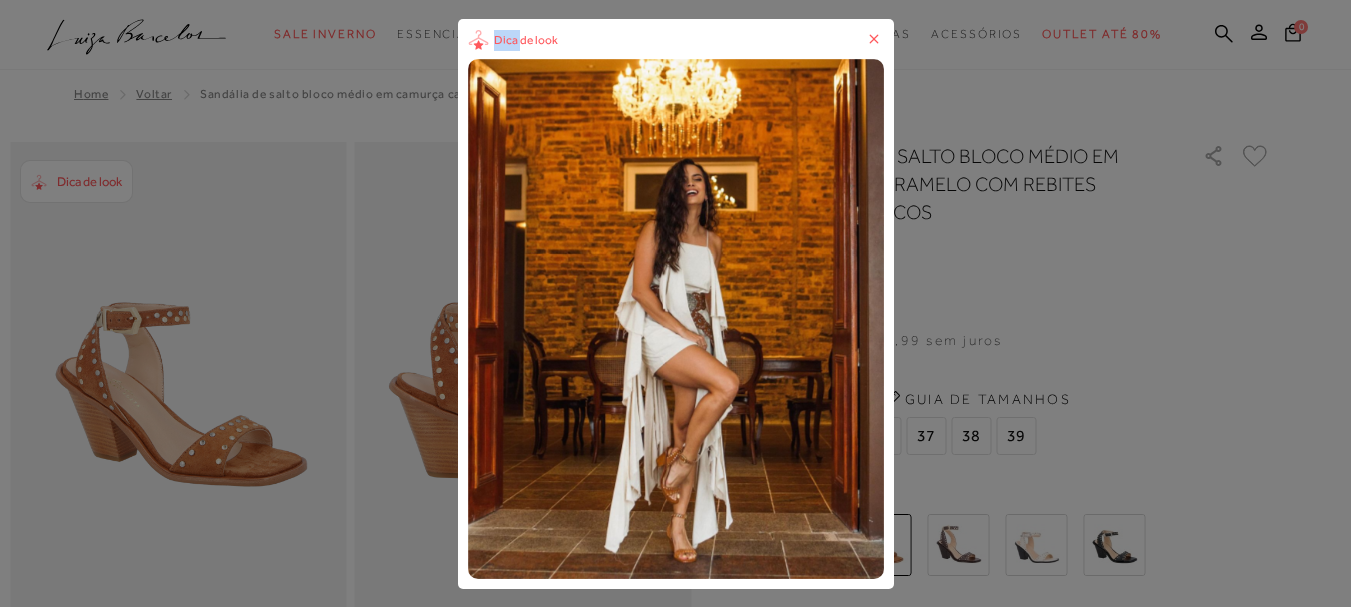 click on "Dica de look" at bounding box center (675, 303) 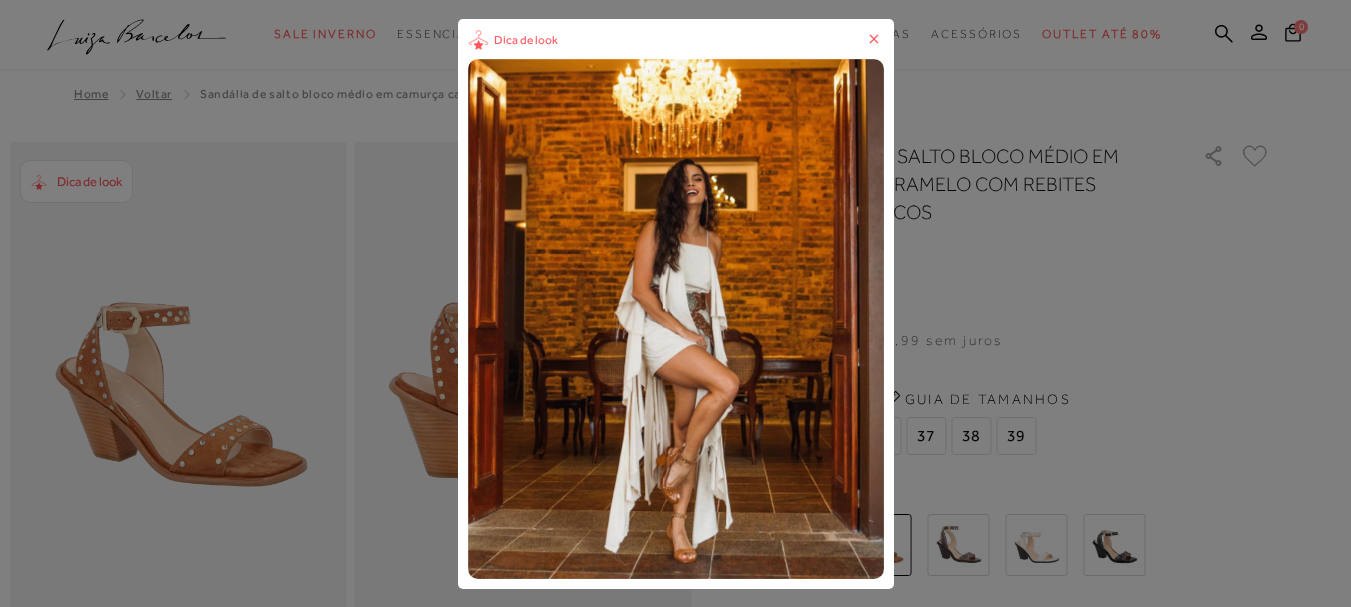 click 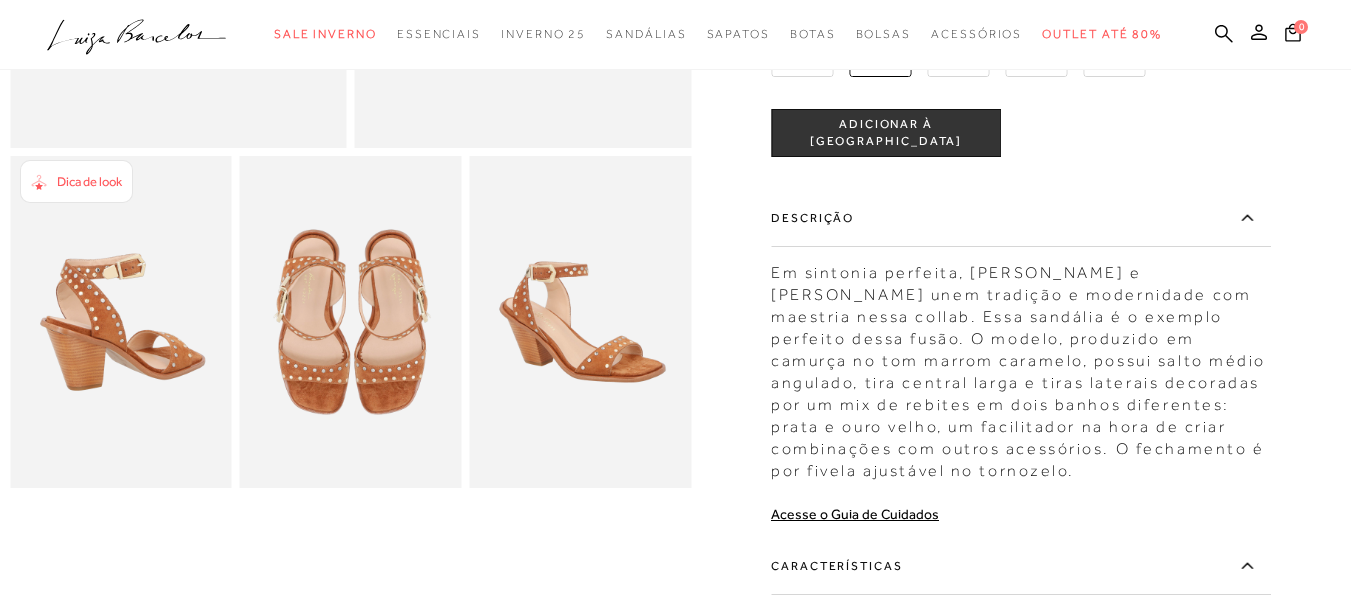 scroll, scrollTop: 500, scrollLeft: 0, axis: vertical 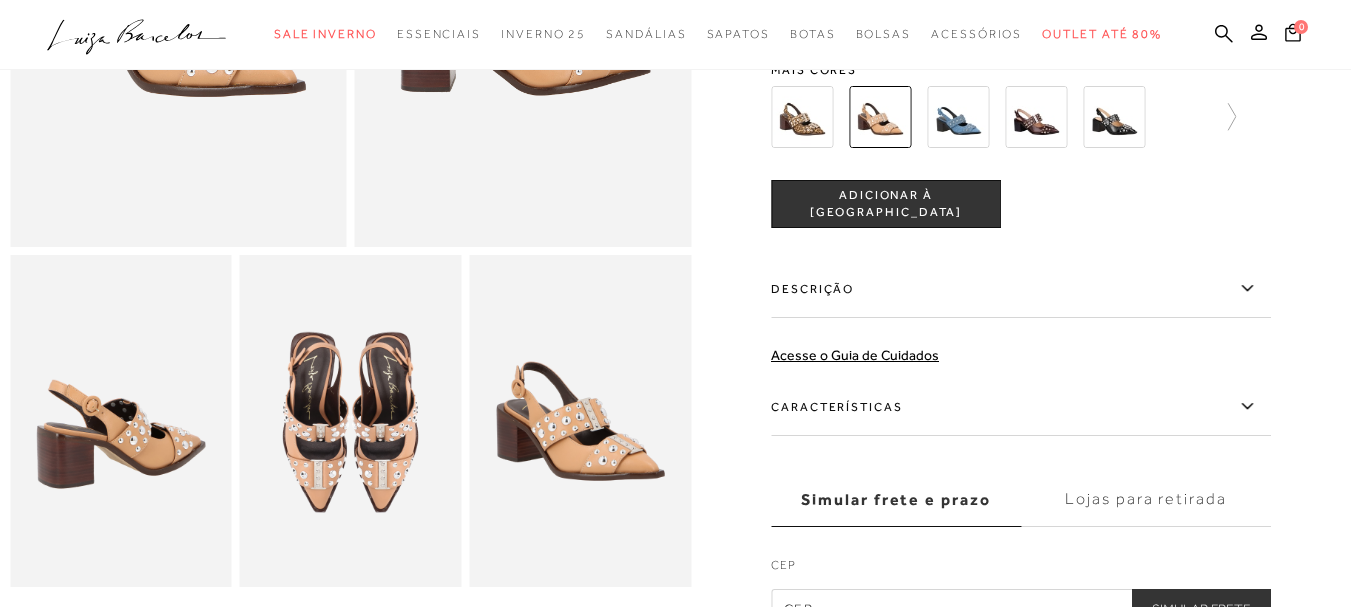 click on "Descrição" at bounding box center (1021, 289) 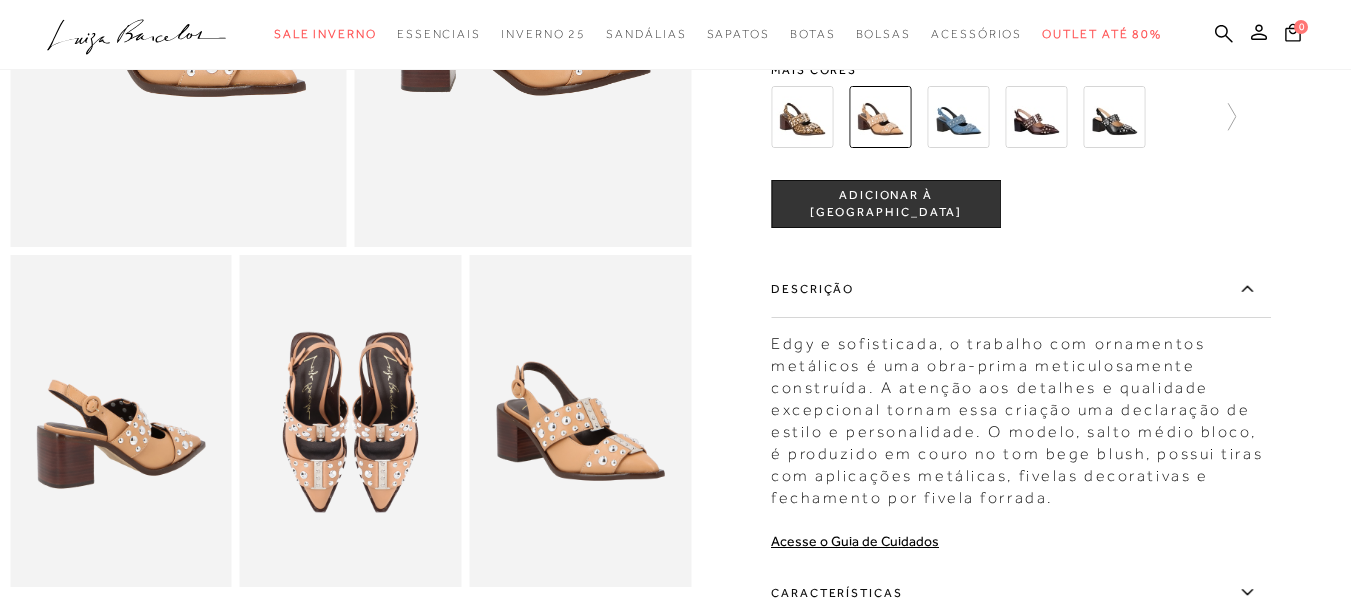 click on "Edgy e sofisticada, o trabalho com ornamentos metálicos é uma obra-prima meticulosamente construída. A atenção aos detalhes e qualidade excepcional tornam essa criação uma declaração de estilo e personalidade. O modelo, salto médio bloco, é produzido em couro no tom bege blush, possui tiras com aplicações metálicas, fivelas decorativas e fechamento por fivela forrada." at bounding box center (1021, 416) 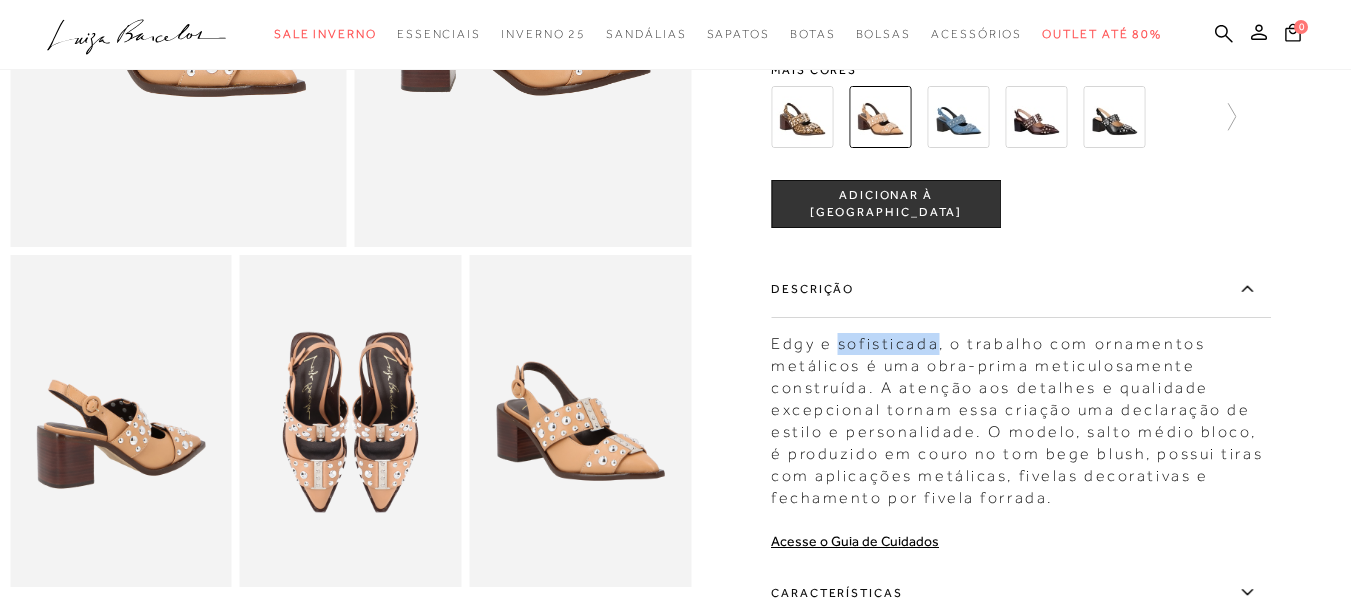 click on "Edgy e sofisticada, o trabalho com ornamentos metálicos é uma obra-prima meticulosamente construída. A atenção aos detalhes e qualidade excepcional tornam essa criação uma declaração de estilo e personalidade. O modelo, salto médio bloco, é produzido em couro no tom bege blush, possui tiras com aplicações metálicas, fivelas decorativas e fechamento por fivela forrada." at bounding box center (1021, 416) 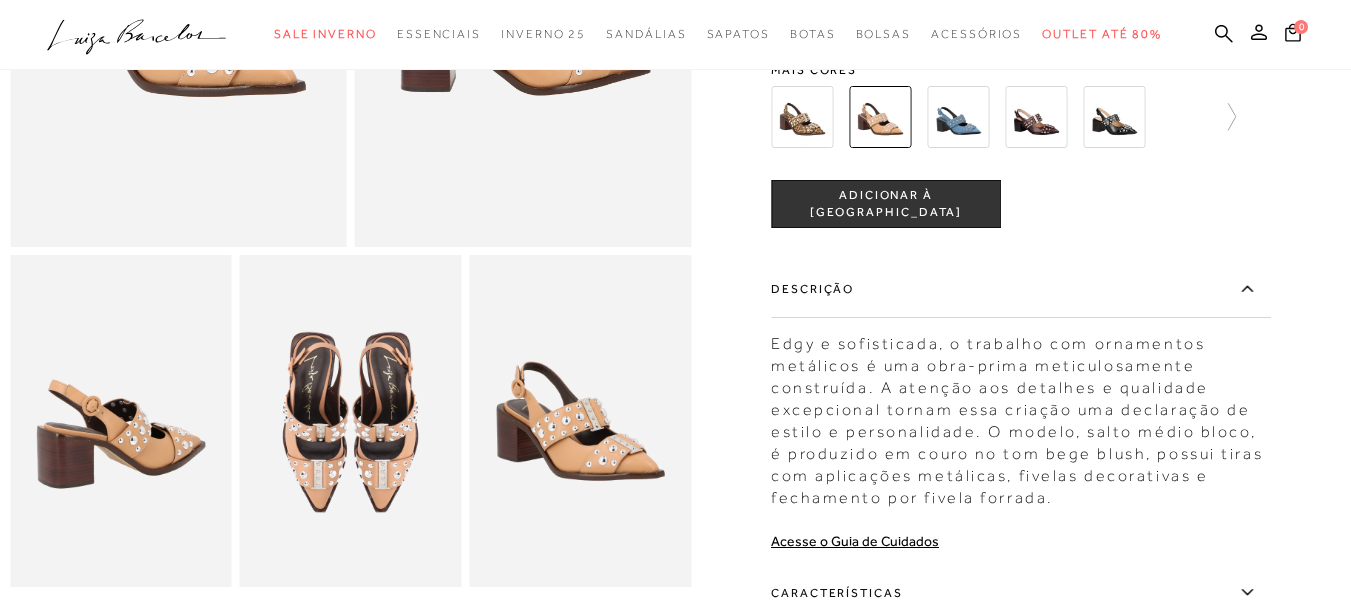 click on "Edgy e sofisticada, o trabalho com ornamentos metálicos é uma obra-prima meticulosamente construída. A atenção aos detalhes e qualidade excepcional tornam essa criação uma declaração de estilo e personalidade. O modelo, salto médio bloco, é produzido em couro no tom bege blush, possui tiras com aplicações metálicas, fivelas decorativas e fechamento por fivela forrada." at bounding box center [1021, 416] 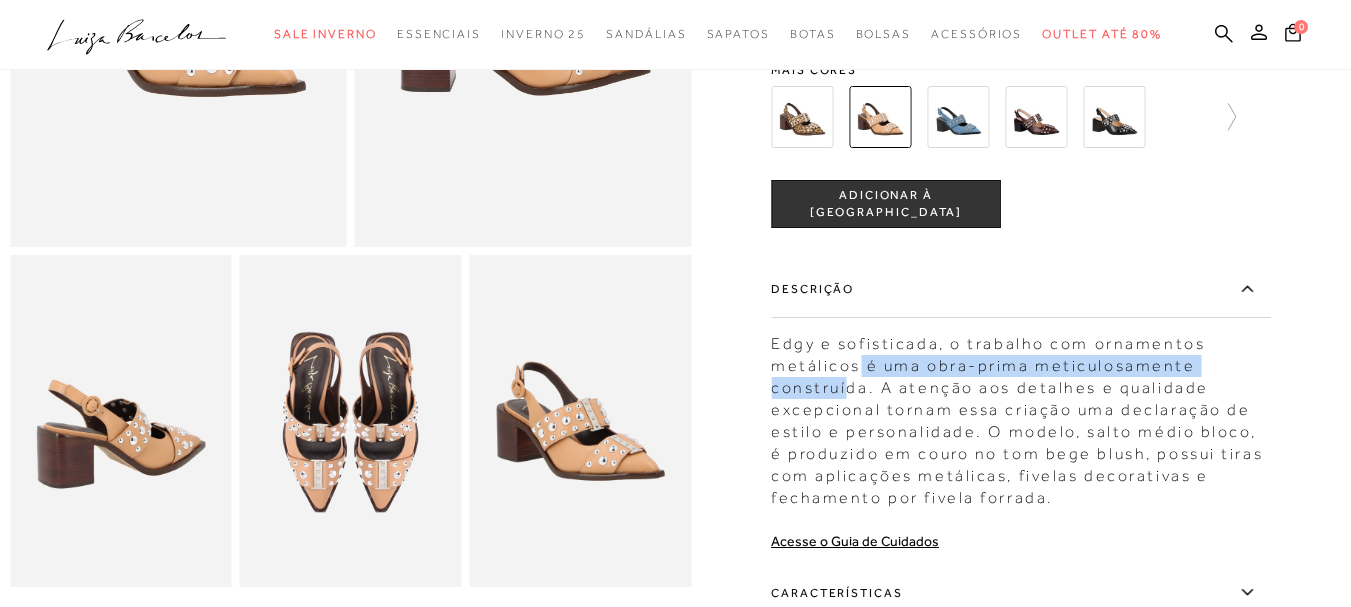 click on "Edgy e sofisticada, o trabalho com ornamentos metálicos é uma obra-prima meticulosamente construída. A atenção aos detalhes e qualidade excepcional tornam essa criação uma declaração de estilo e personalidade. O modelo, salto médio bloco, é produzido em couro no tom bege blush, possui tiras com aplicações metálicas, fivelas decorativas e fechamento por fivela forrada." at bounding box center (1021, 416) 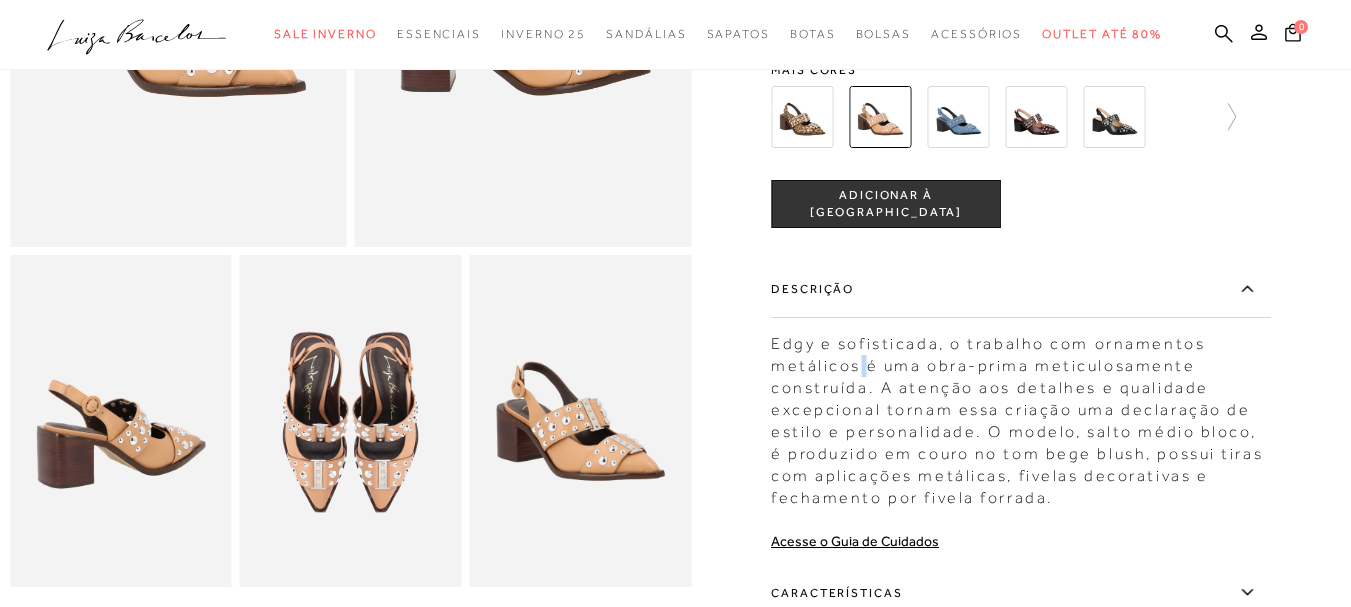 click on "Edgy e sofisticada, o trabalho com ornamentos metálicos é uma obra-prima meticulosamente construída. A atenção aos detalhes e qualidade excepcional tornam essa criação uma declaração de estilo e personalidade. O modelo, salto médio bloco, é produzido em couro no tom bege blush, possui tiras com aplicações metálicas, fivelas decorativas e fechamento por fivela forrada." at bounding box center [1021, 416] 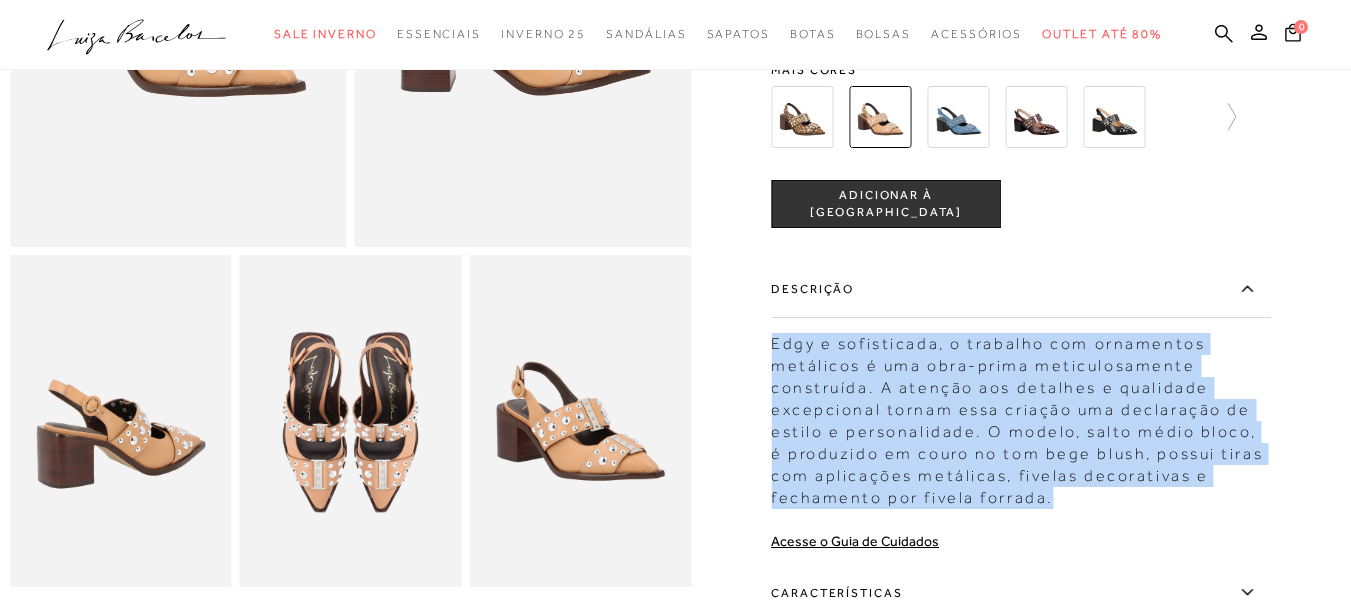 click on "Edgy e sofisticada, o trabalho com ornamentos metálicos é uma obra-prima meticulosamente construída. A atenção aos detalhes e qualidade excepcional tornam essa criação uma declaração de estilo e personalidade. O modelo, salto médio bloco, é produzido em couro no tom bege blush, possui tiras com aplicações metálicas, fivelas decorativas e fechamento por fivela forrada." at bounding box center [1021, 416] 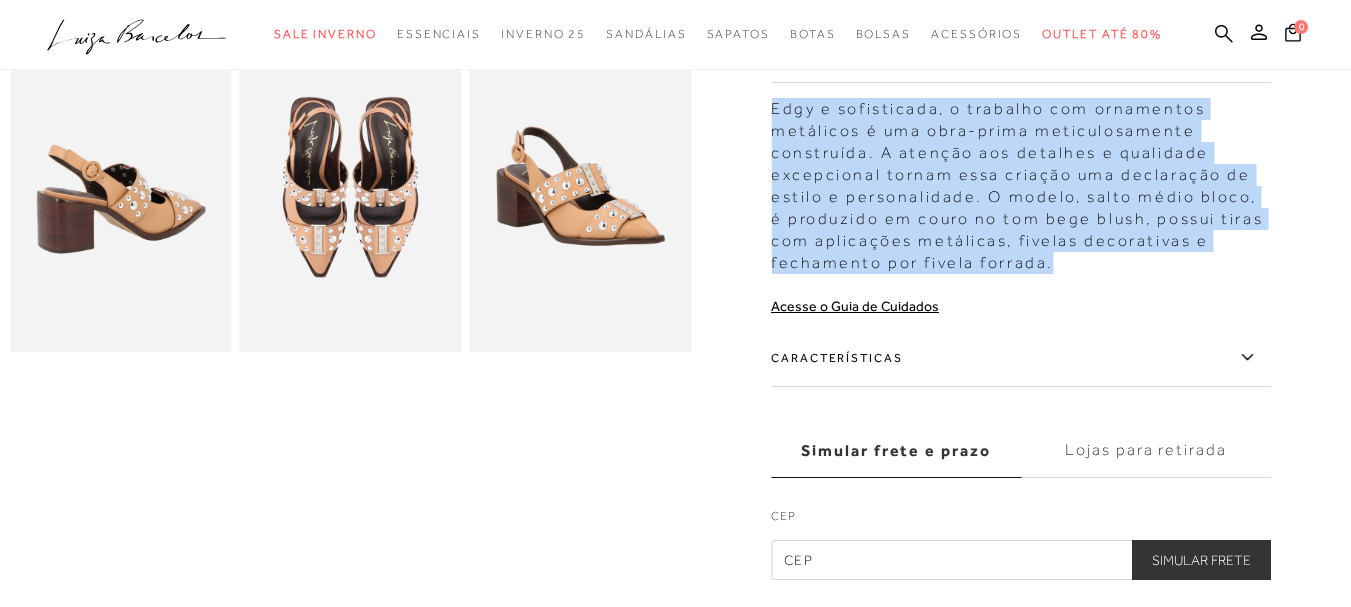 scroll, scrollTop: 600, scrollLeft: 0, axis: vertical 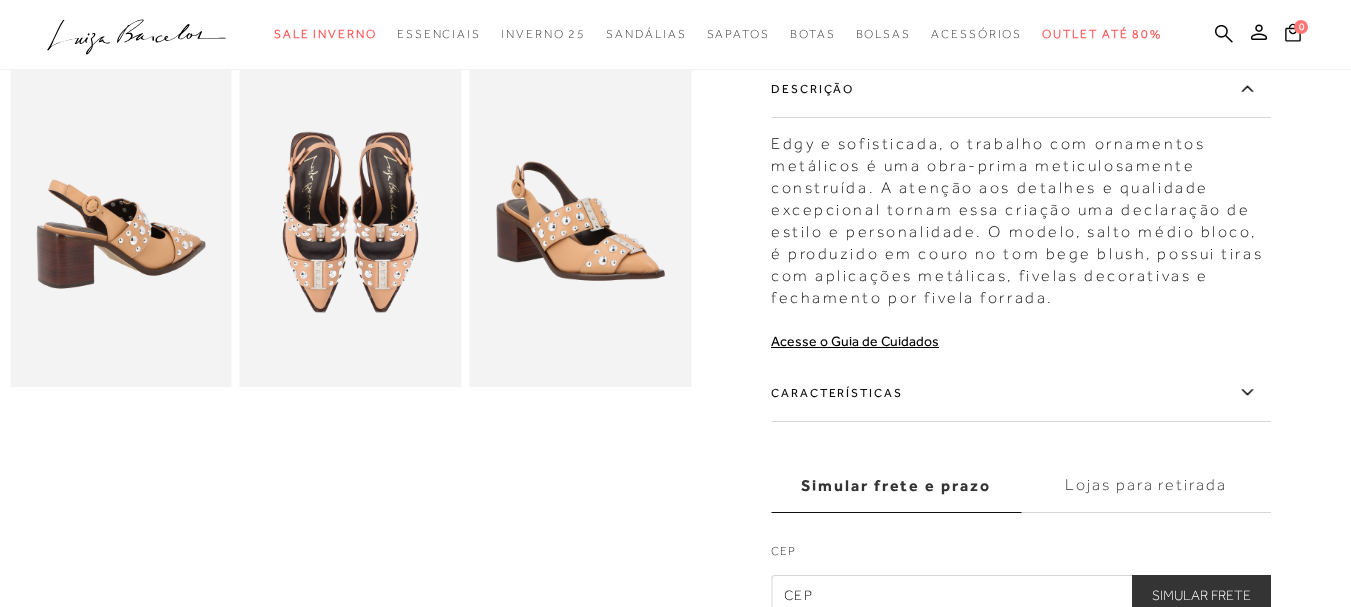 click on "Características" at bounding box center (1021, 393) 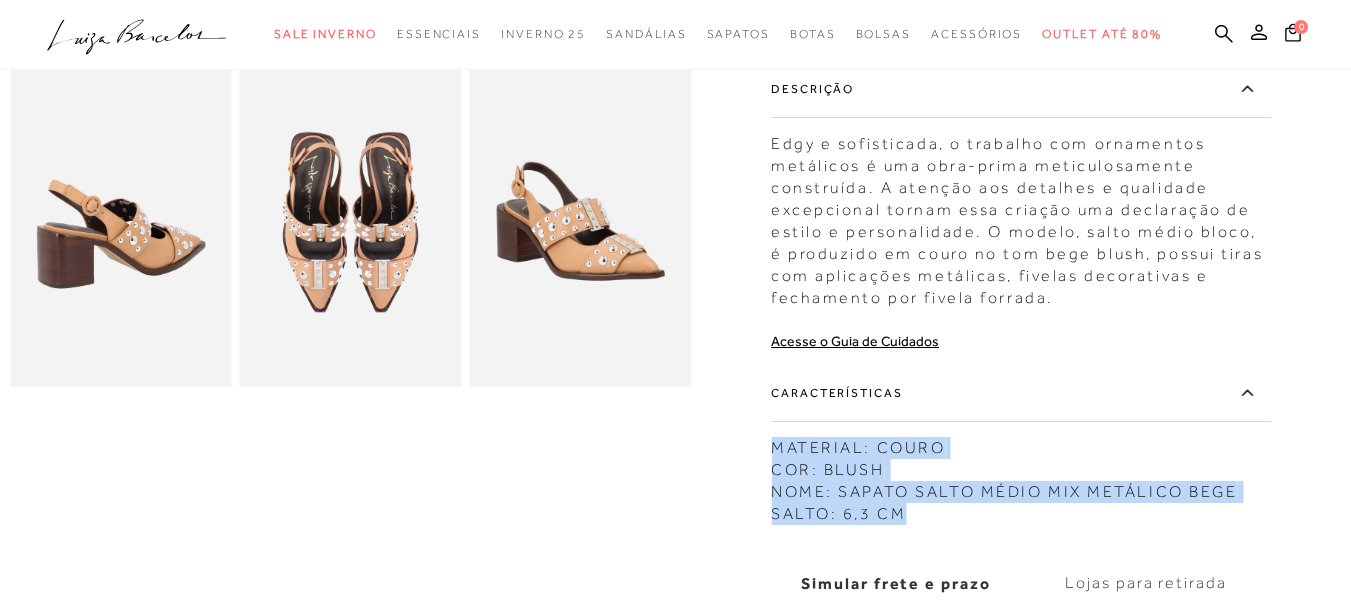 copy on "MATERIAL: COURO COR: BLUSH NOME: SAPATO SALTO MÉDIO MIX METÁLICO BEGE SALTO: 6,3 CM" 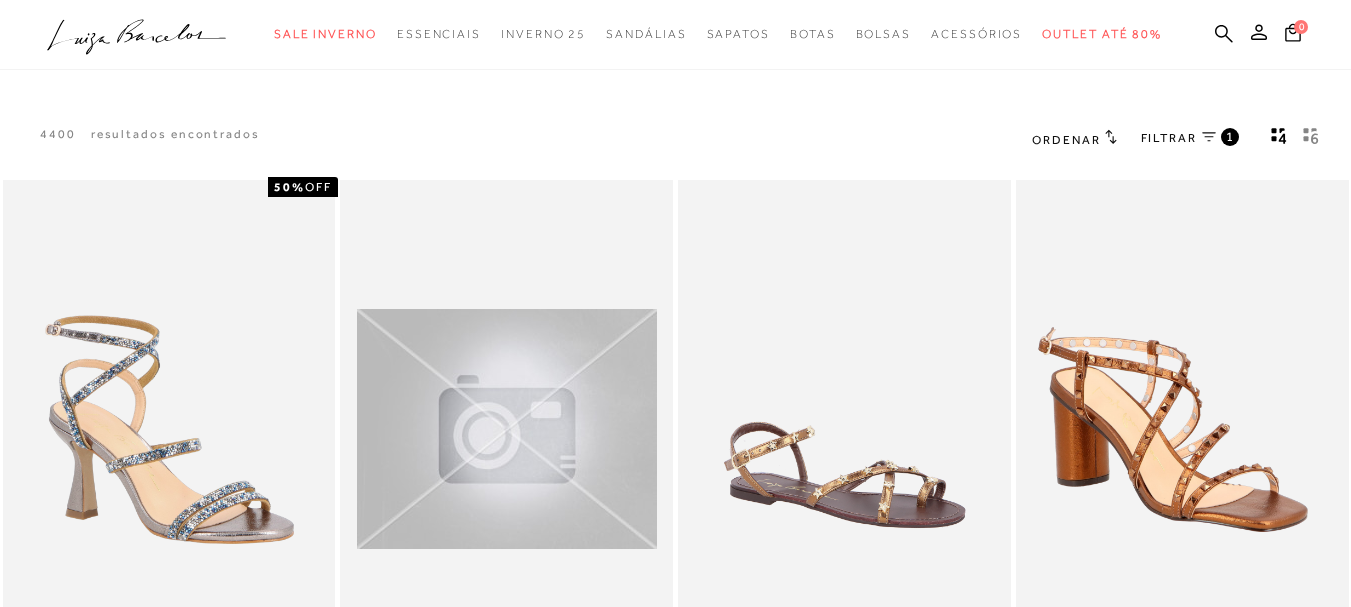 scroll, scrollTop: 0, scrollLeft: 0, axis: both 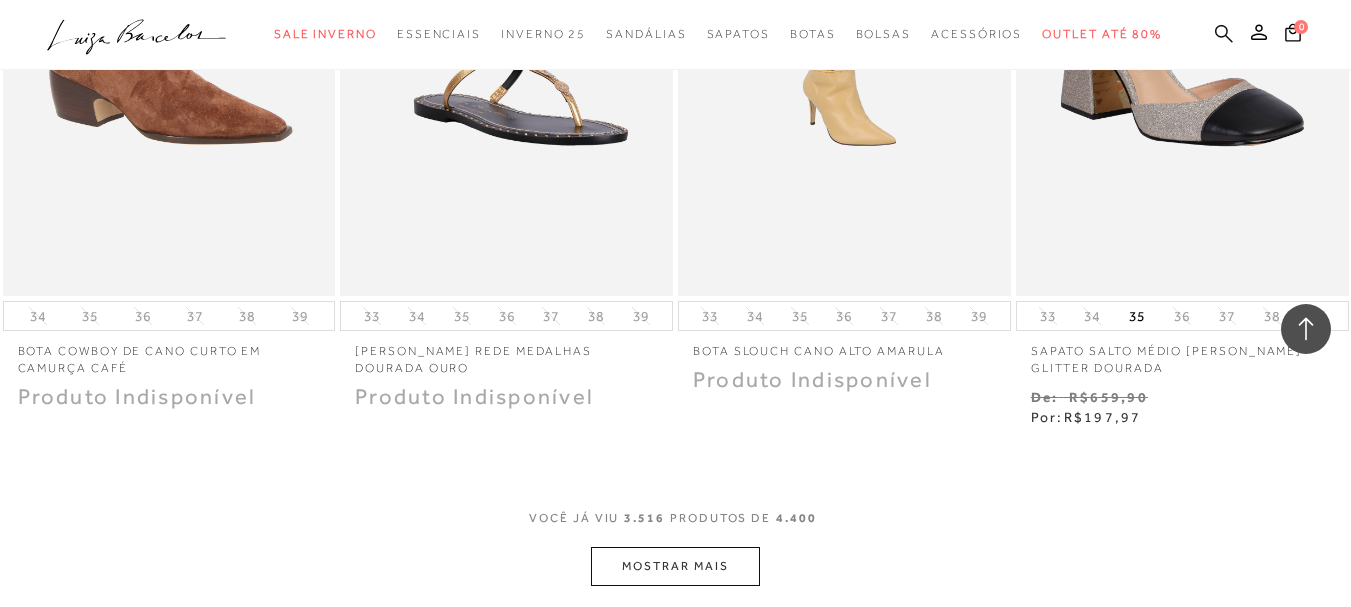 click 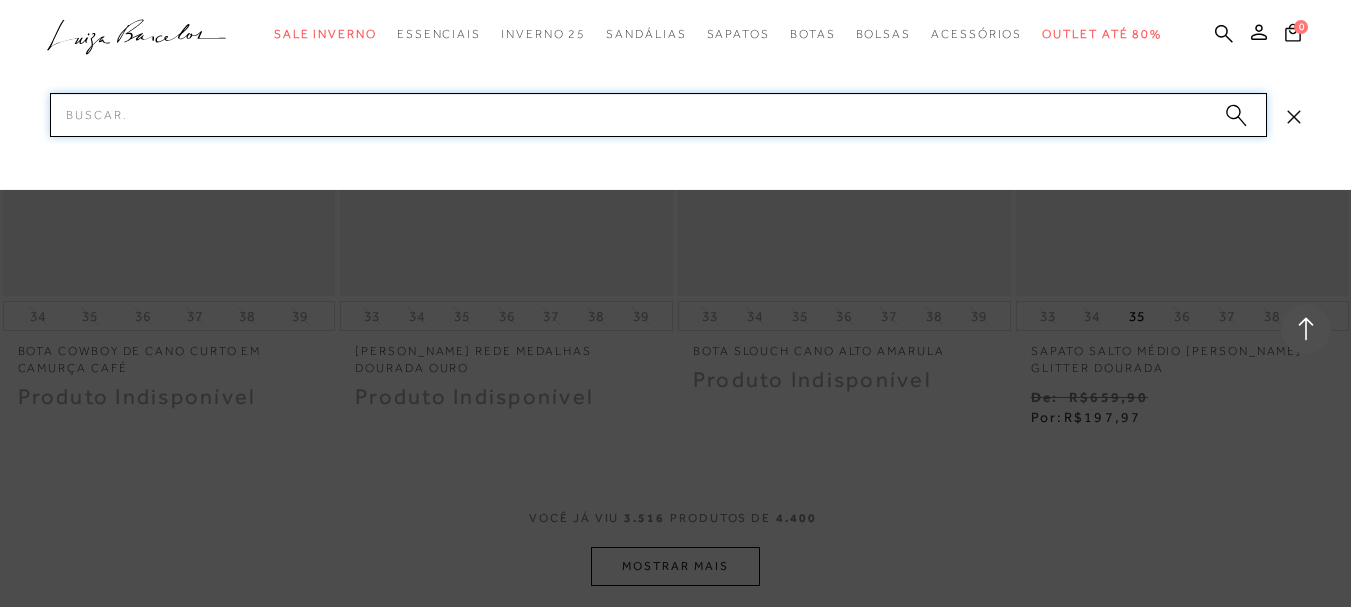 click on "Pesquisar" at bounding box center [658, 115] 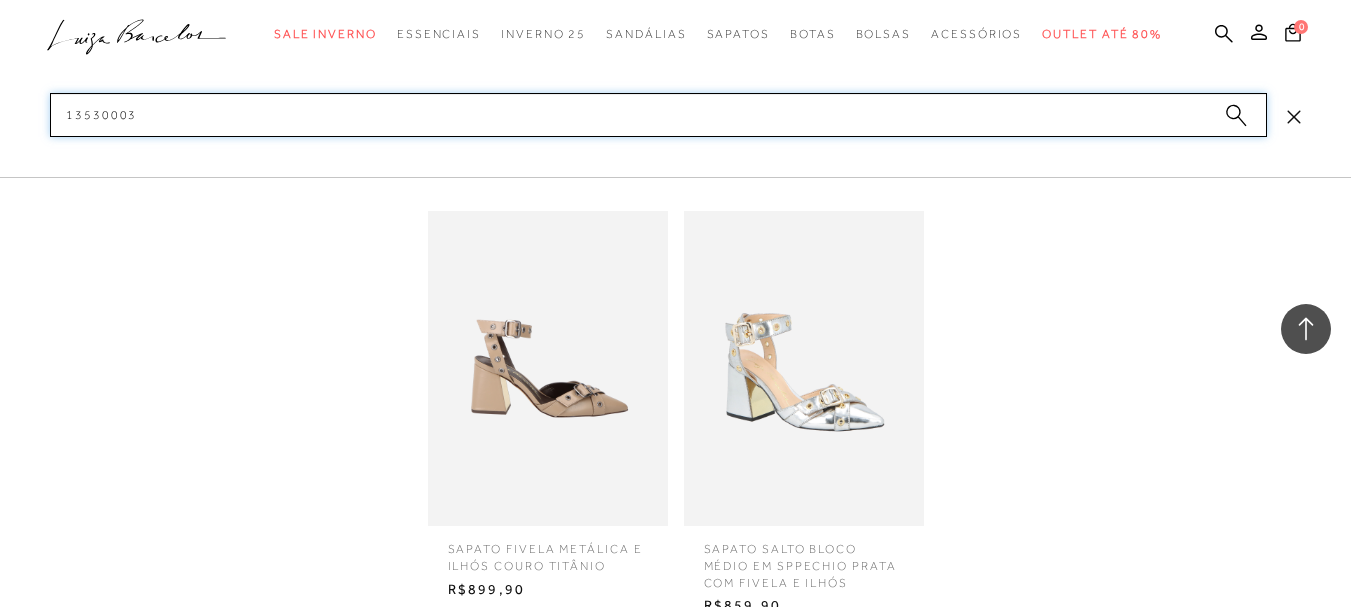 type on "13530003" 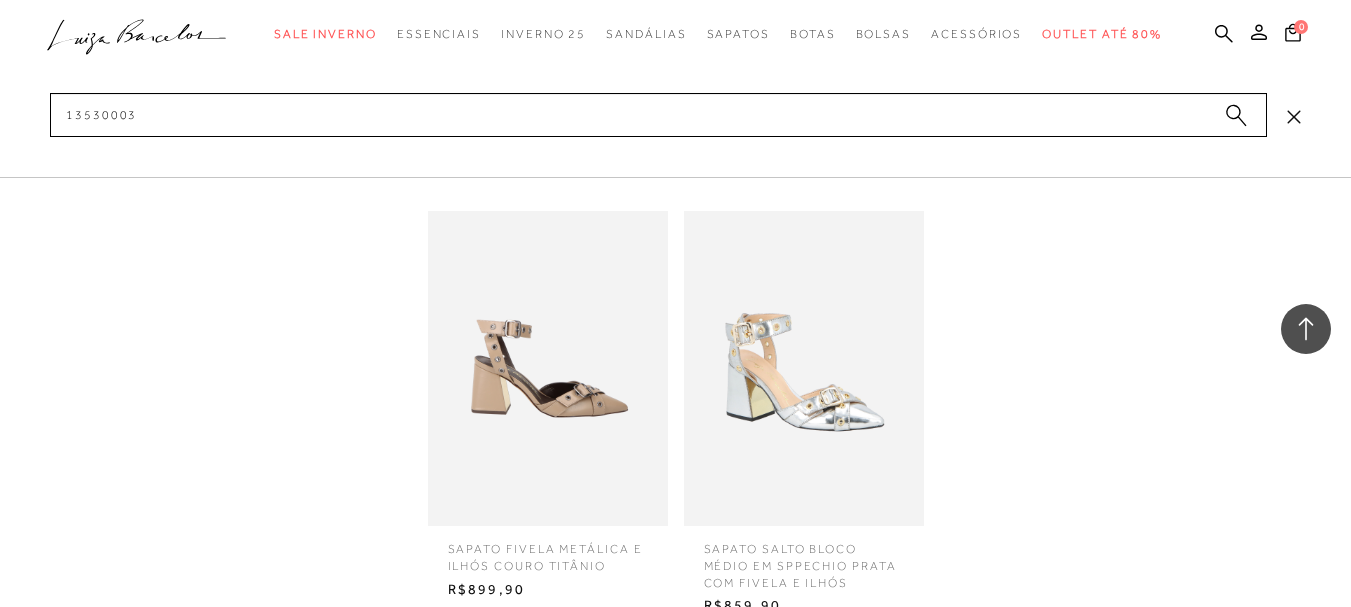 click at bounding box center [804, 368] 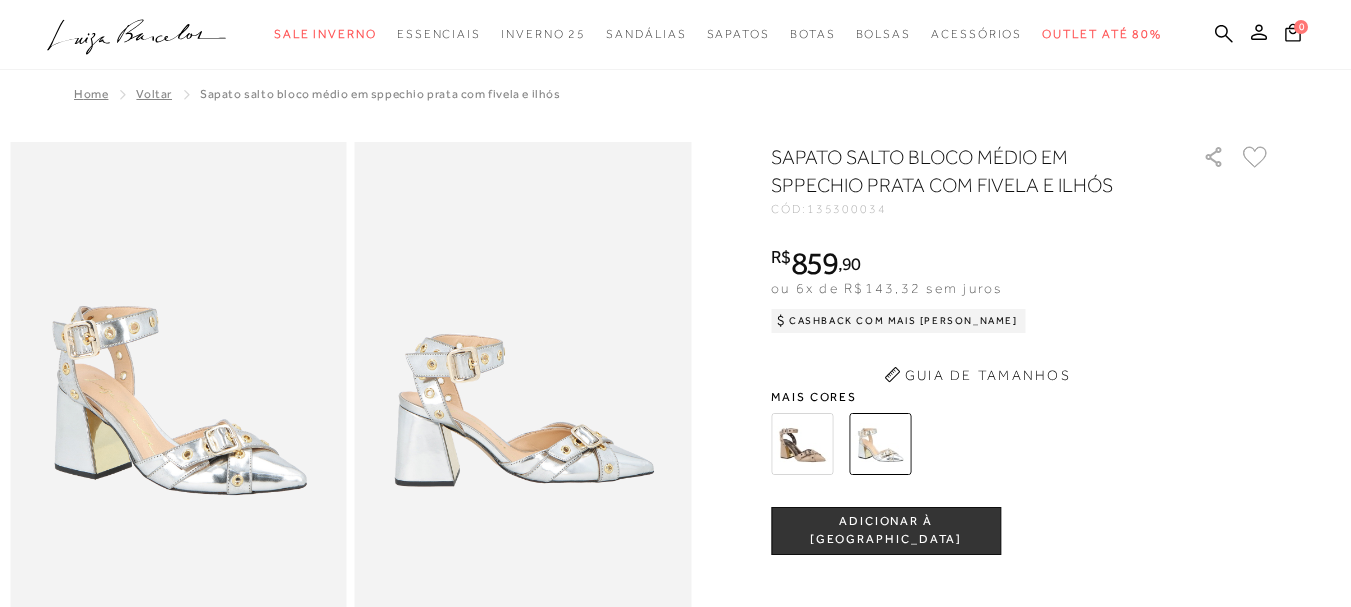 scroll, scrollTop: 0, scrollLeft: 0, axis: both 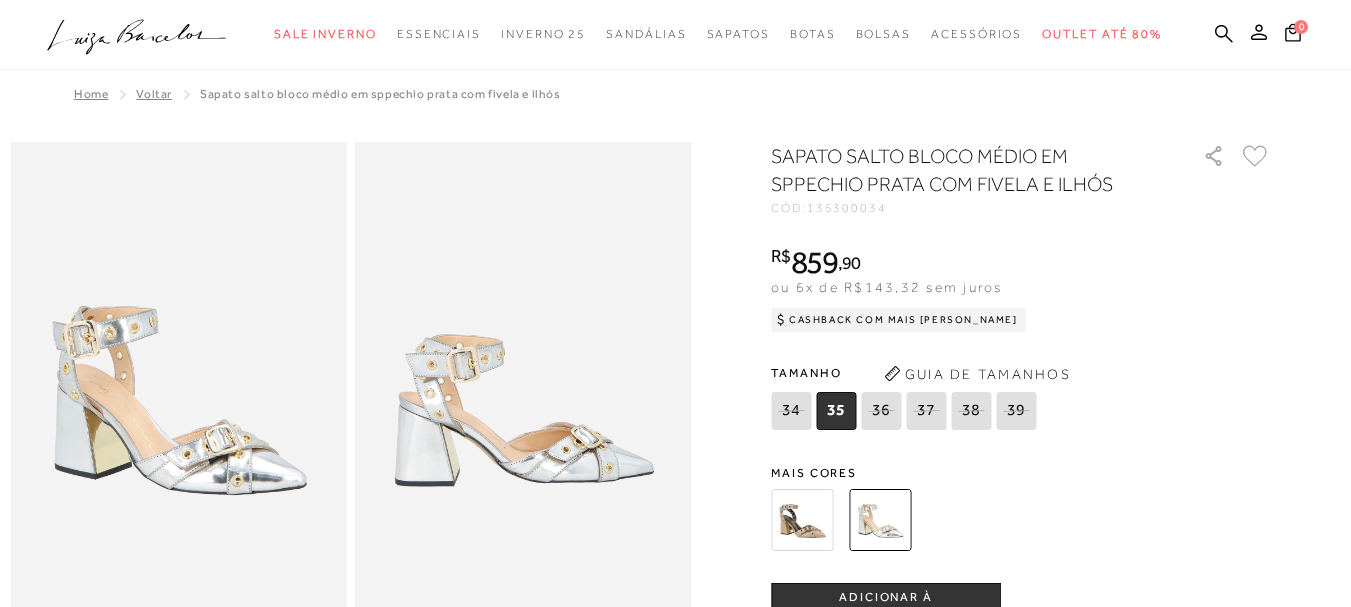 click on "SAPATO SALTO BLOCO MÉDIO EM SPPECHIO PRATA COM FIVELA E ILHÓS" at bounding box center (958, 170) 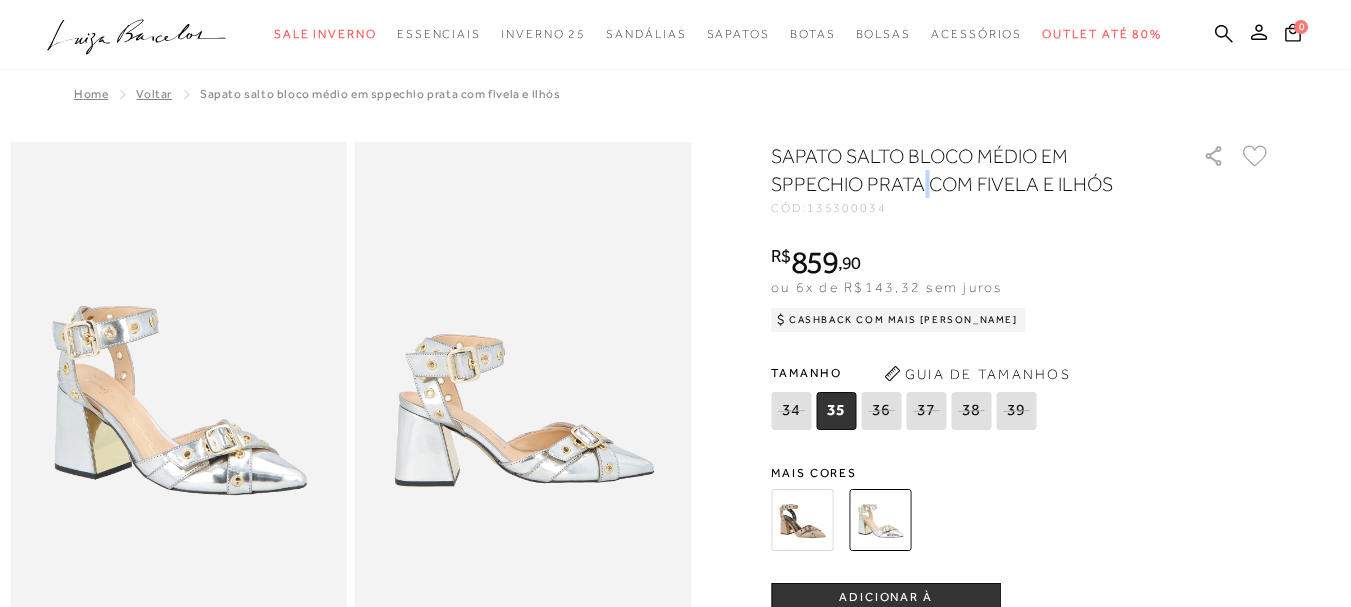 click on "SAPATO SALTO BLOCO MÉDIO EM SPPECHIO PRATA COM FIVELA E ILHÓS" at bounding box center (958, 170) 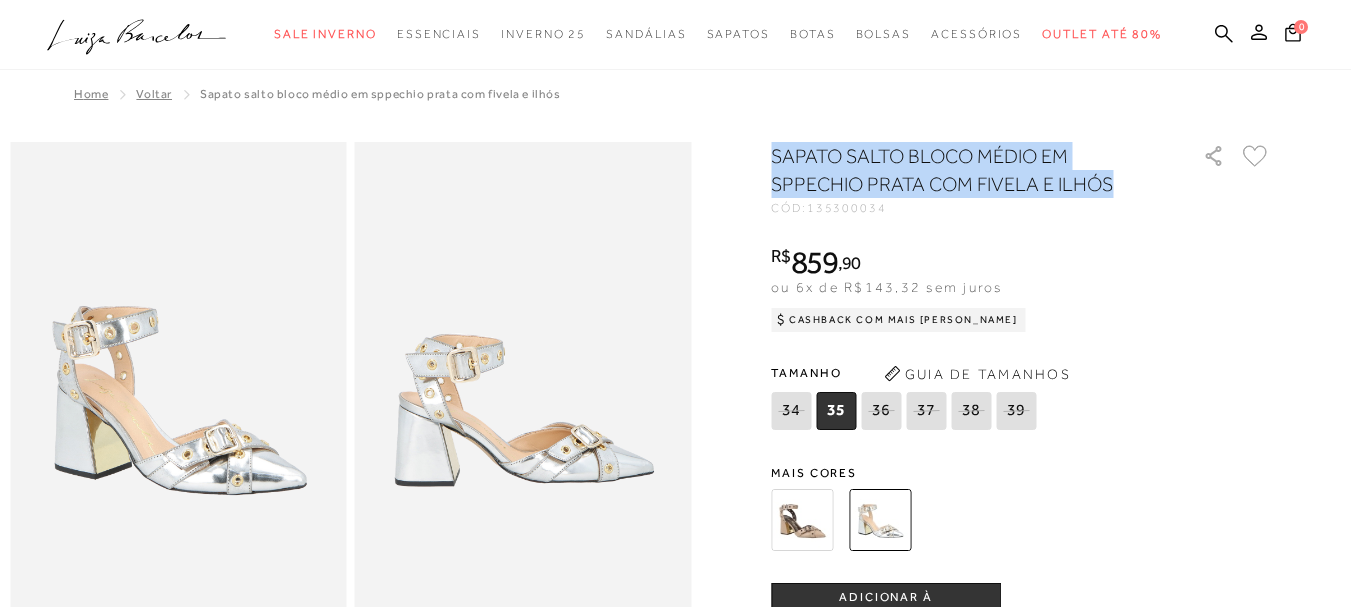 click on "SAPATO SALTO BLOCO MÉDIO EM SPPECHIO PRATA COM FIVELA E ILHÓS" at bounding box center (958, 170) 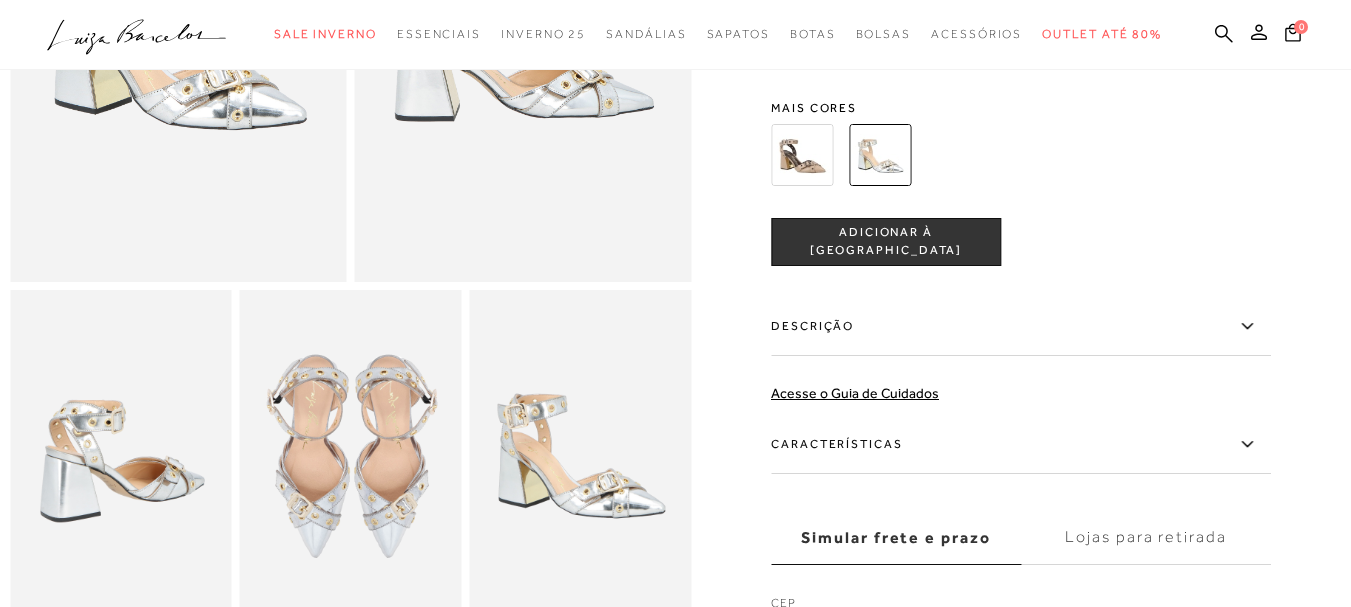 scroll, scrollTop: 400, scrollLeft: 0, axis: vertical 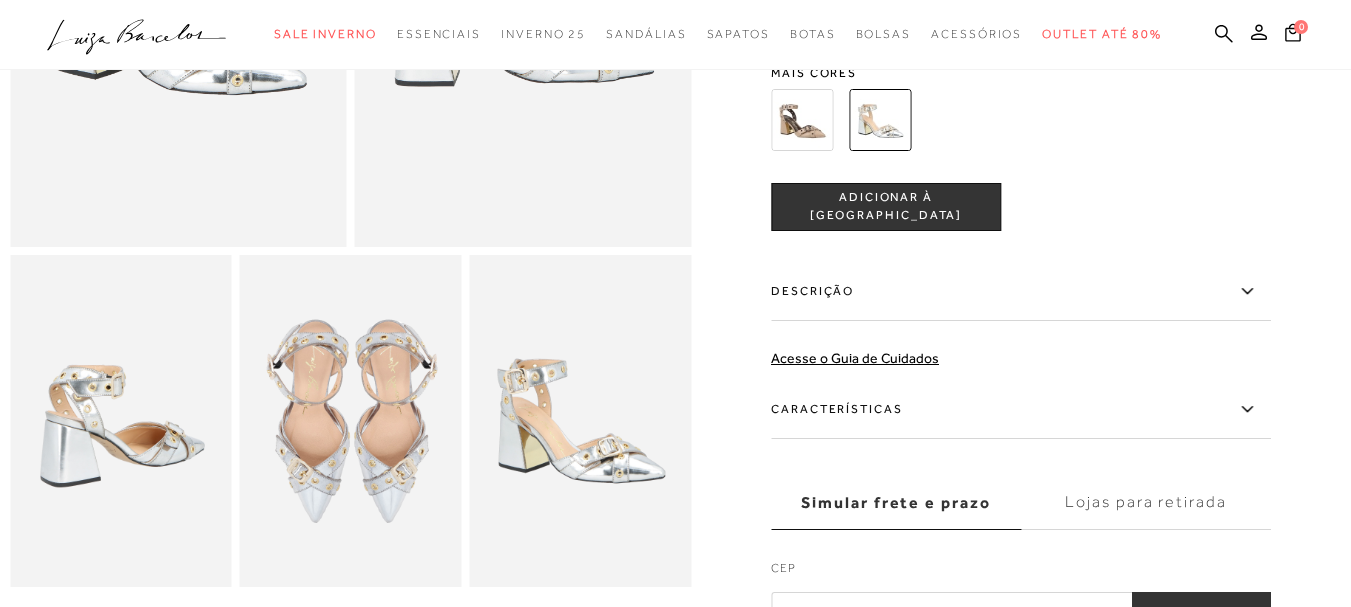 click on "Descrição" at bounding box center (1021, 292) 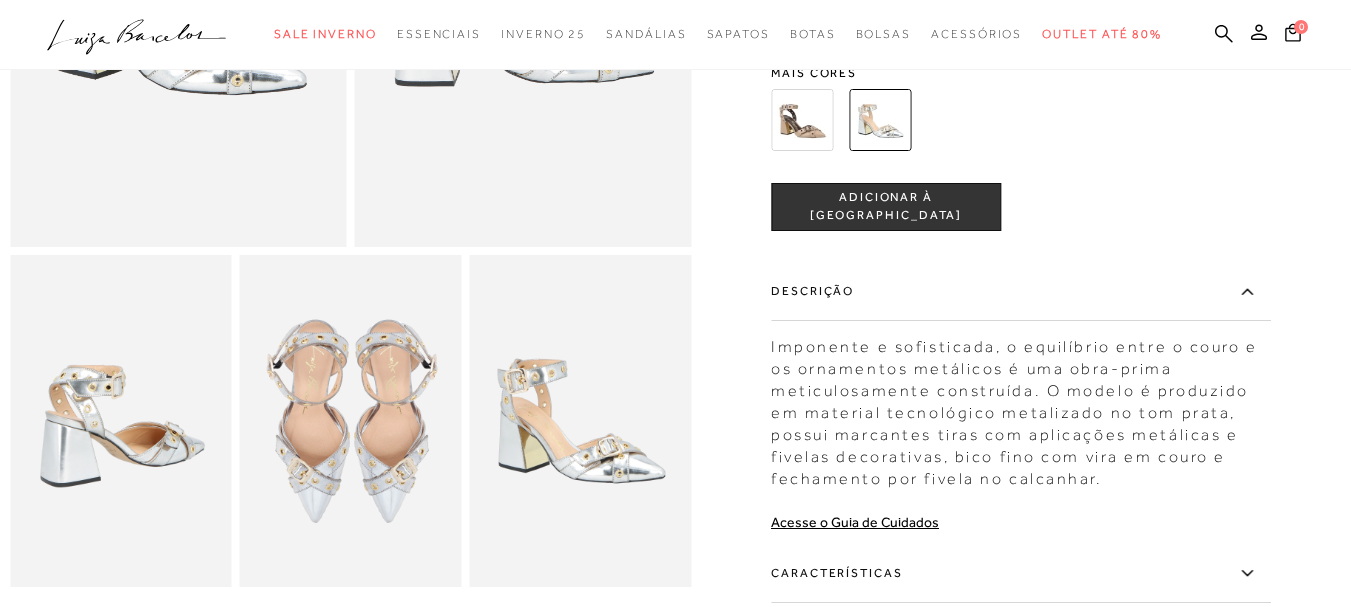 click on "Imponente e sofisticada, o equilíbrio entre o couro e os ornamentos metálicos é uma obra-prima meticulosamente construída. O modelo é produzido em material tecnológico metalizado no tom prata, possui marcantes tiras com aplicações metálicas e fivelas decorativas, bico fino com vira em couro e fechamento por fivela no calcanhar." at bounding box center (1021, 408) 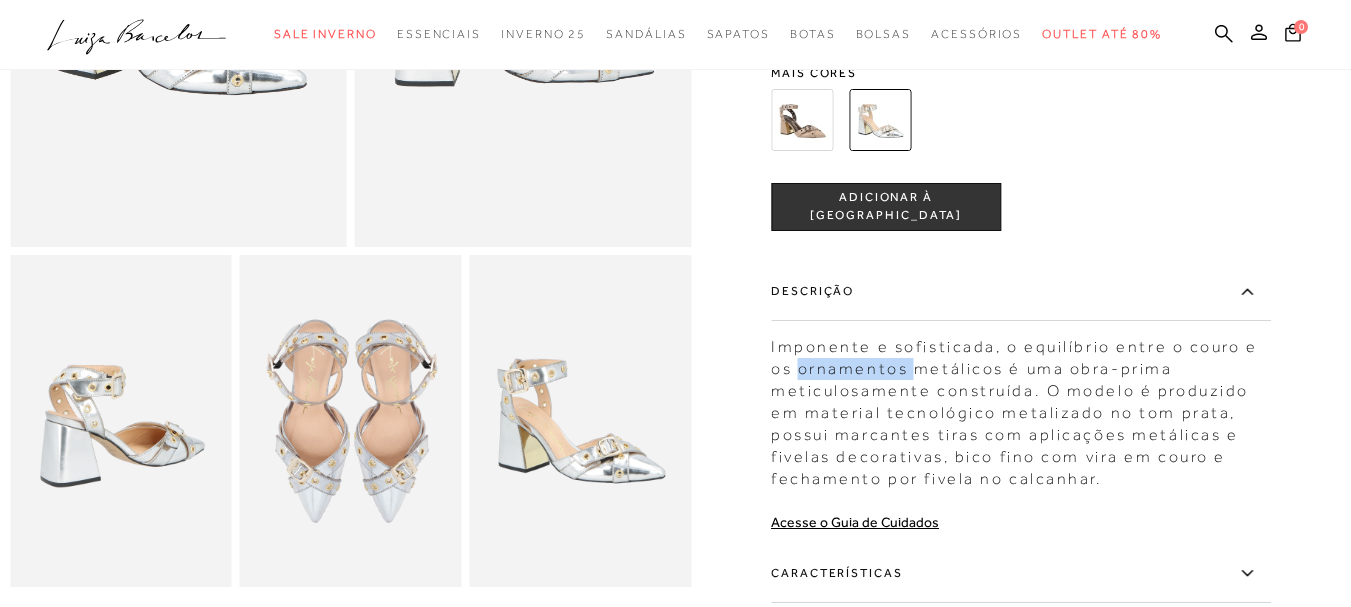 click on "Imponente e sofisticada, o equilíbrio entre o couro e os ornamentos metálicos é uma obra-prima meticulosamente construída. O modelo é produzido em material tecnológico metalizado no tom prata, possui marcantes tiras com aplicações metálicas e fivelas decorativas, bico fino com vira em couro e fechamento por fivela no calcanhar." at bounding box center (1021, 408) 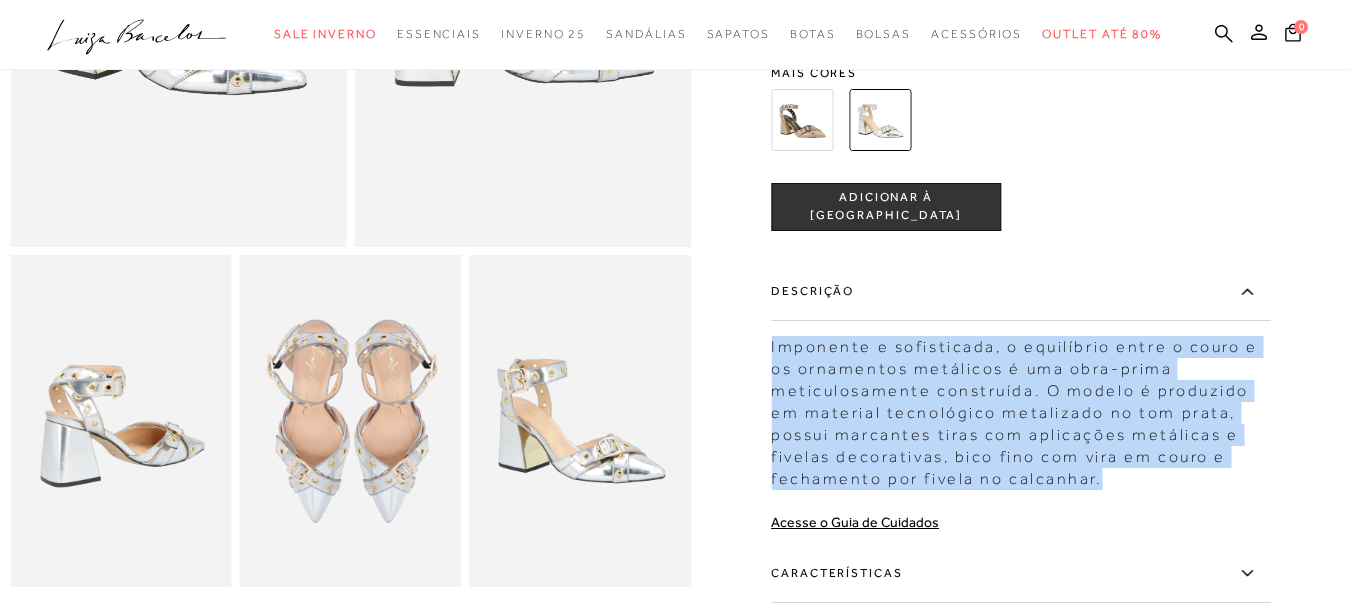 click on "Imponente e sofisticada, o equilíbrio entre o couro e os ornamentos metálicos é uma obra-prima meticulosamente construída. O modelo é produzido em material tecnológico metalizado no tom prata, possui marcantes tiras com aplicações metálicas e fivelas decorativas, bico fino com vira em couro e fechamento por fivela no calcanhar." at bounding box center (1021, 408) 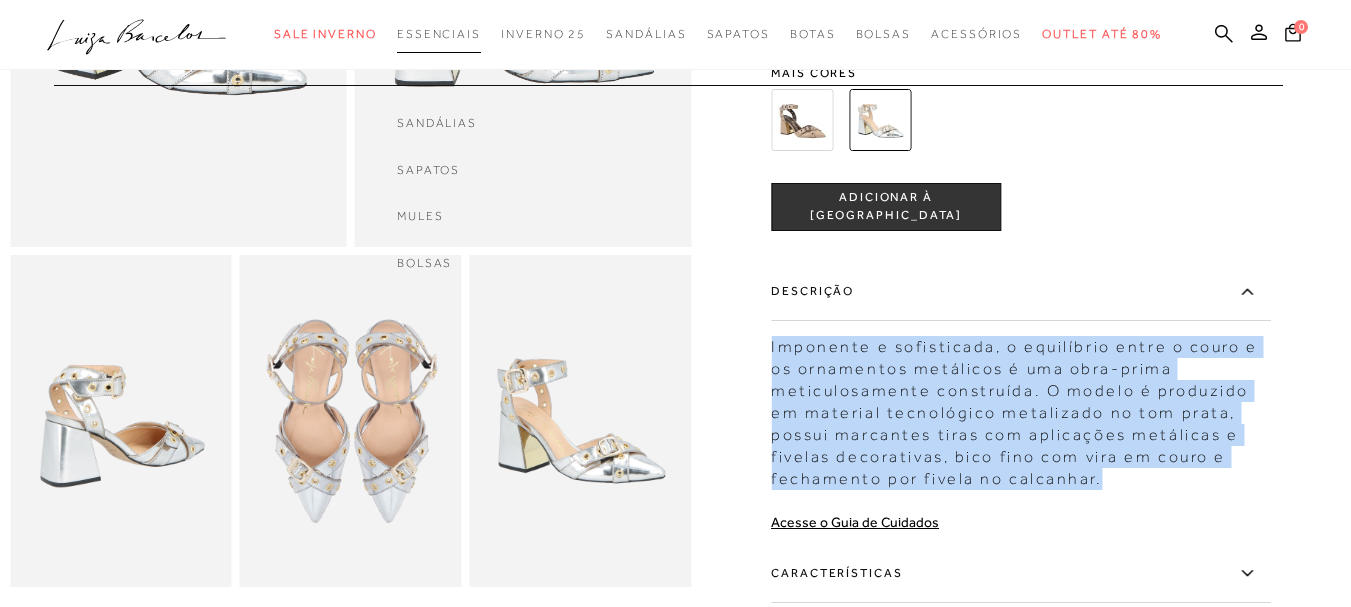 copy on "Imponente e sofisticada, o equilíbrio entre o couro e os ornamentos metálicos é uma obra-prima meticulosamente construída. O modelo é produzido em material tecnológico metalizado no tom prata, possui marcantes tiras com aplicações metálicas e fivelas decorativas, bico fino com vira em couro e fechamento por fivela no calcanhar." 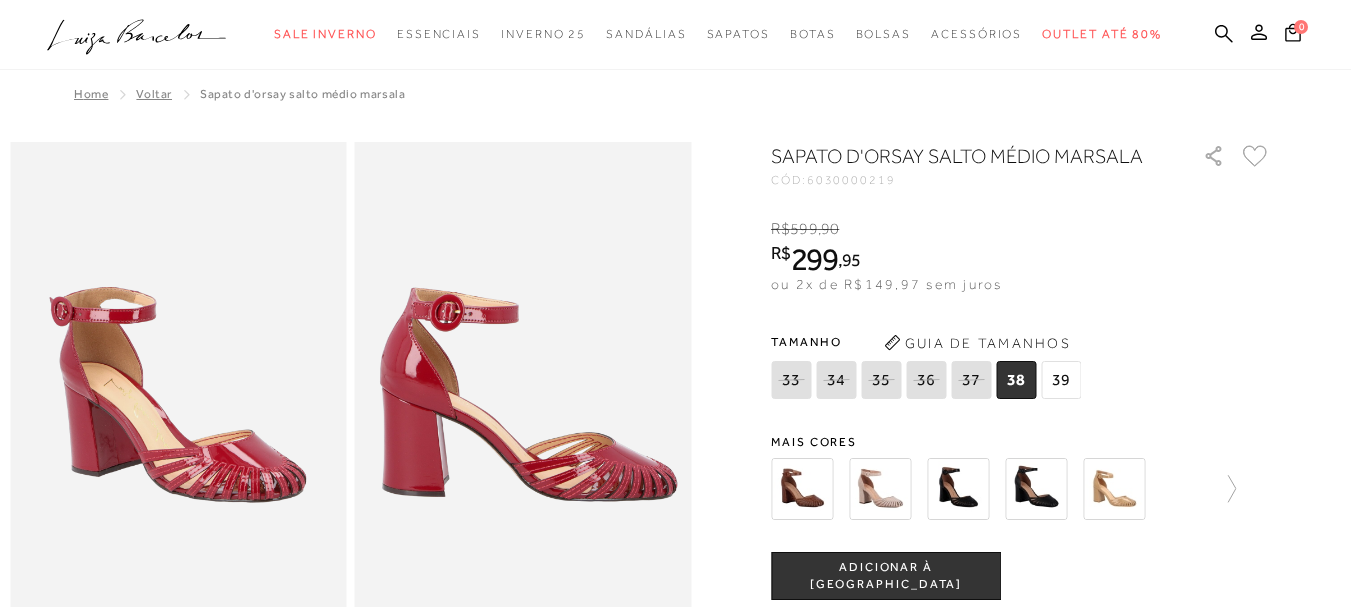 scroll, scrollTop: 0, scrollLeft: 0, axis: both 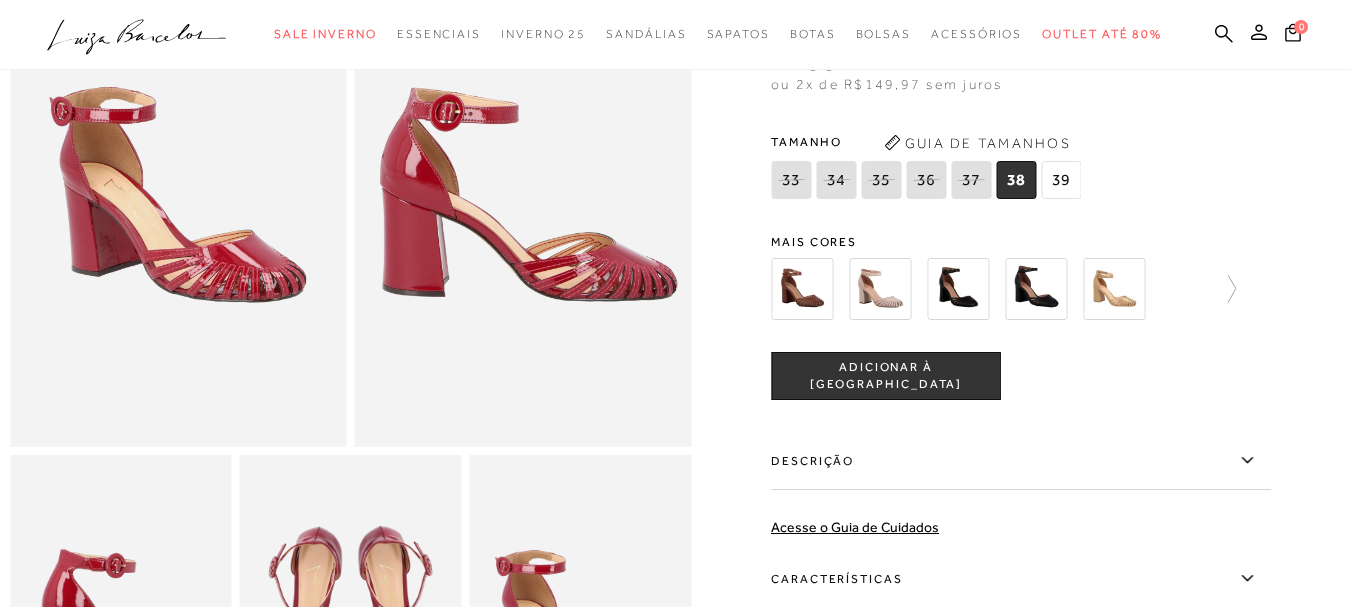 click on "Descrição" at bounding box center [1021, 461] 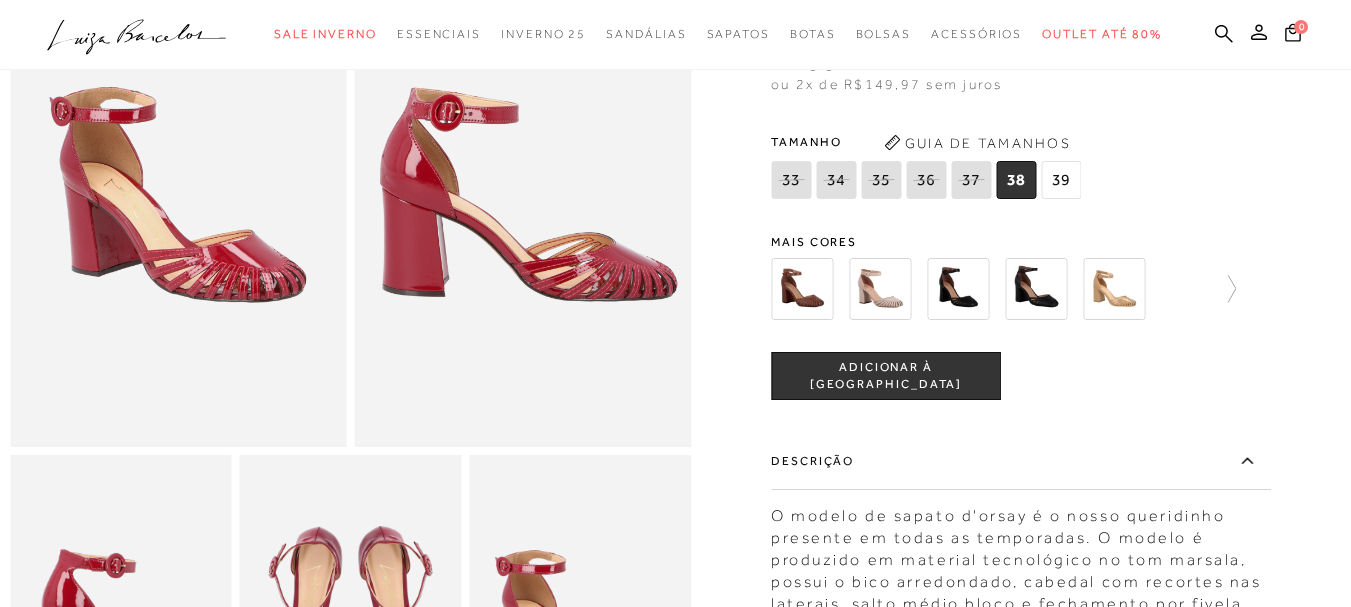 click on "Descrição" at bounding box center [1021, 461] 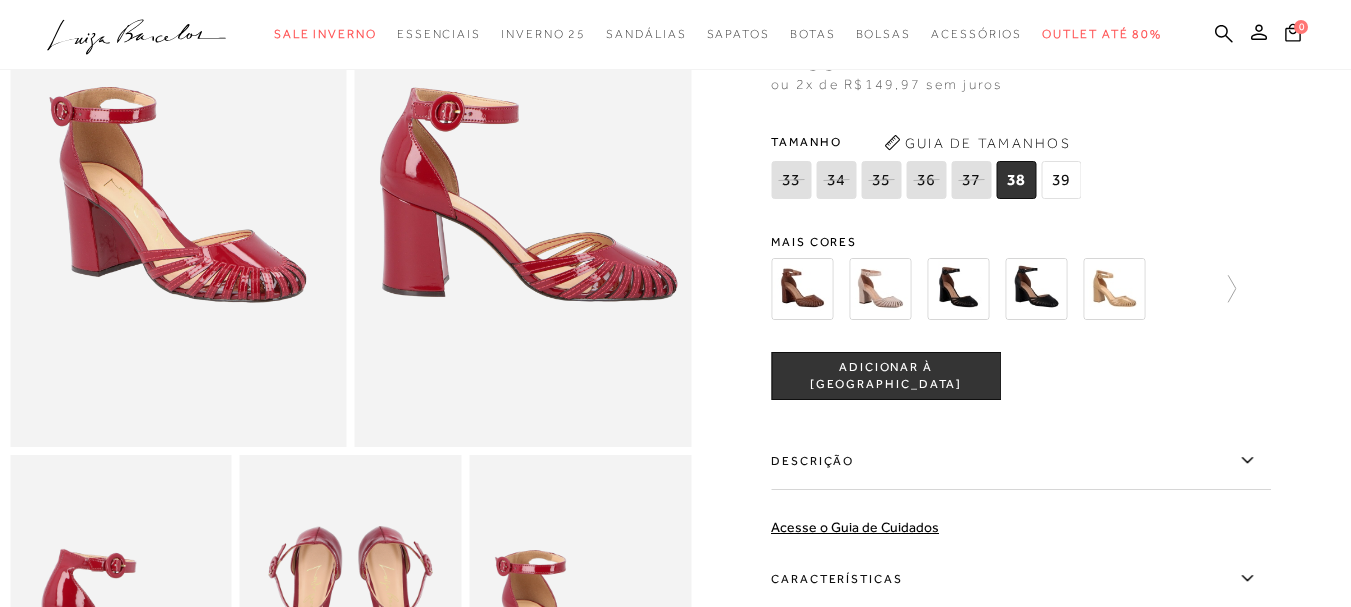 click on "Descrição" at bounding box center (1021, 461) 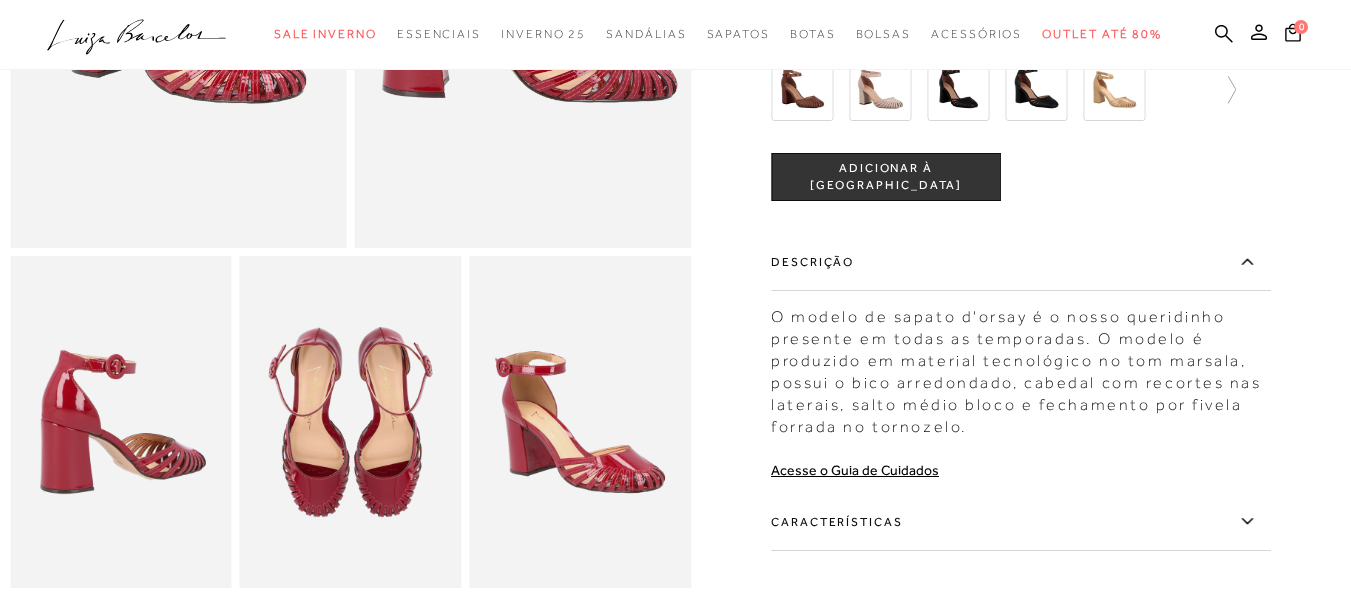 scroll, scrollTop: 400, scrollLeft: 0, axis: vertical 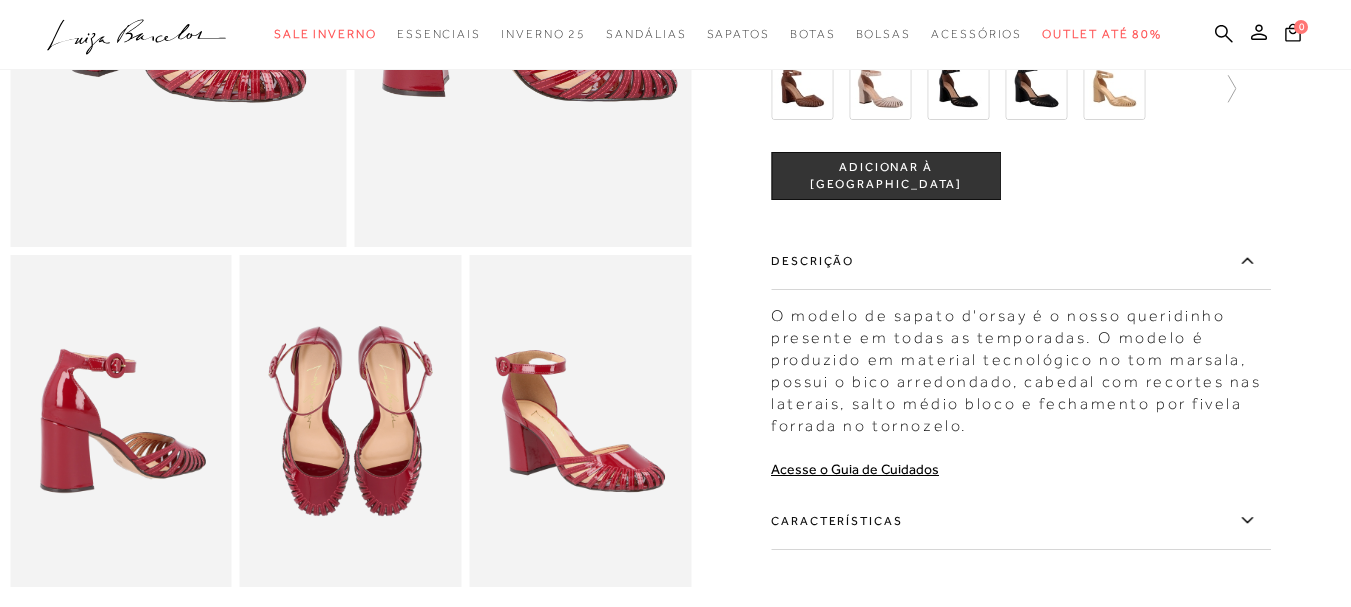 click on "O modelo de sapato d'orsay é o nosso queridinho presente em todas as temporadas. O modelo é produzido em material tecnológico no tom marsala, possui o bico arredondado, cabedal com recortes nas laterais, salto médio bloco e fechamento por fivela forrada no tornozelo." at bounding box center (1021, 366) 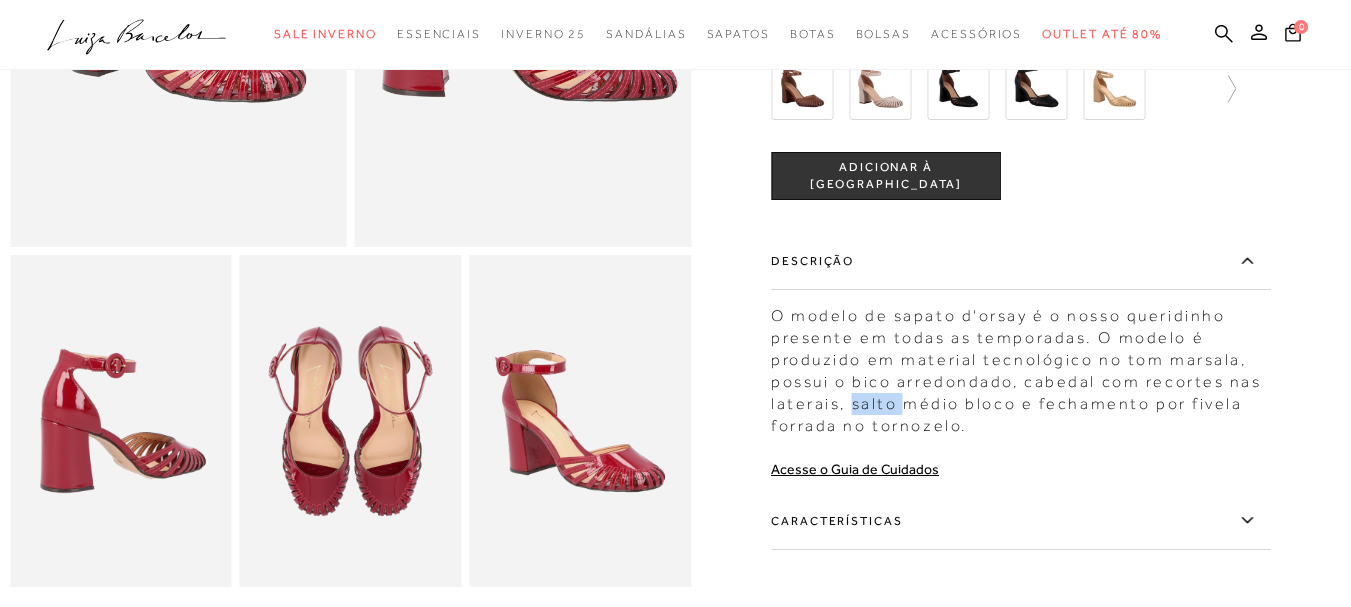 click on "O modelo de sapato d'orsay é o nosso queridinho presente em todas as temporadas. O modelo é produzido em material tecnológico no tom marsala, possui o bico arredondado, cabedal com recortes nas laterais, salto médio bloco e fechamento por fivela forrada no tornozelo." at bounding box center (1021, 366) 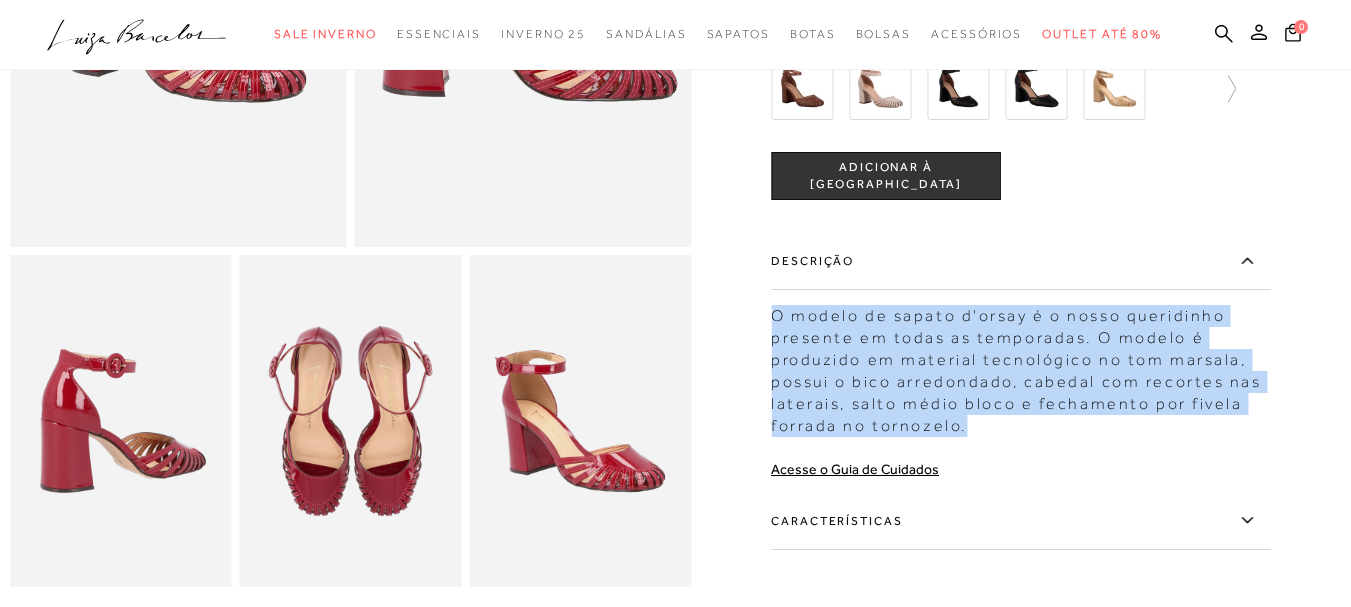 click on "O modelo de sapato d'orsay é o nosso queridinho presente em todas as temporadas. O modelo é produzido em material tecnológico no tom marsala, possui o bico arredondado, cabedal com recortes nas laterais, salto médio bloco e fechamento por fivela forrada no tornozelo." at bounding box center (1021, 366) 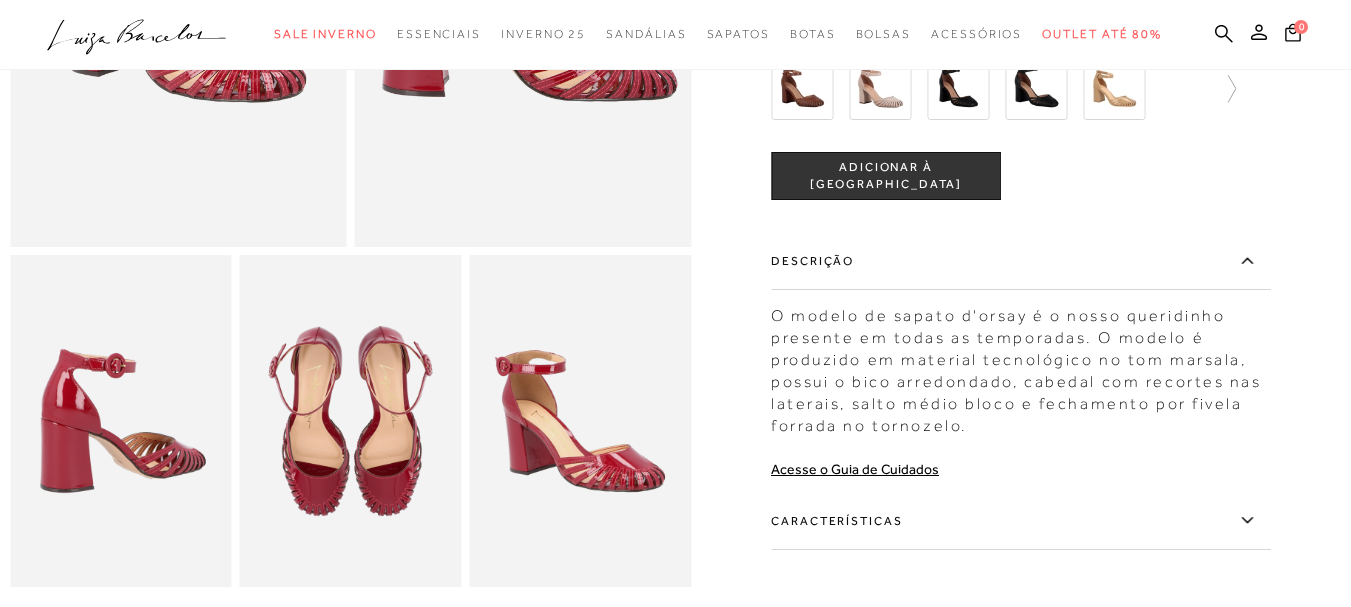 click on "Características" at bounding box center (1021, 521) 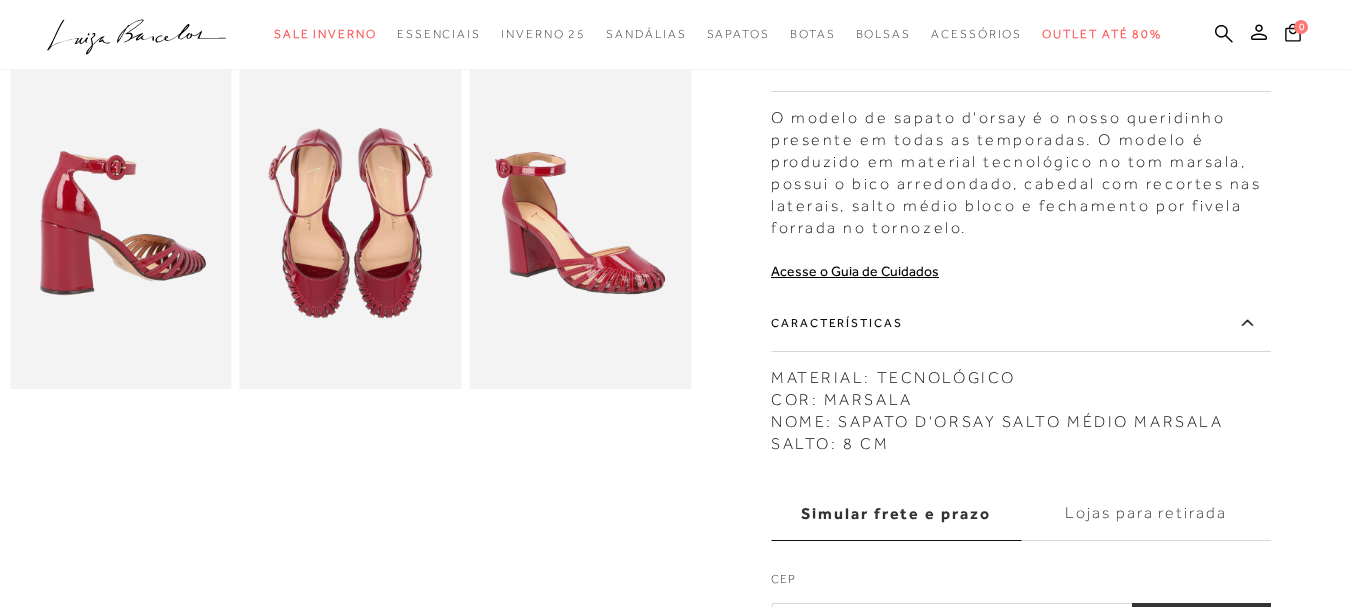 scroll, scrollTop: 600, scrollLeft: 0, axis: vertical 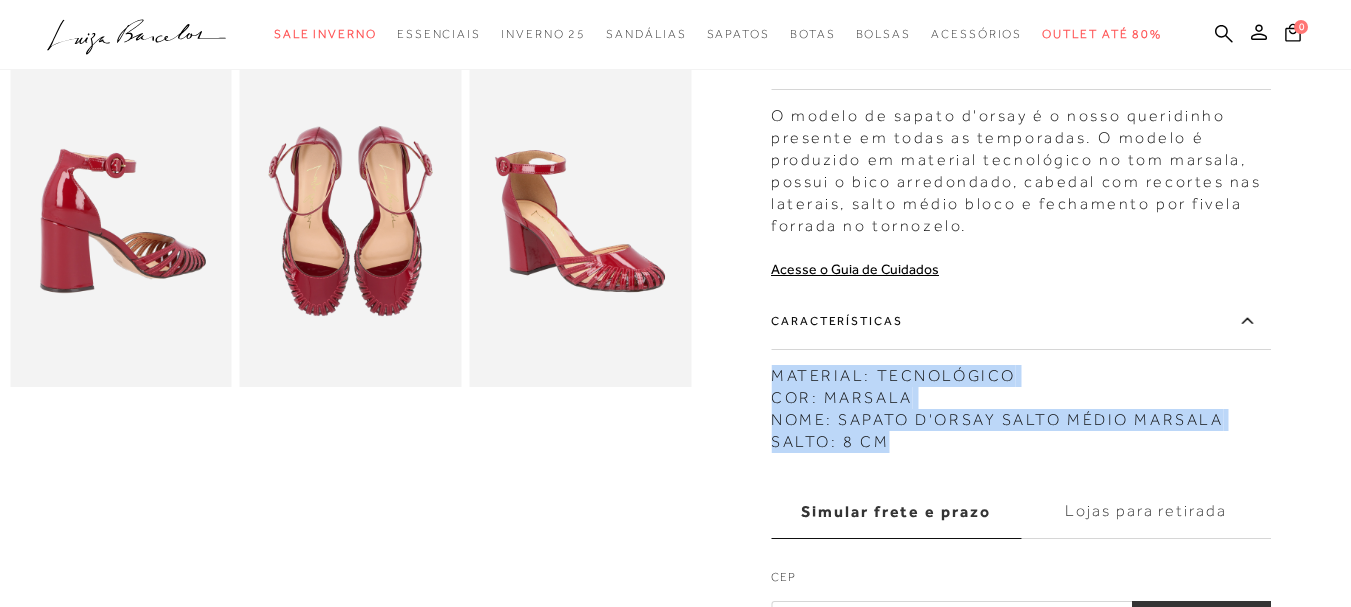 copy on "MATERIAL: TECNOLÓGICO COR: MARSALA NOME: SAPATO D'ORSAY SALTO MÉDIO MARSALA SALTO: 8 CM" 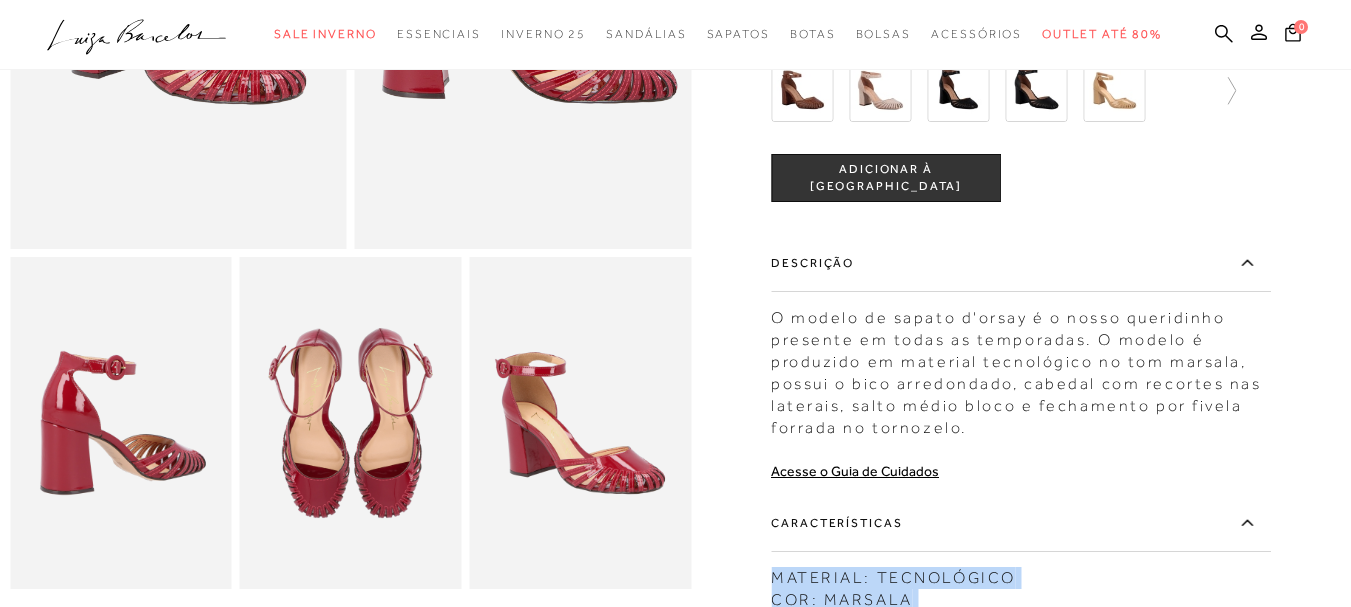scroll, scrollTop: 400, scrollLeft: 0, axis: vertical 